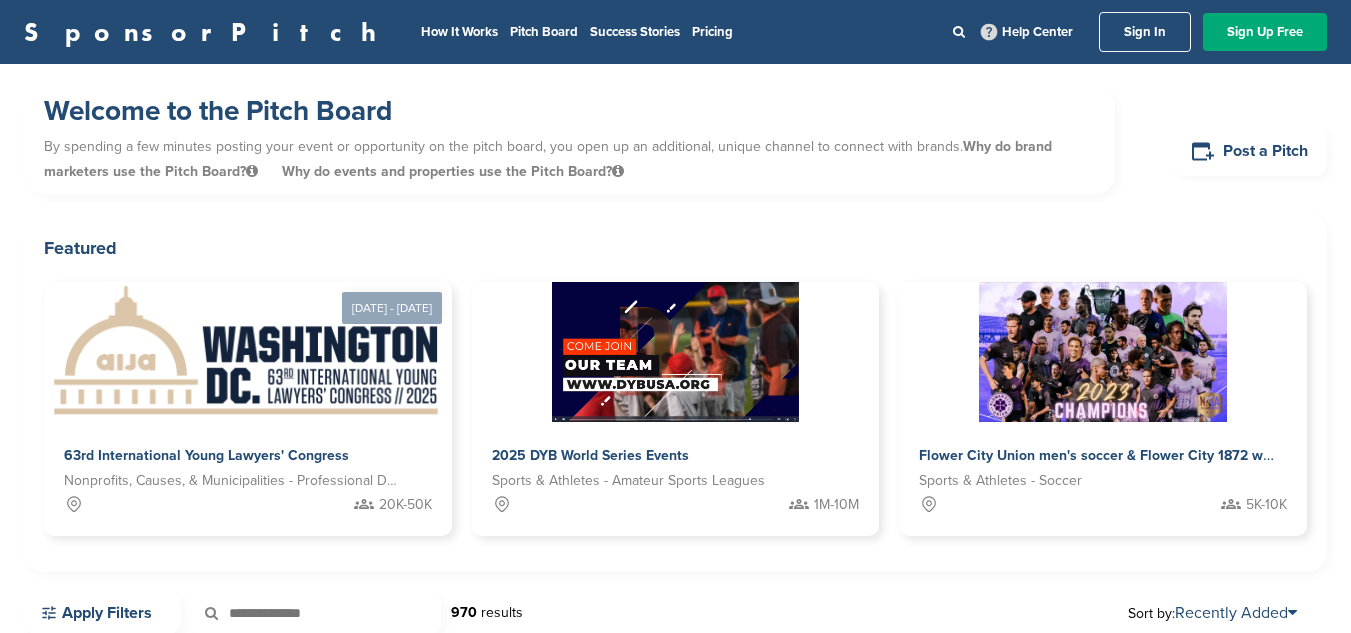 scroll, scrollTop: 0, scrollLeft: 0, axis: both 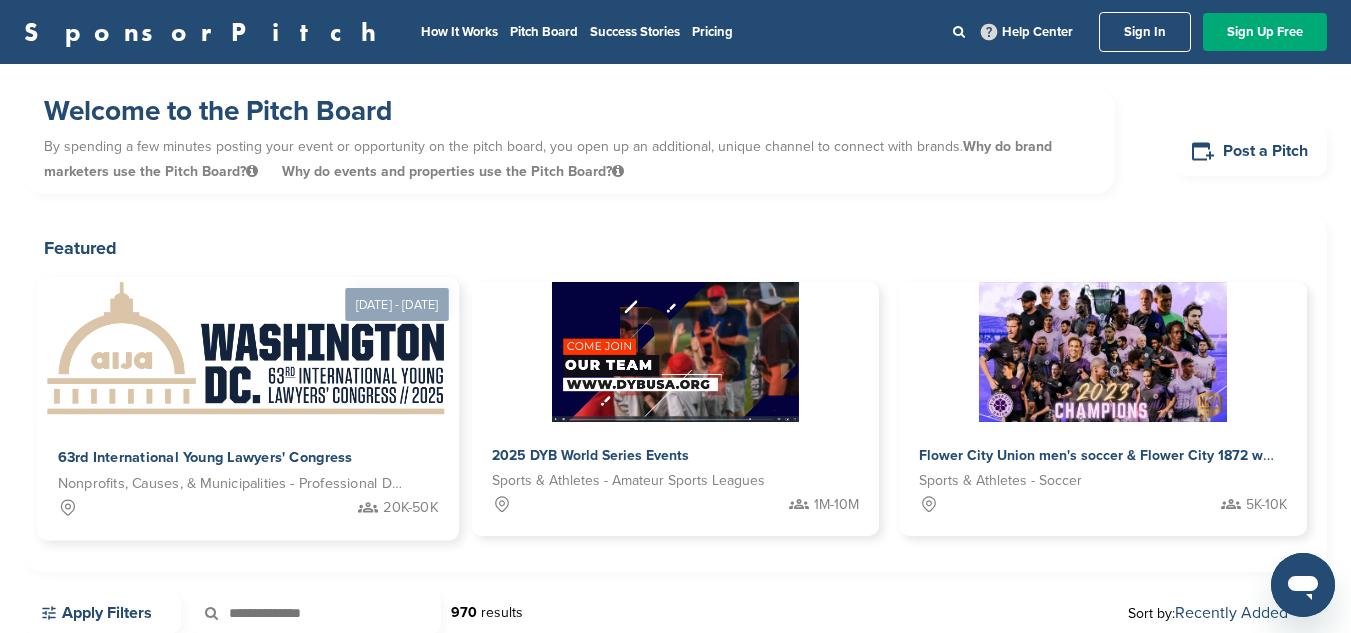 click at bounding box center (247, 350) 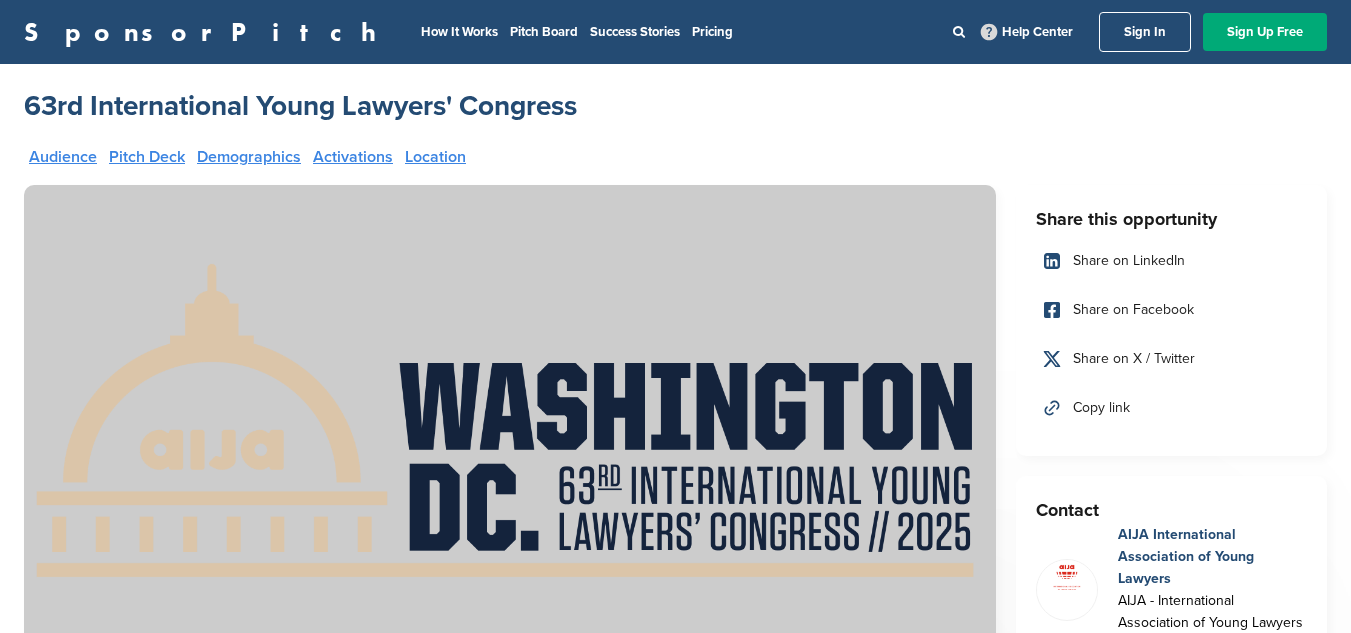 scroll, scrollTop: 0, scrollLeft: 0, axis: both 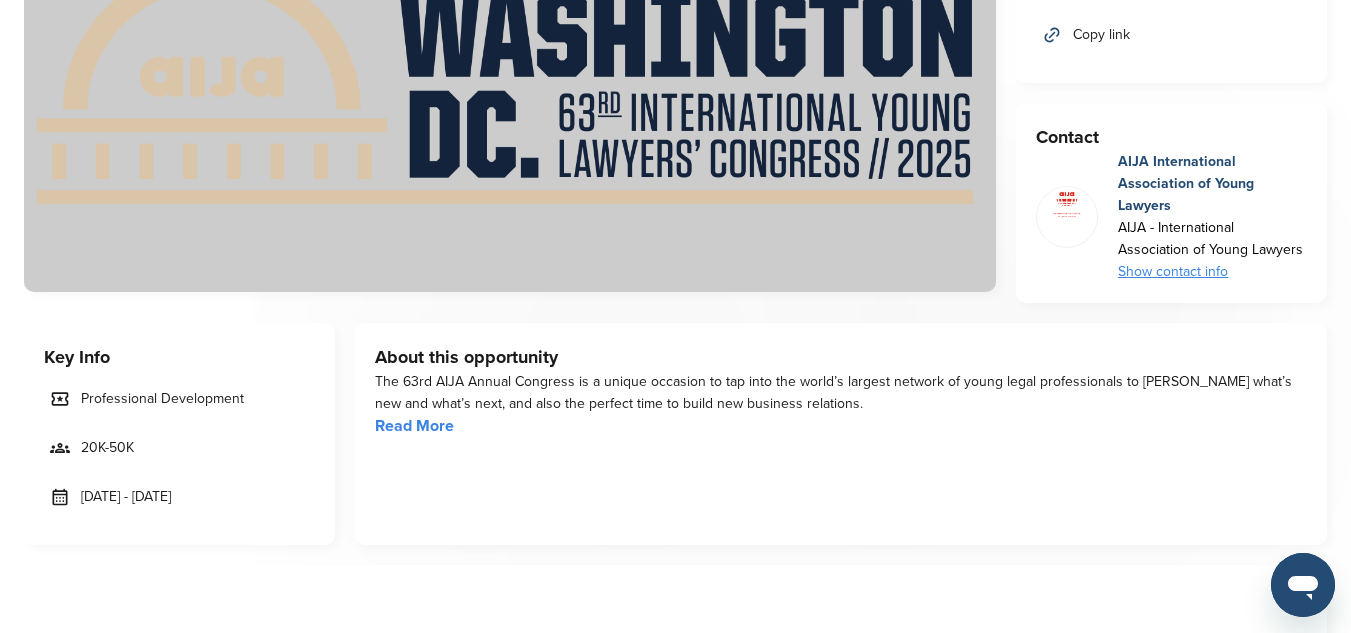click on "Read More" at bounding box center [414, 426] 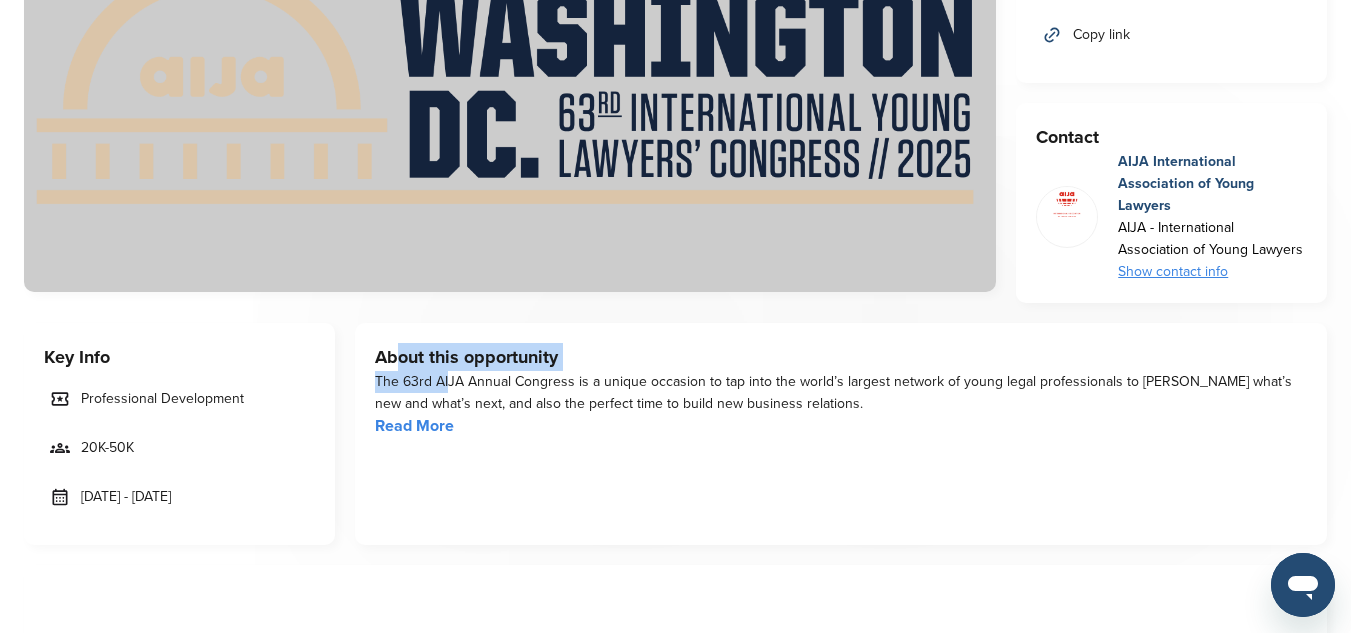 drag, startPoint x: 396, startPoint y: 369, endPoint x: 440, endPoint y: 380, distance: 45.35416 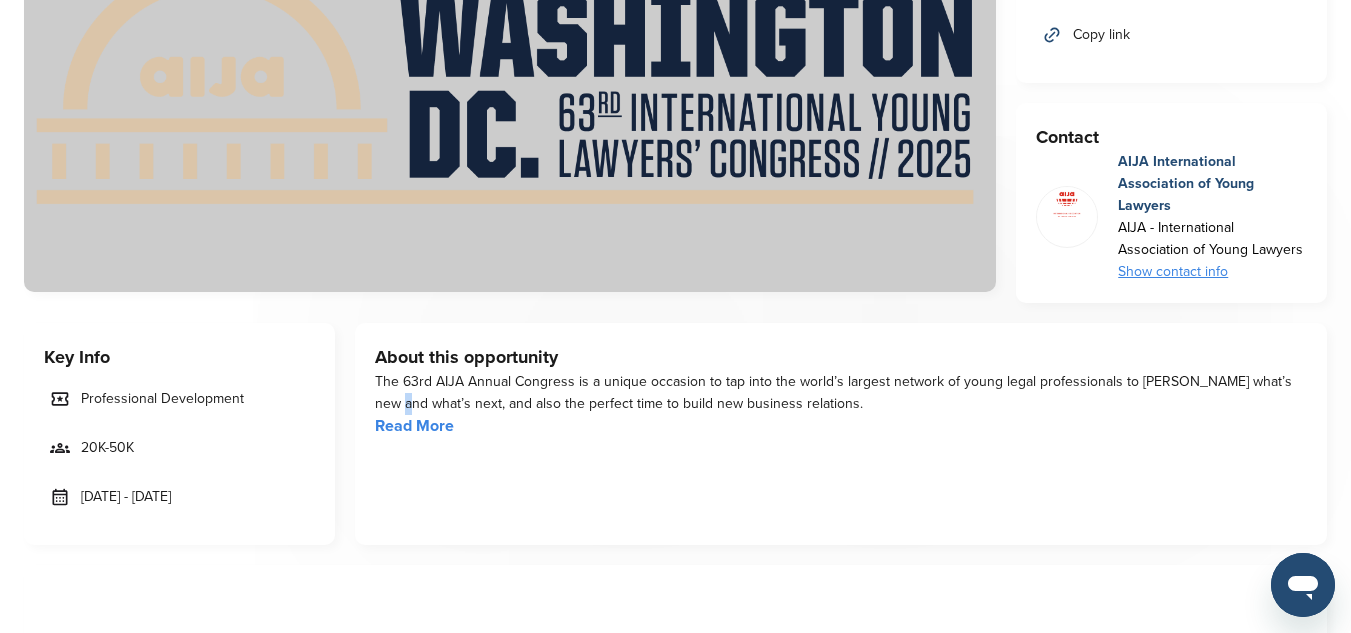 click on "The 63rd AIJA Annual Congress is a unique occasion to tap into the world’s largest network of young legal professionals to [PERSON_NAME] what’s new and what’s next, and also the perfect time to build new business relations." at bounding box center (841, 393) 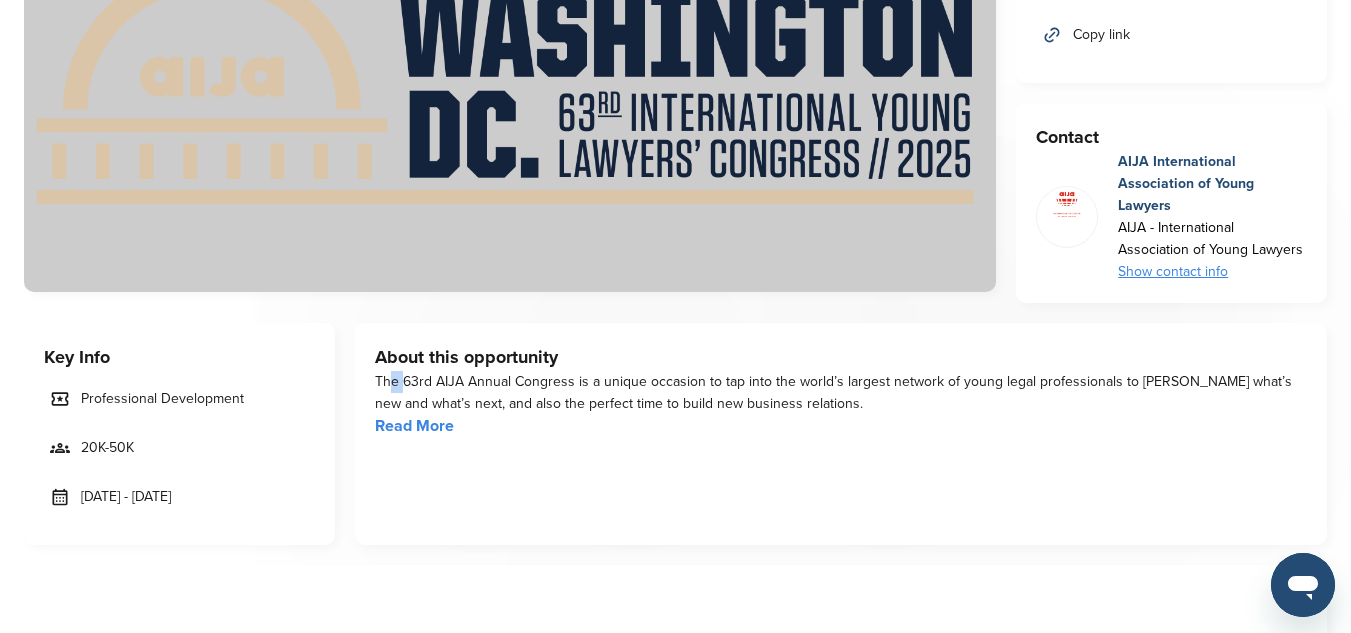 drag, startPoint x: 385, startPoint y: 377, endPoint x: 398, endPoint y: 377, distance: 13 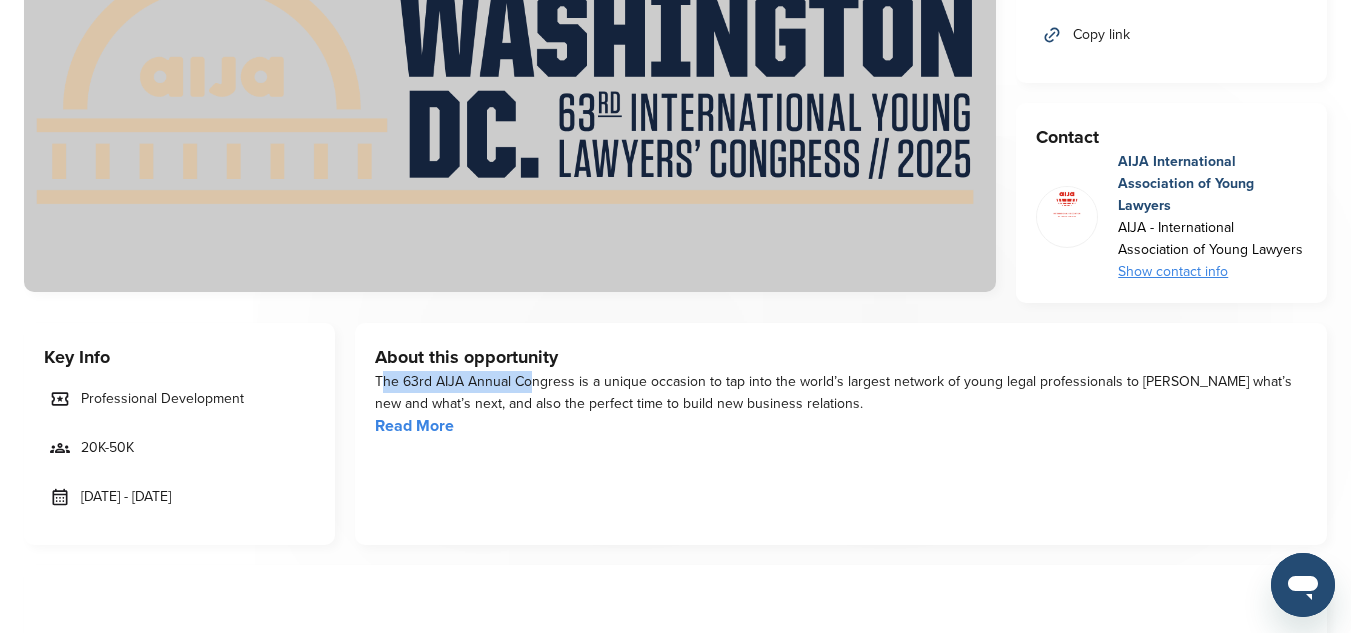 drag, startPoint x: 375, startPoint y: 377, endPoint x: 525, endPoint y: 386, distance: 150.26976 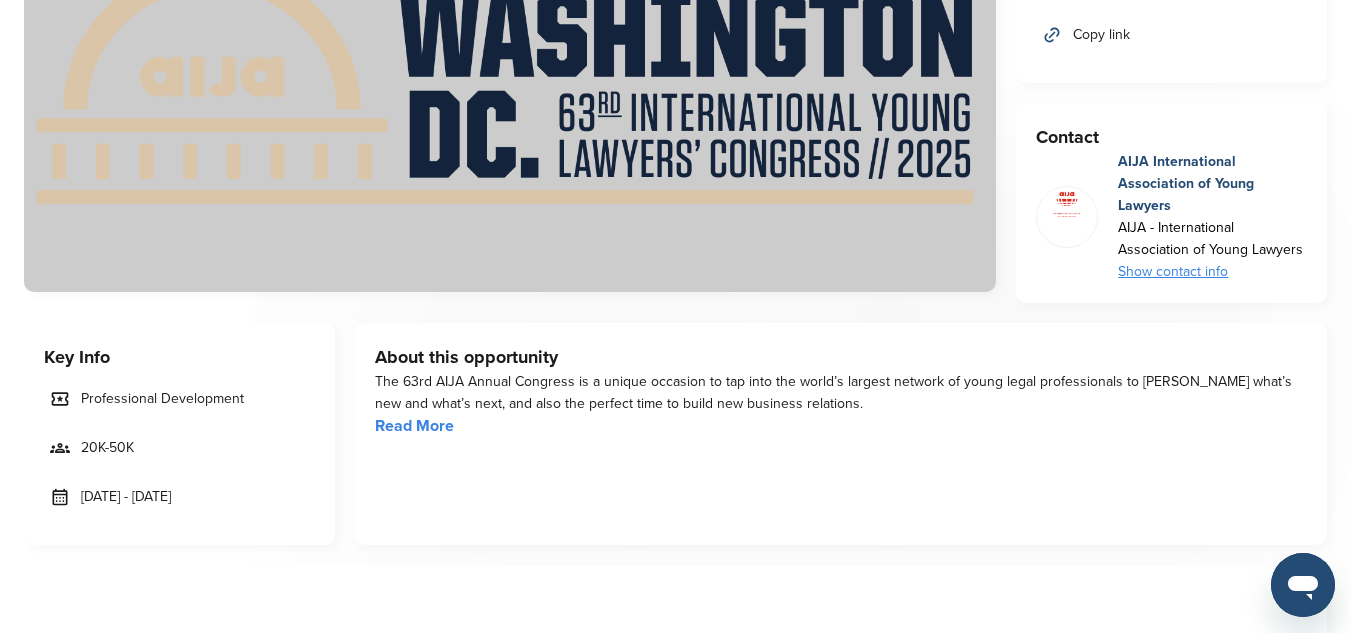 click on "AIJA International Association of Young Lawyers" at bounding box center [1212, 184] 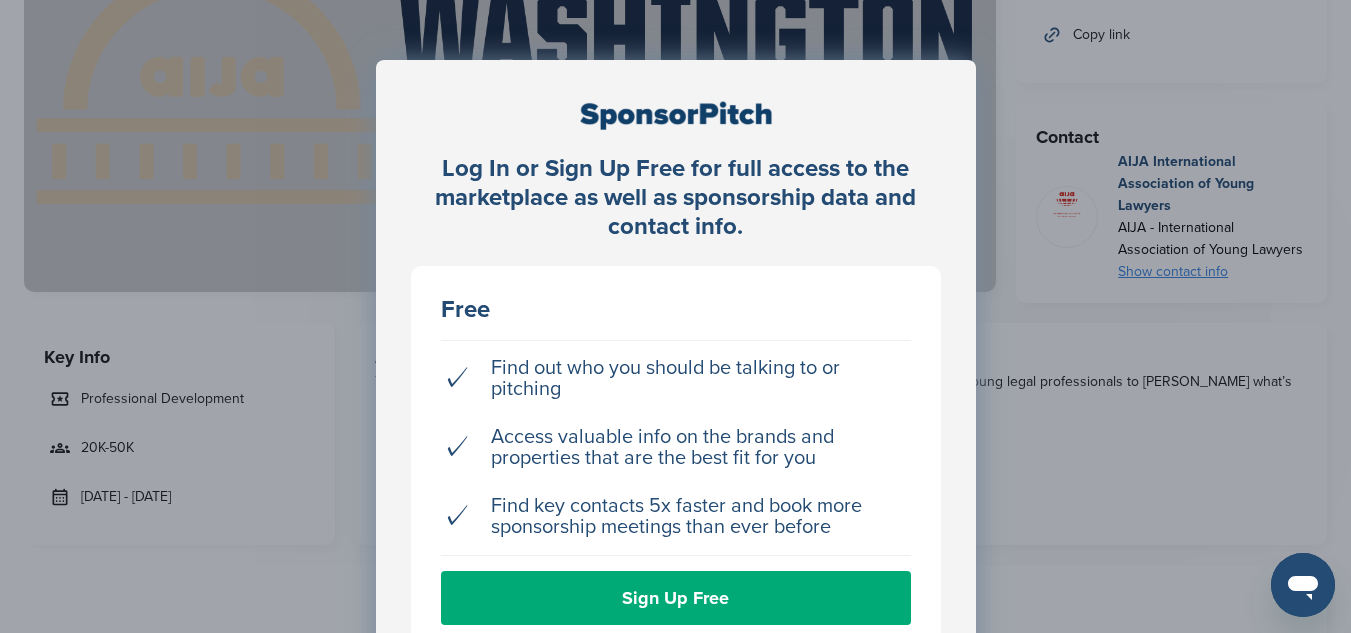 click on "Log In or Sign Up Free for full access to the marketplace as well as sponsorship data and contact info.
Free
✓
Find out who you should be talking to or pitching
✓
Access valuable info on the brands and properties that are the best fit for you
✓
Find key contacts 5x faster and book more sponsorship meetings than ever before
Sign Up Free
Already signed up? Log in →" at bounding box center [675, 366] 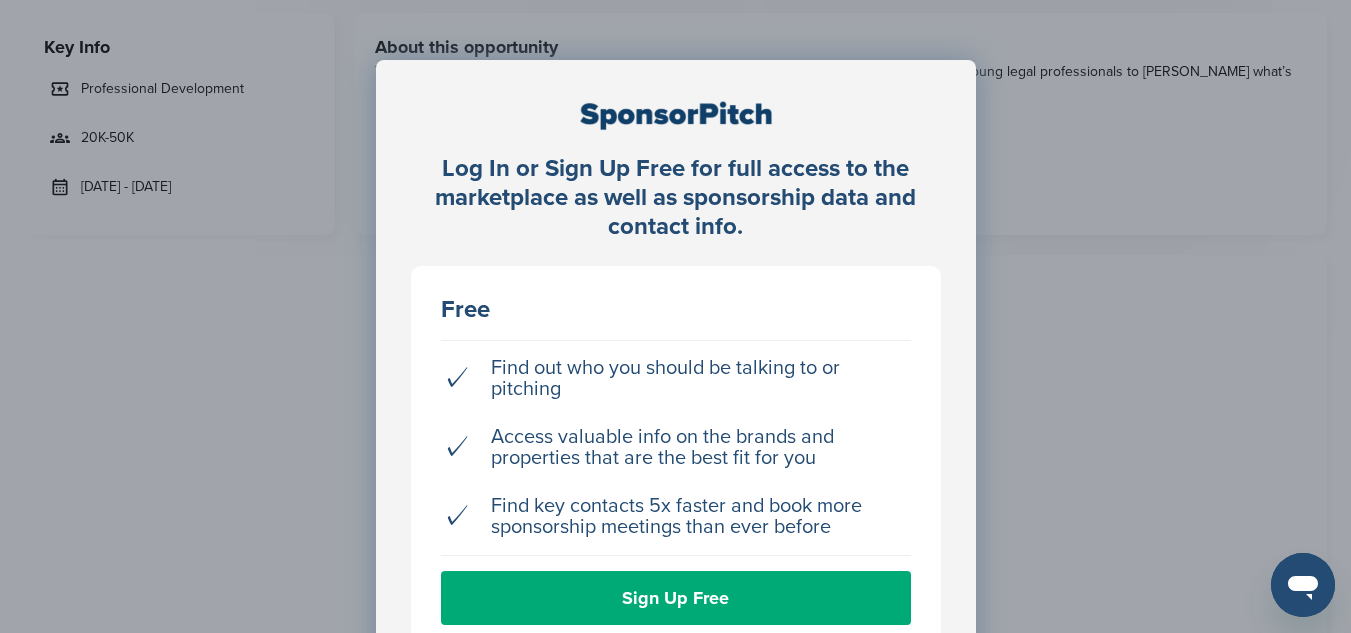 scroll, scrollTop: 691, scrollLeft: 0, axis: vertical 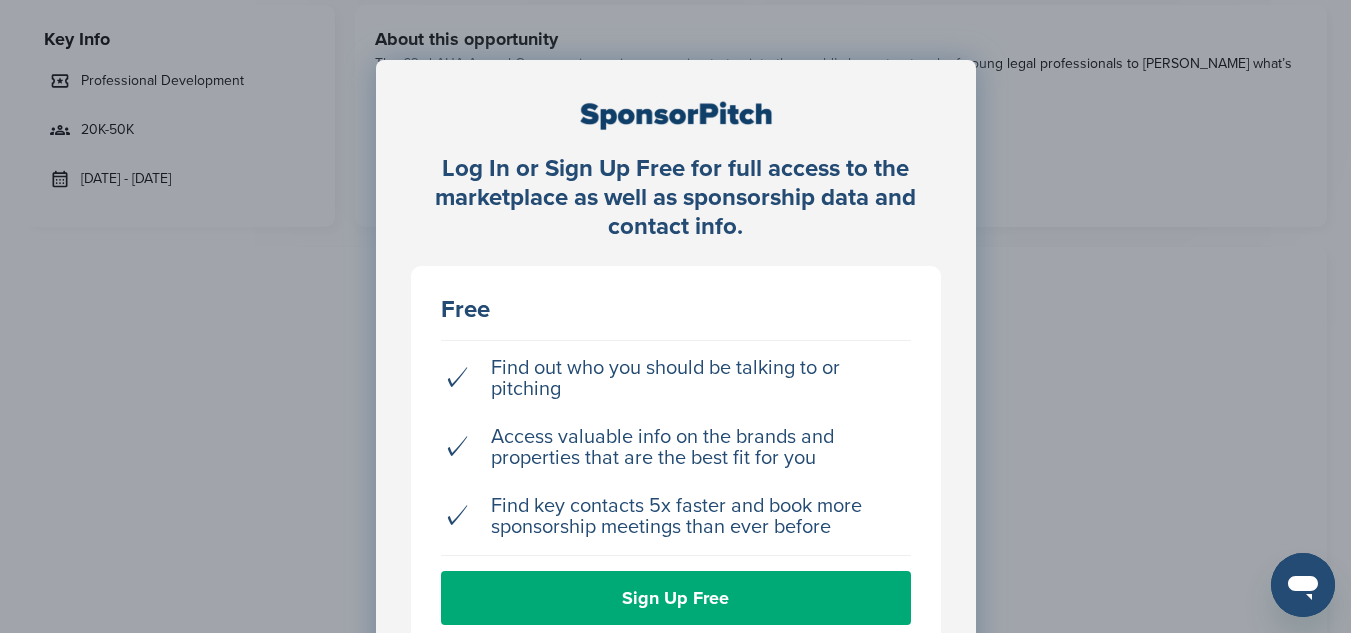 click on "Log In or Sign Up Free for full access to the marketplace as well as sponsorship data and contact info.
Free
✓
Find out who you should be talking to or pitching
✓
Access valuable info on the brands and properties that are the best fit for you
✓
Find key contacts 5x faster and book more sponsorship meetings than ever before
Sign Up Free
Already signed up? Log in →" at bounding box center [675, 366] 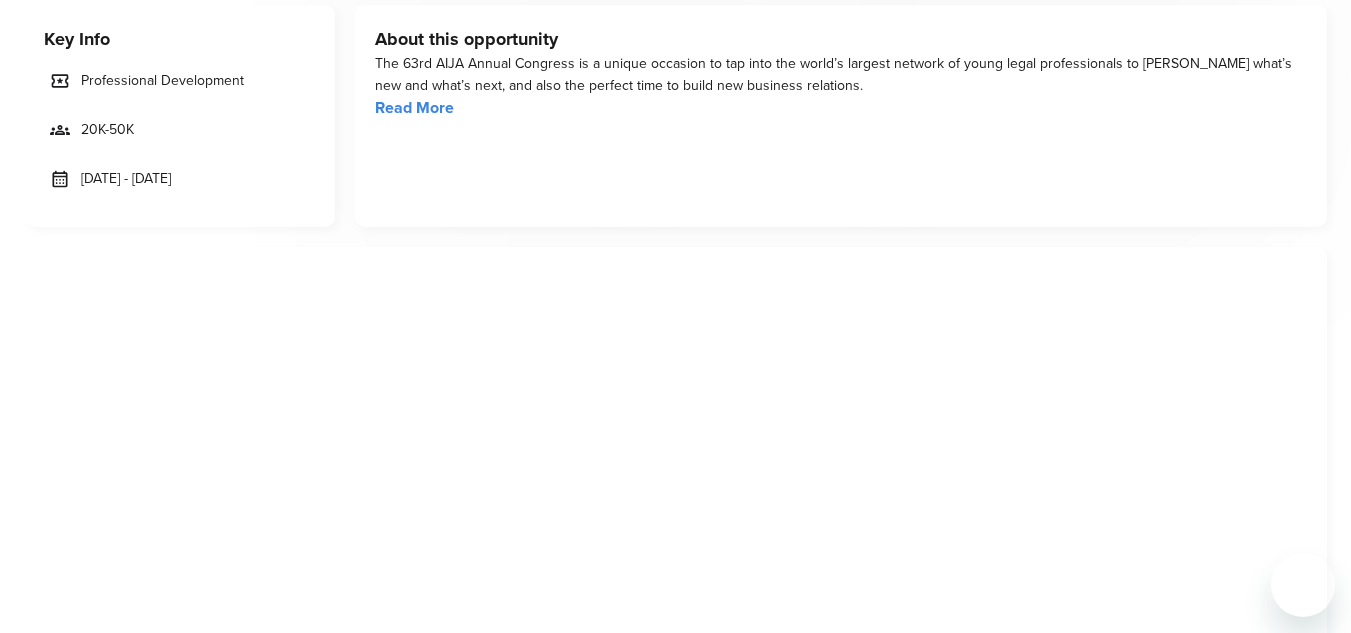scroll, scrollTop: 691, scrollLeft: 0, axis: vertical 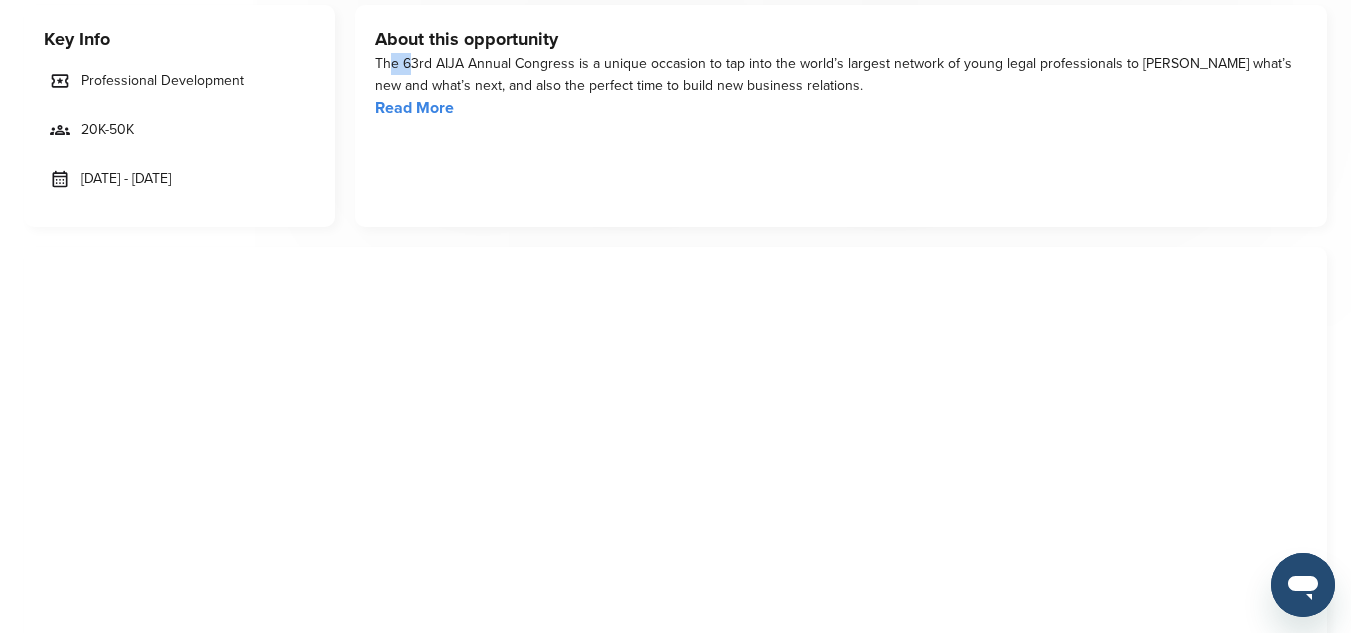 click on "The 63rd AIJA Annual Congress is a unique occasion to tap into the world’s largest network of young legal professionals to [PERSON_NAME] what’s new and what’s next, and also the perfect time to build new business relations." at bounding box center (841, 75) 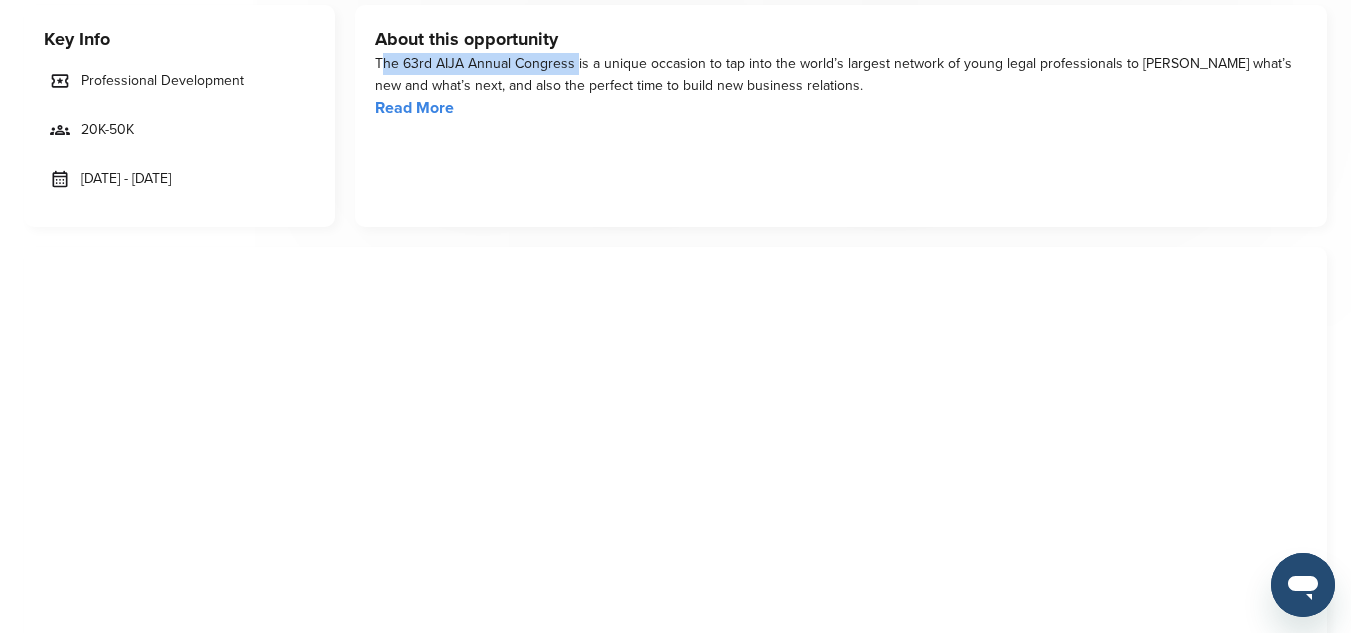 drag, startPoint x: 573, startPoint y: 68, endPoint x: 375, endPoint y: 71, distance: 198.02272 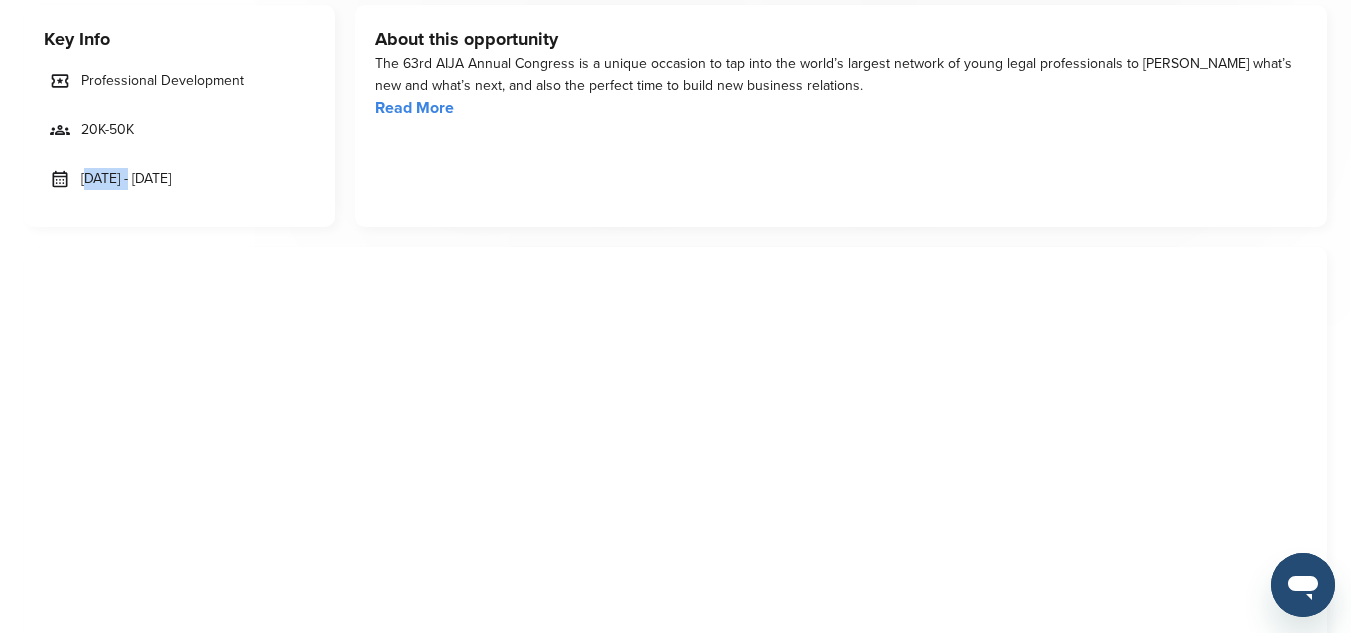 click on "[DATE] - [DATE]" at bounding box center (126, 179) 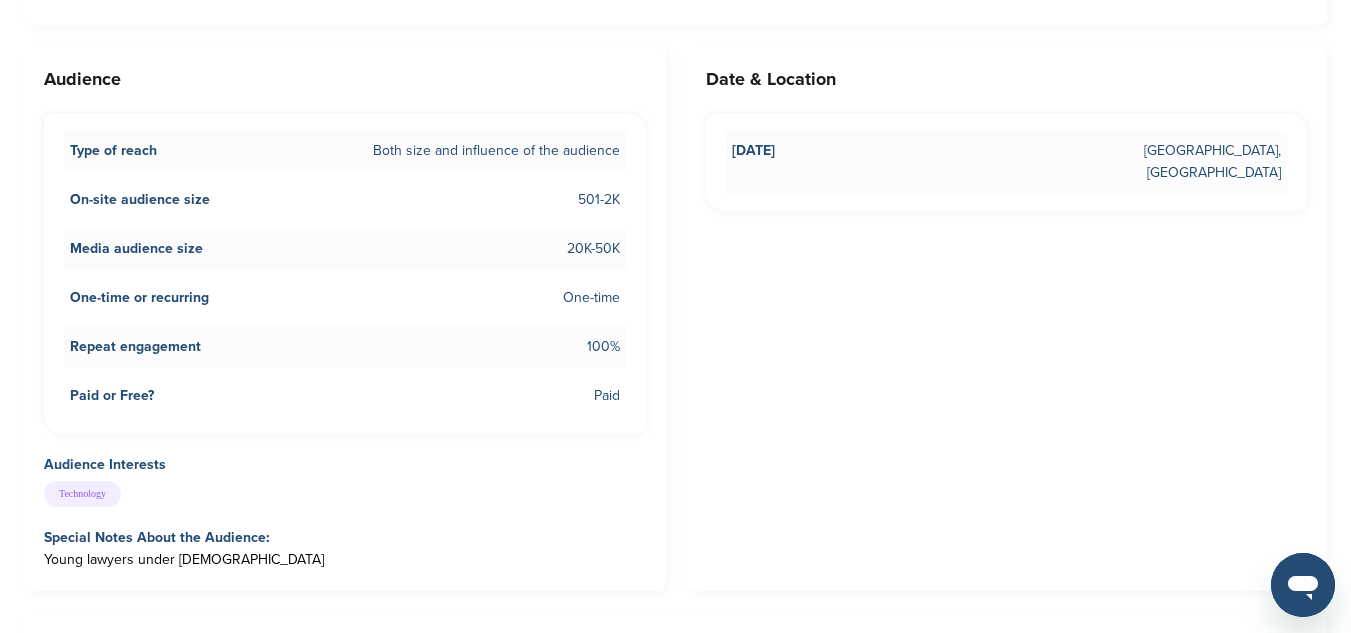 scroll, scrollTop: 1537, scrollLeft: 0, axis: vertical 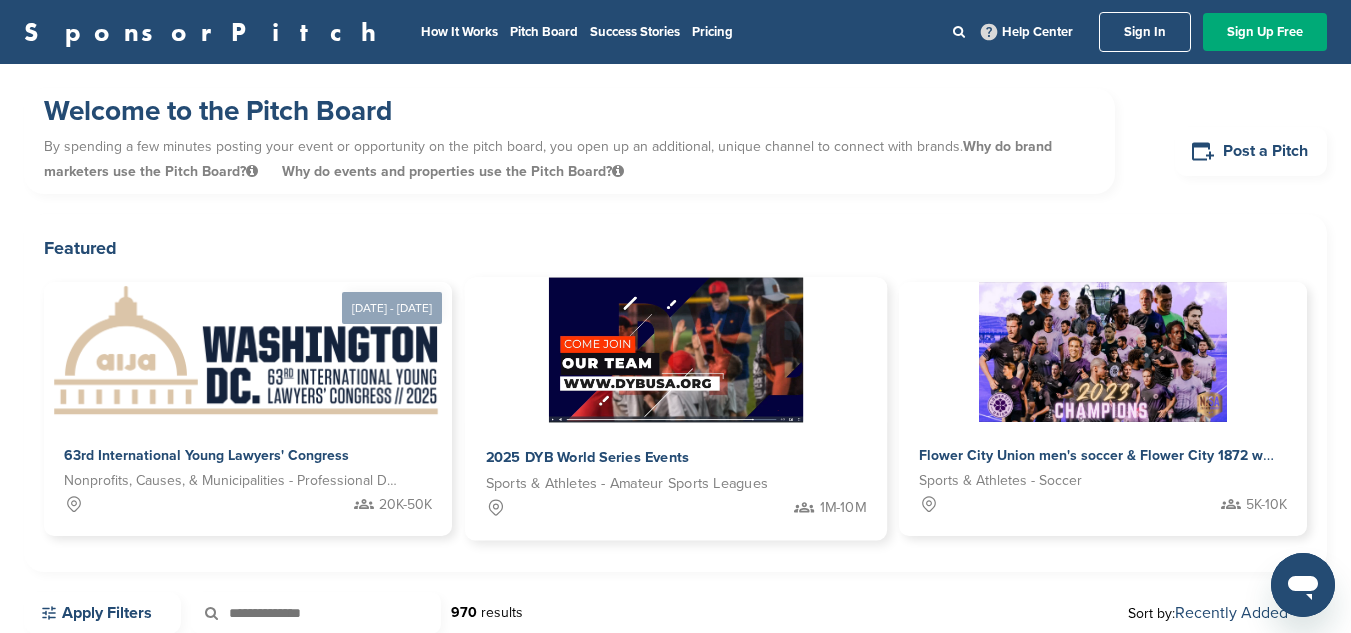 click at bounding box center (675, 350) 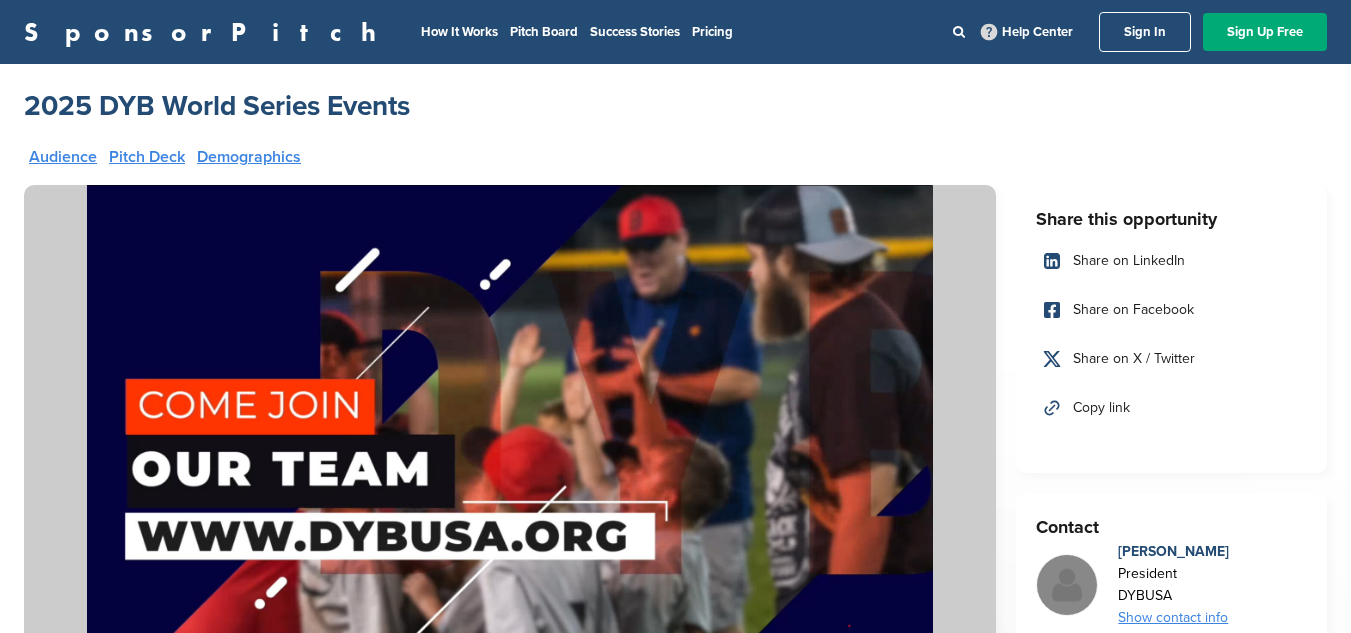 scroll, scrollTop: 0, scrollLeft: 0, axis: both 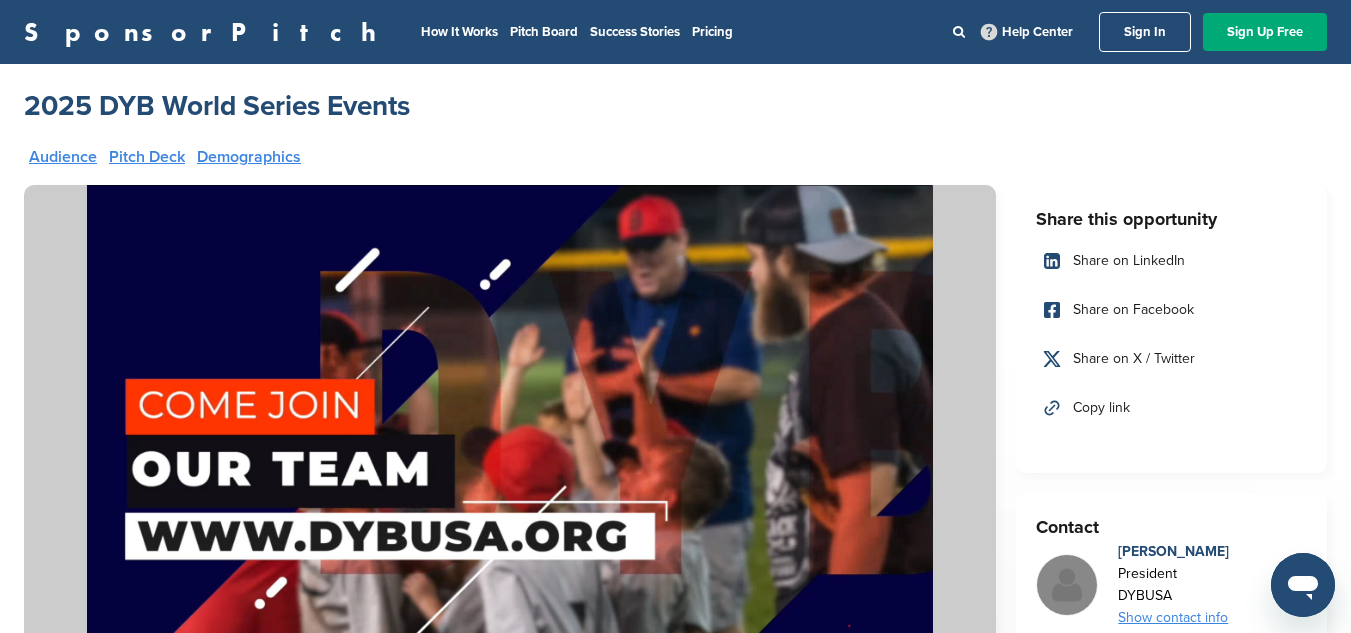 drag, startPoint x: 418, startPoint y: 98, endPoint x: 36, endPoint y: 102, distance: 382.02094 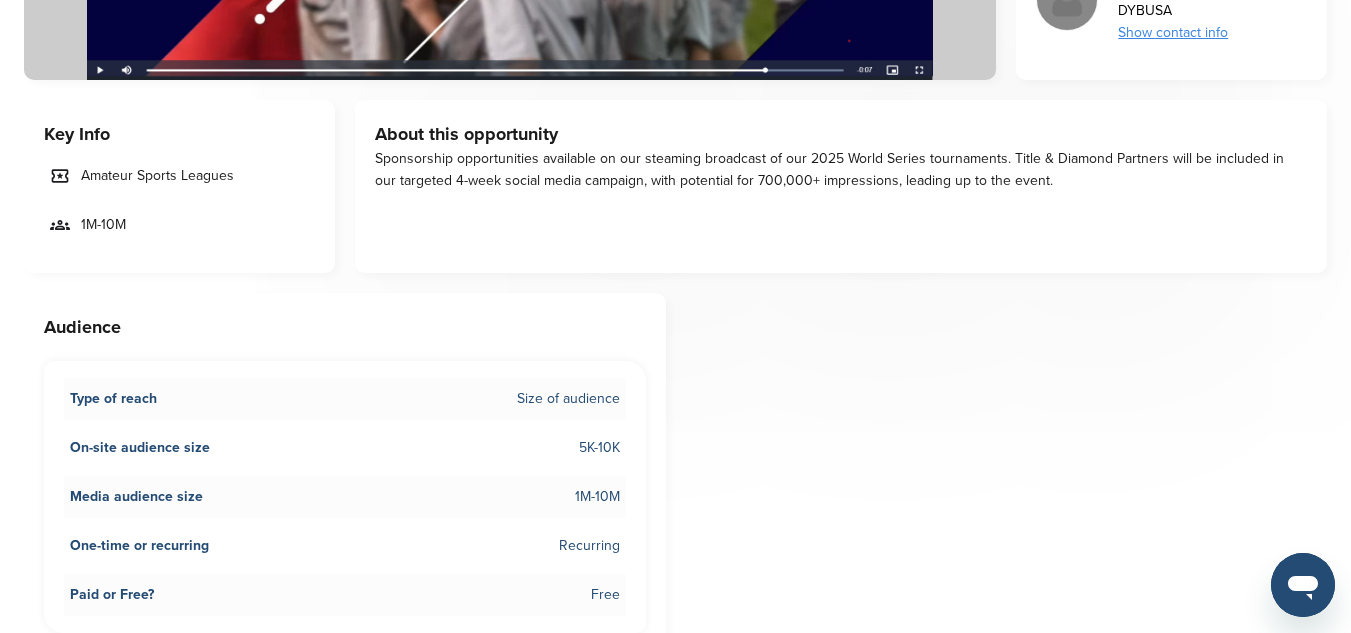 scroll, scrollTop: 590, scrollLeft: 0, axis: vertical 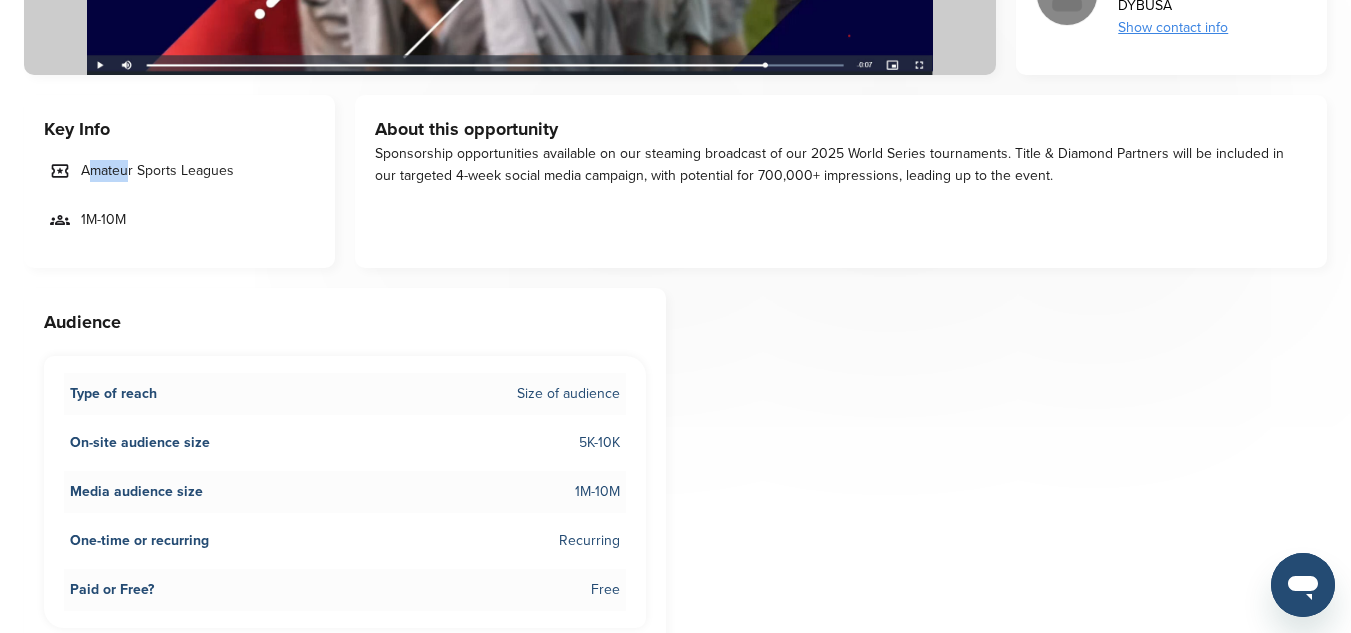 drag, startPoint x: 89, startPoint y: 171, endPoint x: 71, endPoint y: 189, distance: 25.455845 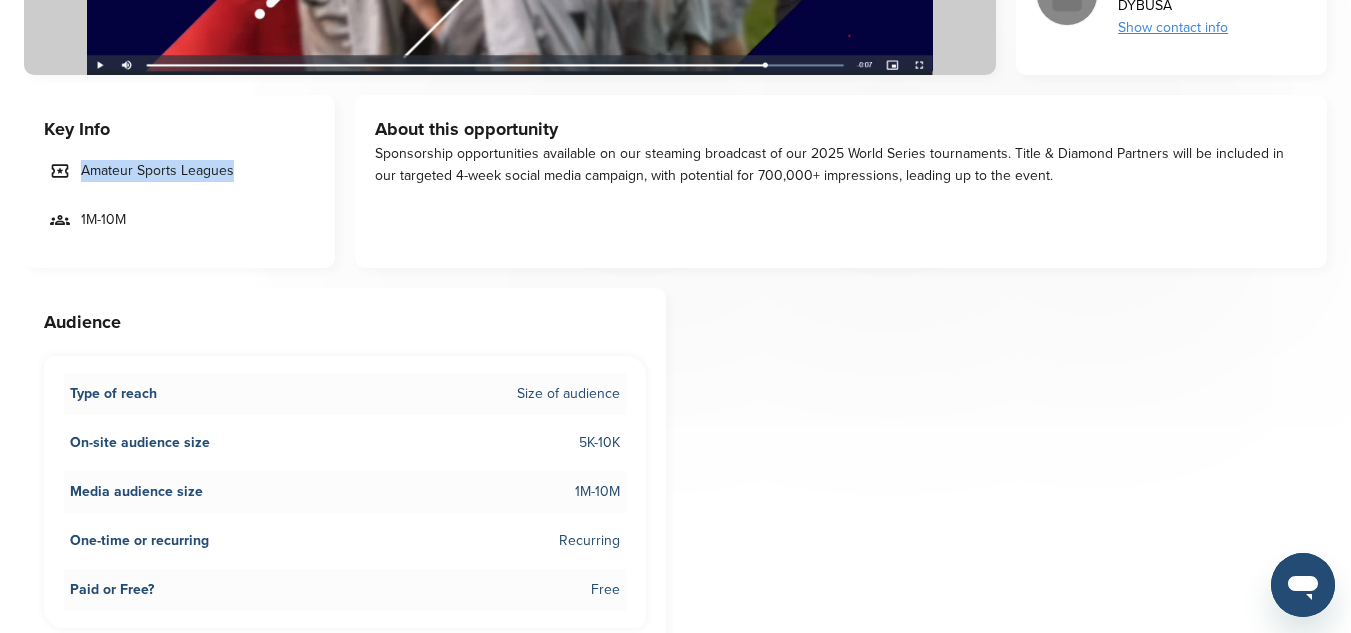 drag, startPoint x: 256, startPoint y: 164, endPoint x: 68, endPoint y: 171, distance: 188.13028 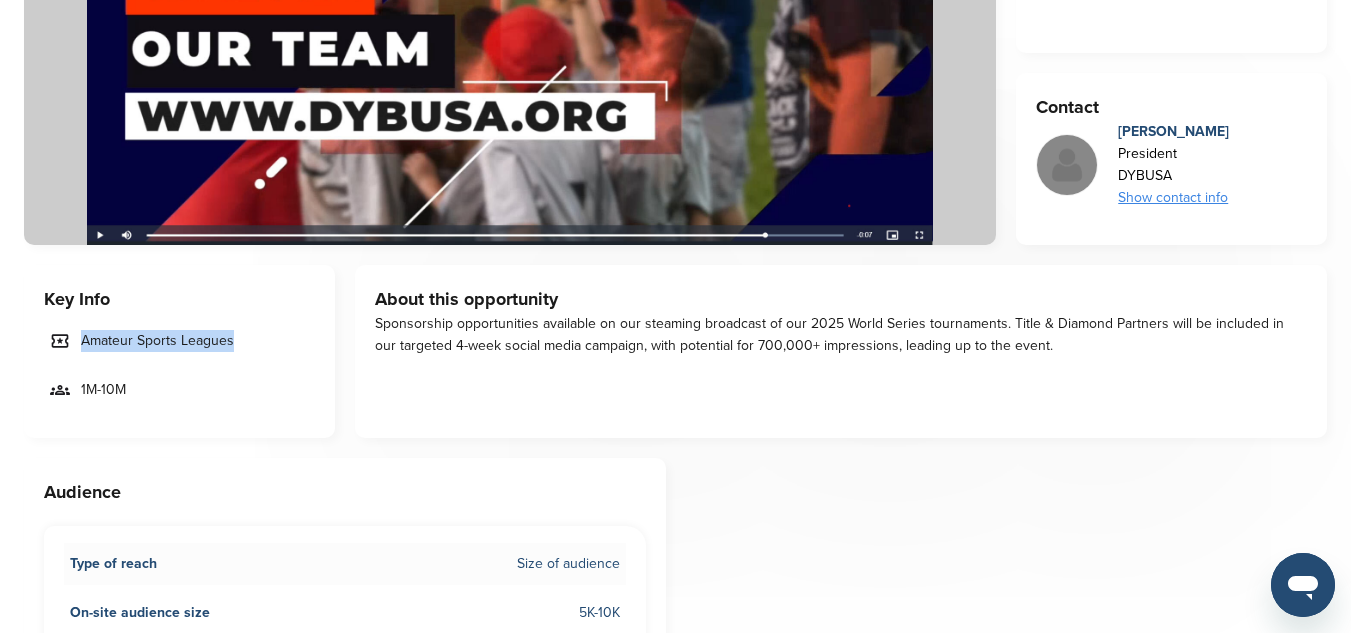 scroll, scrollTop: 409, scrollLeft: 0, axis: vertical 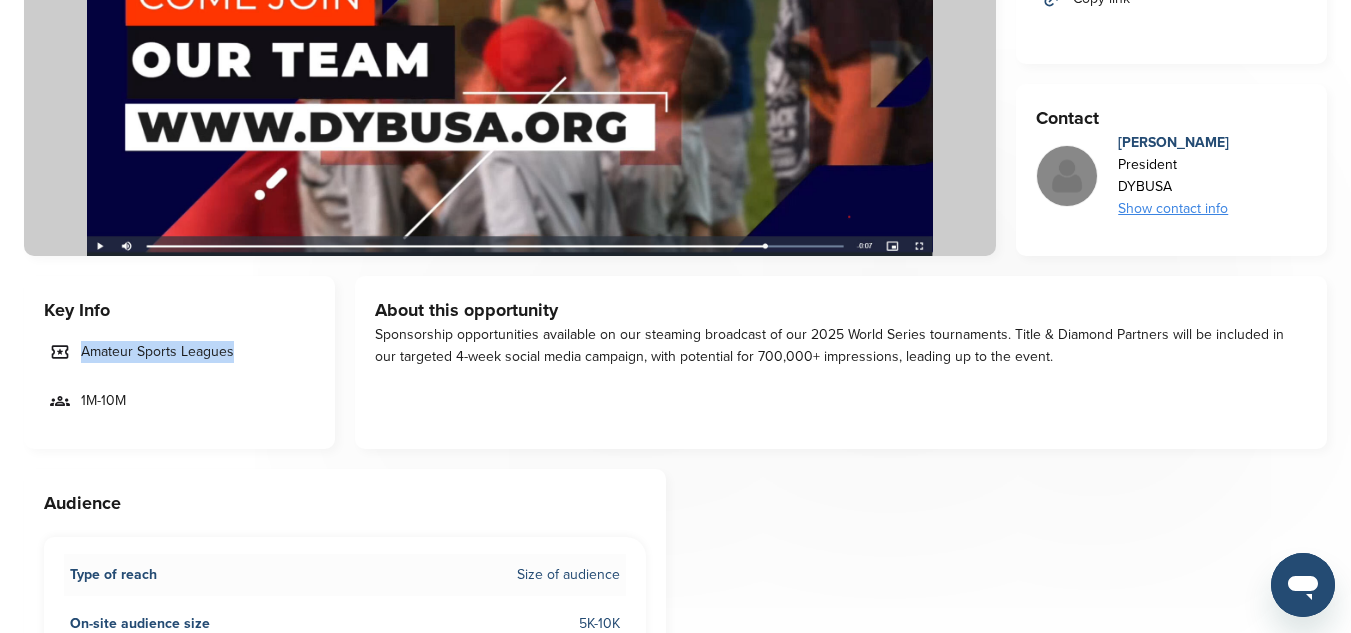 drag, startPoint x: 1114, startPoint y: 139, endPoint x: 1185, endPoint y: 185, distance: 84.59905 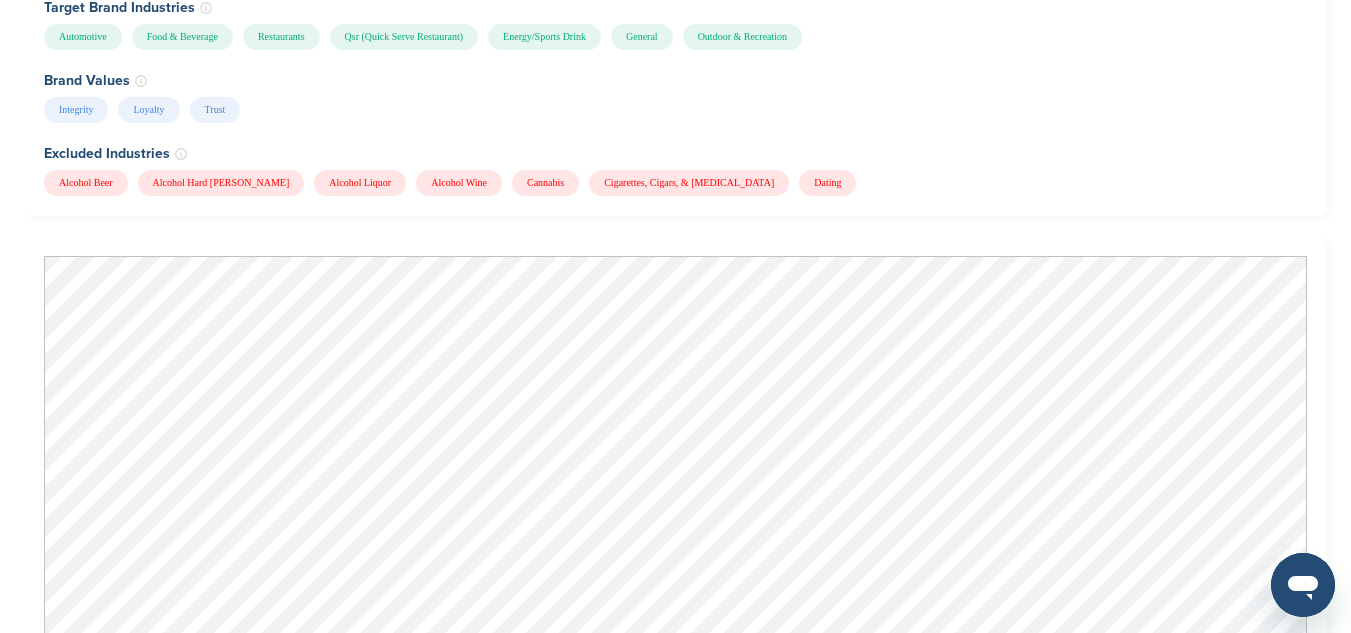 scroll, scrollTop: 1425, scrollLeft: 0, axis: vertical 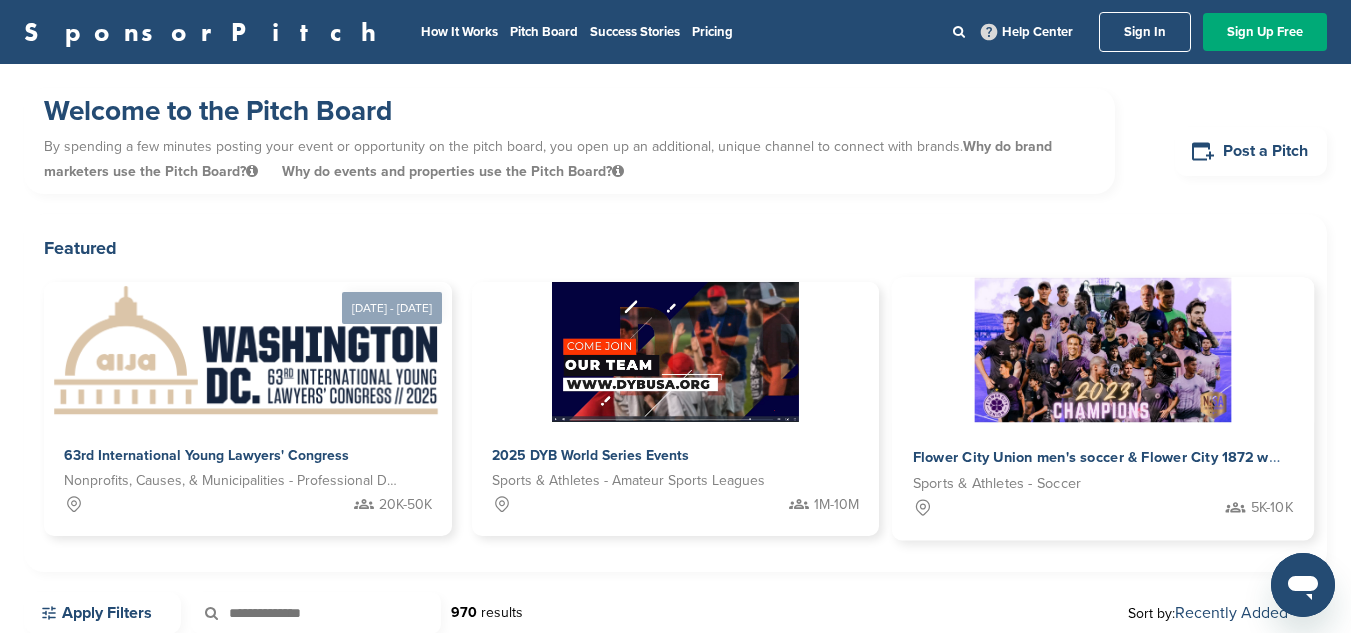 click at bounding box center [1103, 350] 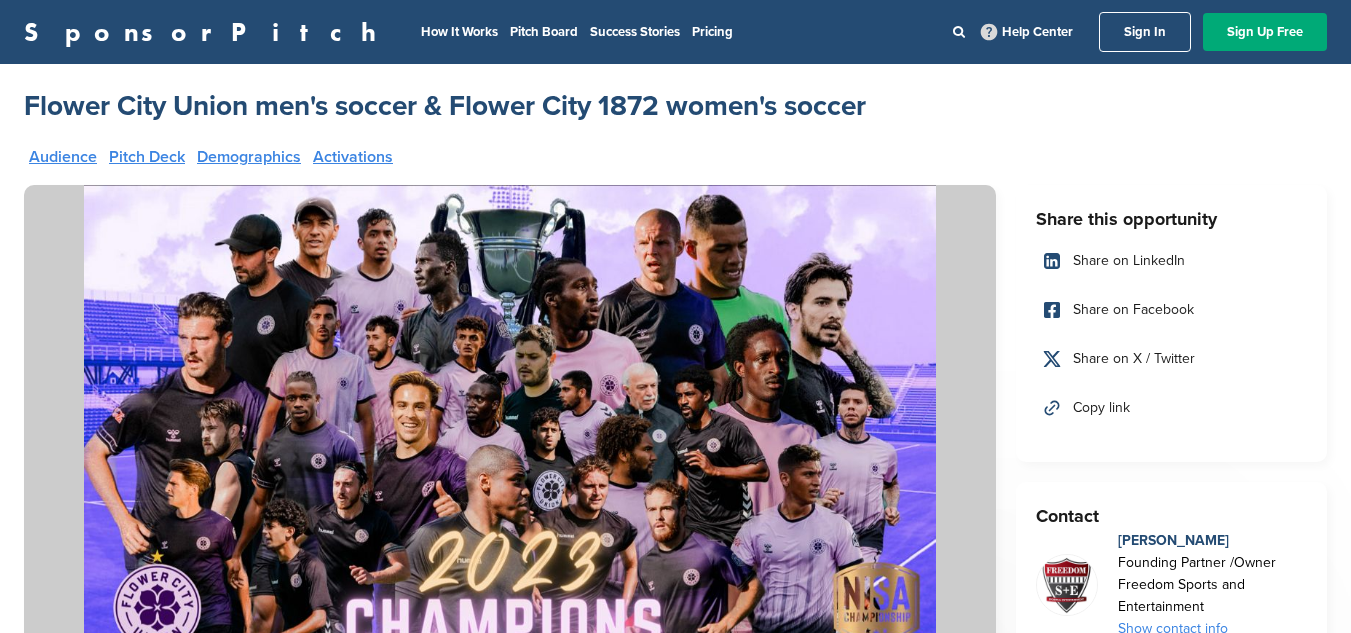 scroll, scrollTop: 0, scrollLeft: 0, axis: both 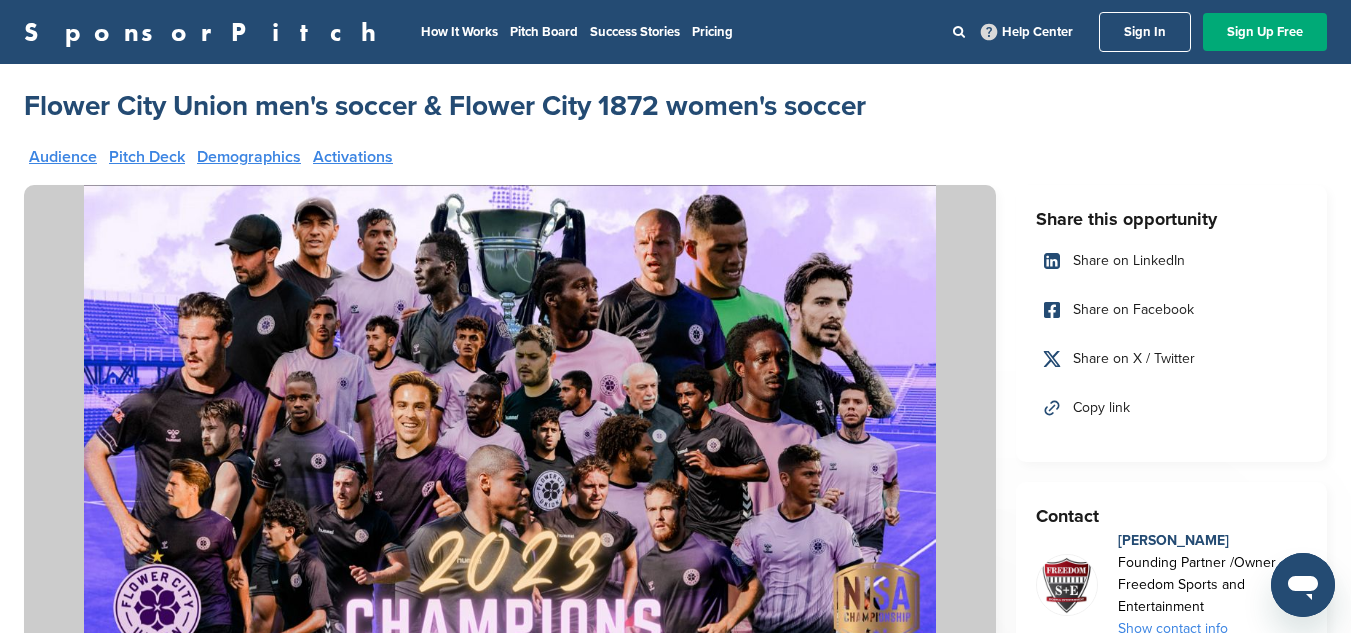 drag, startPoint x: 1348, startPoint y: 68, endPoint x: 1326, endPoint y: 122, distance: 58.30952 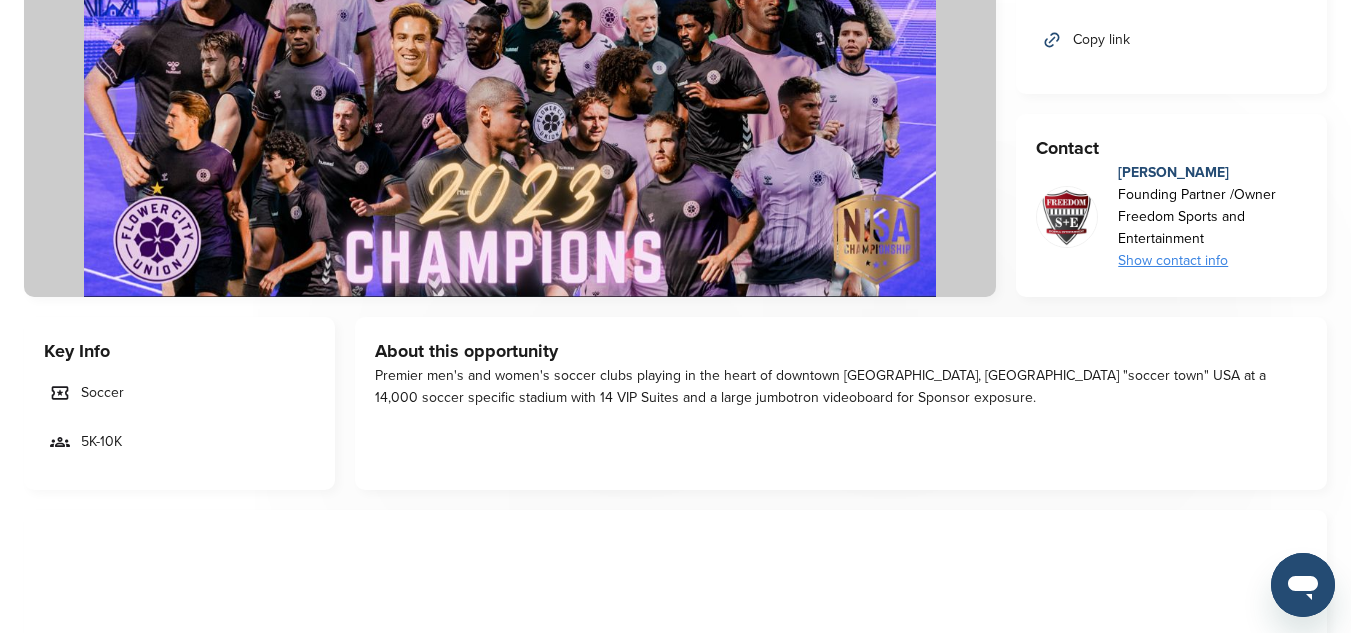 scroll, scrollTop: 322, scrollLeft: 0, axis: vertical 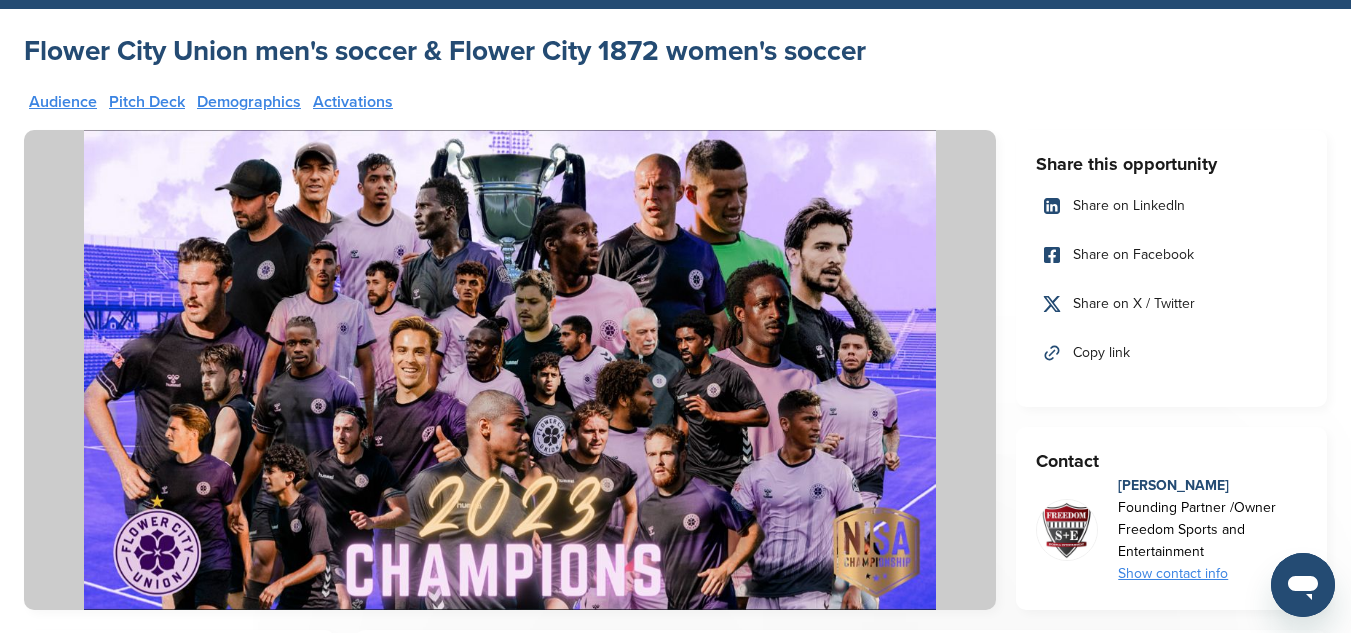 click on "Flower City Union men's soccer & Flower City 1872 women's soccer" at bounding box center (445, 51) 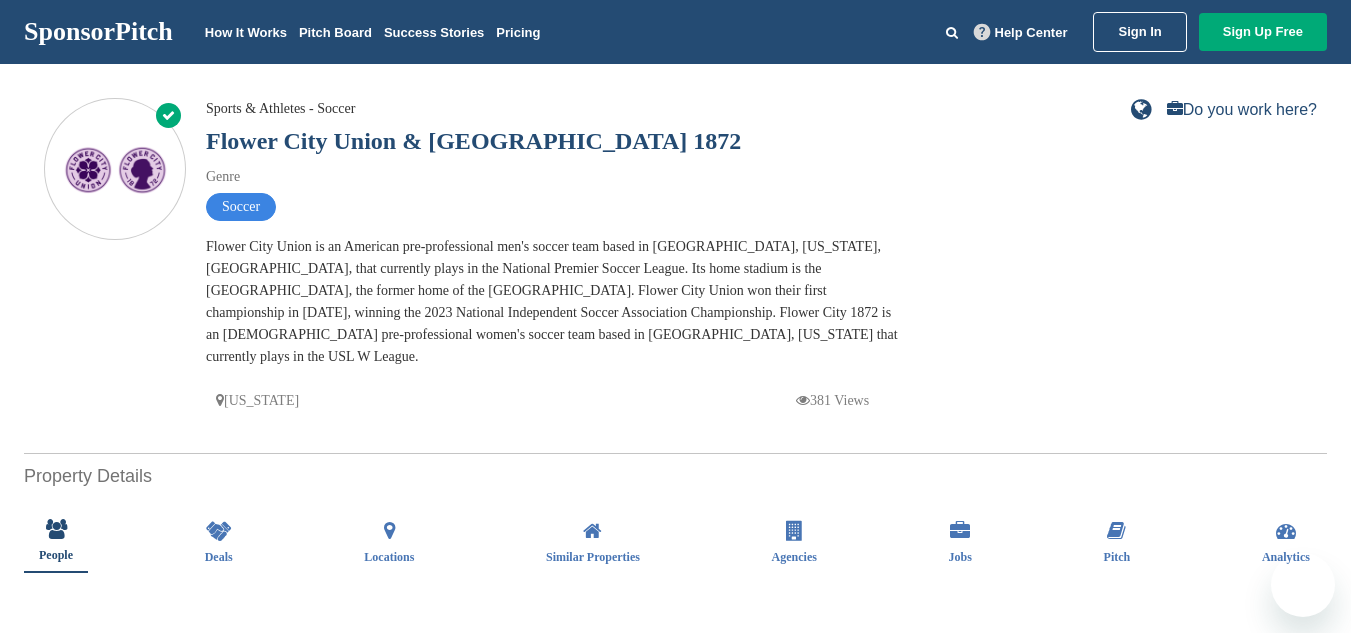 scroll, scrollTop: 0, scrollLeft: 0, axis: both 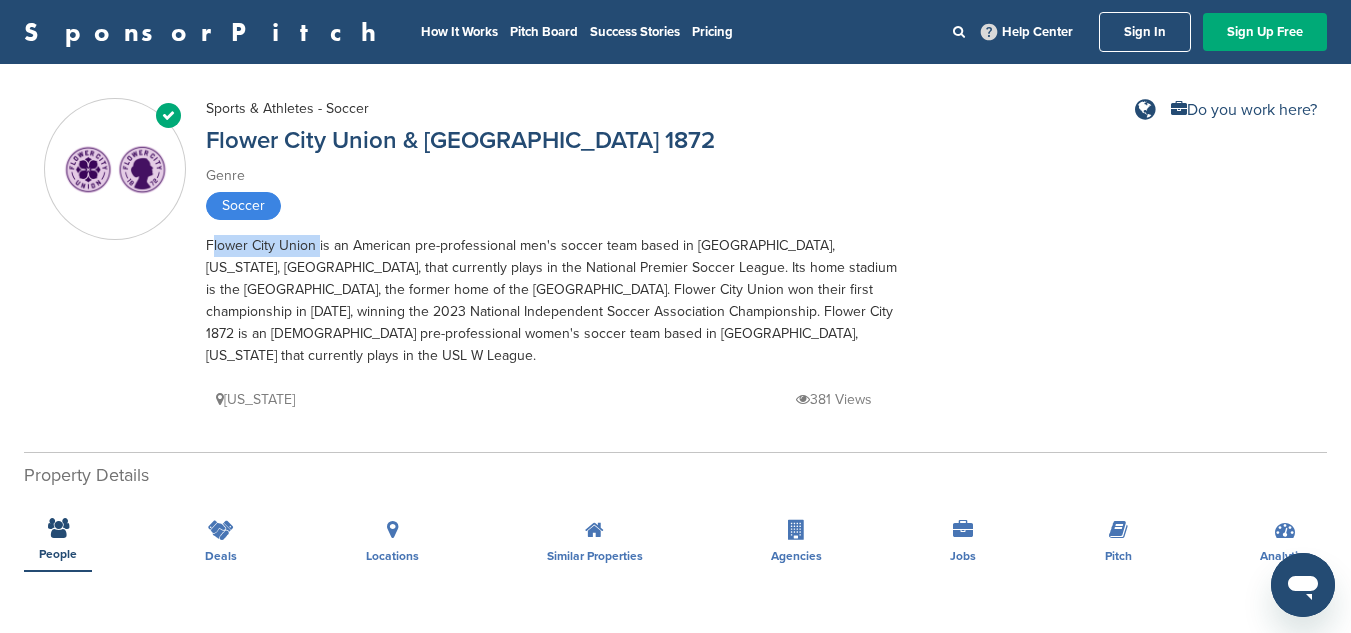 drag, startPoint x: 205, startPoint y: 241, endPoint x: 311, endPoint y: 257, distance: 107.200745 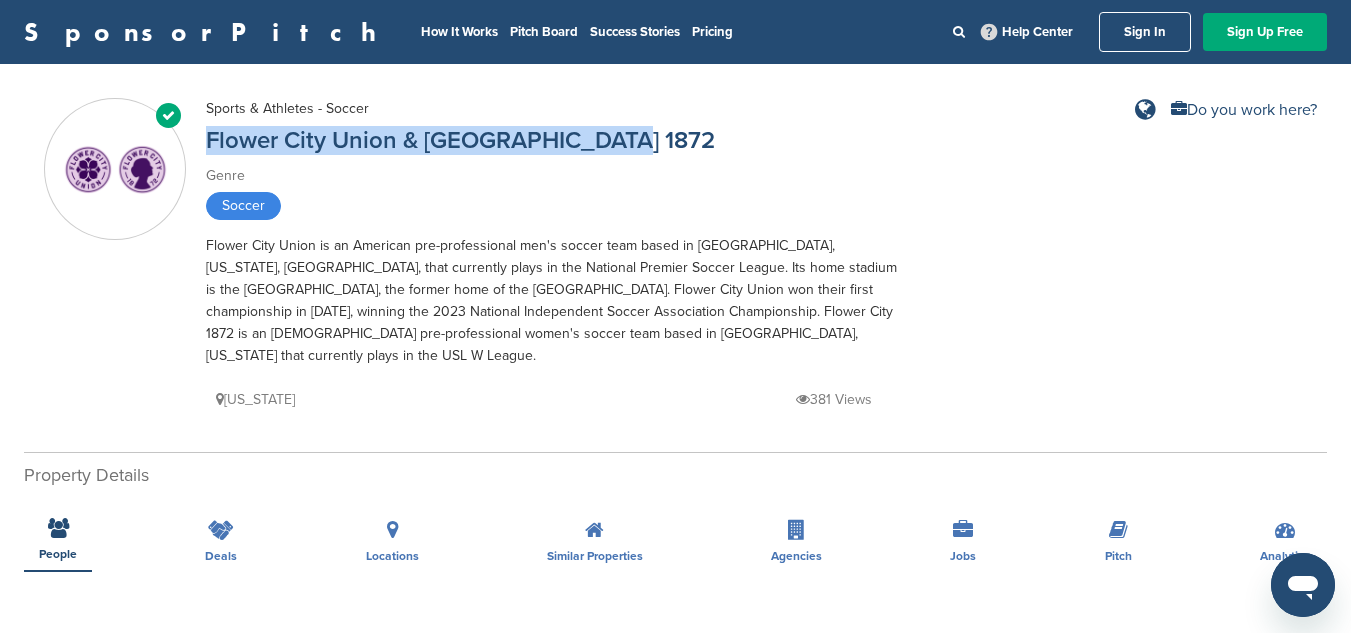 drag, startPoint x: 607, startPoint y: 141, endPoint x: 212, endPoint y: 125, distance: 395.3239 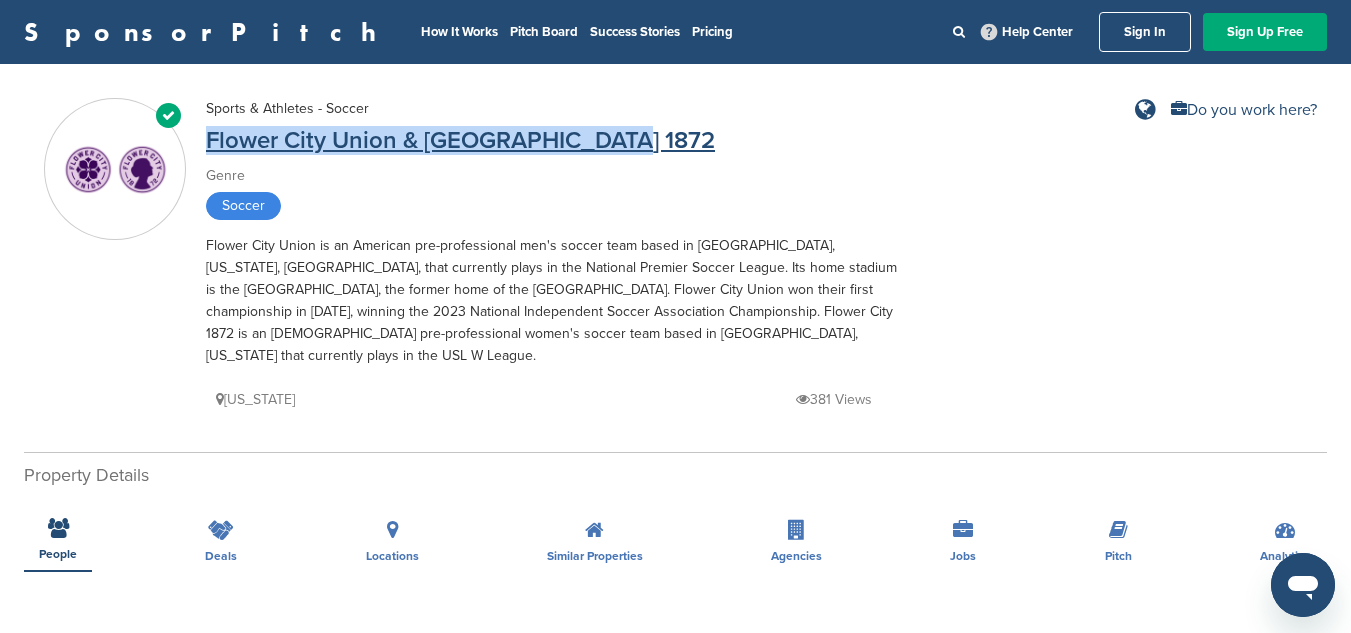 copy on "Flower City Union & Flower City 1872" 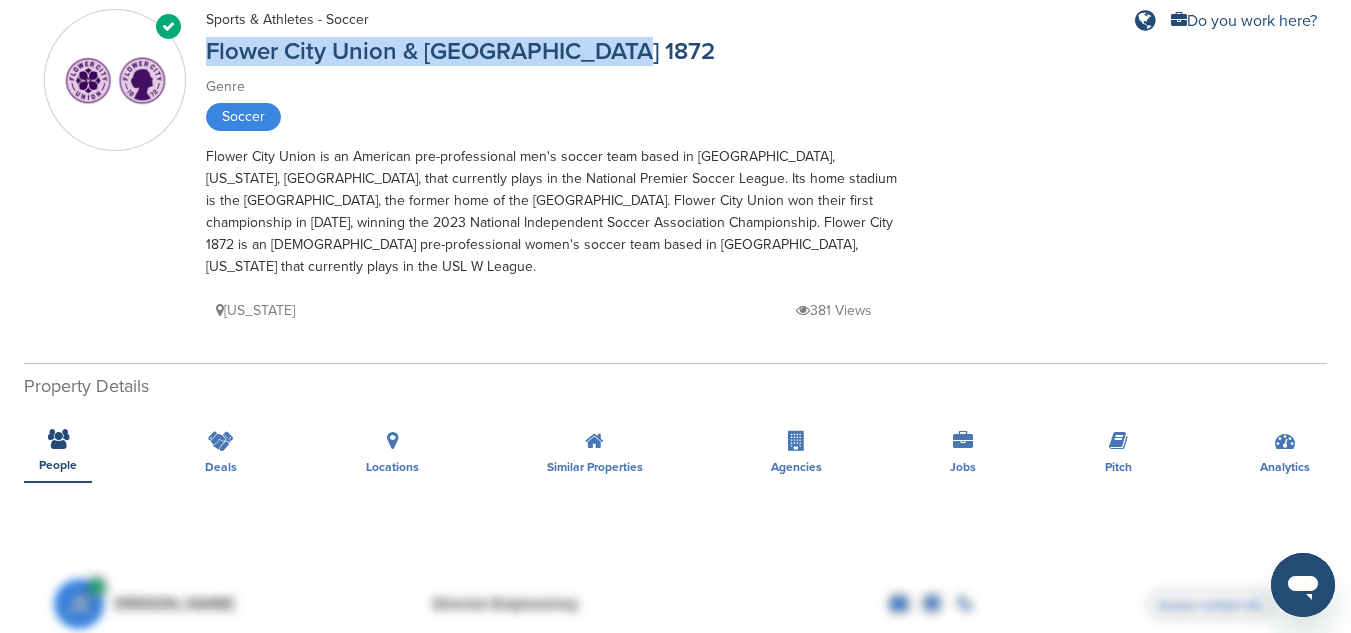 scroll, scrollTop: 0, scrollLeft: 0, axis: both 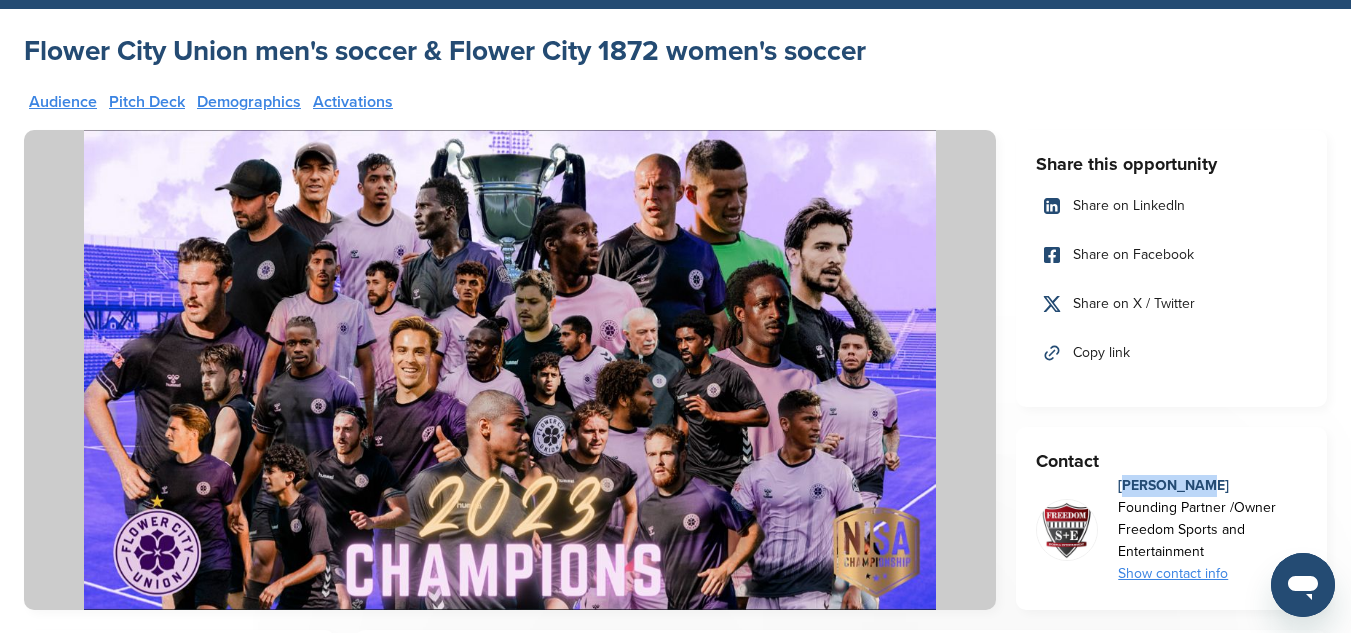 drag, startPoint x: 1119, startPoint y: 482, endPoint x: 1216, endPoint y: 494, distance: 97.73945 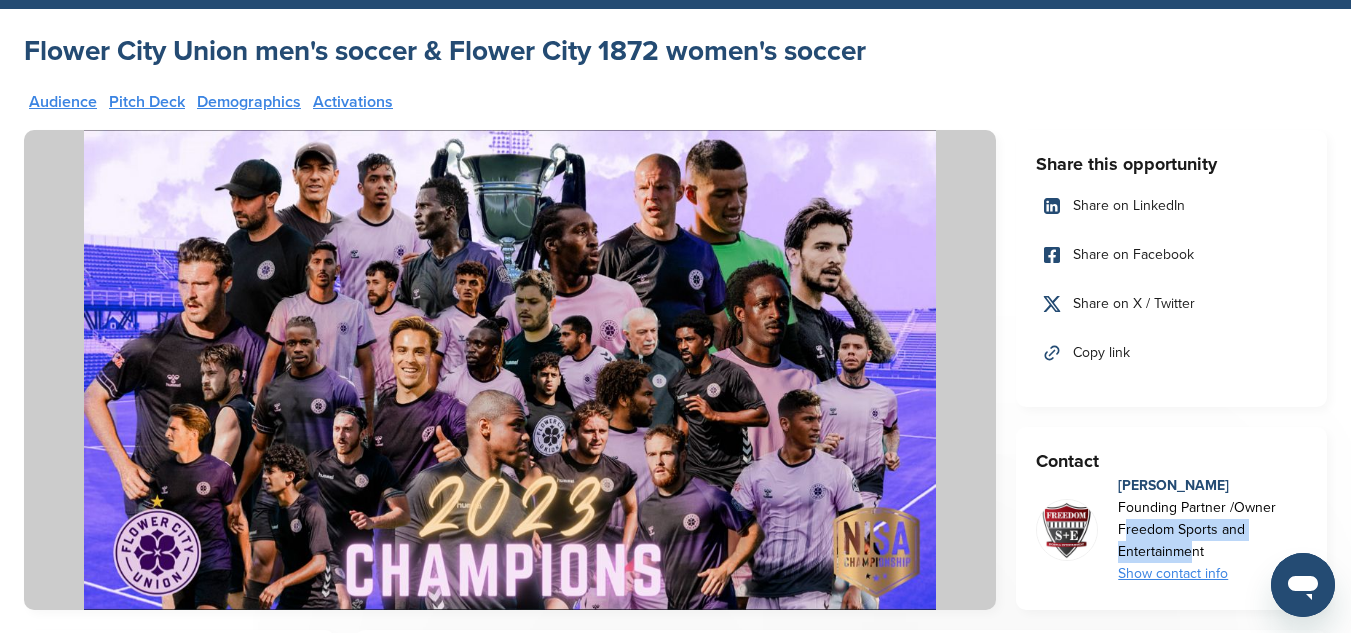 drag, startPoint x: 1173, startPoint y: 545, endPoint x: 1117, endPoint y: 526, distance: 59.135437 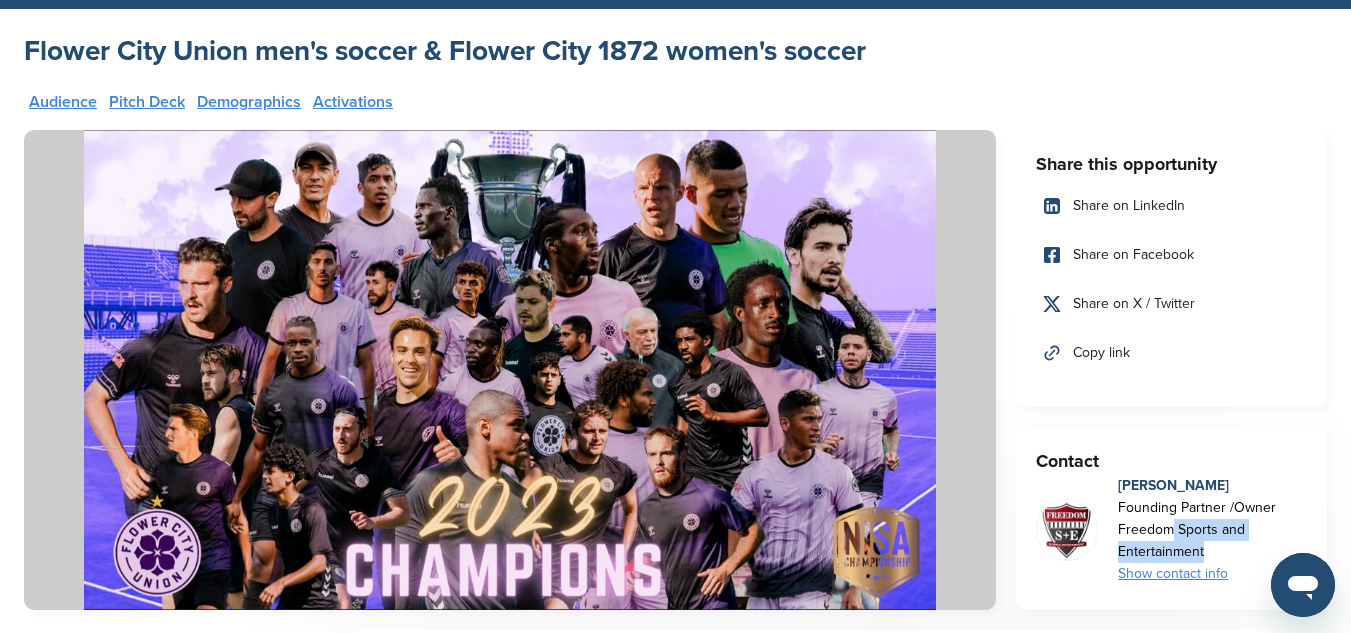 drag, startPoint x: 1198, startPoint y: 553, endPoint x: 1161, endPoint y: 533, distance: 42.059483 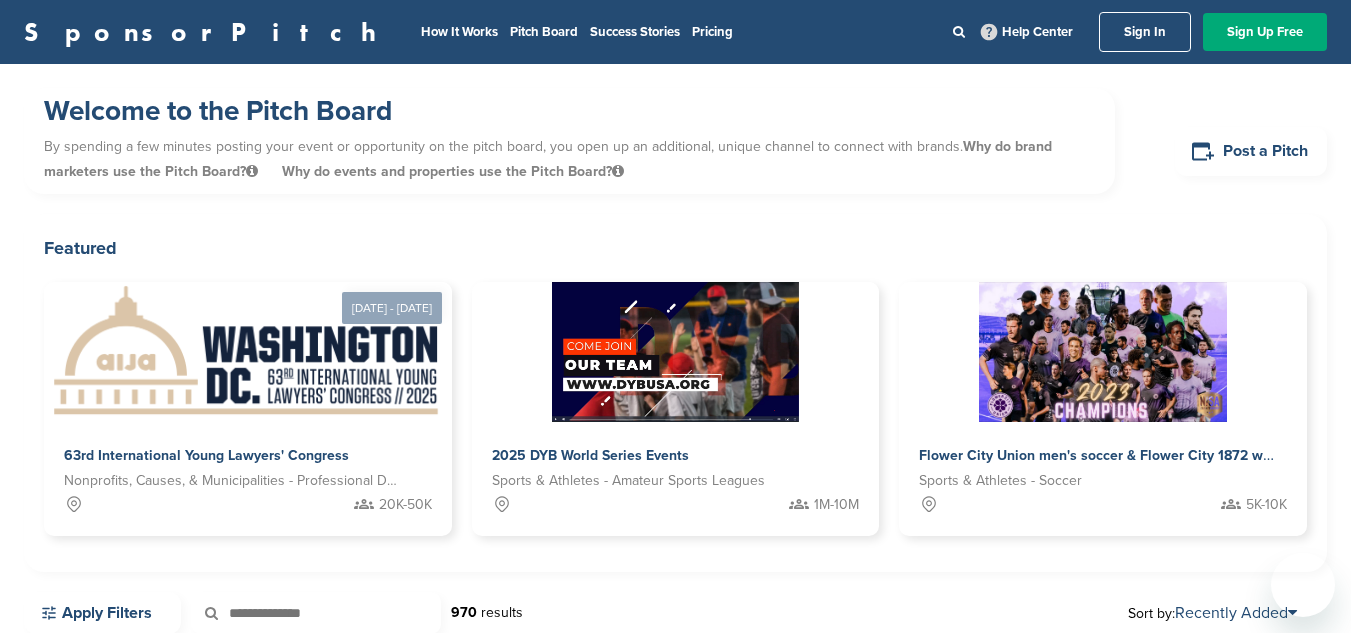 scroll, scrollTop: 0, scrollLeft: 0, axis: both 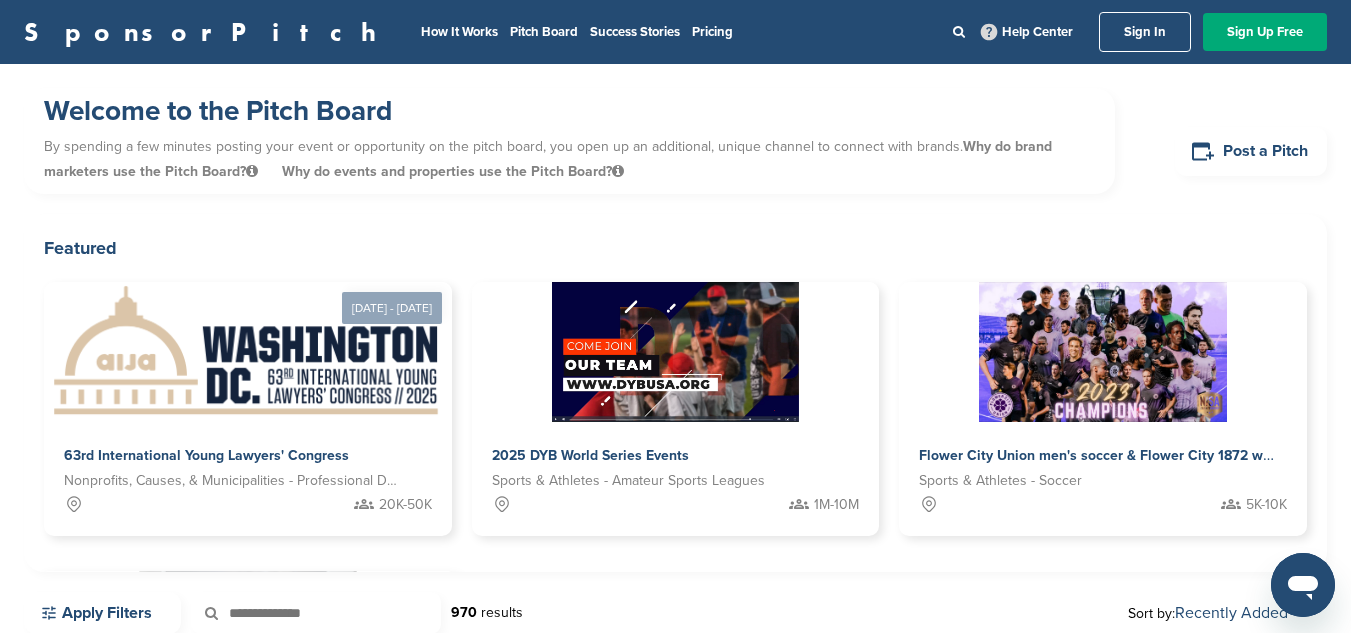click at bounding box center [248, 644] 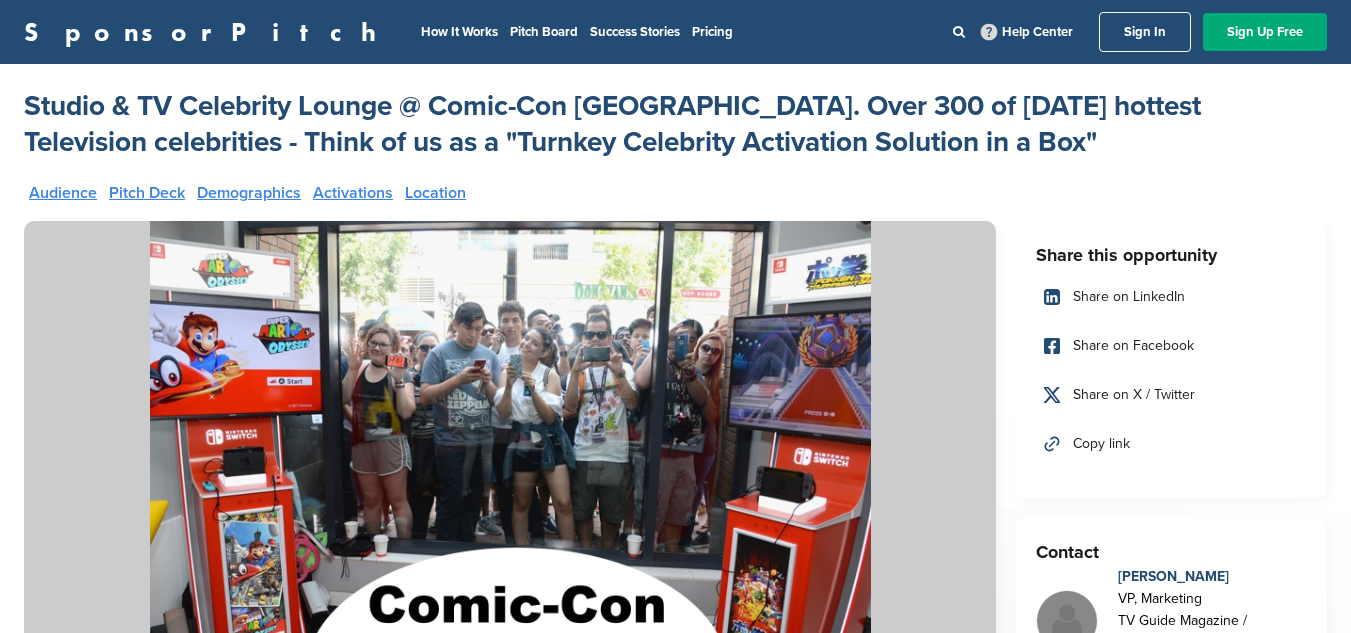 scroll, scrollTop: 0, scrollLeft: 0, axis: both 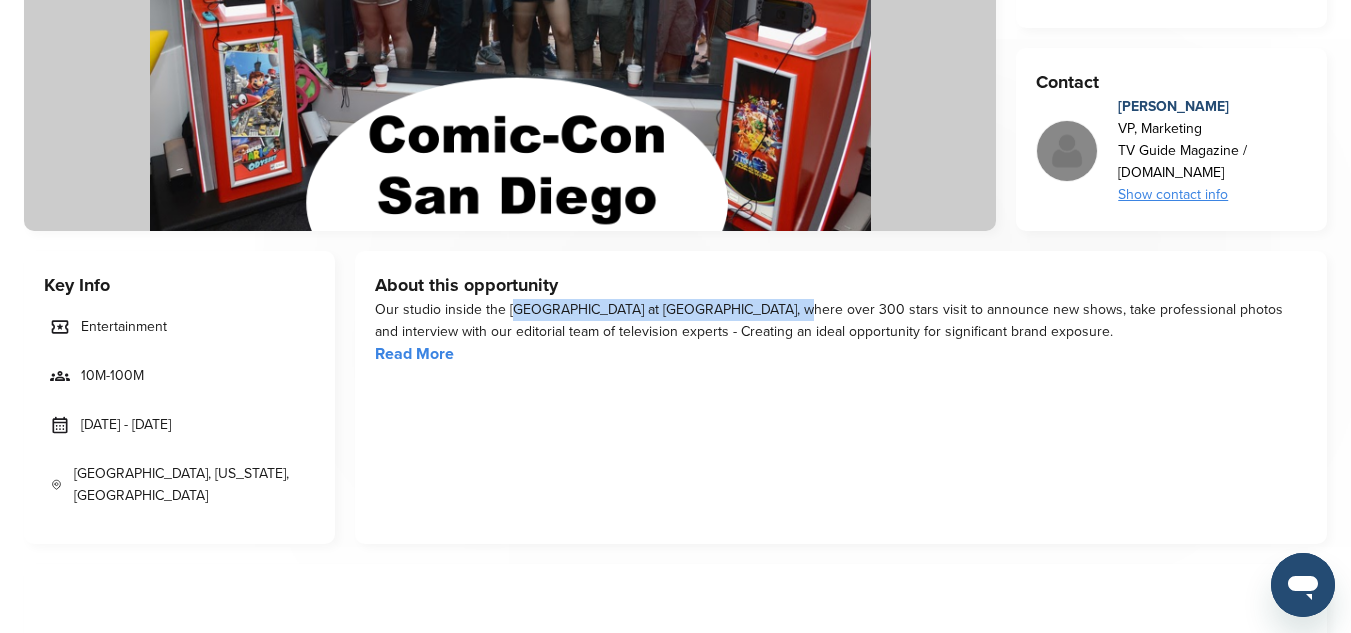 drag, startPoint x: 767, startPoint y: 306, endPoint x: 533, endPoint y: 317, distance: 234.2584 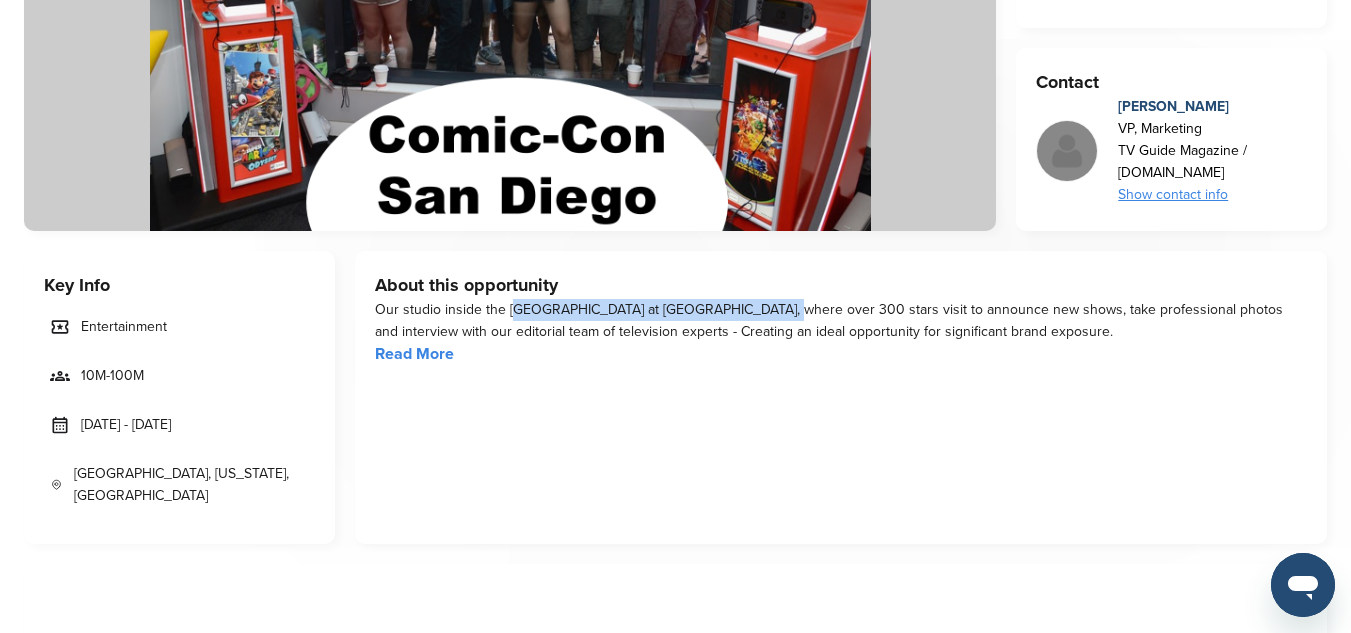 drag, startPoint x: 509, startPoint y: 310, endPoint x: 758, endPoint y: 315, distance: 249.0502 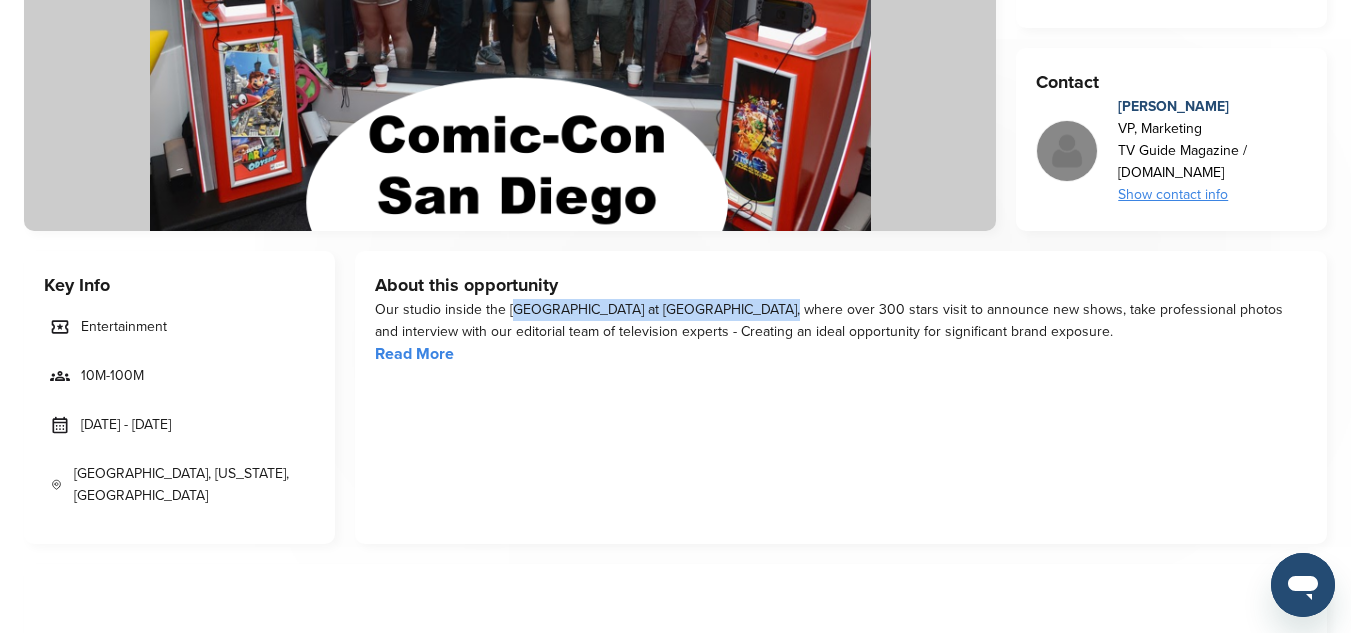 copy on "Hard Rock Hotel at Comic-Con San Diego" 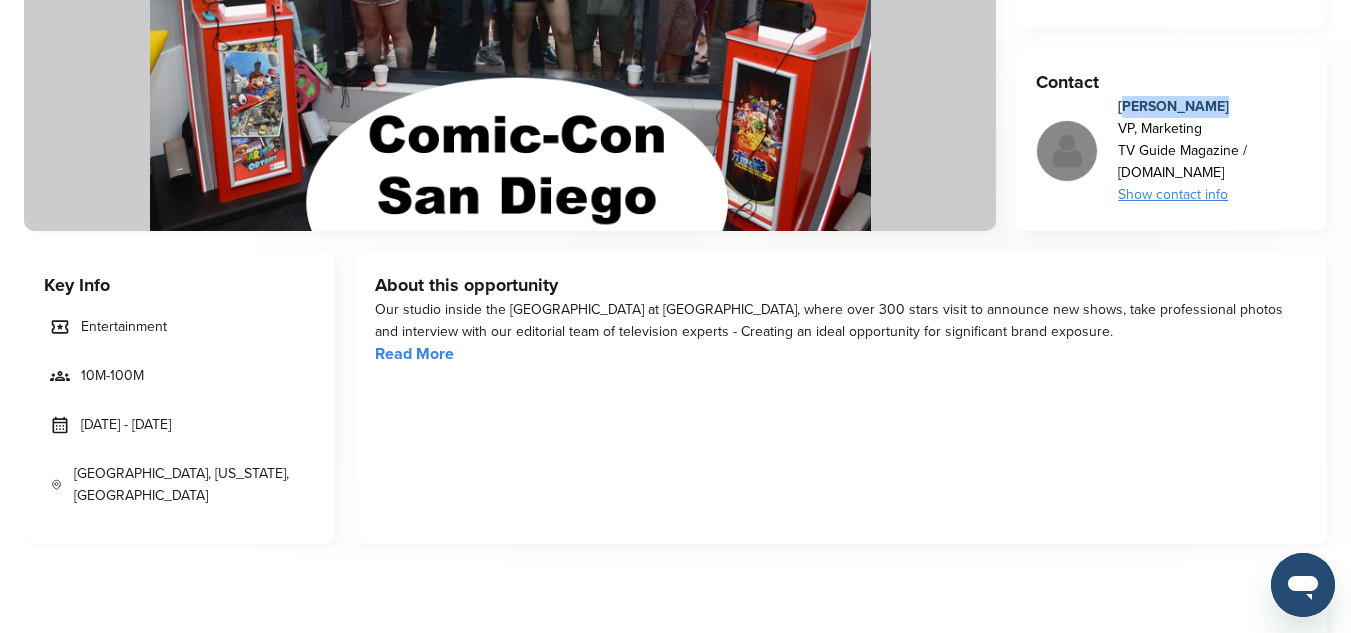 drag, startPoint x: 1114, startPoint y: 109, endPoint x: 1208, endPoint y: 115, distance: 94.19129 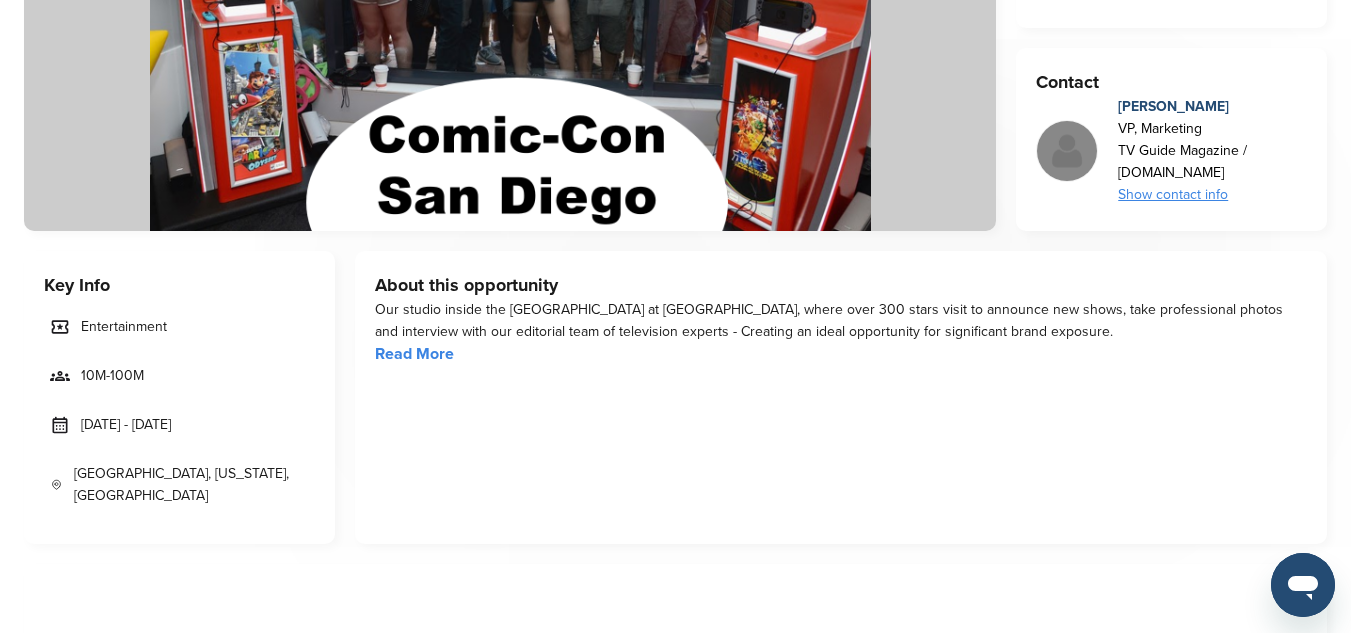click on "[DATE] - [DATE]" at bounding box center (179, 425) 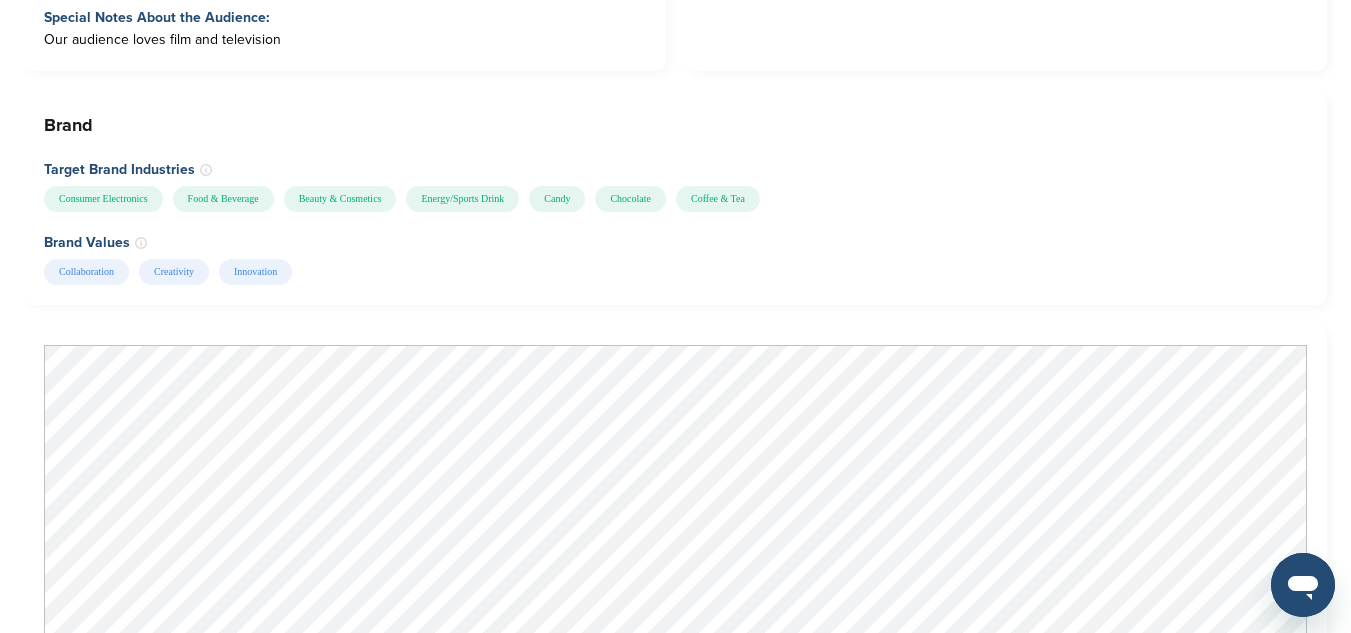 scroll, scrollTop: 2186, scrollLeft: 0, axis: vertical 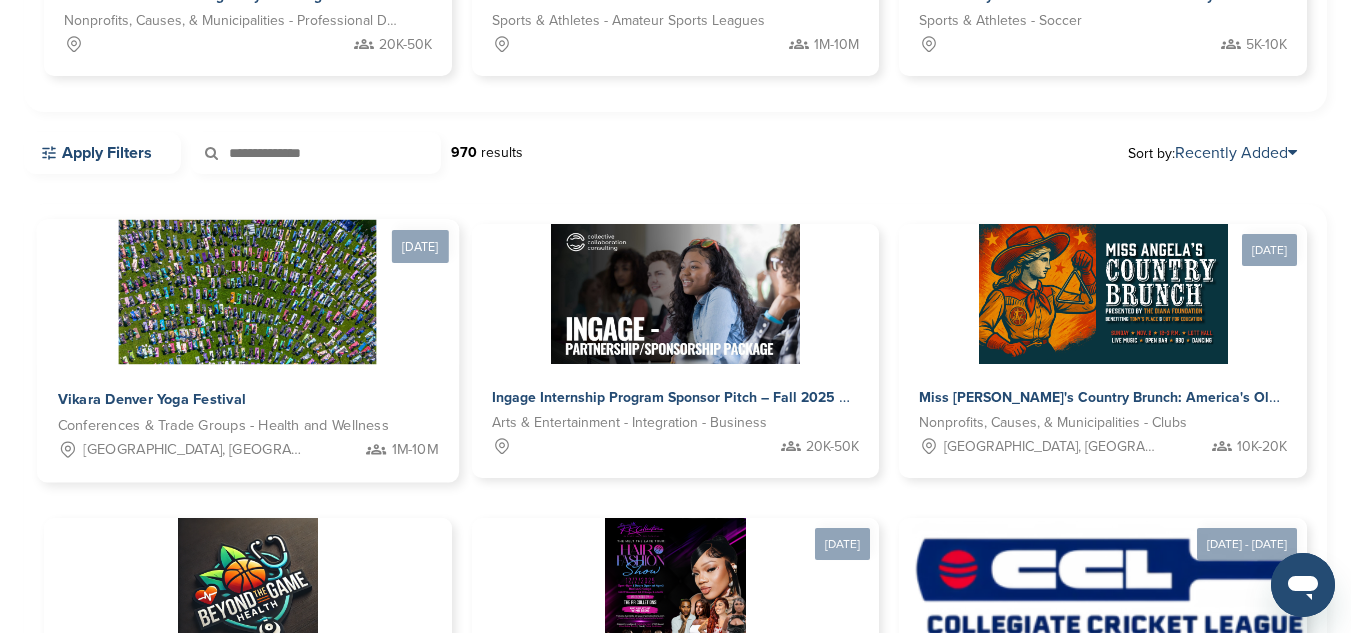 click on "Vikara Denver Yoga Festival" at bounding box center (152, 400) 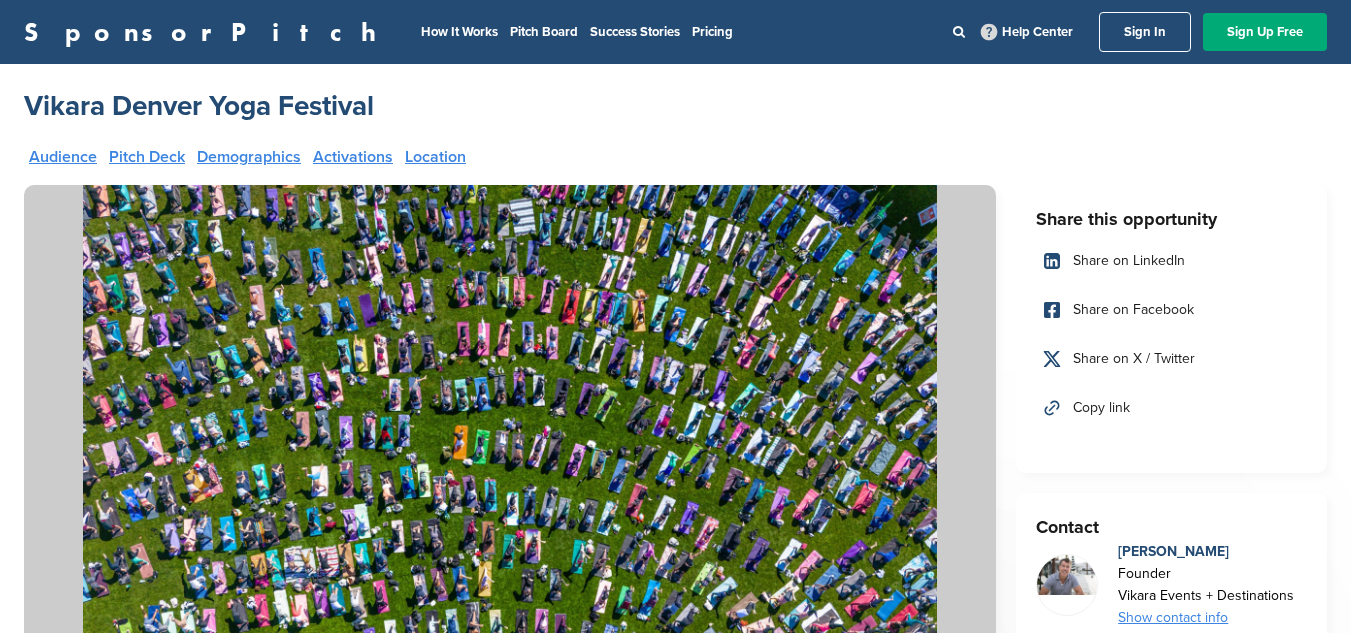 scroll, scrollTop: 0, scrollLeft: 0, axis: both 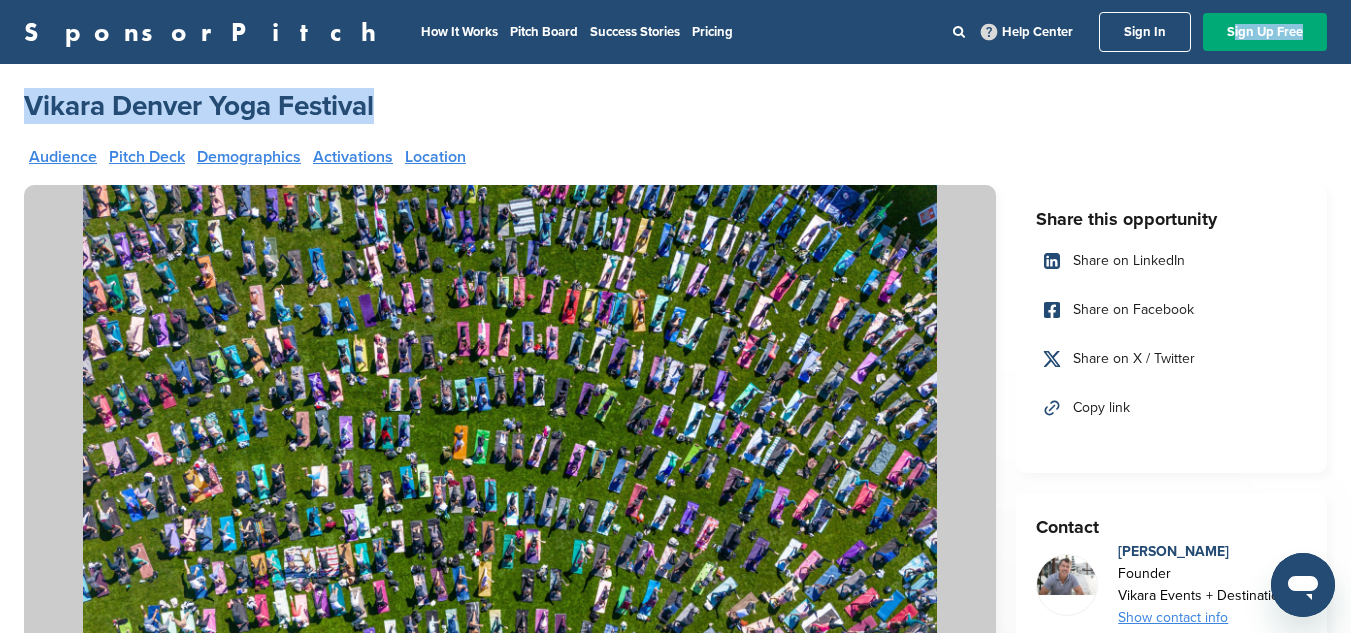 drag, startPoint x: 1349, startPoint y: 53, endPoint x: 1355, endPoint y: 68, distance: 16.155495 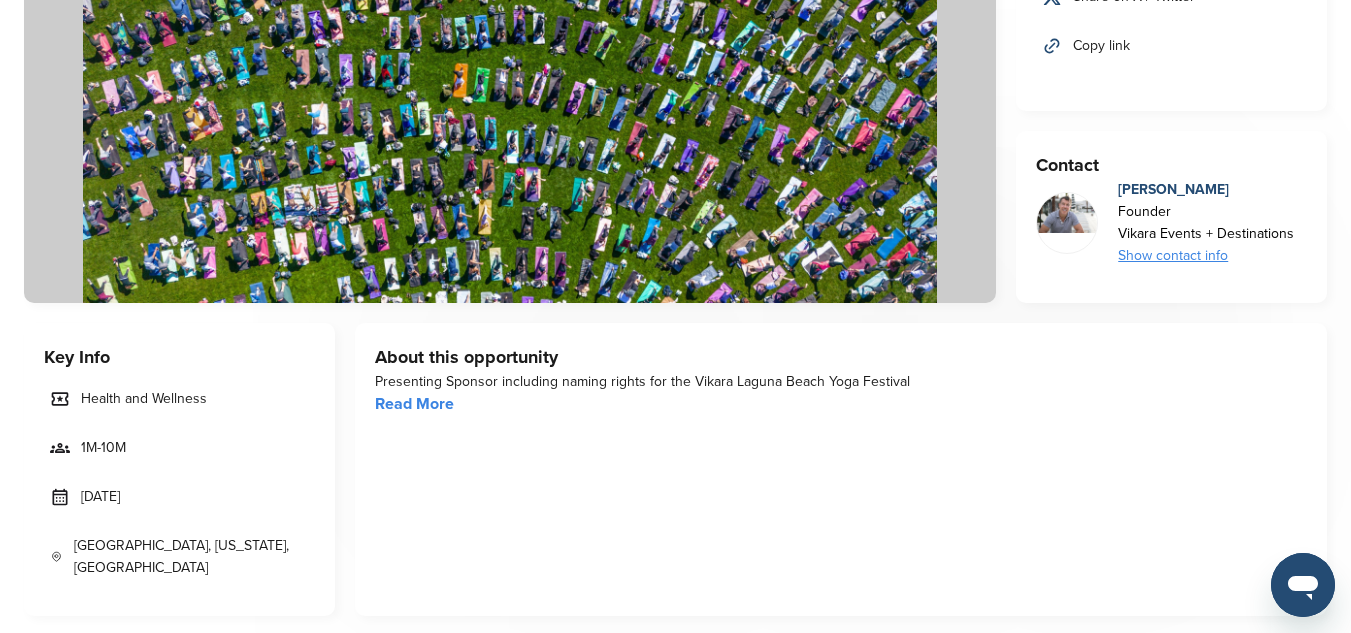 scroll, scrollTop: 408, scrollLeft: 0, axis: vertical 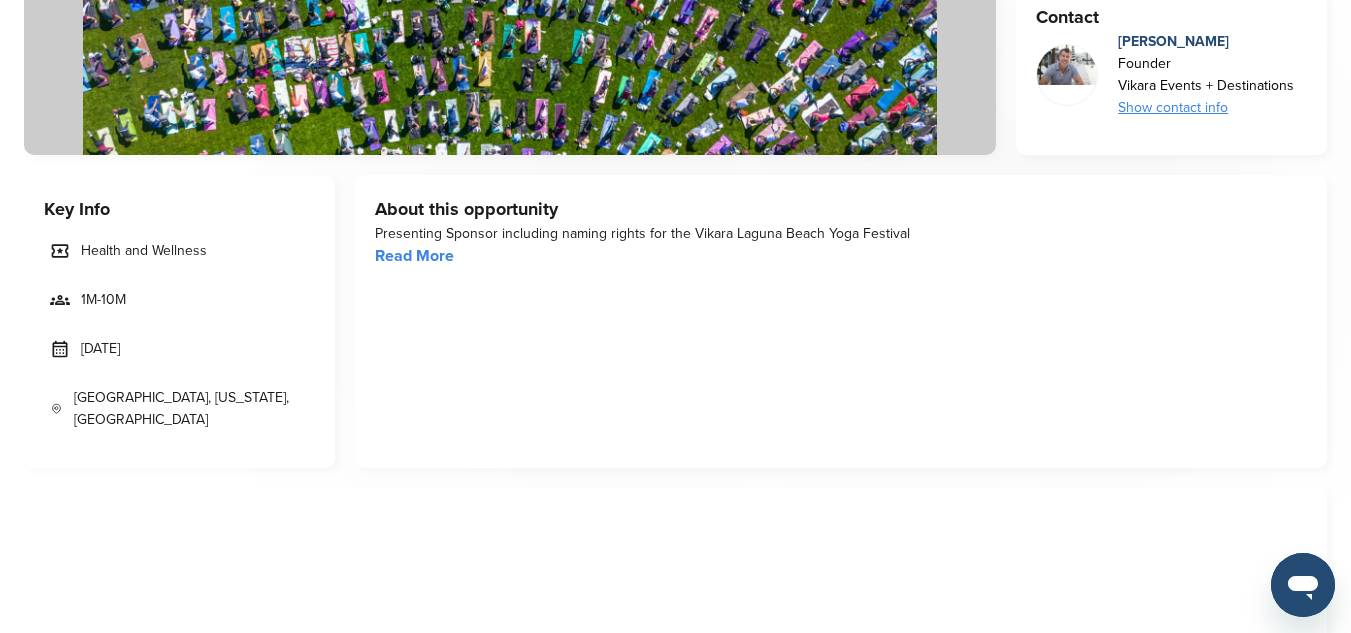 drag, startPoint x: 903, startPoint y: 234, endPoint x: 689, endPoint y: 239, distance: 214.05841 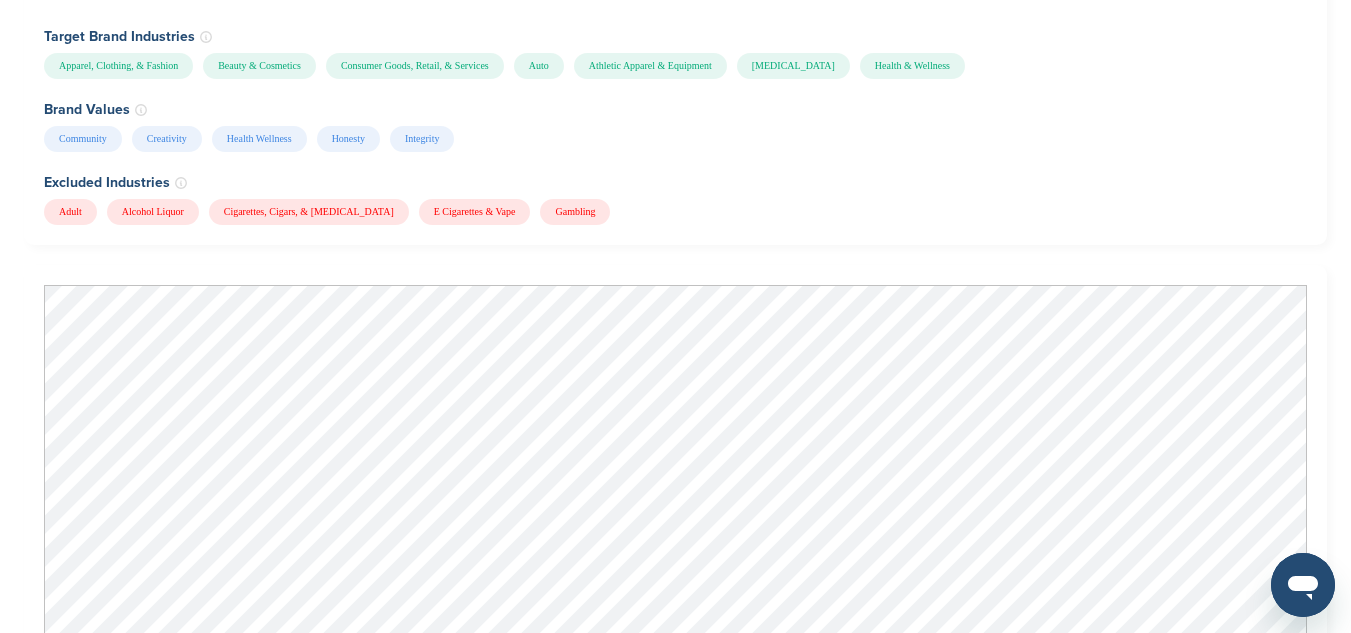 scroll, scrollTop: 2292, scrollLeft: 0, axis: vertical 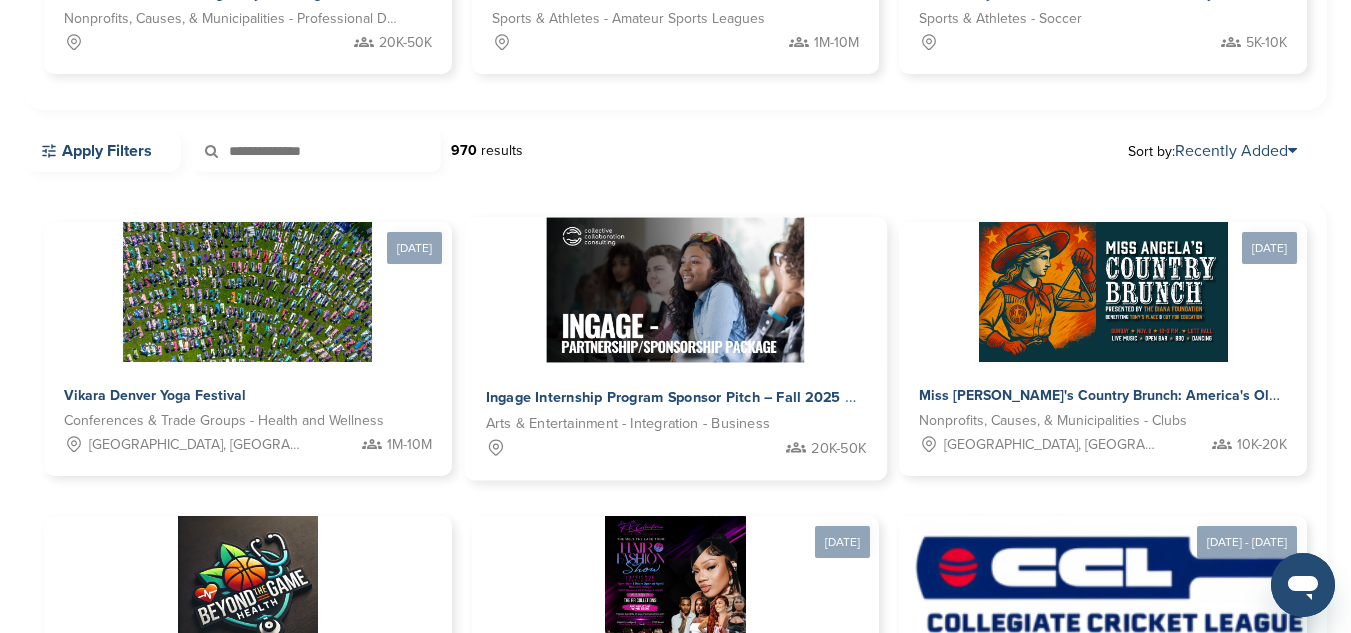 click at bounding box center [676, 290] 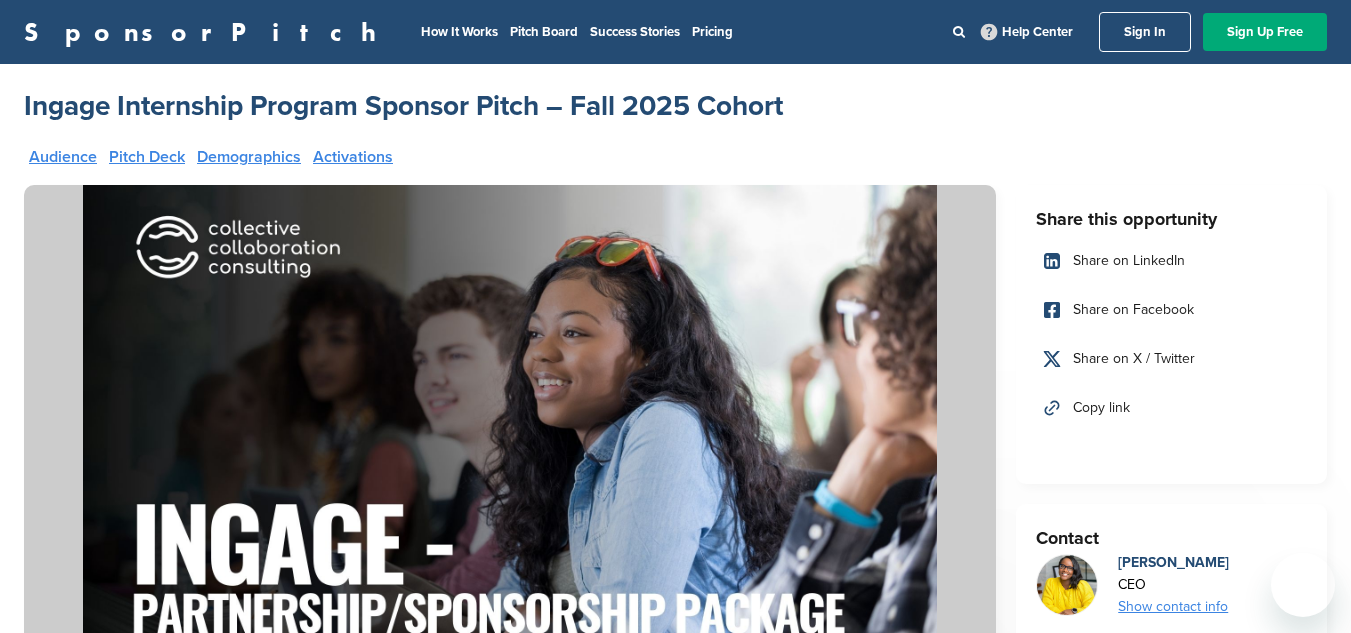 scroll, scrollTop: 0, scrollLeft: 0, axis: both 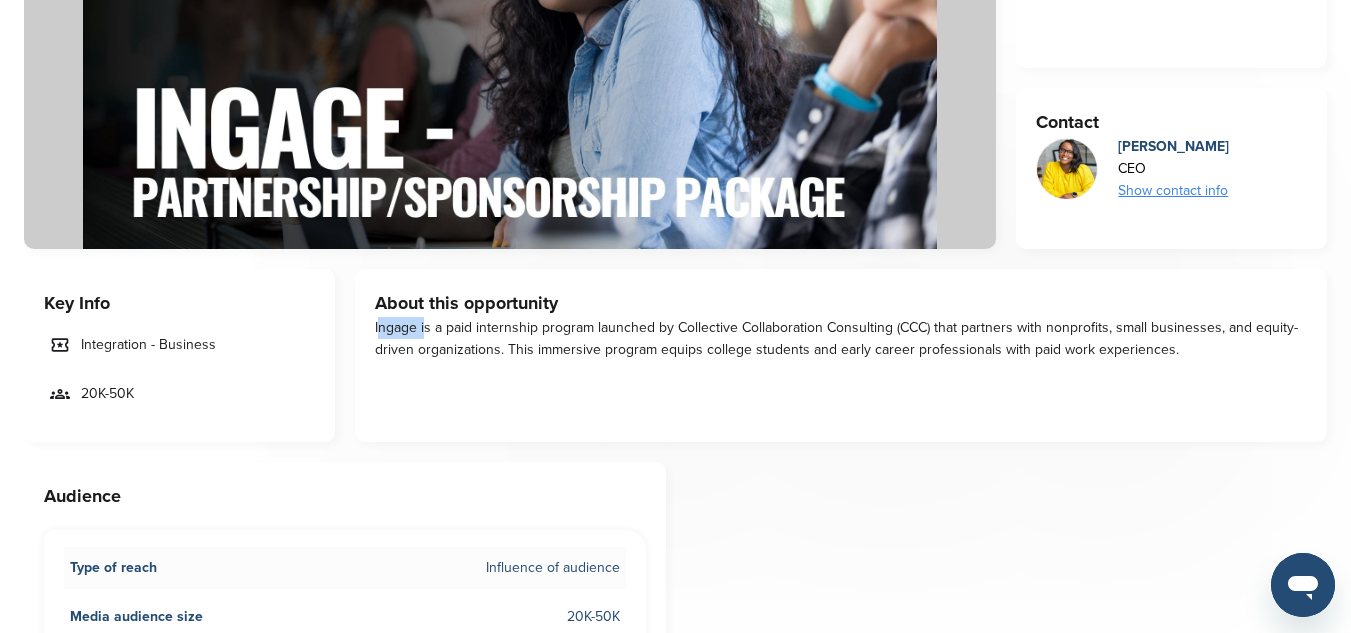 drag, startPoint x: 371, startPoint y: 324, endPoint x: 419, endPoint y: 338, distance: 50 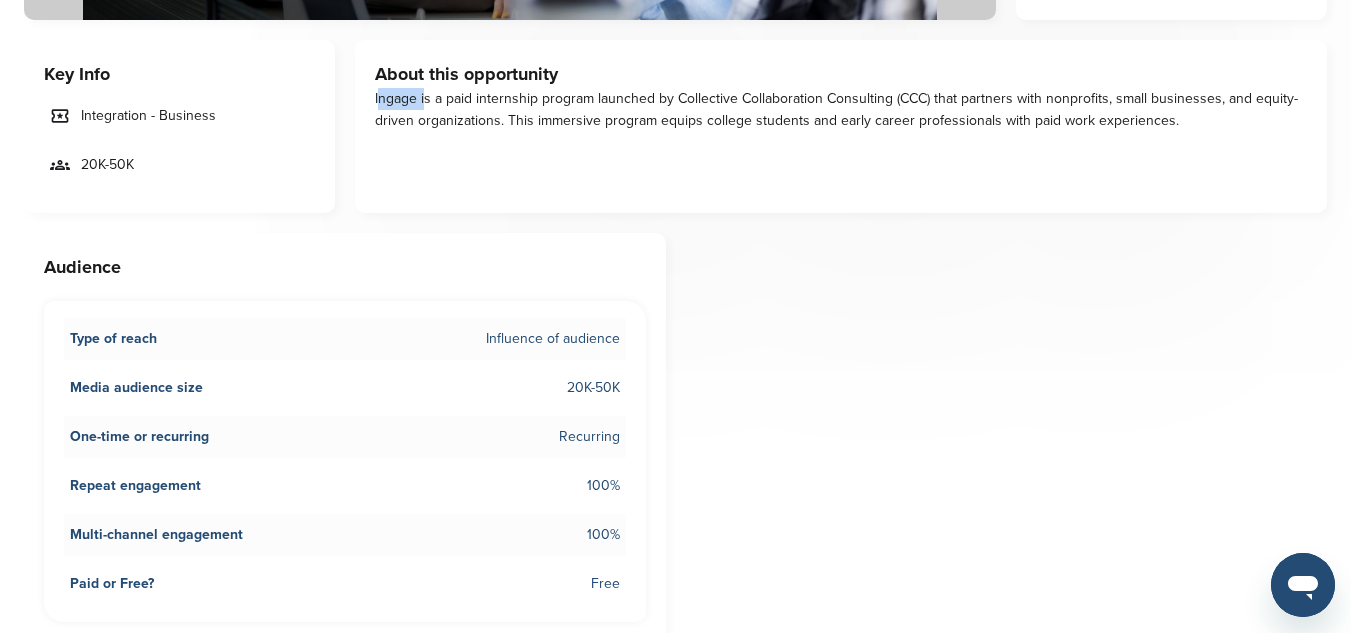 scroll, scrollTop: 663, scrollLeft: 0, axis: vertical 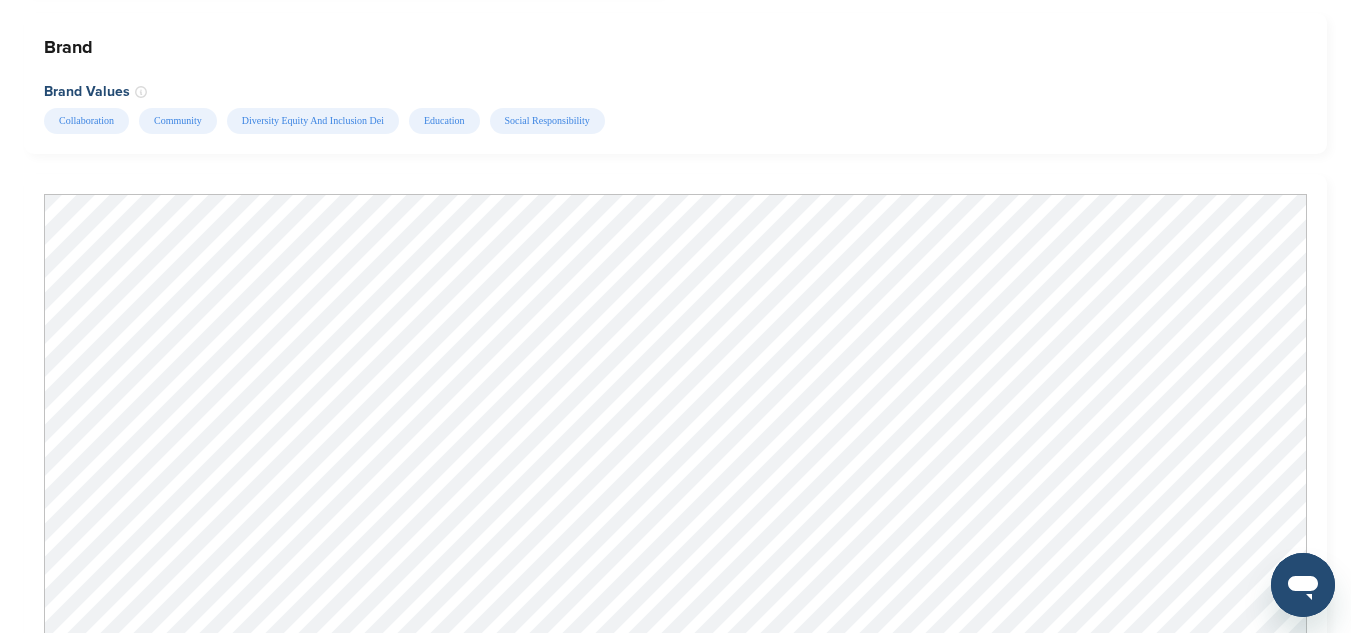 click on "Collaboration
Community
Diversity Equity And Inclusion Dei
Education
Social Responsibility" at bounding box center [673, 121] 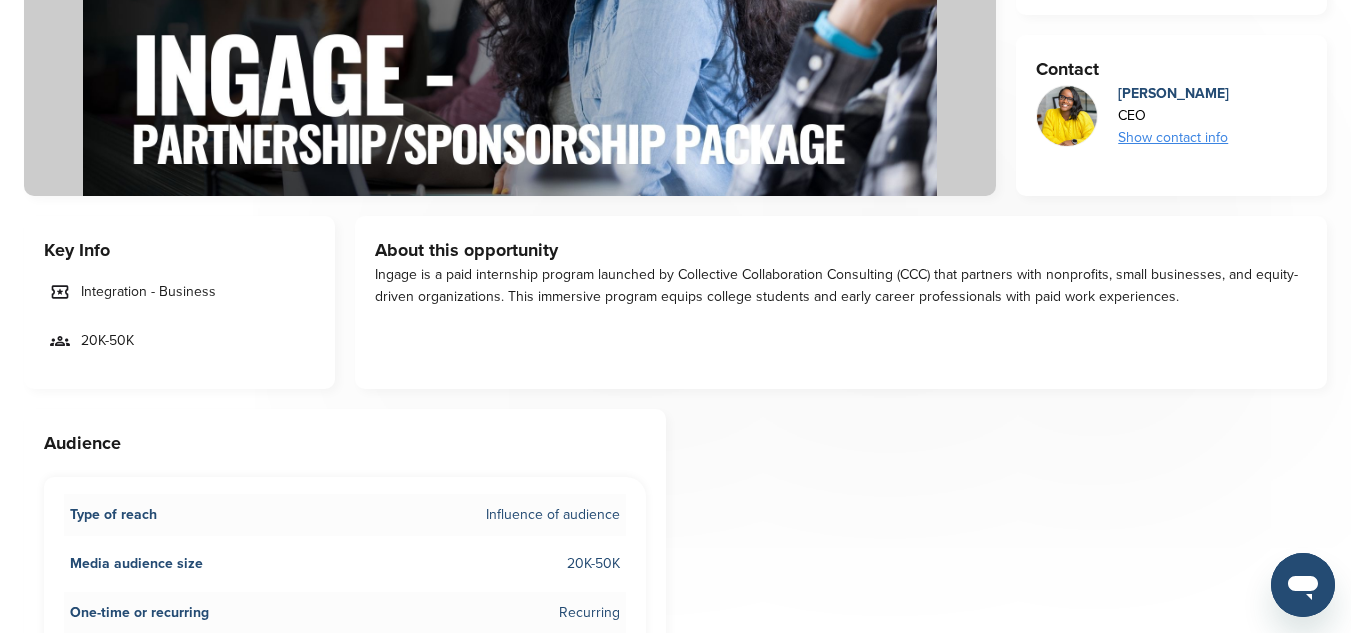 scroll, scrollTop: 452, scrollLeft: 0, axis: vertical 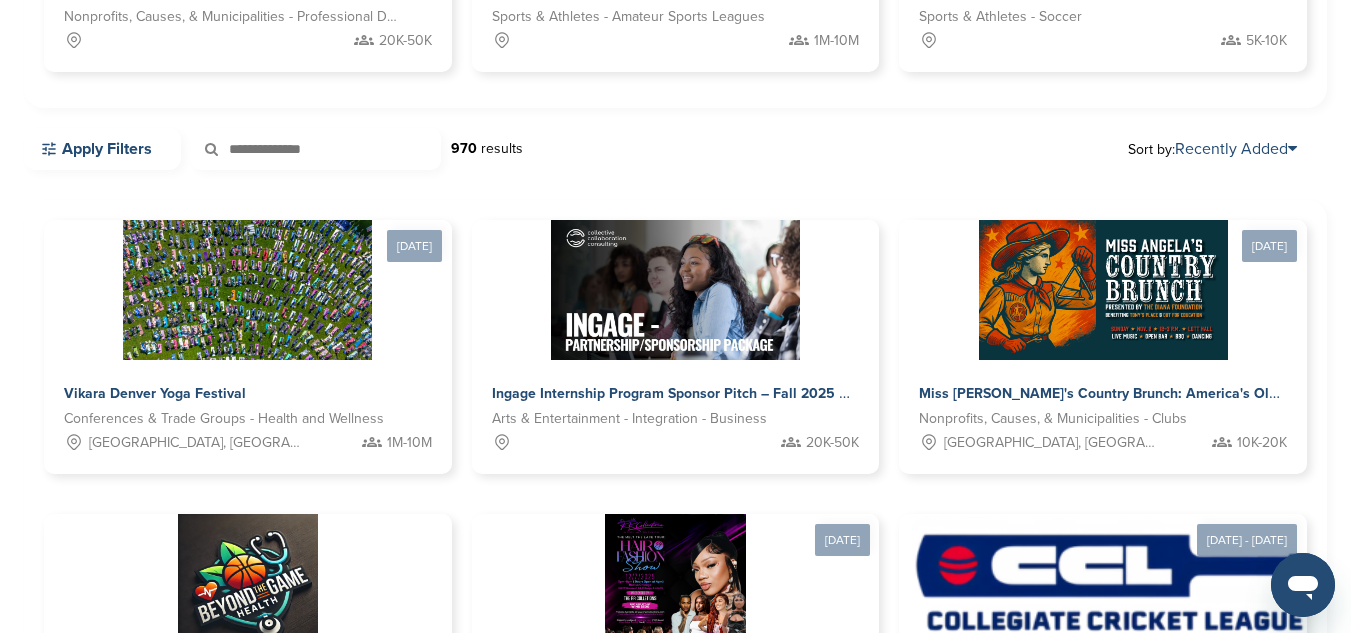 click on "Welcome to the Pitch Board
By spending a few minutes posting your event or opportunity on the pitch board, you open up an additional, unique channel to connect with brands.
Why do brand marketers use the Pitch Board?
It can be overwhelming to receive anywhere between dozens and thousands of inbound sponsorship requests and proposals. SponsorPitch Pitch Board enables Brands to set campaigns and only get emailed when a pitch is added that fits their criteria. For free.
Why do events and properties use the Pitch Board?
Post a Pitch
Featured
Aug 25 - Aug 30, 2025
63rd International Young Lawyers' Congress
Nonprofits, Causes, & Municipalities - Professional Development
20K-50K
2025 DYB World Series Events
Sports & Athletes - Amateur Sports Leagues
1M-10M" at bounding box center [675, 550] 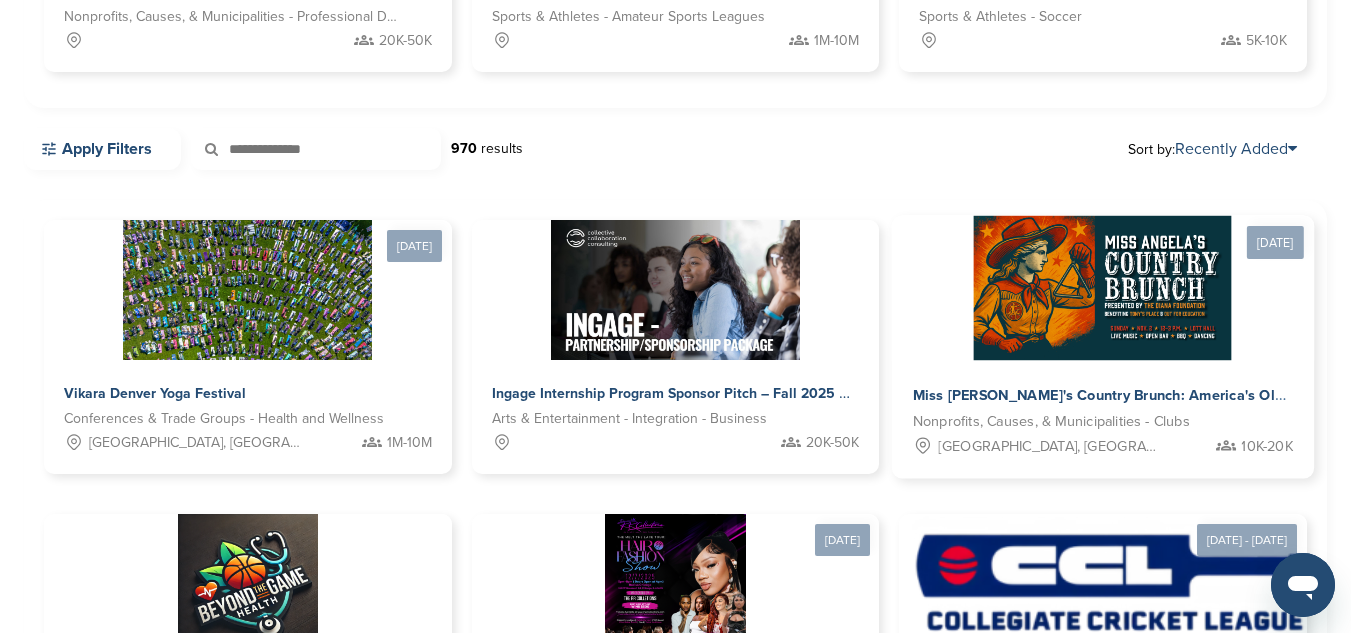 click on "Miss Angela's Country Brunch: America's Oldest Active LGBTQ+ Organization" at bounding box center (1259, 396) 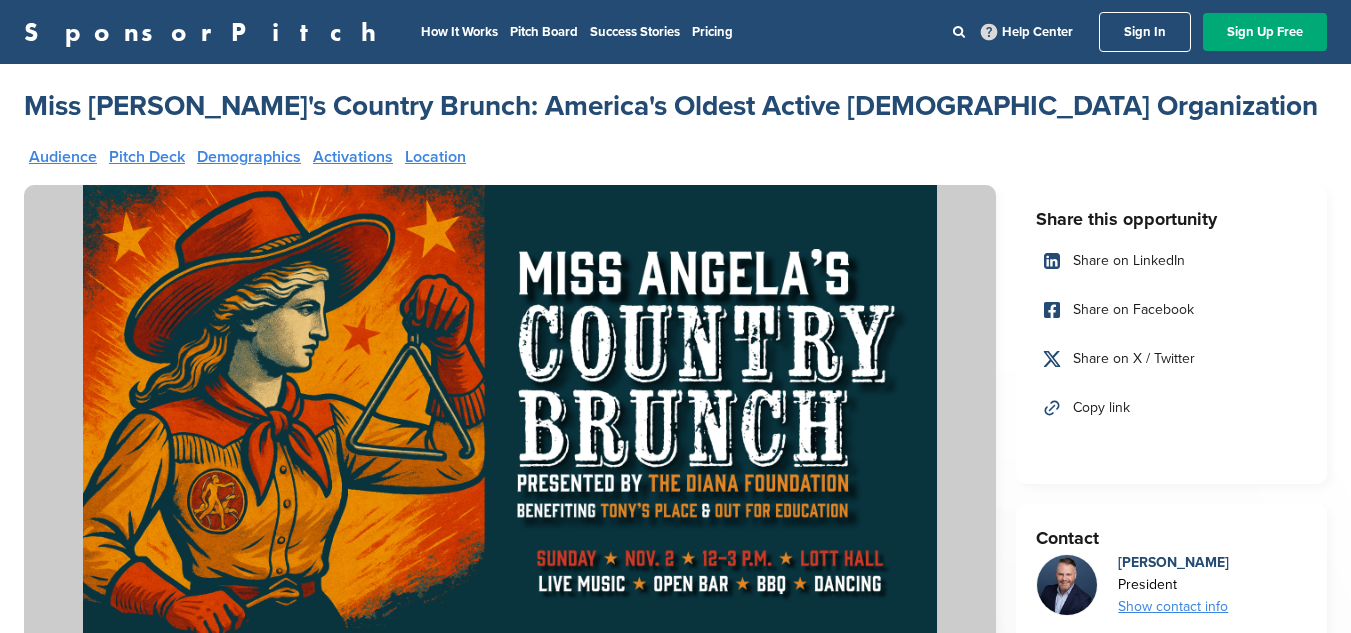scroll, scrollTop: 0, scrollLeft: 0, axis: both 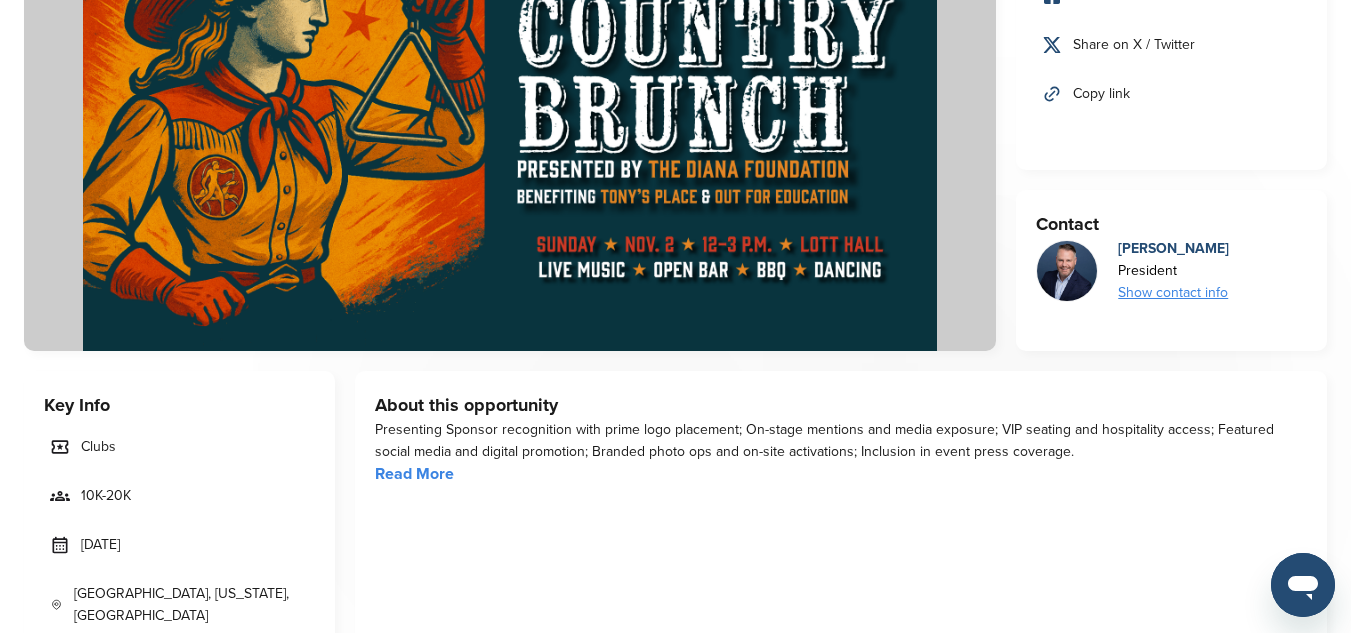 drag, startPoint x: 173, startPoint y: 540, endPoint x: 71, endPoint y: 535, distance: 102.122475 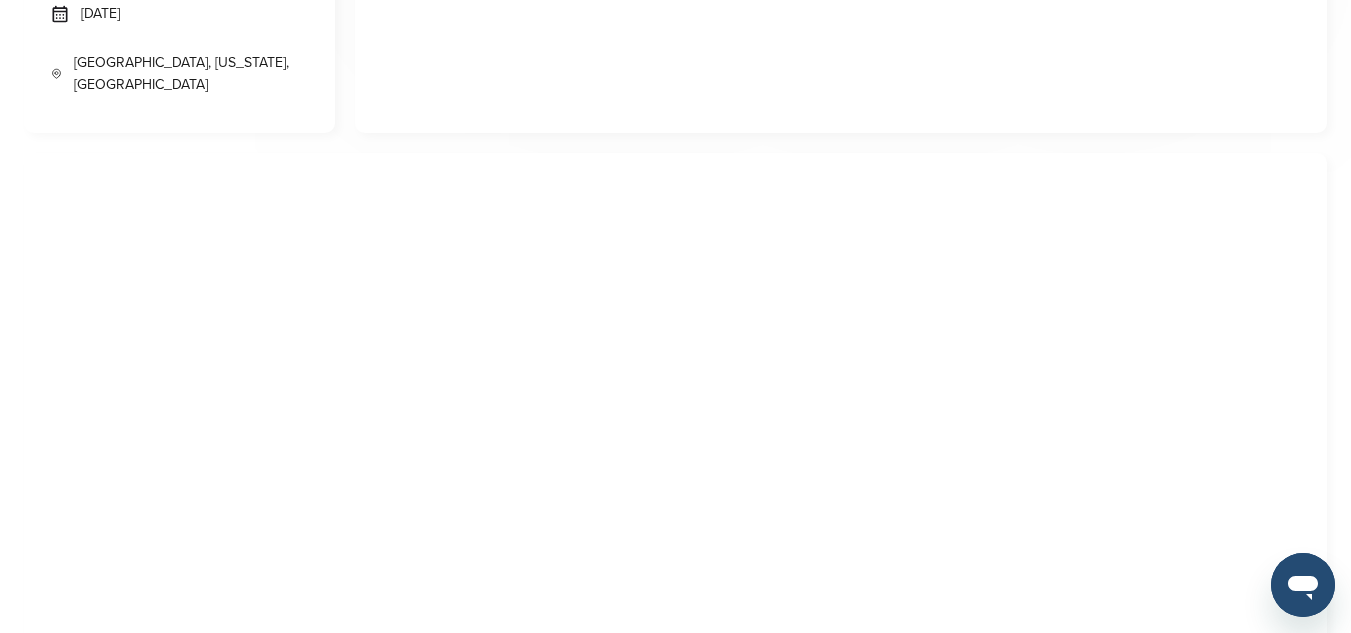 scroll, scrollTop: 864, scrollLeft: 0, axis: vertical 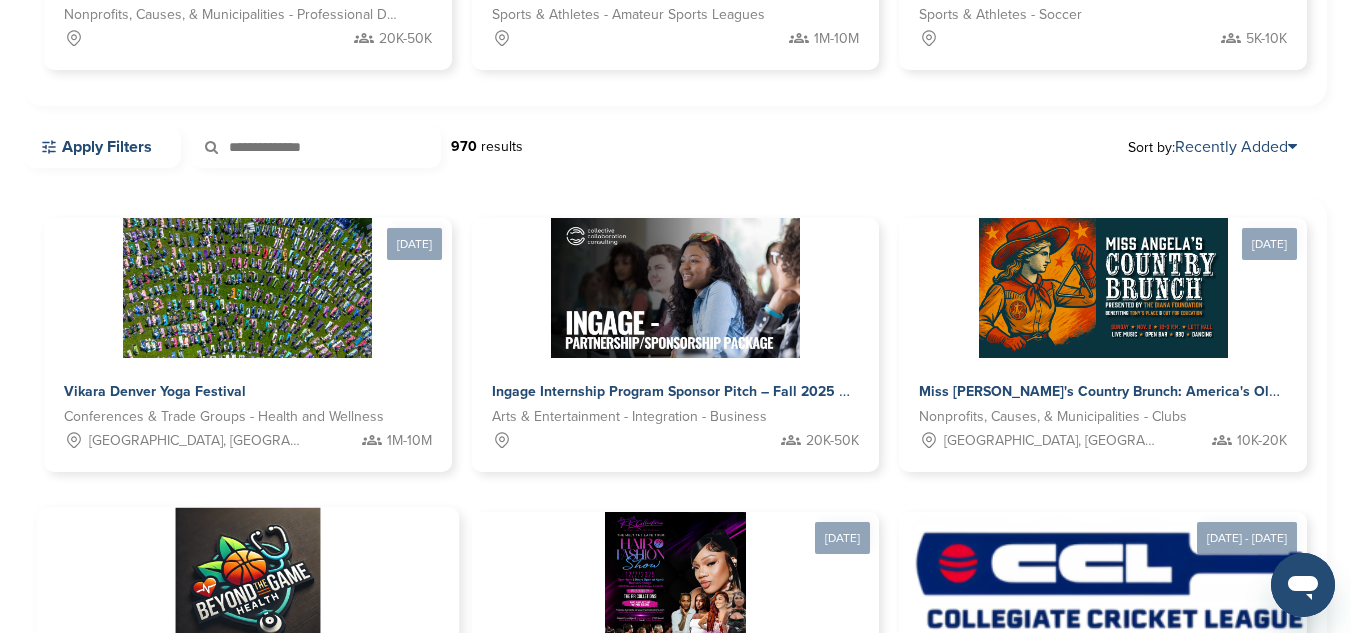 click at bounding box center (247, 580) 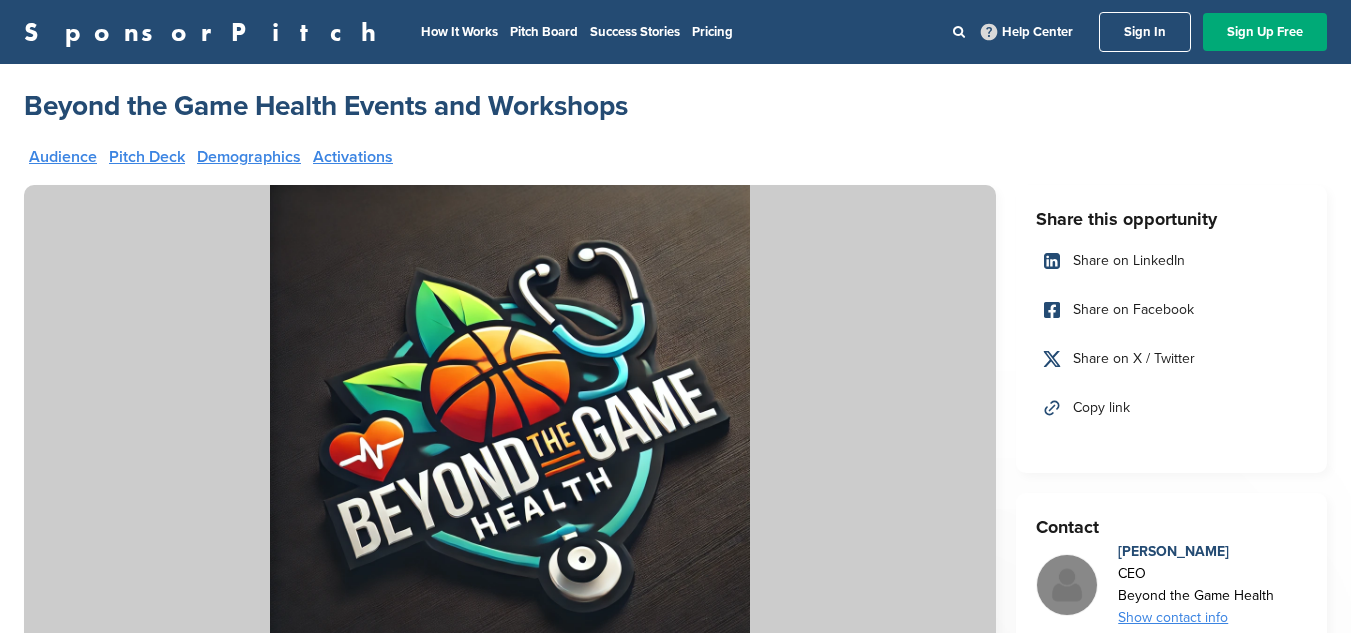 scroll, scrollTop: 0, scrollLeft: 0, axis: both 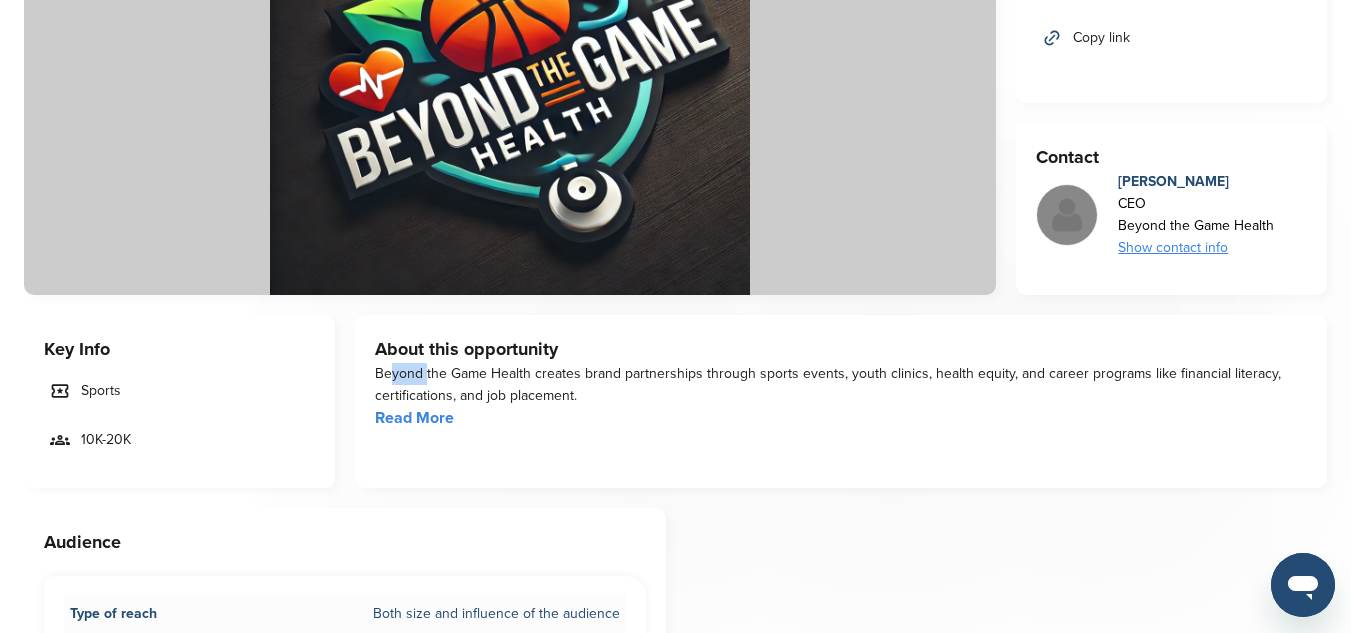 drag, startPoint x: 382, startPoint y: 374, endPoint x: 421, endPoint y: 379, distance: 39.319206 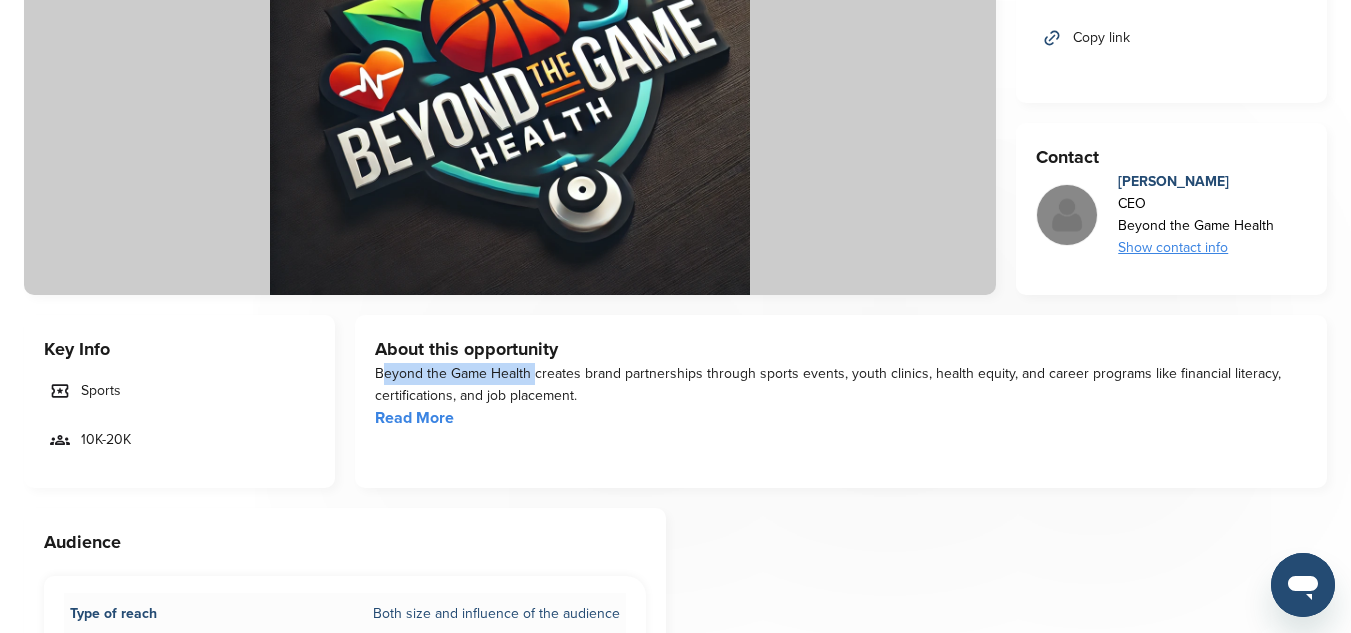 drag, startPoint x: 526, startPoint y: 367, endPoint x: 374, endPoint y: 365, distance: 152.01315 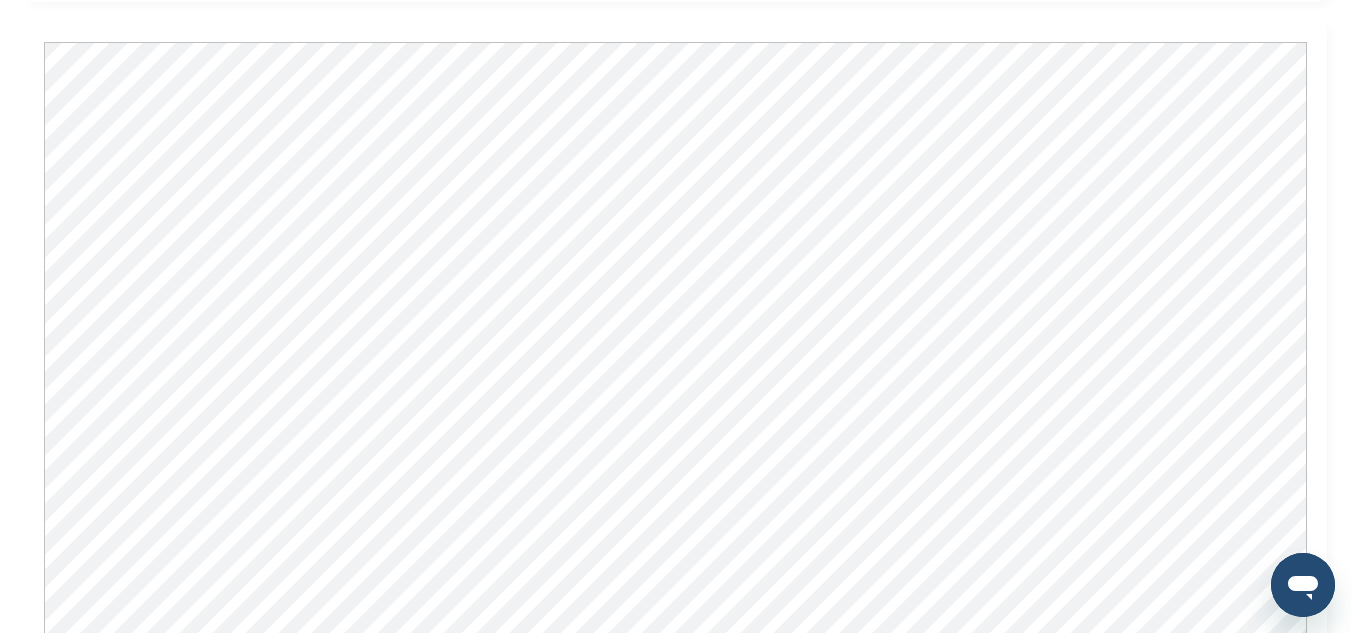 scroll, scrollTop: 1621, scrollLeft: 0, axis: vertical 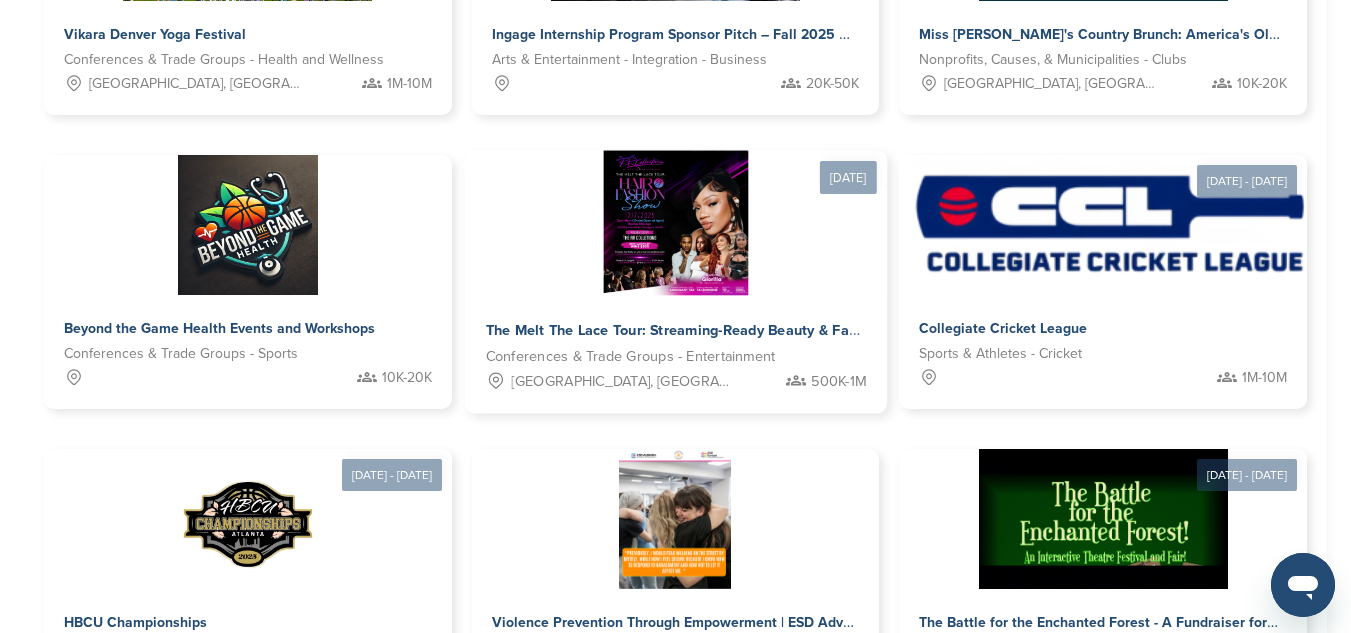 click at bounding box center [675, 223] 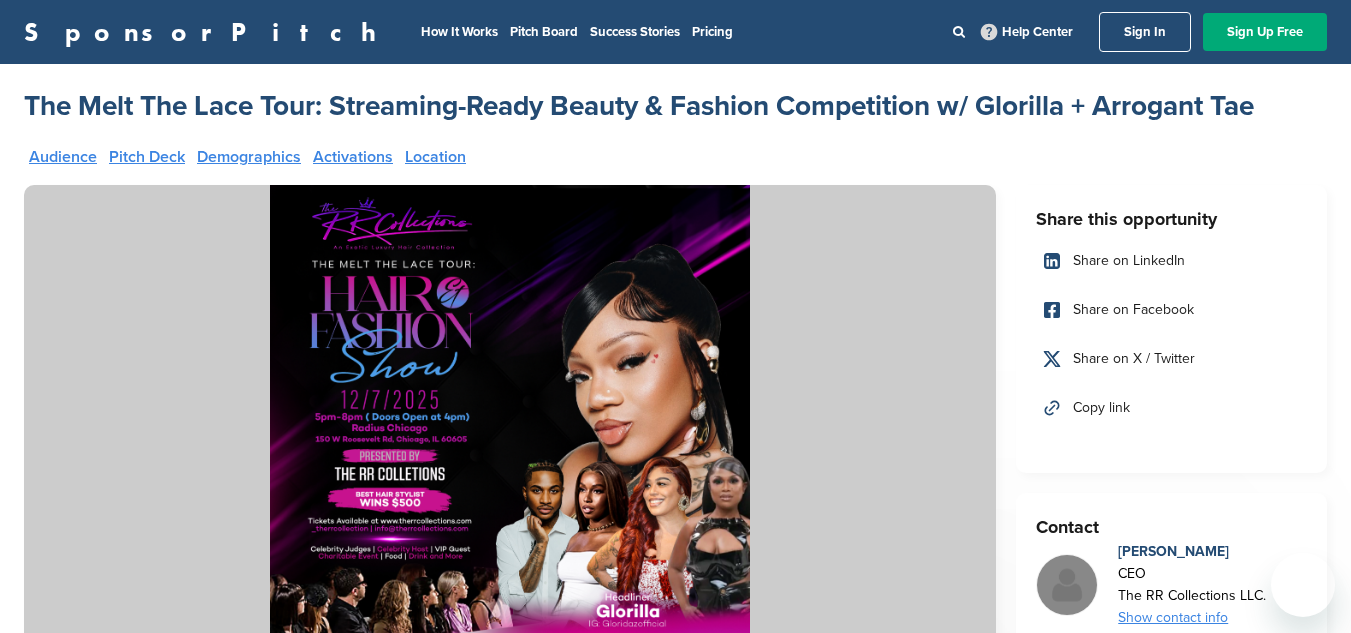 scroll, scrollTop: 0, scrollLeft: 0, axis: both 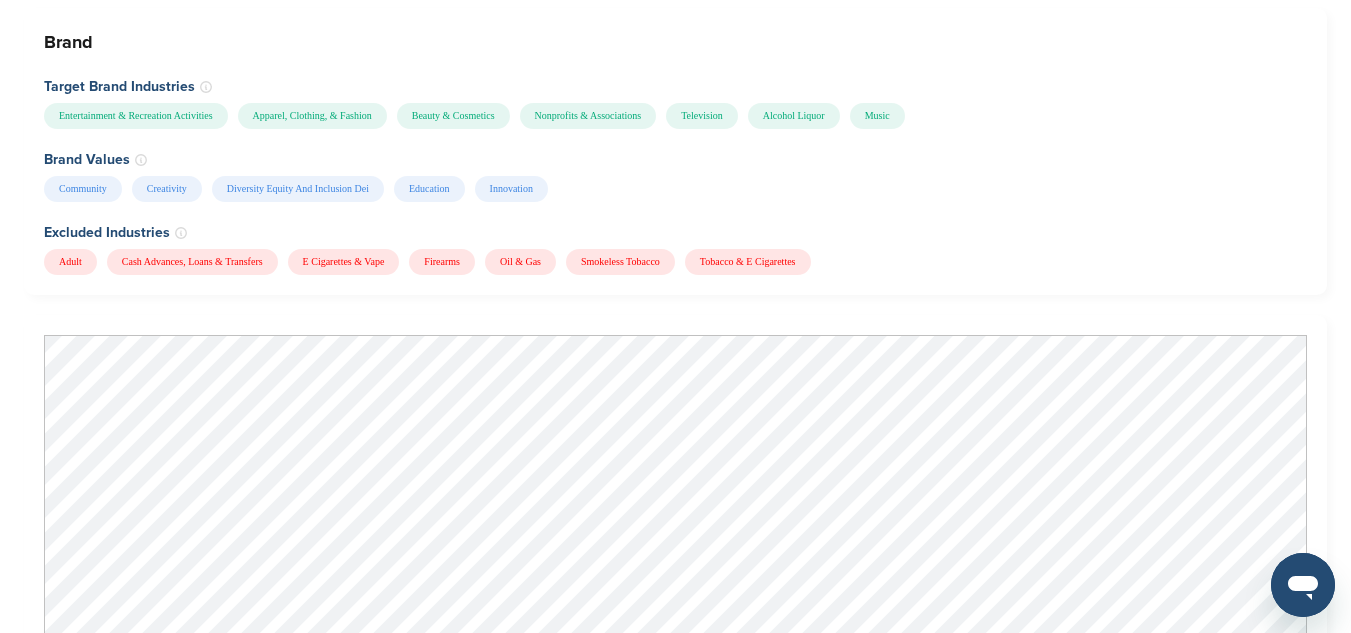 click on "Share this opportunity
Share on LinkedIn
Share on Facebook
Share on X / Twitter
Copy link
Contact
Alise Spencer
CEO
The RR Collections LLC.
Show contact info
Log In or Sign Up Free for full access to the marketplace as well as sponsorship data and contact info.
Free
✓
Find out who you should be talking to or pitching
✓
Access valuable info on the brands and properties that are the best fit for you
✓
Find key contacts 5x faster and book more sponsorship meetings than ever before
Sign Up Free
Already signed up? Log in →
Key Info
Entertainment
500K-1M
Dec 07, 2025
Chicago, Illinois, USA
About this opportunity
Audience
Type of reach
2K-5K" at bounding box center [675, 700] 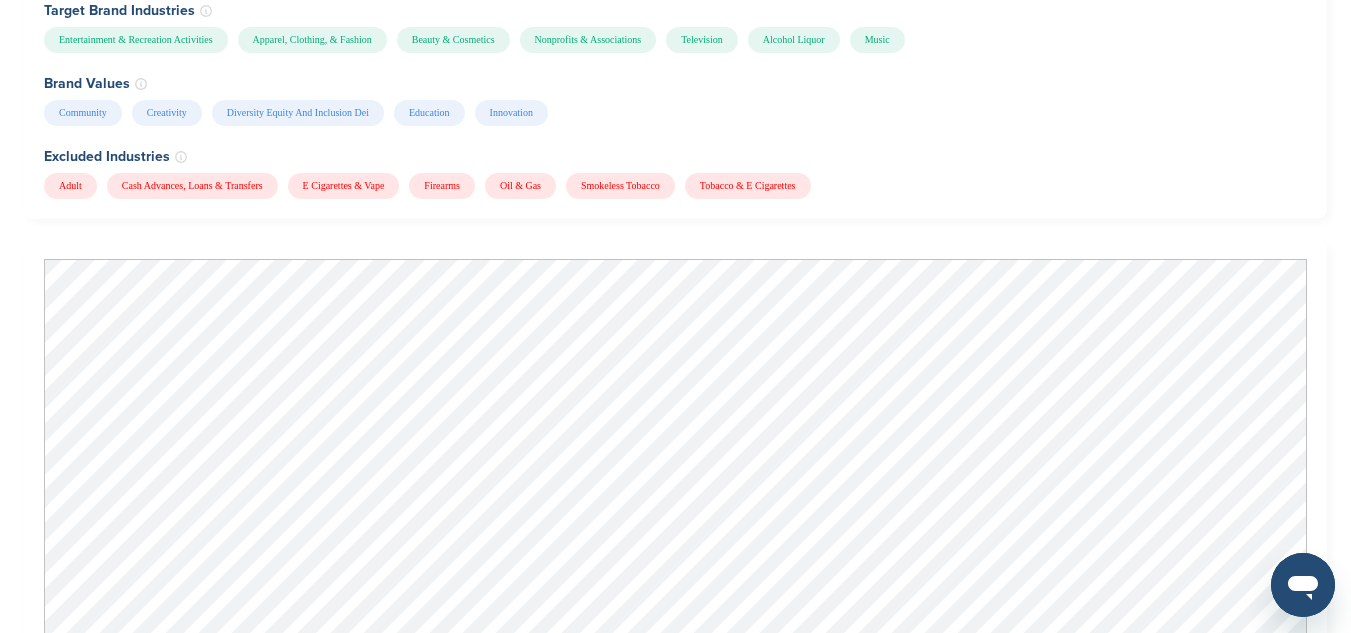 scroll, scrollTop: 1812, scrollLeft: 0, axis: vertical 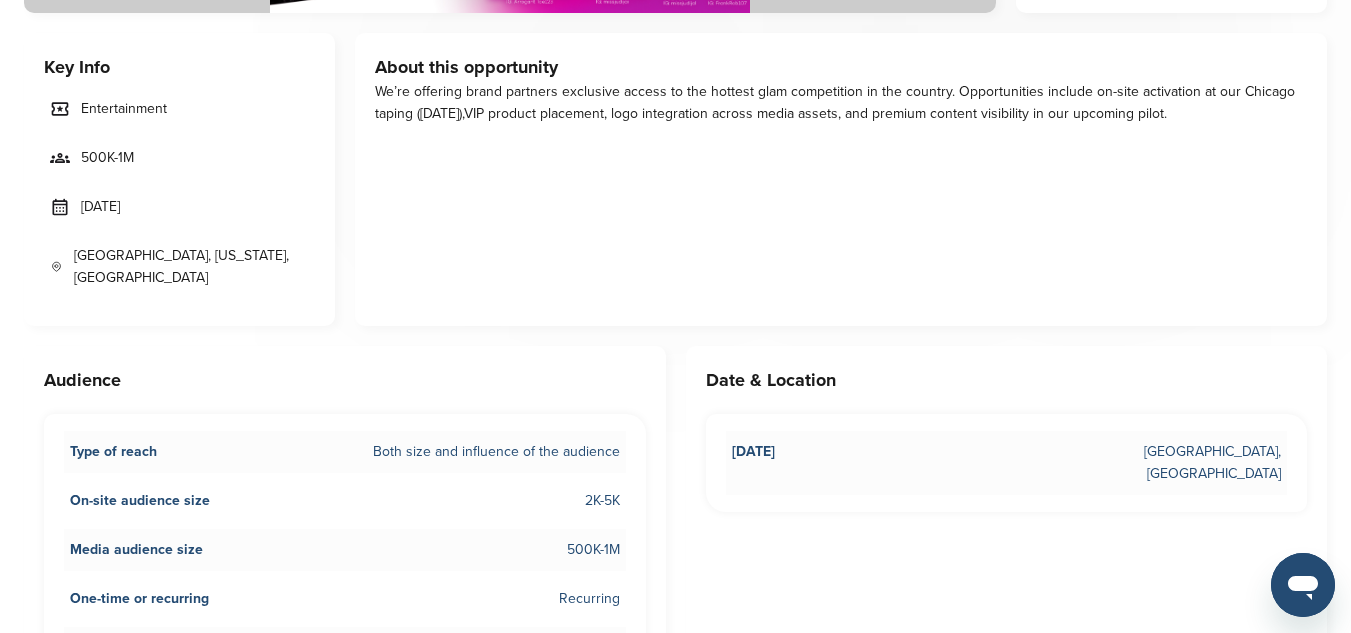 drag, startPoint x: 86, startPoint y: 203, endPoint x: 170, endPoint y: 221, distance: 85.90693 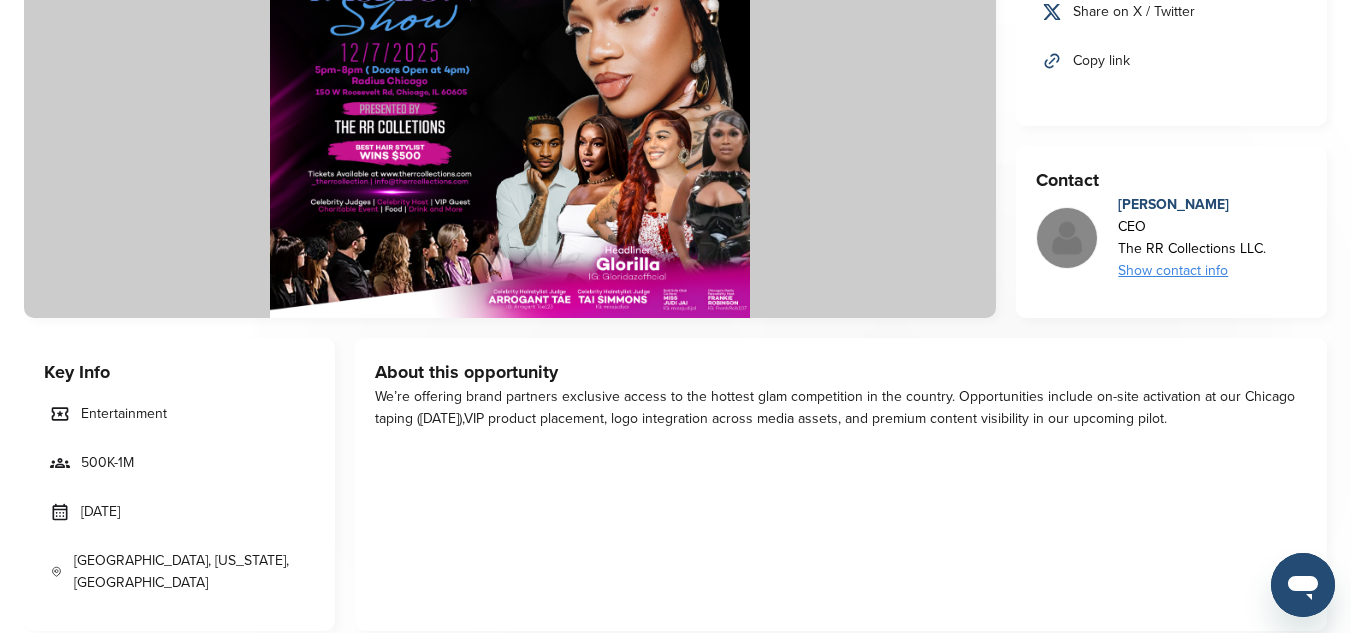 scroll, scrollTop: 339, scrollLeft: 0, axis: vertical 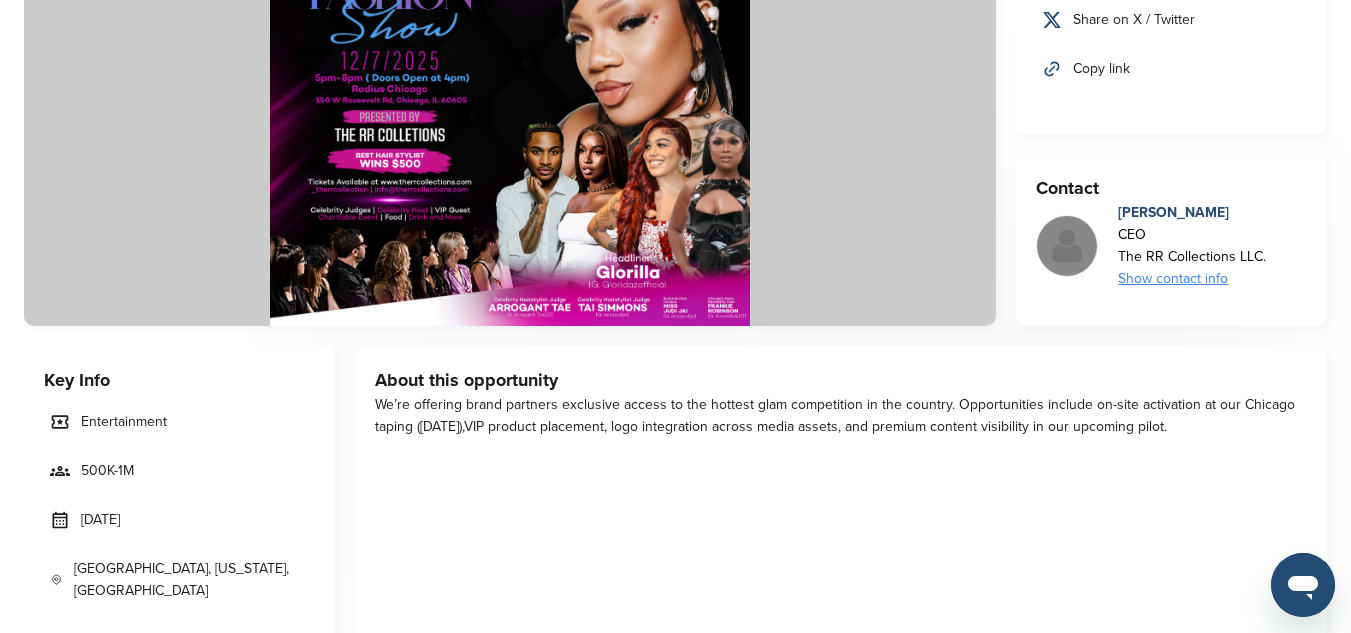 drag, startPoint x: 1264, startPoint y: 250, endPoint x: 1112, endPoint y: 252, distance: 152.01315 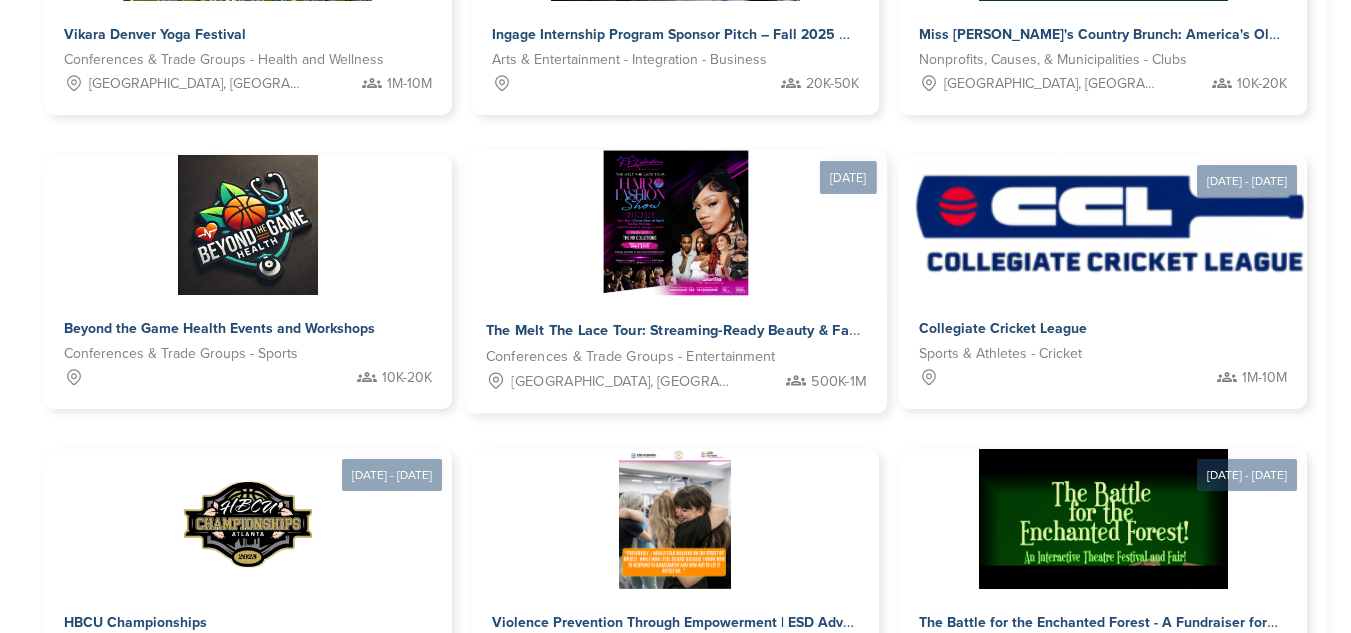 scroll, scrollTop: 0, scrollLeft: 0, axis: both 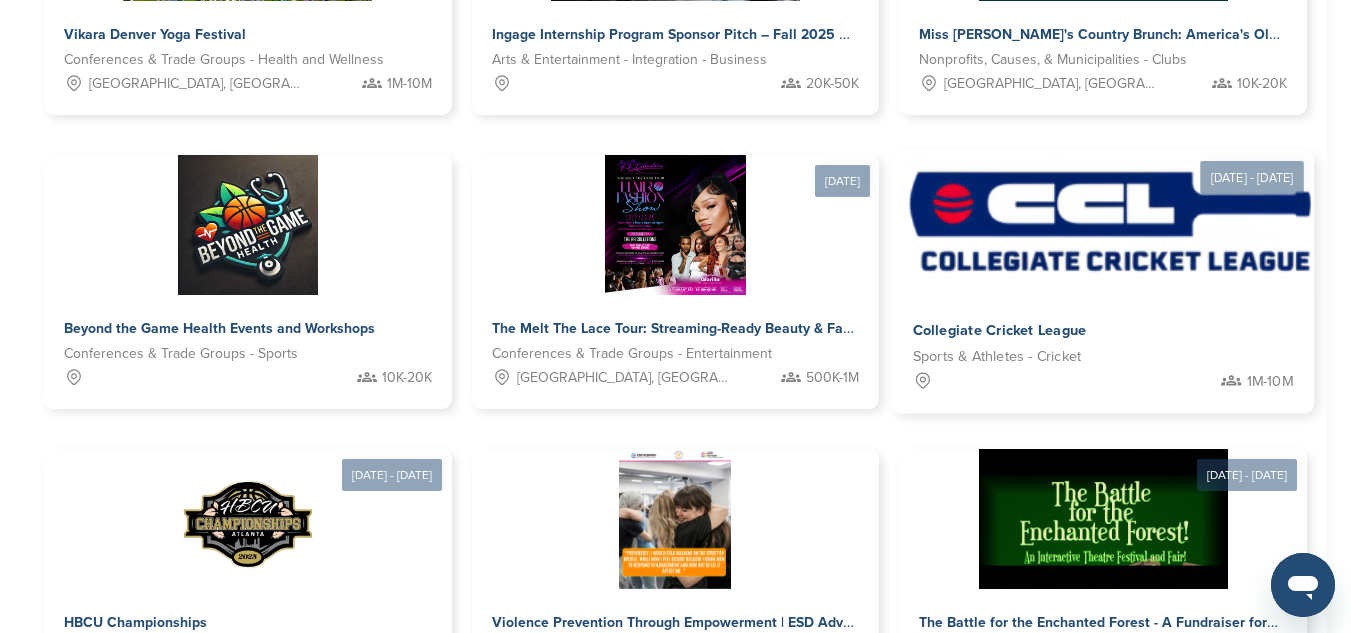 drag, startPoint x: 434, startPoint y: 232, endPoint x: 413, endPoint y: 194, distance: 43.416588 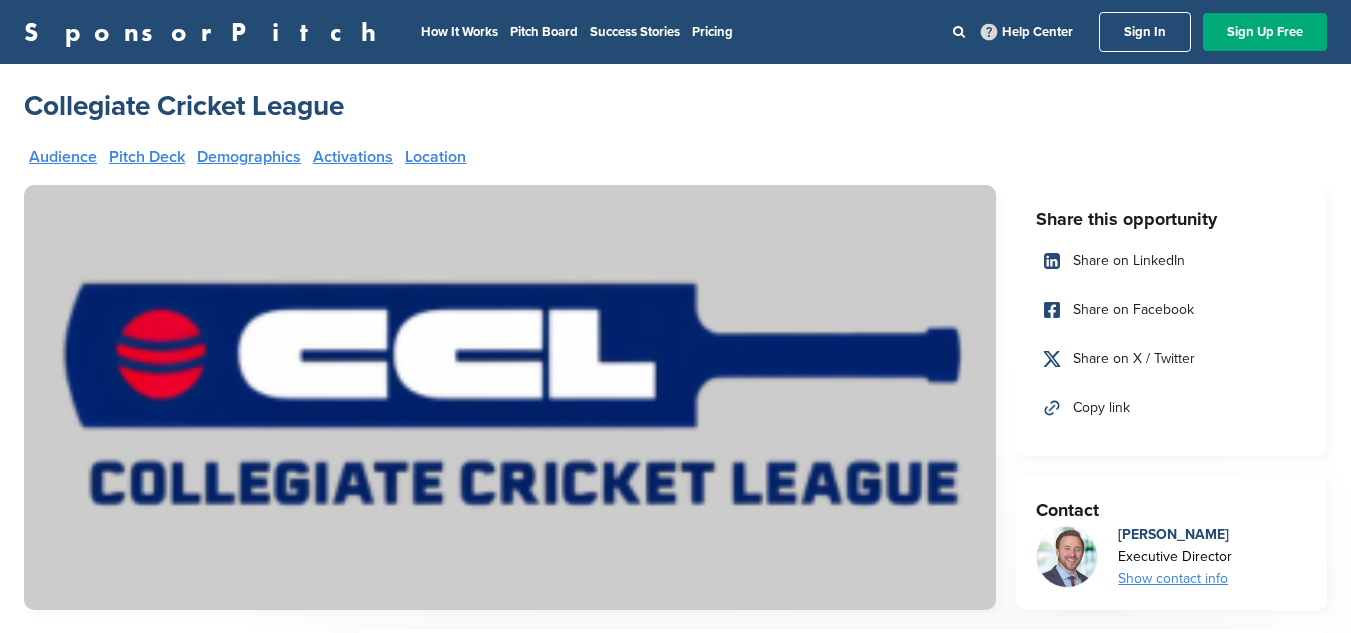 scroll, scrollTop: 0, scrollLeft: 0, axis: both 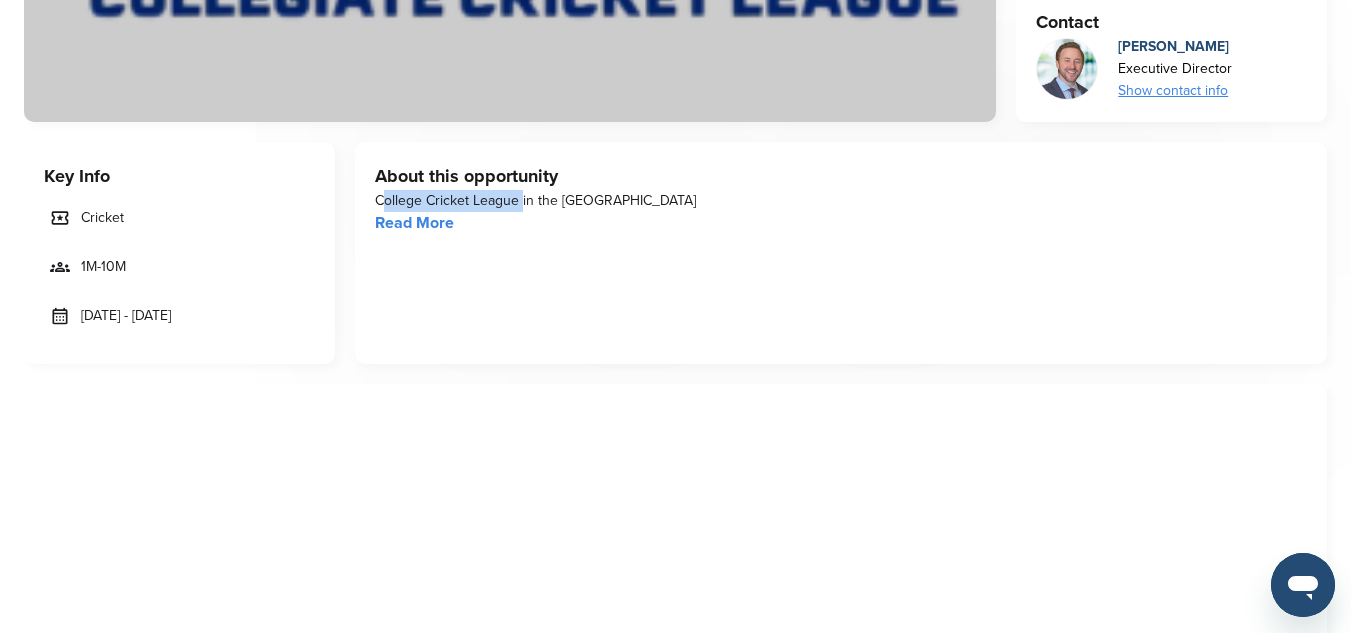 drag, startPoint x: 518, startPoint y: 200, endPoint x: 362, endPoint y: 193, distance: 156.15697 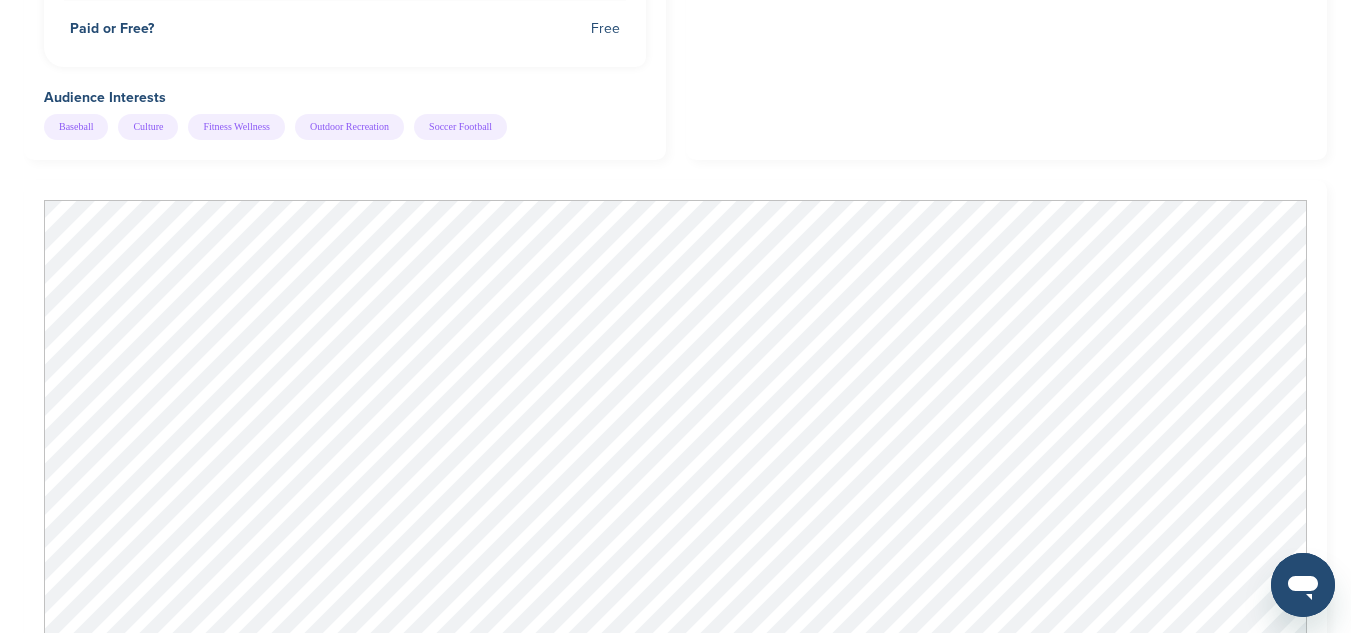 scroll, scrollTop: 1830, scrollLeft: 0, axis: vertical 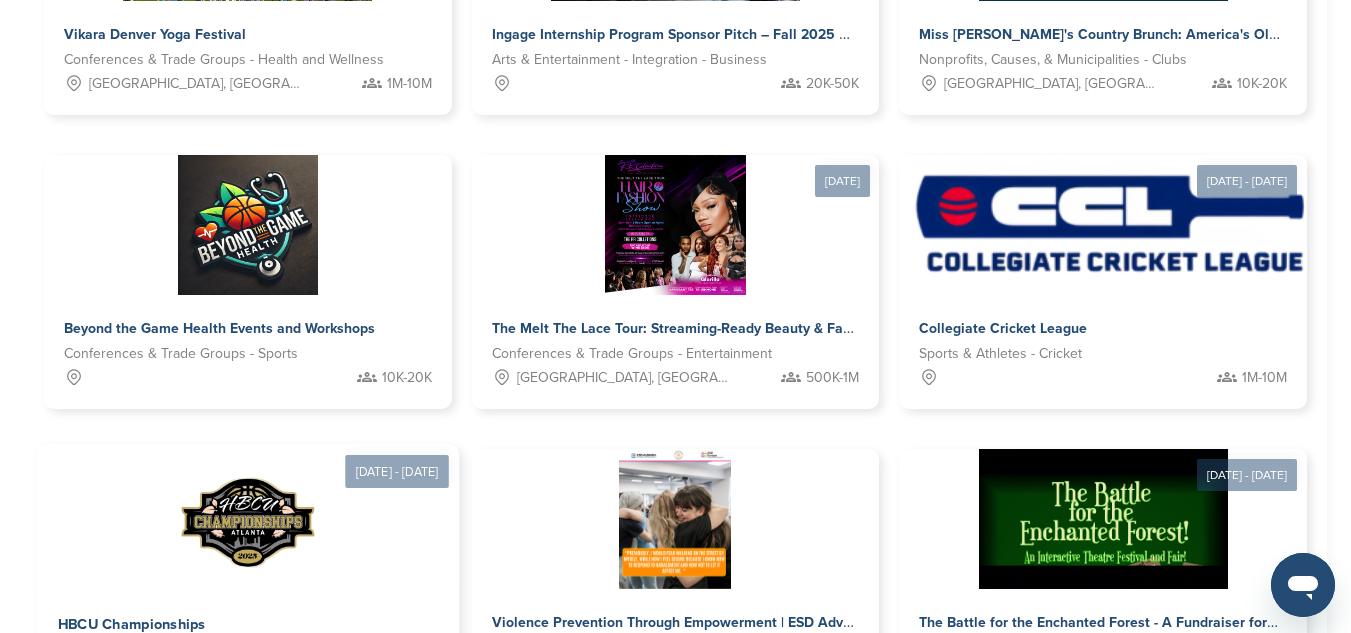 click at bounding box center (247, 517) 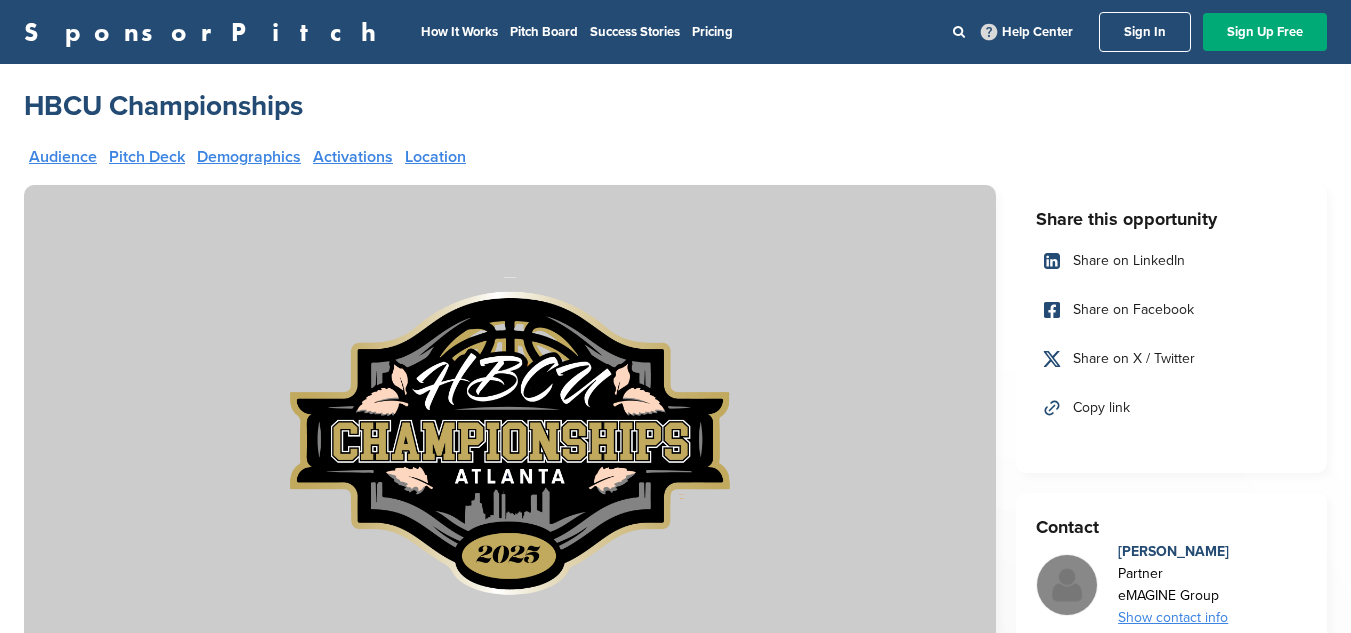 scroll, scrollTop: 0, scrollLeft: 0, axis: both 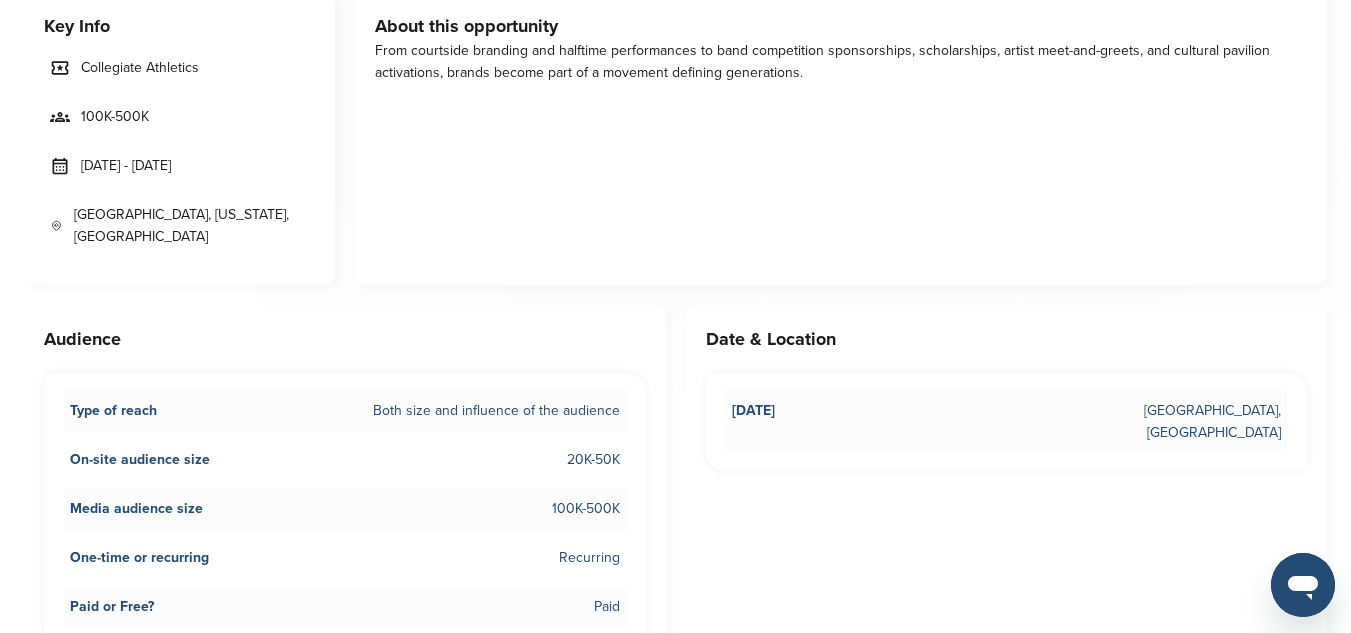 drag, startPoint x: 81, startPoint y: 171, endPoint x: 236, endPoint y: 174, distance: 155.02902 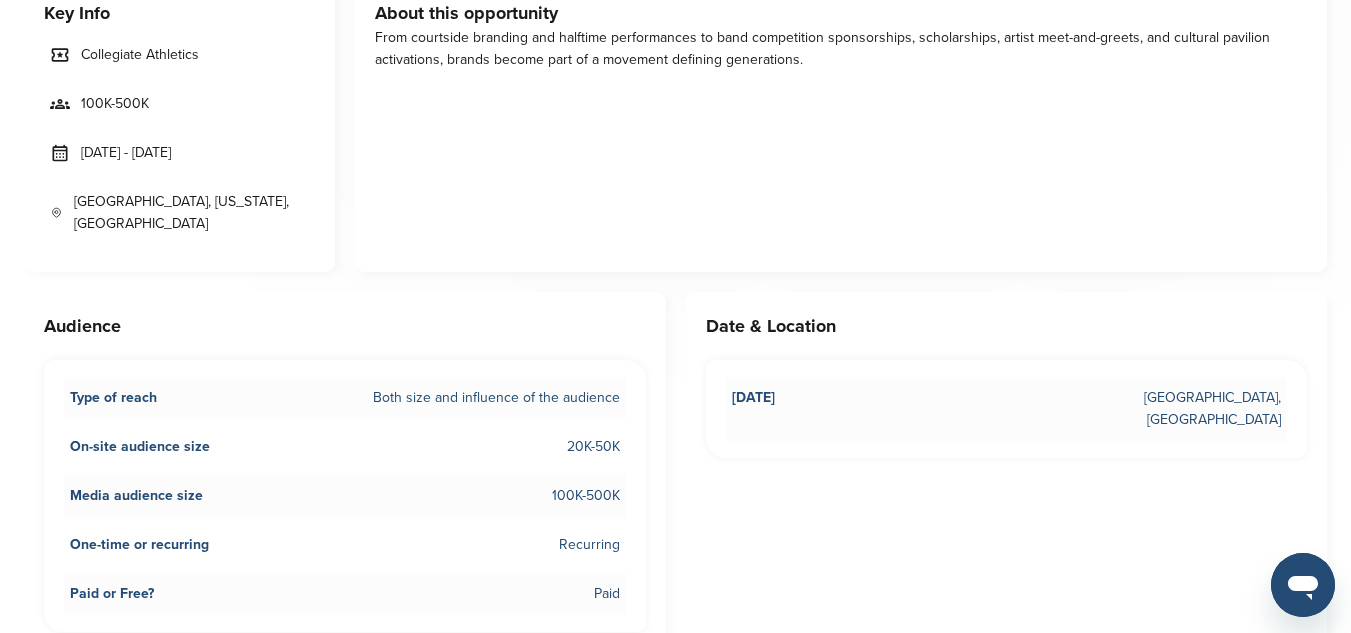 scroll, scrollTop: 1259, scrollLeft: 0, axis: vertical 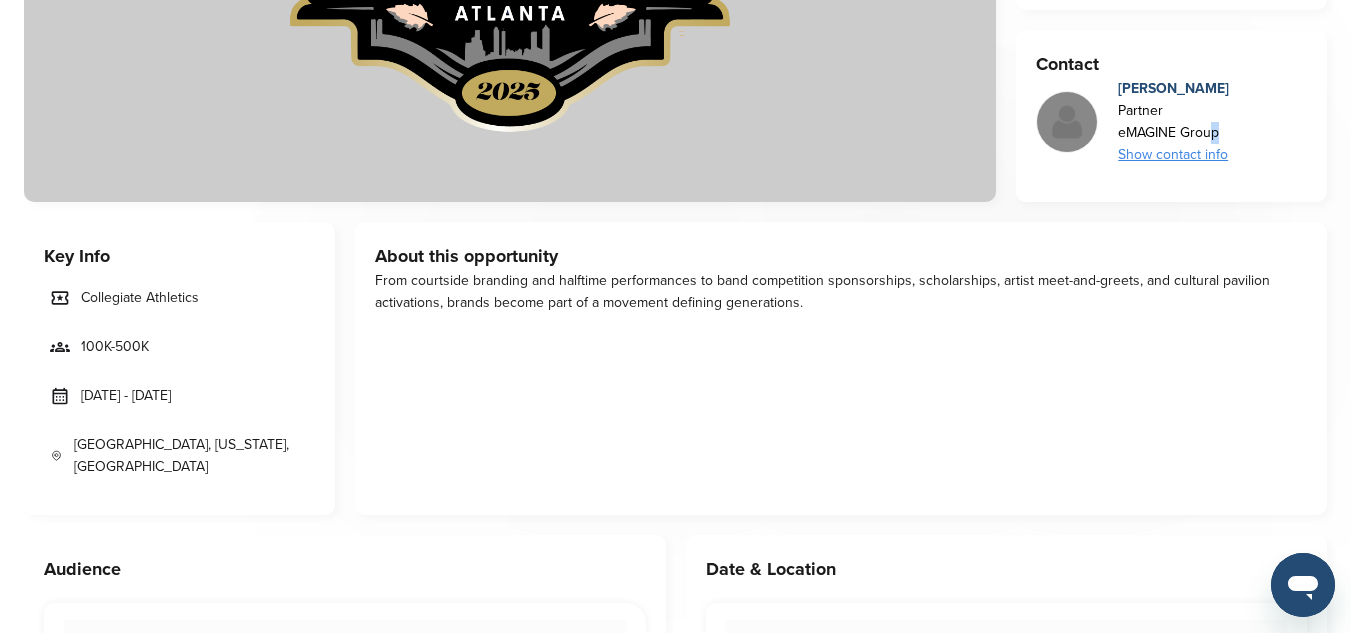 click on "eMAGINE Group" at bounding box center (1173, 133) 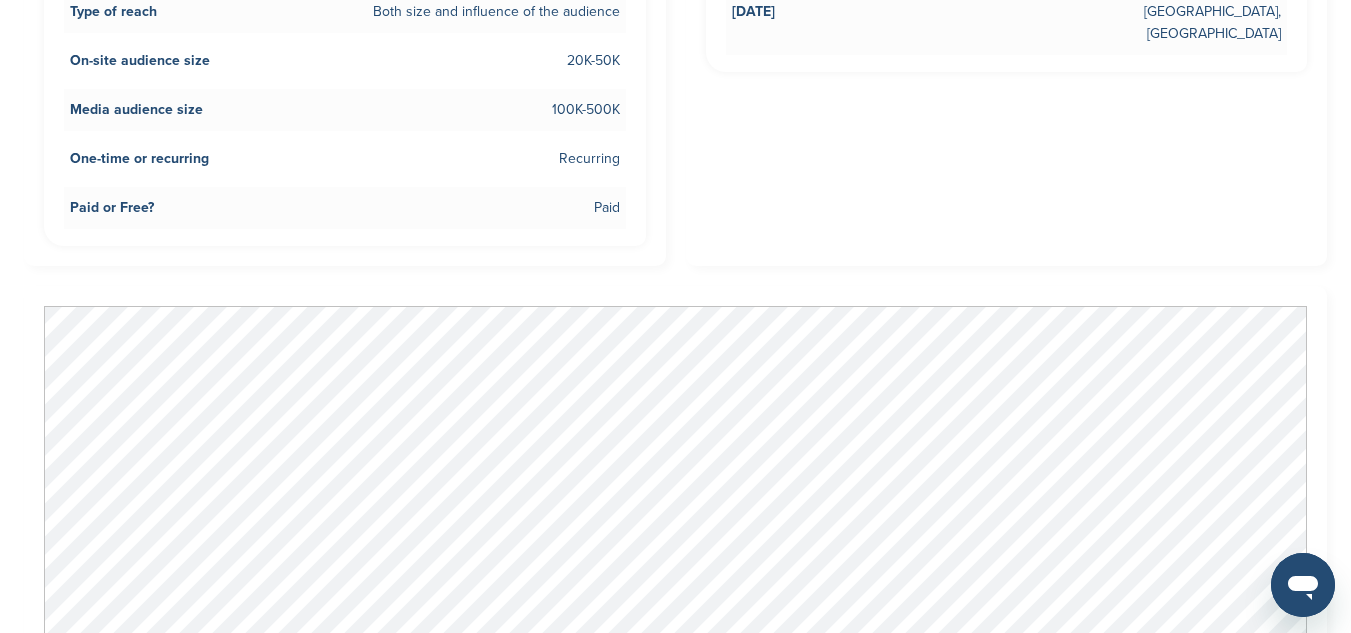 scroll, scrollTop: 1112, scrollLeft: 0, axis: vertical 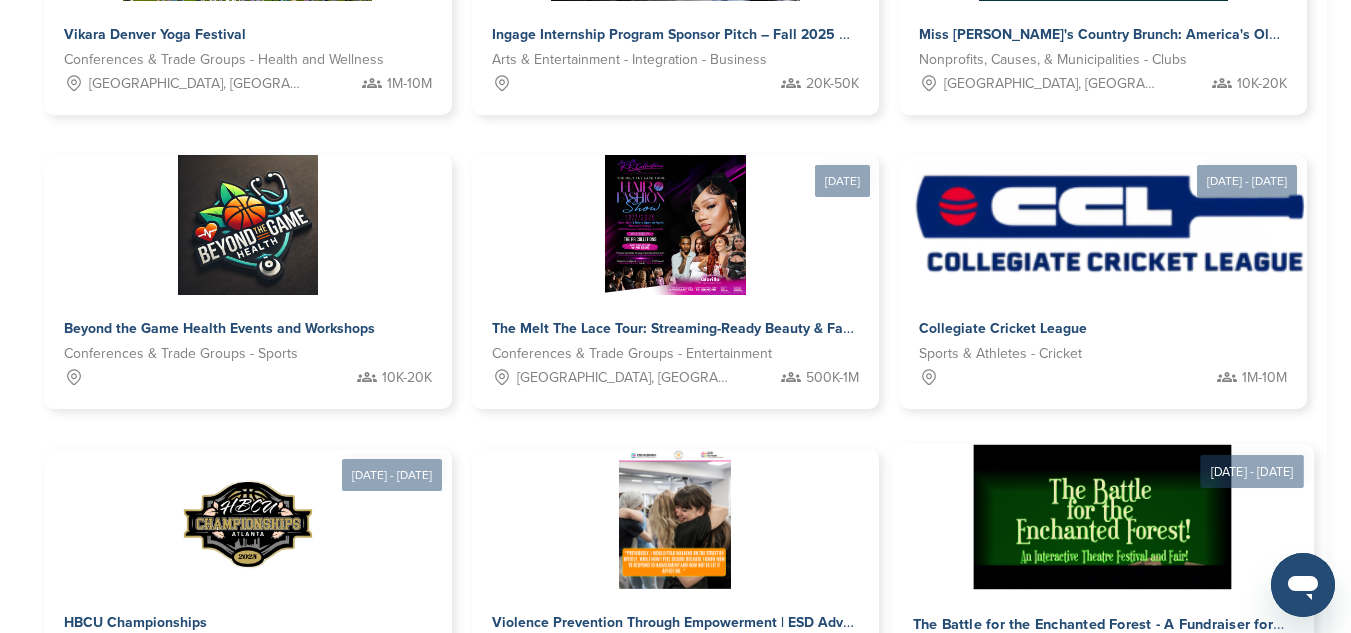 click at bounding box center (1103, 517) 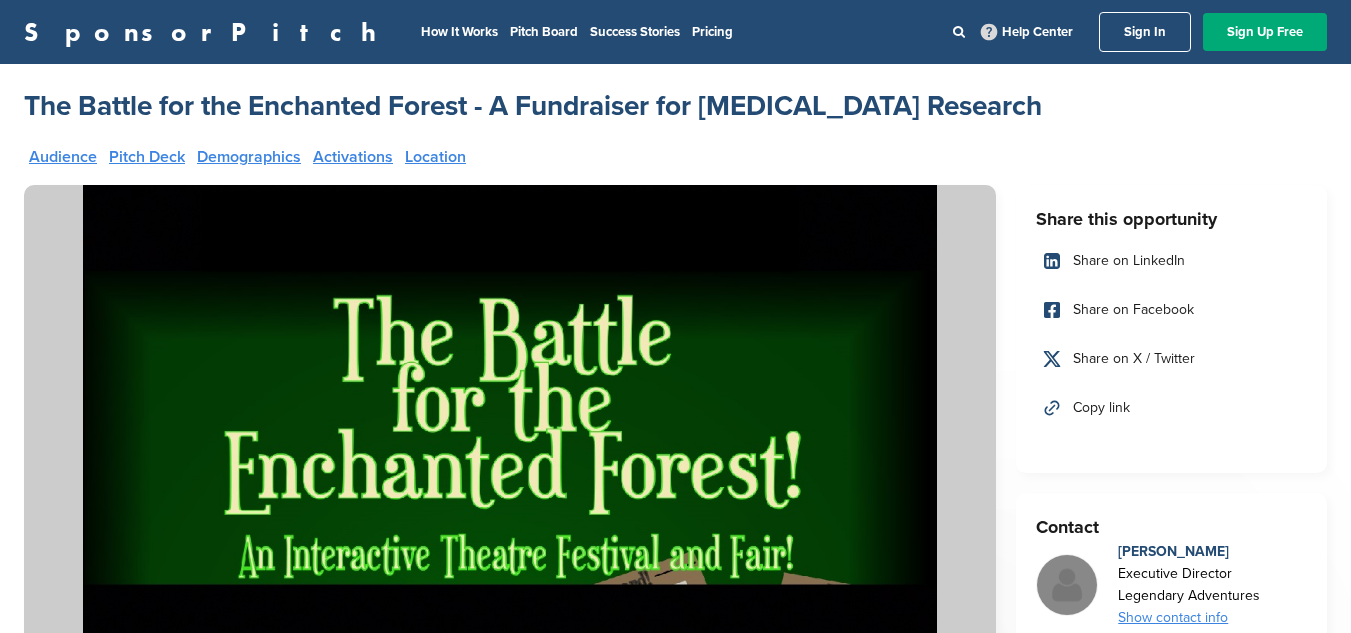 scroll, scrollTop: 0, scrollLeft: 0, axis: both 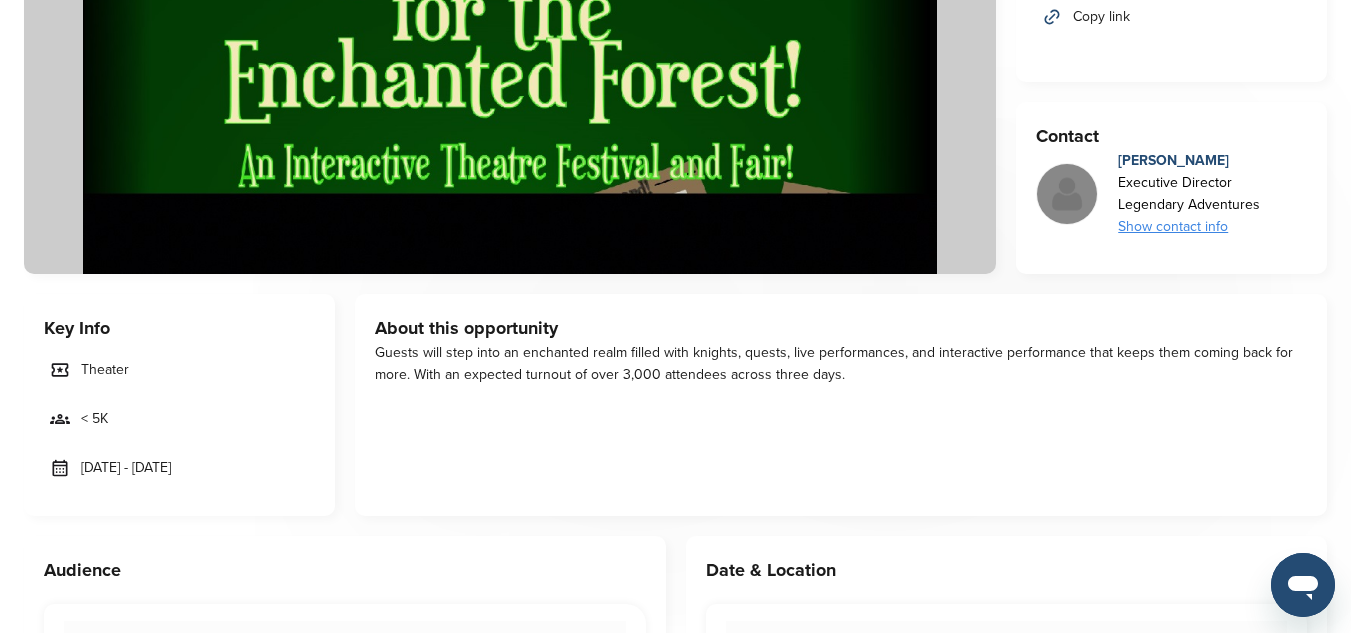 drag, startPoint x: 78, startPoint y: 464, endPoint x: 230, endPoint y: 468, distance: 152.05263 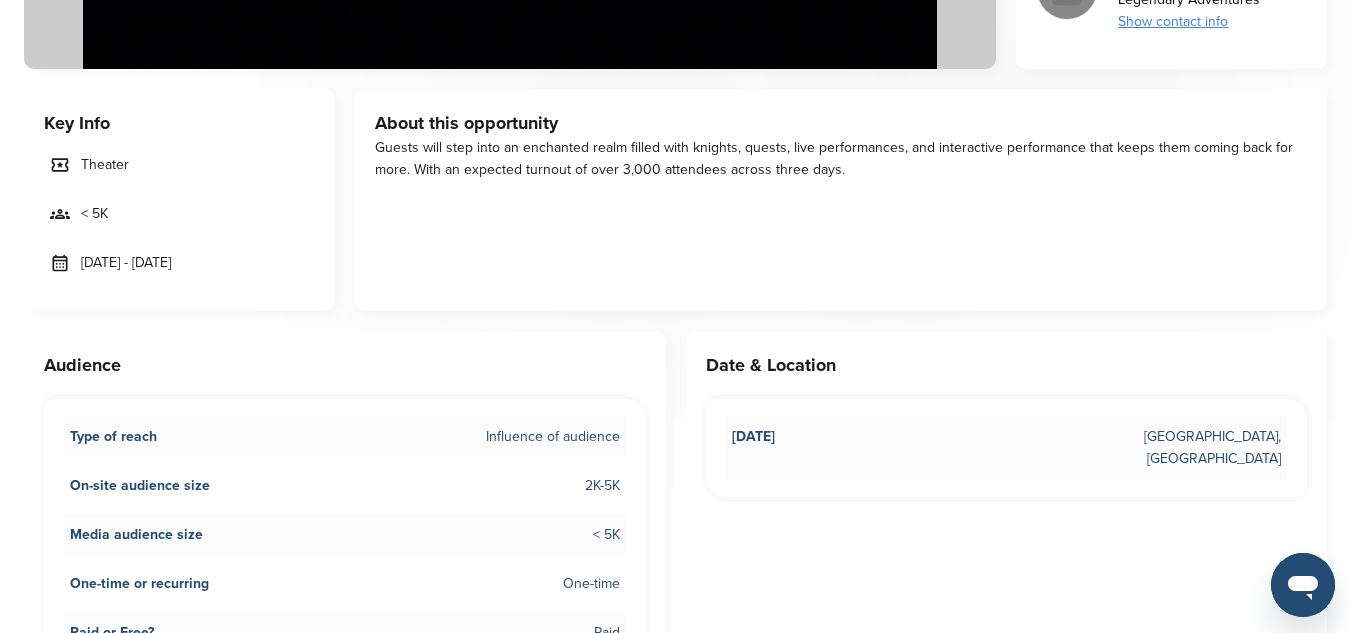 scroll, scrollTop: 615, scrollLeft: 0, axis: vertical 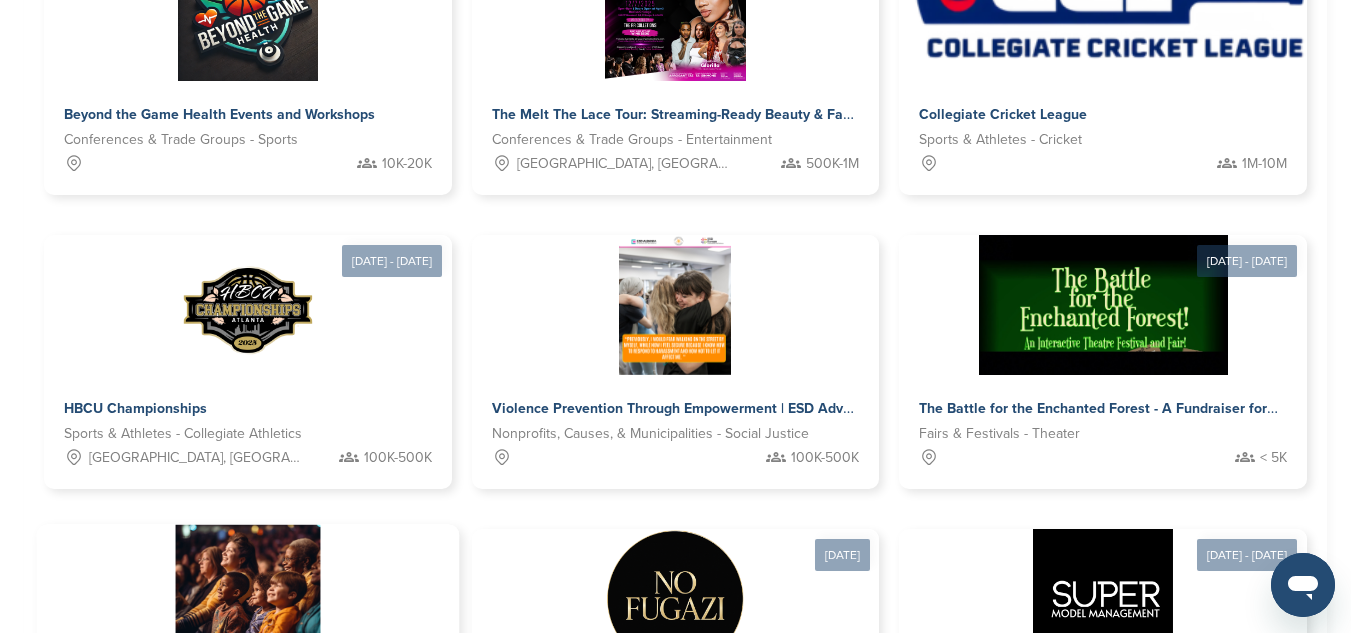 click at bounding box center (247, 597) 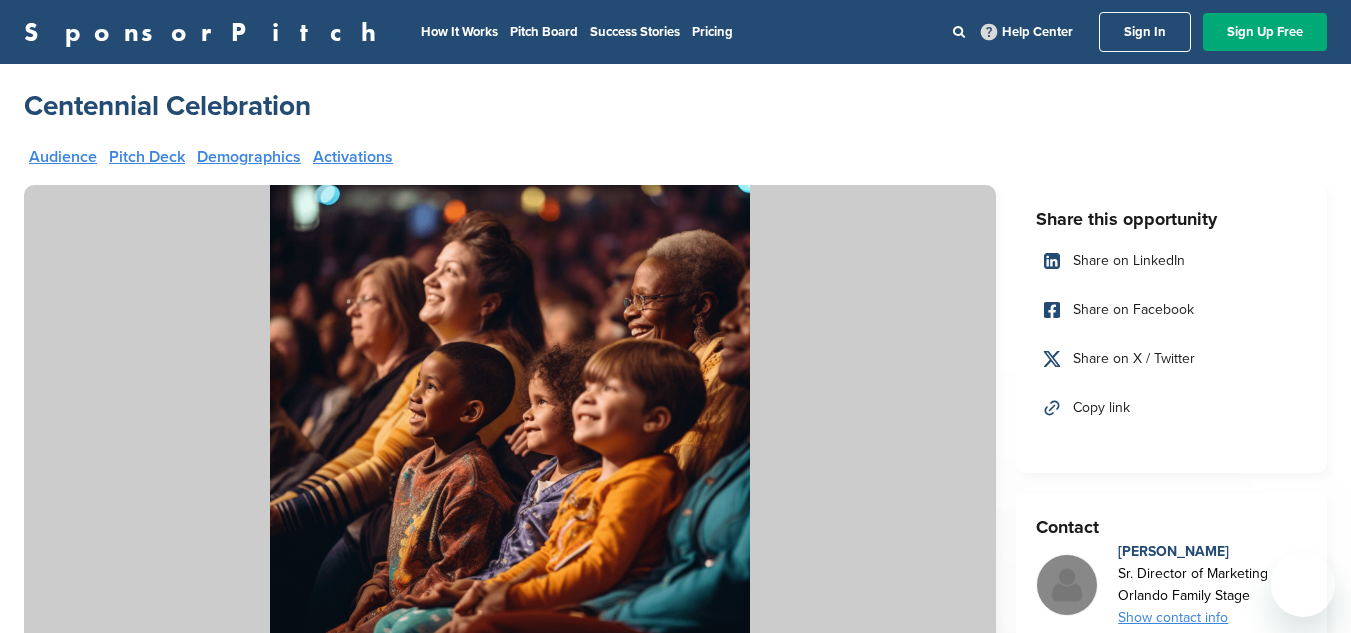 scroll, scrollTop: 0, scrollLeft: 0, axis: both 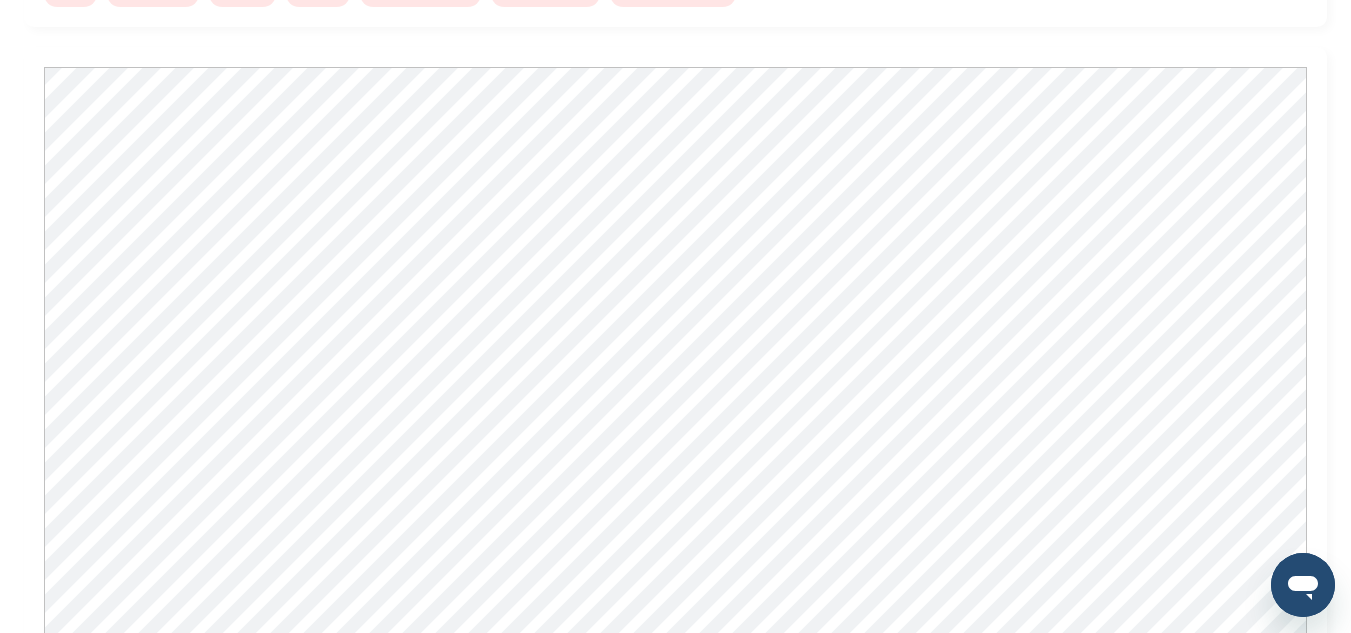 drag, startPoint x: 1361, startPoint y: 65, endPoint x: 1338, endPoint y: 253, distance: 189.40169 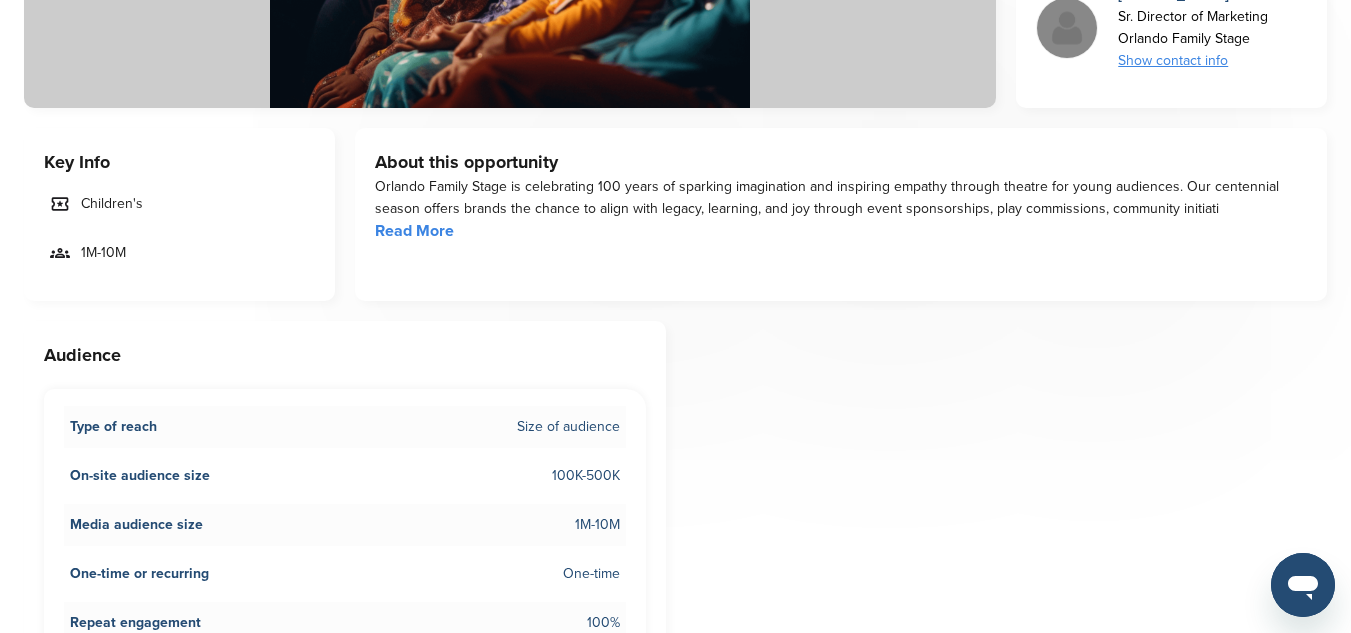 scroll, scrollTop: 584, scrollLeft: 0, axis: vertical 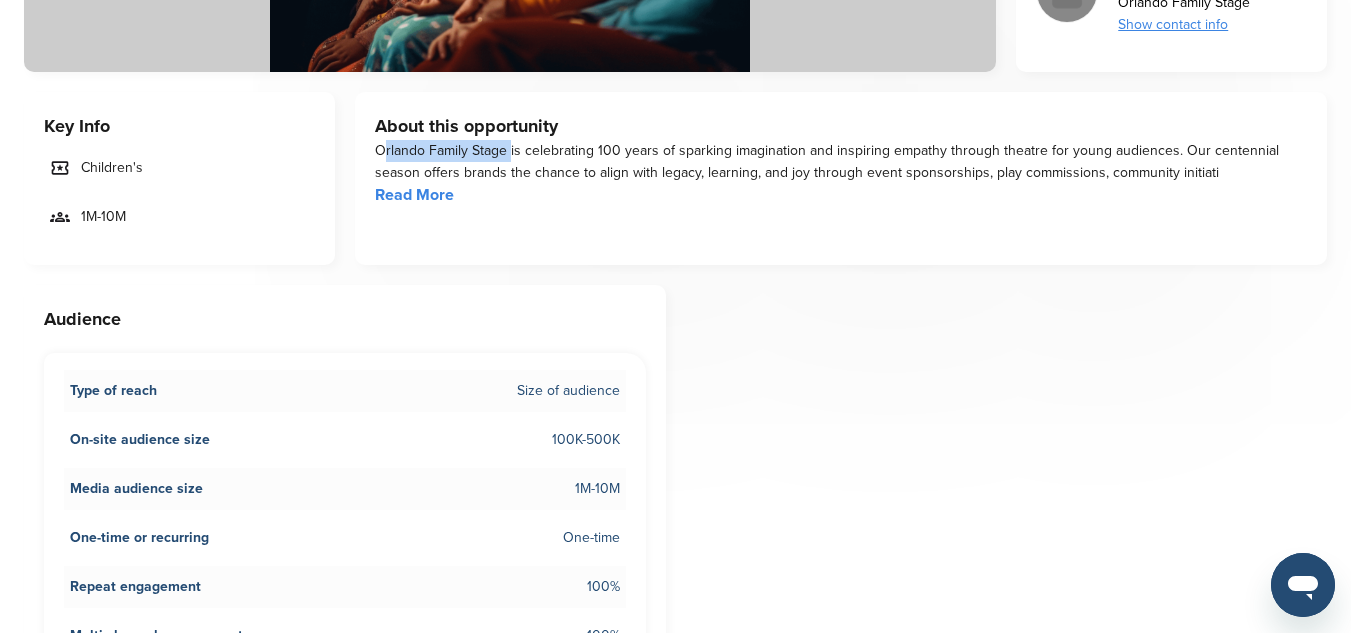 drag, startPoint x: 504, startPoint y: 151, endPoint x: 387, endPoint y: 155, distance: 117.06836 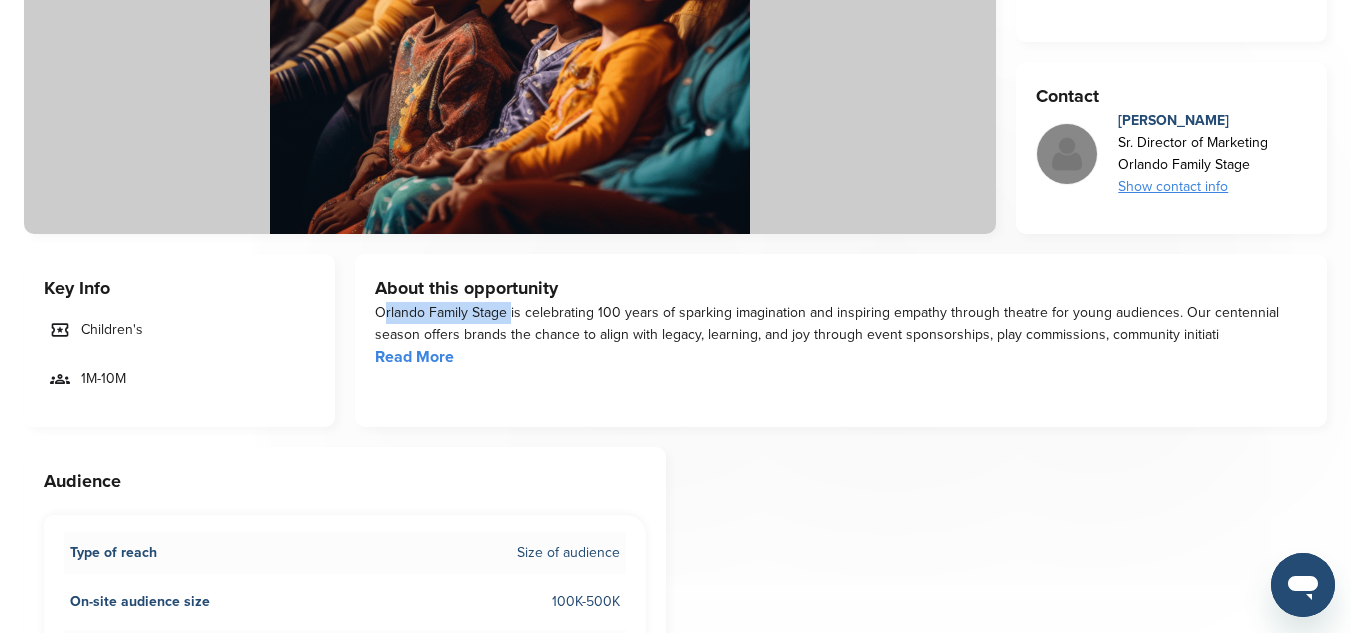 scroll, scrollTop: 422, scrollLeft: 0, axis: vertical 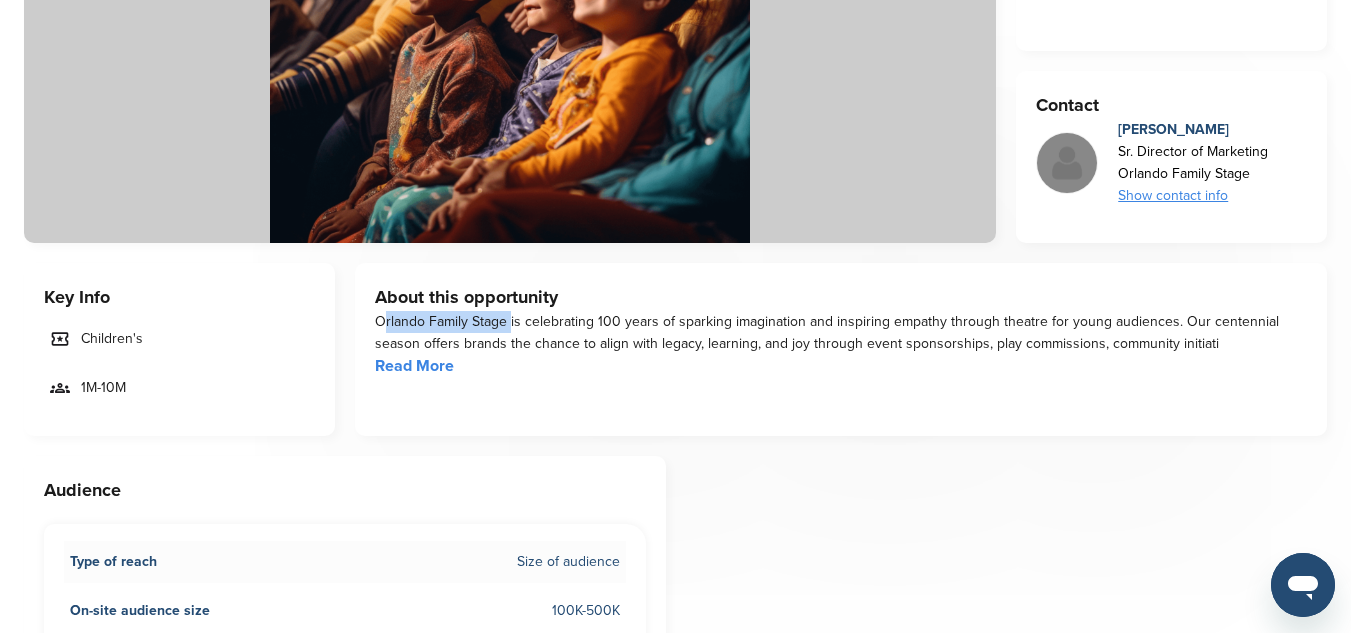 drag, startPoint x: 1121, startPoint y: 148, endPoint x: 1271, endPoint y: 150, distance: 150.01334 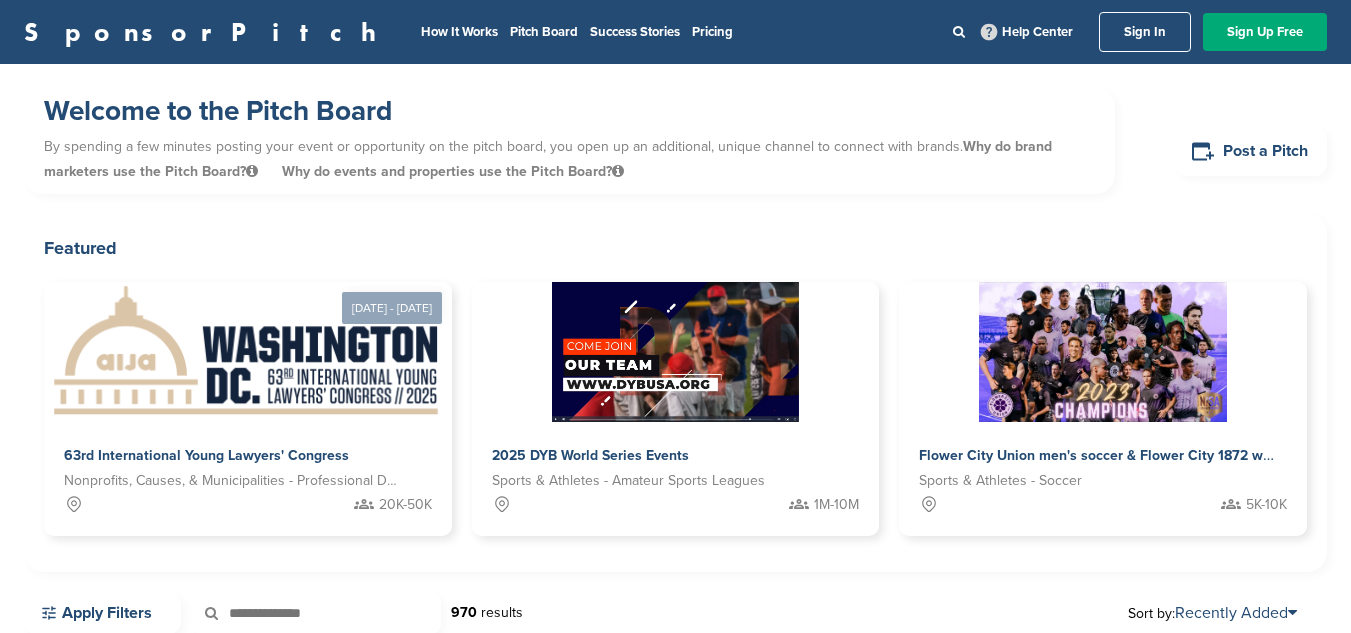 scroll, scrollTop: 1037, scrollLeft: 0, axis: vertical 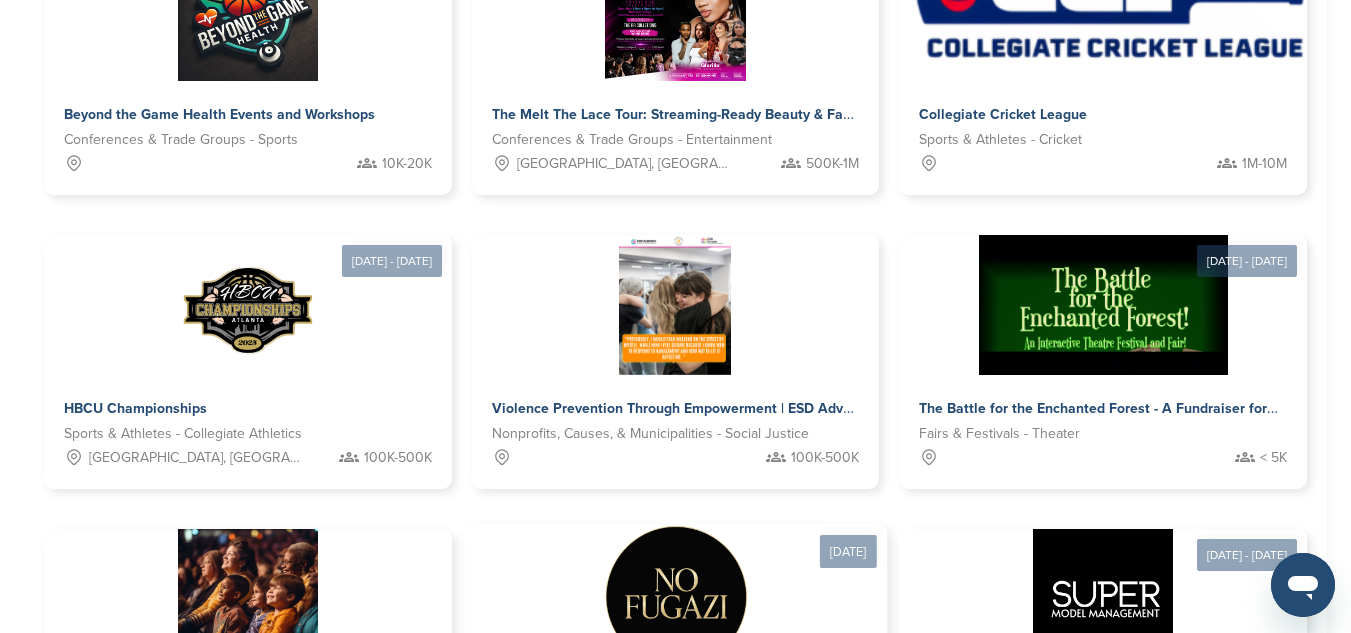 click at bounding box center [675, 597] 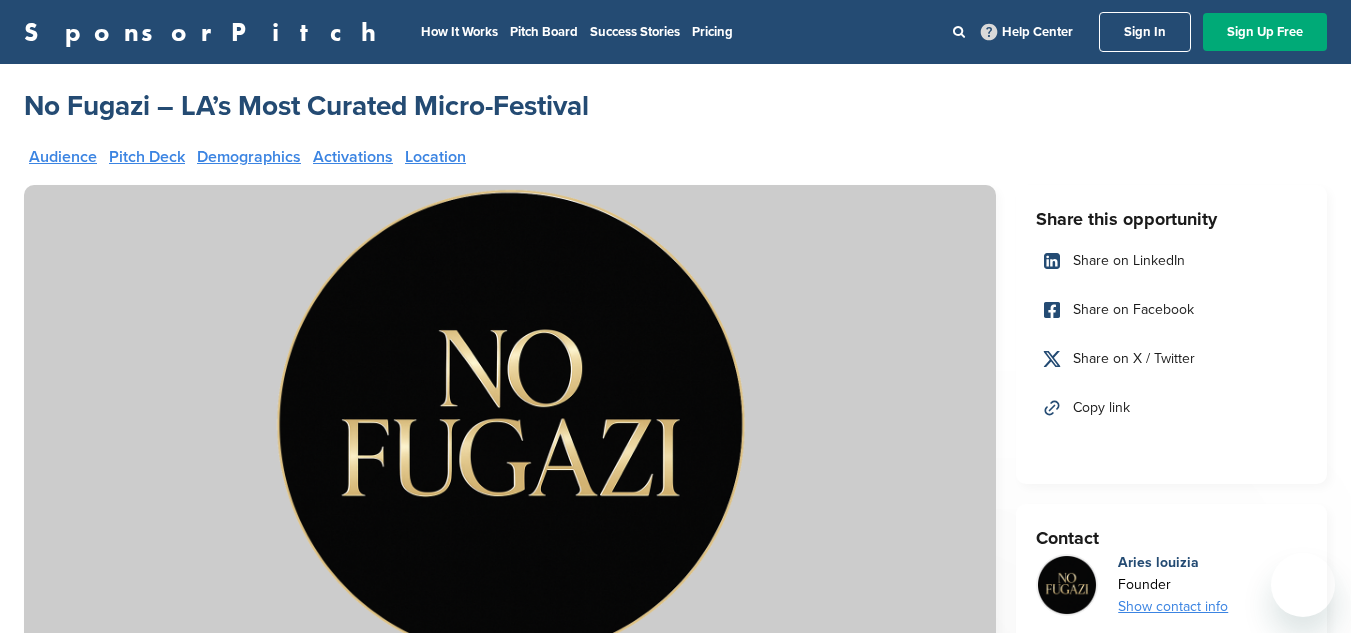 scroll, scrollTop: 0, scrollLeft: 0, axis: both 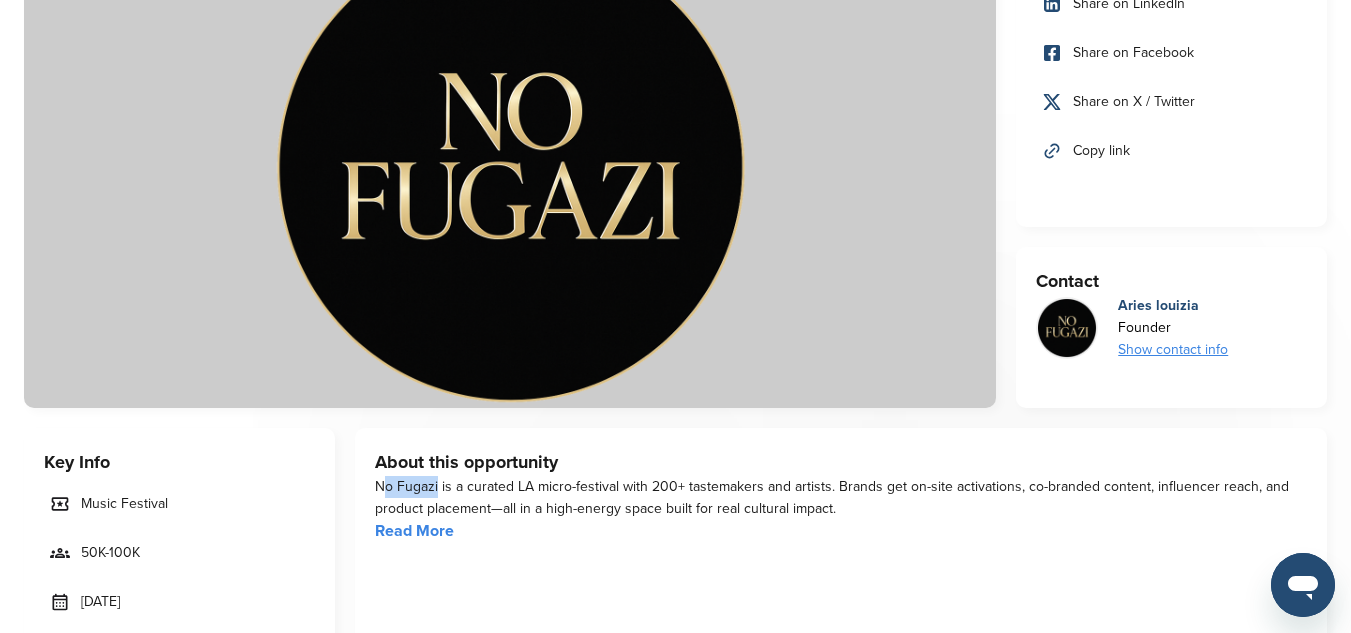 drag, startPoint x: 435, startPoint y: 486, endPoint x: 364, endPoint y: 486, distance: 71 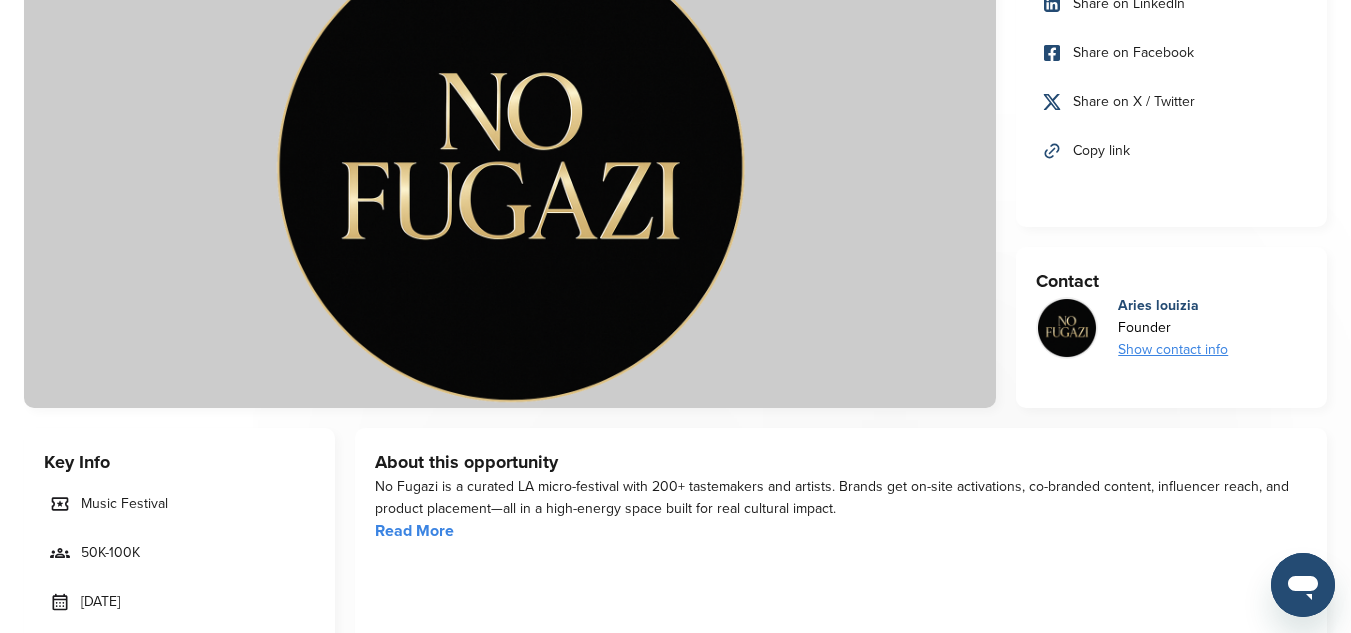 click on "Share this opportunity
Share on LinkedIn
Share on Facebook
Share on X / Twitter
Copy link
Contact
Aries louizia
Founder
Show contact info
Log In or Sign Up Free for full access to the marketplace as well as sponsorship data and contact info.
Free
✓
Find out who you should be talking to or pitching
✓
Access valuable info on the brands and properties that are the best fit for you
✓
Find key contacts 5x faster and book more sponsorship meetings than ever before
Sign Up Free
Already signed up? Log in →
Key Info
Music Festival
50K-100K
Aug 16, 2025
Los Angeles, California, USA
About this opportunity
Read More
Audience
Type of reach" at bounding box center (675, 2452) 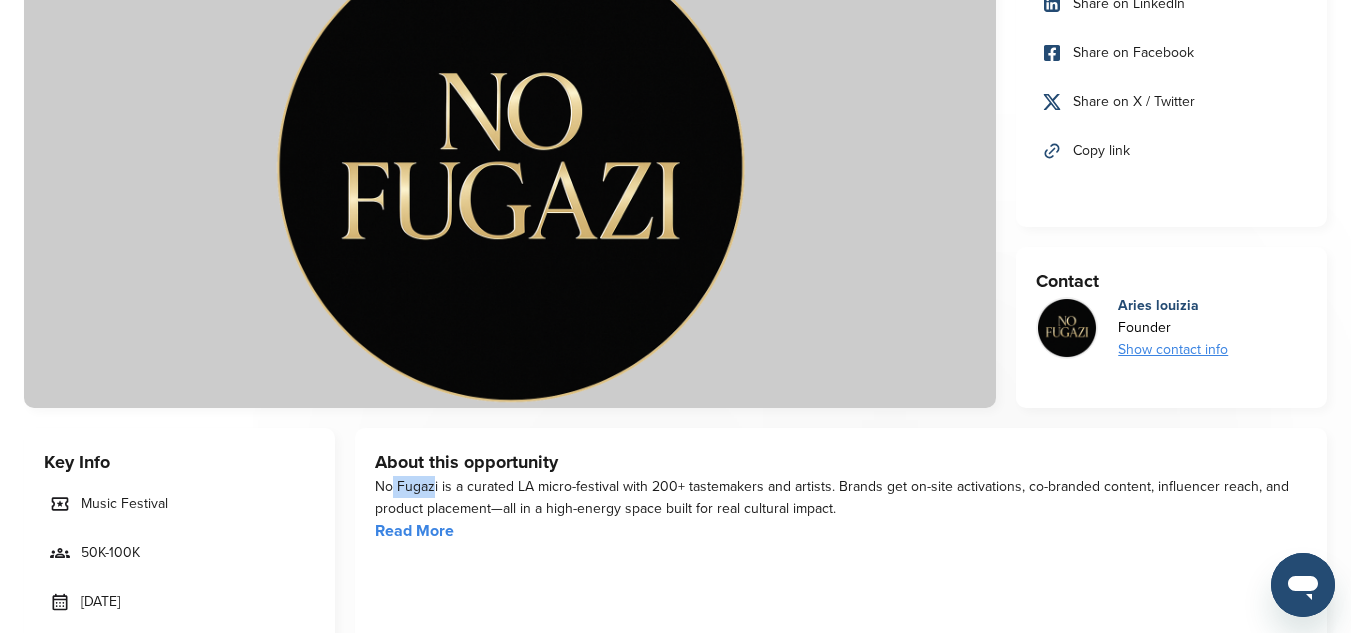 drag, startPoint x: 380, startPoint y: 483, endPoint x: 423, endPoint y: 484, distance: 43.011627 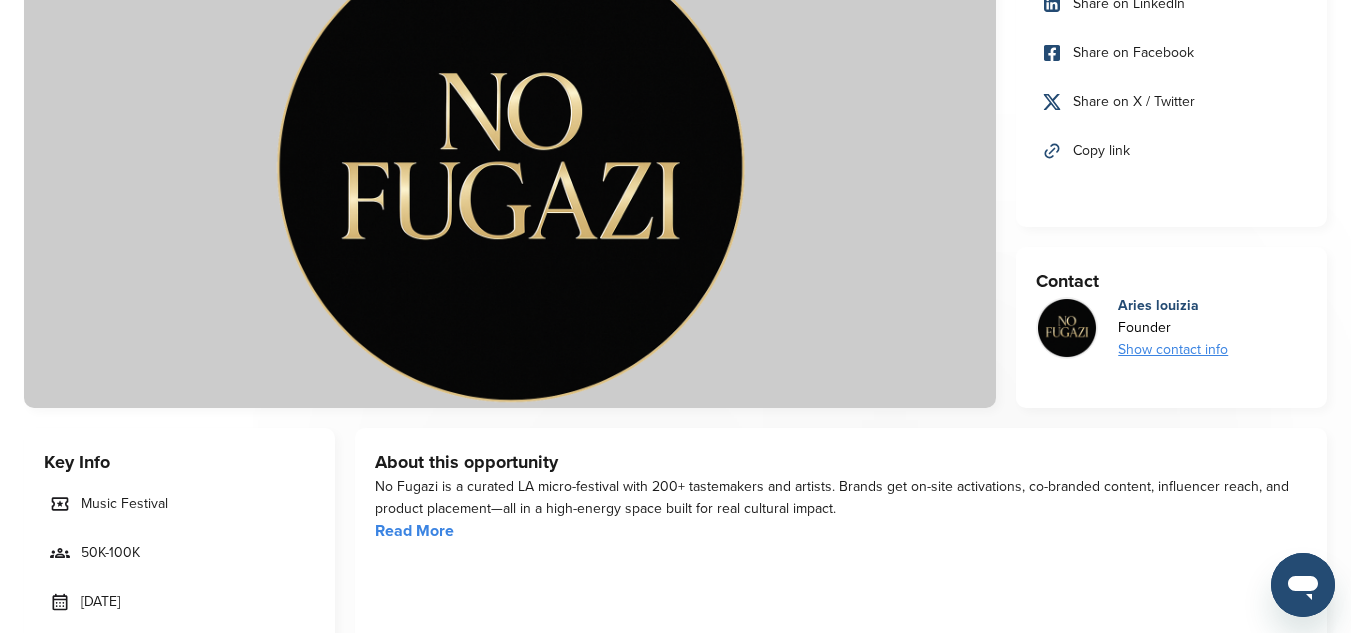 click on "About this opportunity
No Fugazi is a curated LA micro-festival with 200+ tastemakers and artists. Brands get on-site activations, co-branded content, influencer reach, and product placement—all in a high-energy space built for real cultural impact.
Read More" at bounding box center [841, 574] 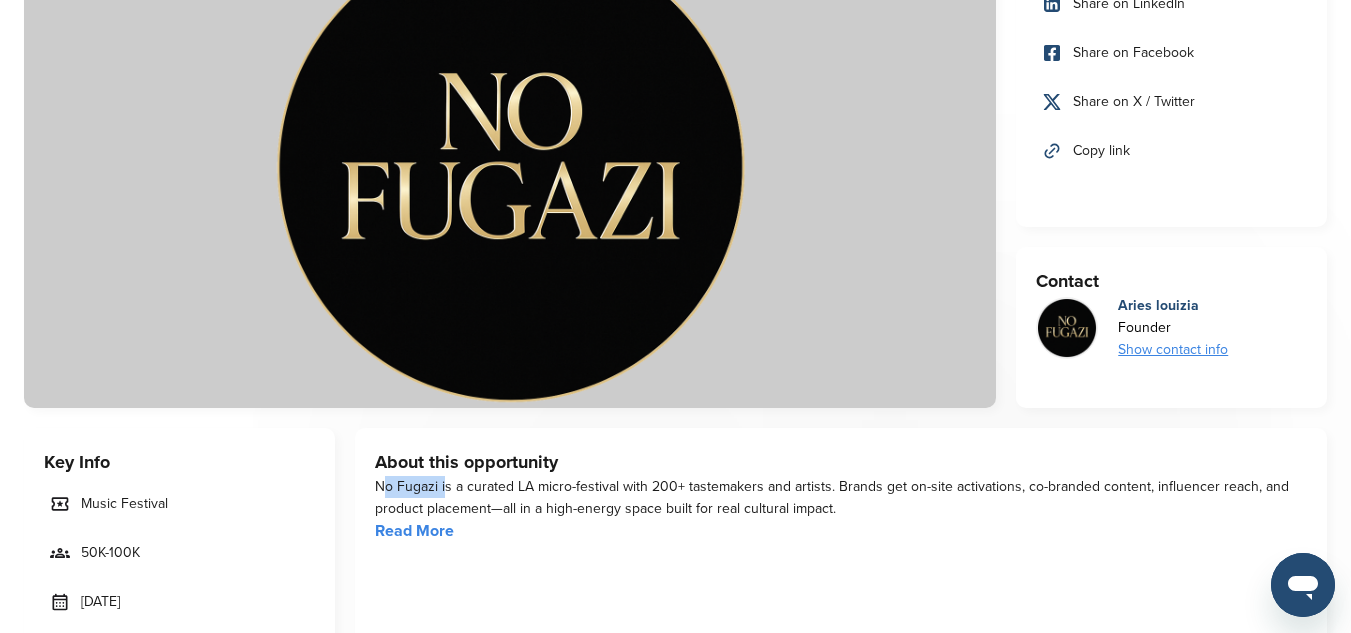 drag, startPoint x: 378, startPoint y: 481, endPoint x: 440, endPoint y: 484, distance: 62.072536 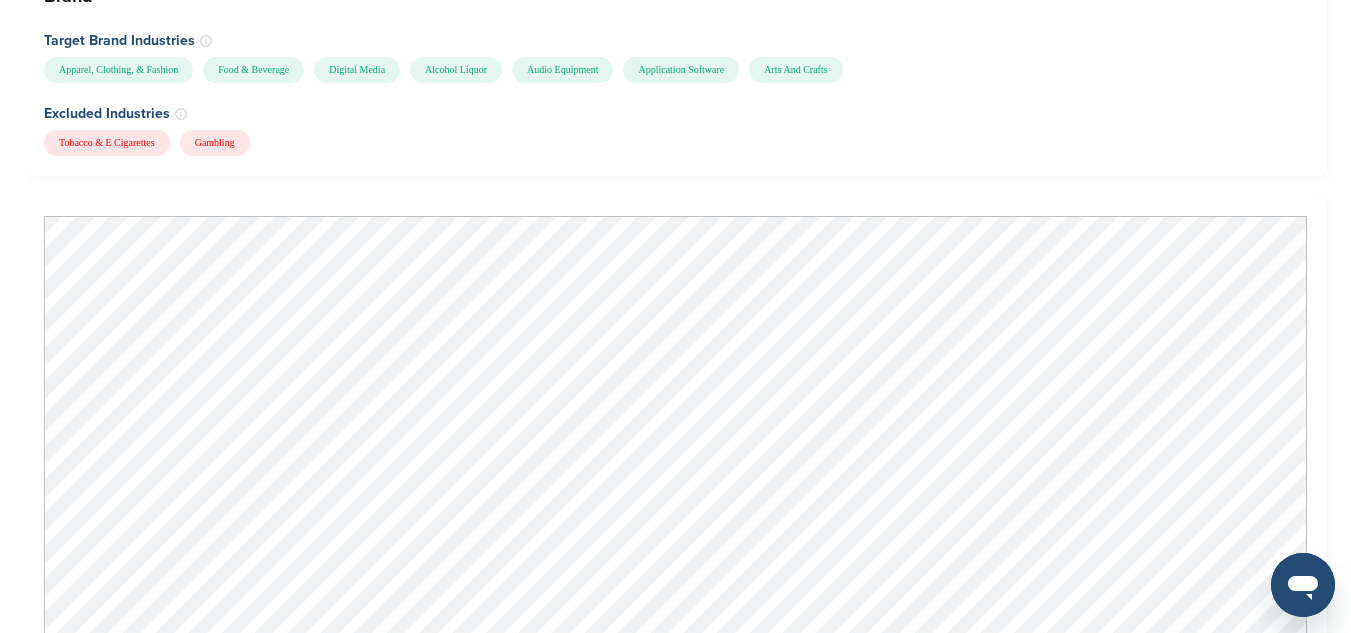 scroll, scrollTop: 2304, scrollLeft: 0, axis: vertical 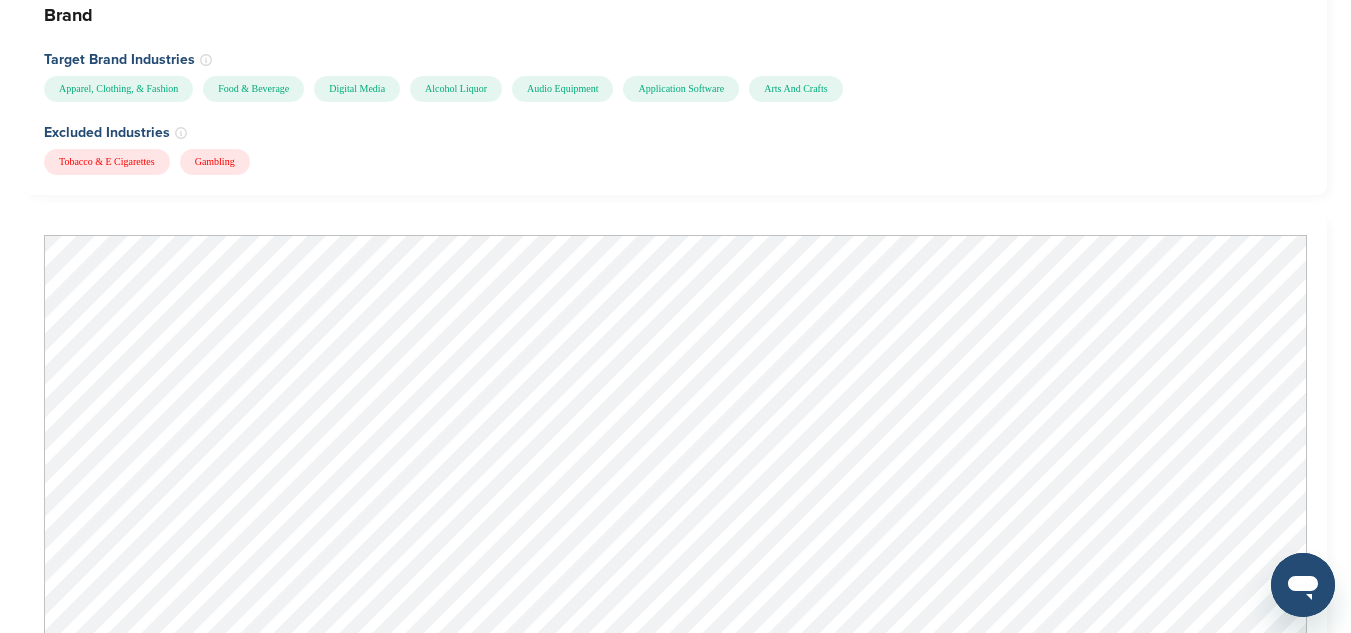 drag, startPoint x: 419, startPoint y: 139, endPoint x: 398, endPoint y: 141, distance: 21.095022 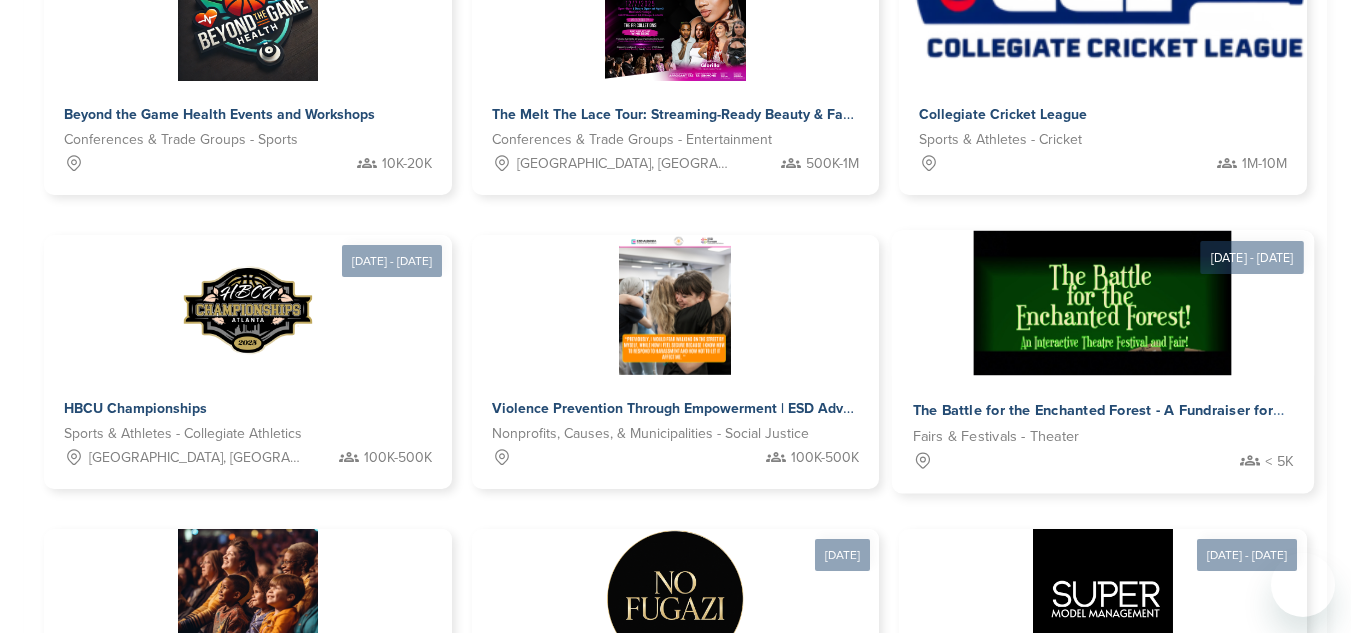 scroll, scrollTop: 1037, scrollLeft: 0, axis: vertical 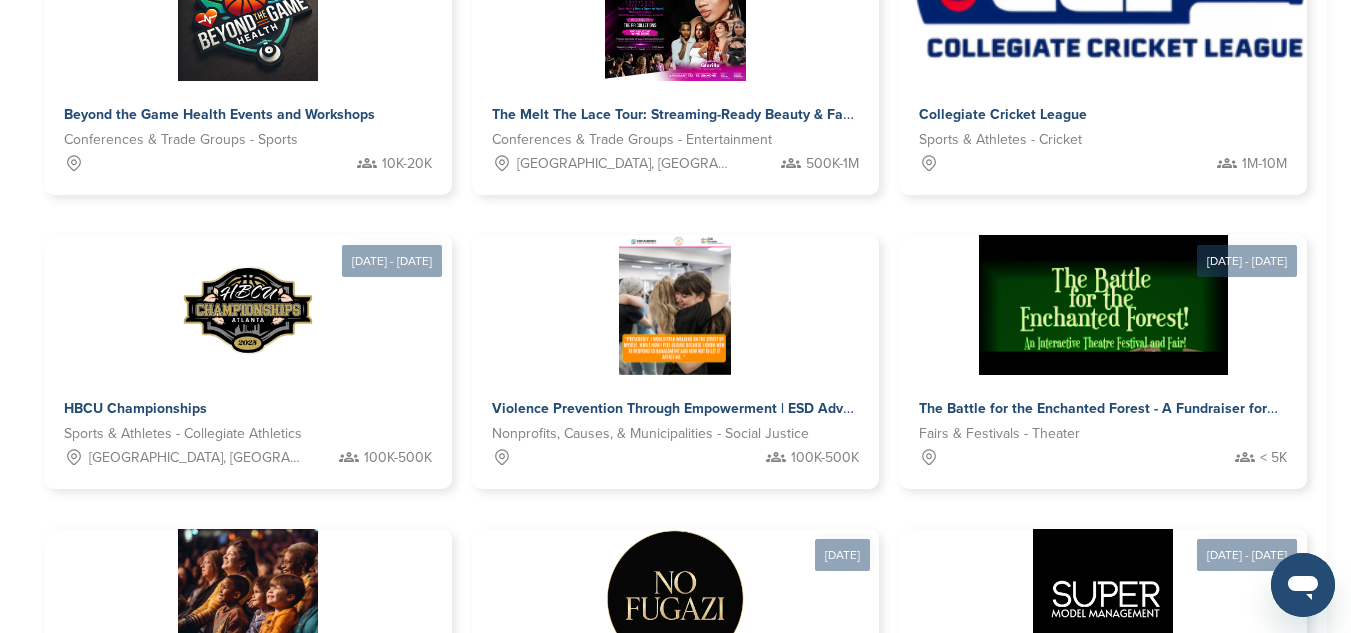 click on "2" at bounding box center [618, 845] 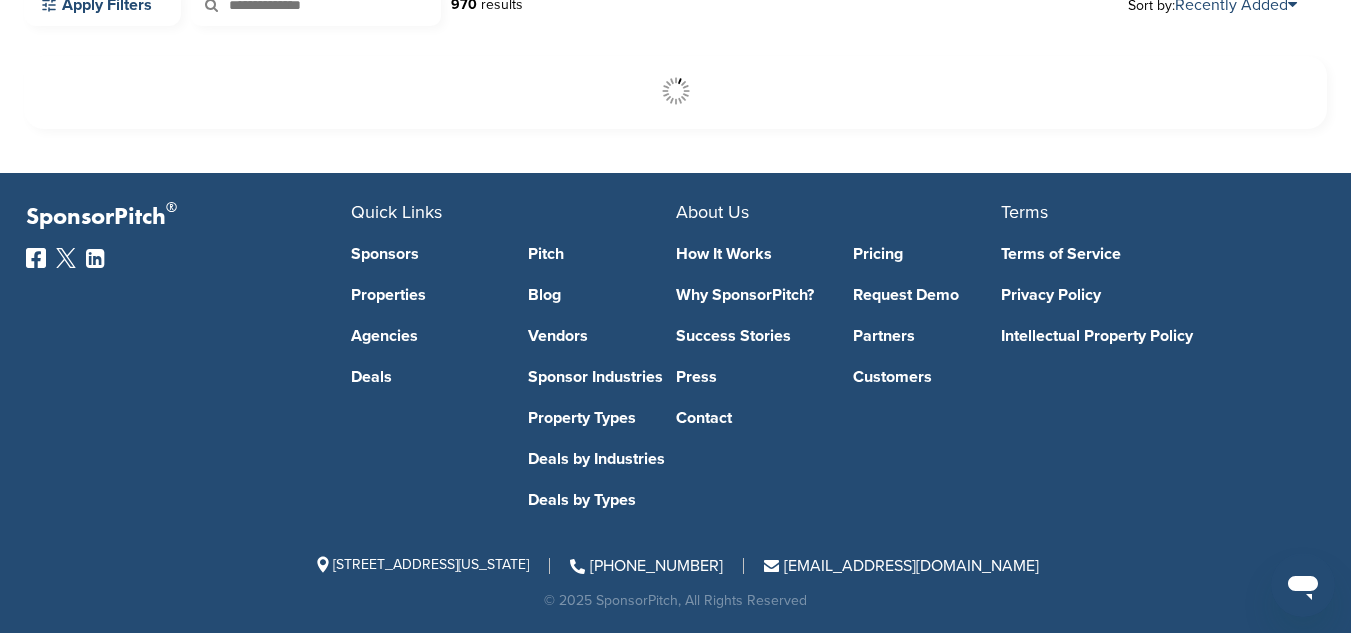 scroll, scrollTop: 608, scrollLeft: 0, axis: vertical 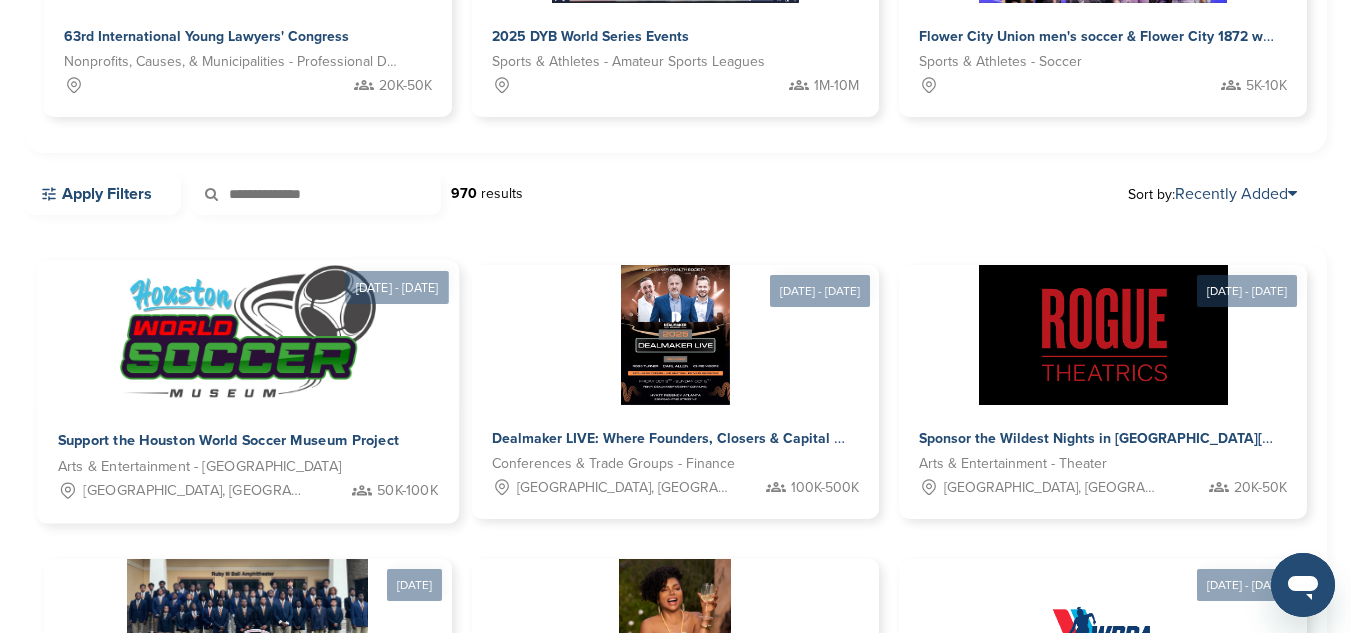 click on "Support the Houston World Soccer Museum Project" at bounding box center [229, 441] 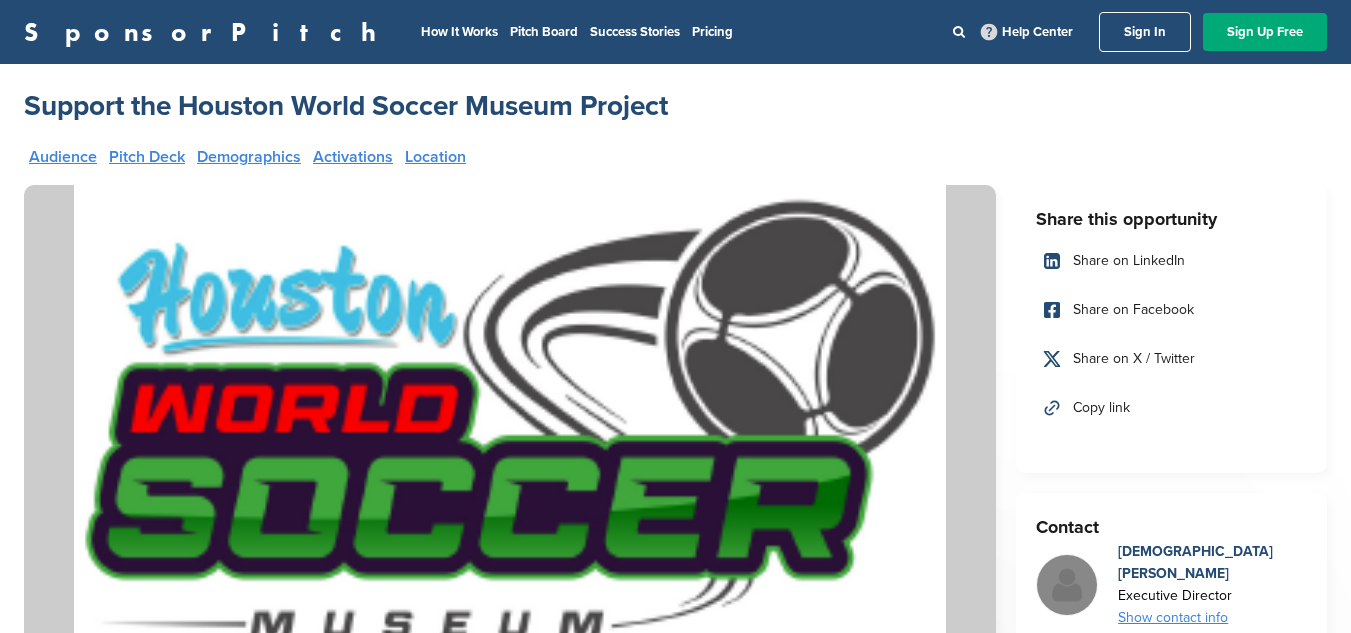 scroll, scrollTop: 0, scrollLeft: 0, axis: both 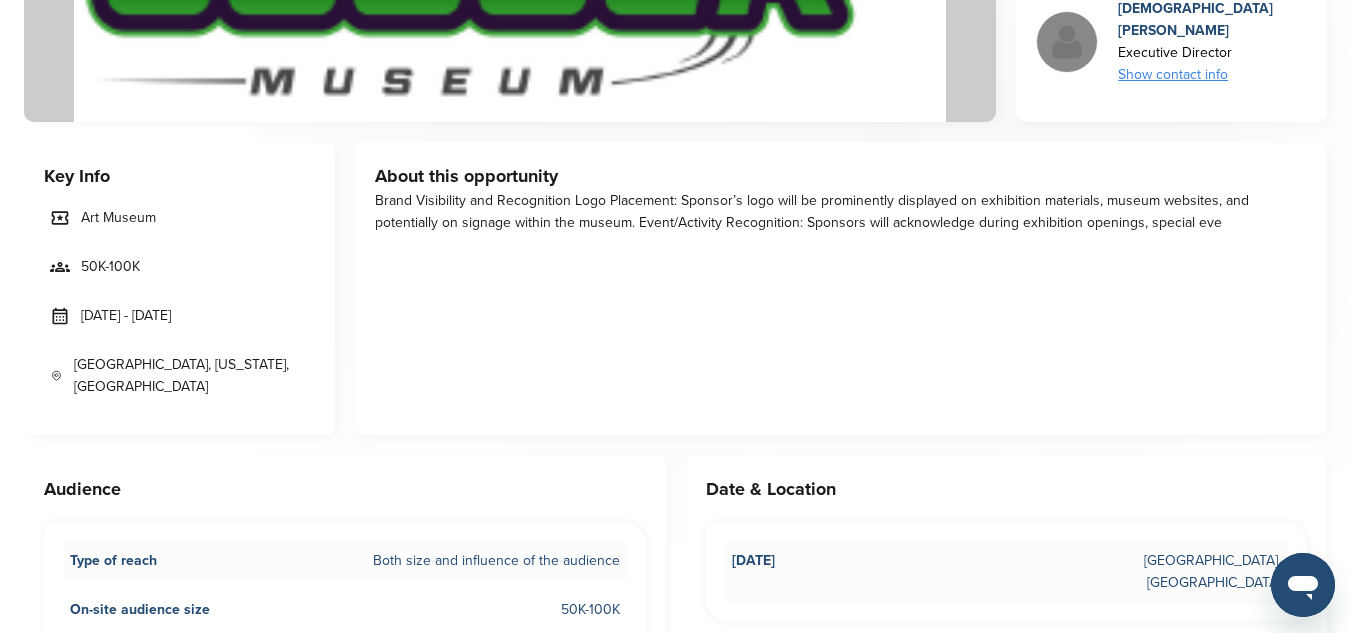 drag, startPoint x: 90, startPoint y: 312, endPoint x: 197, endPoint y: 333, distance: 109.041275 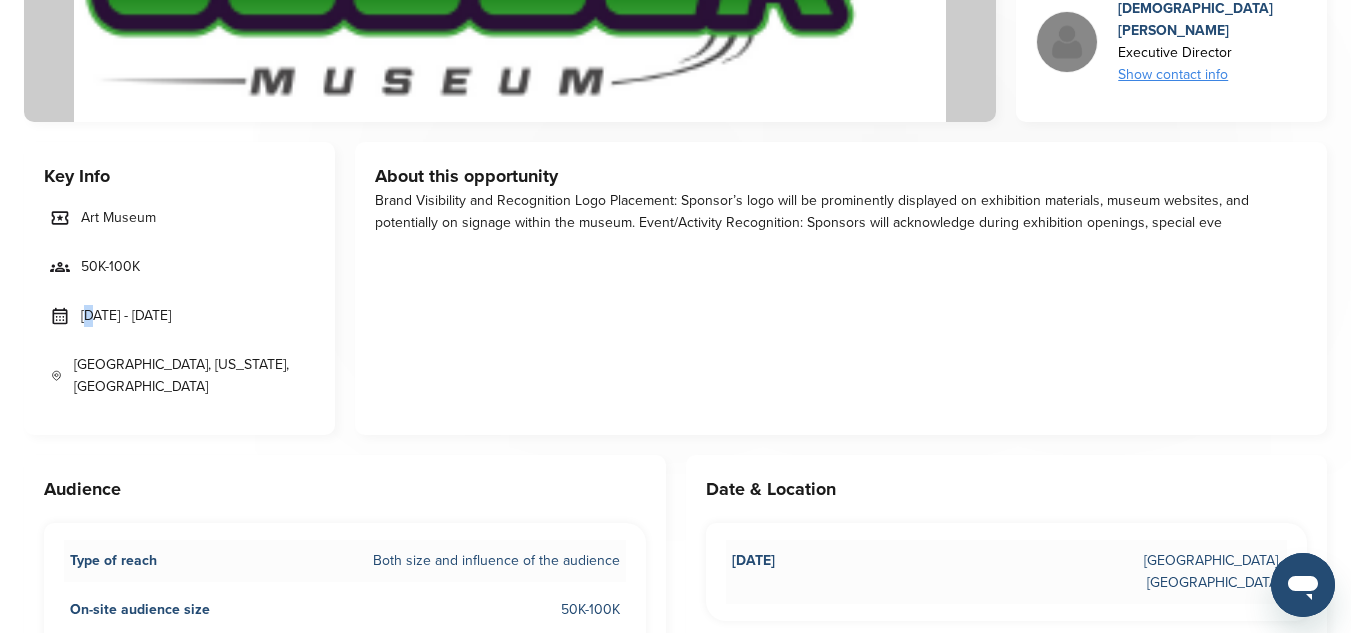click on "Jul 01 - Oct 31, 2025" at bounding box center [126, 316] 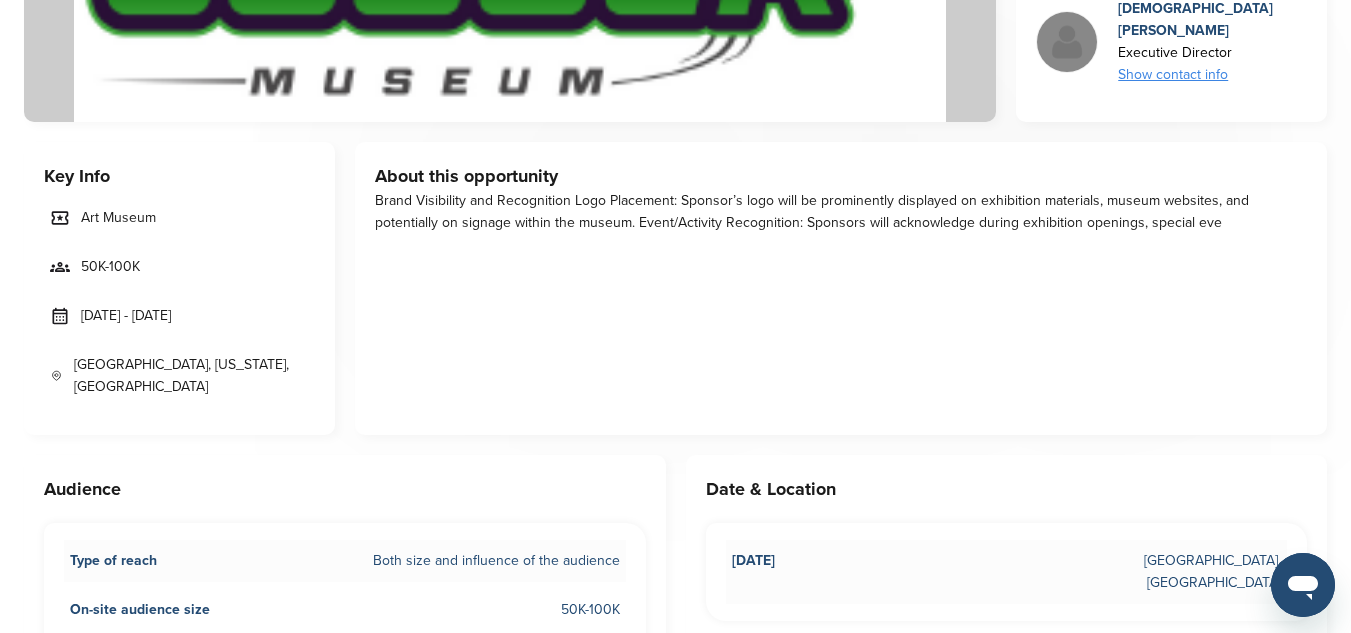 click on "Jul 01 - Oct 31, 2025" at bounding box center (179, 316) 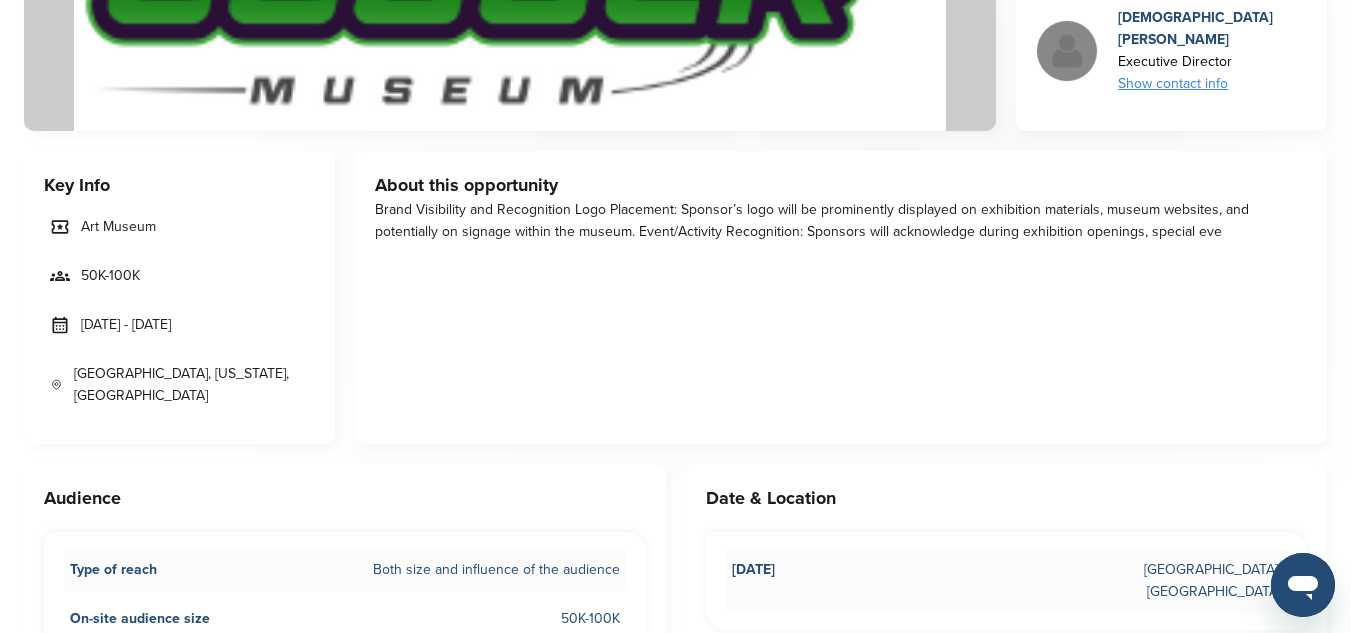 drag, startPoint x: 1119, startPoint y: 51, endPoint x: 1256, endPoint y: 62, distance: 137.4409 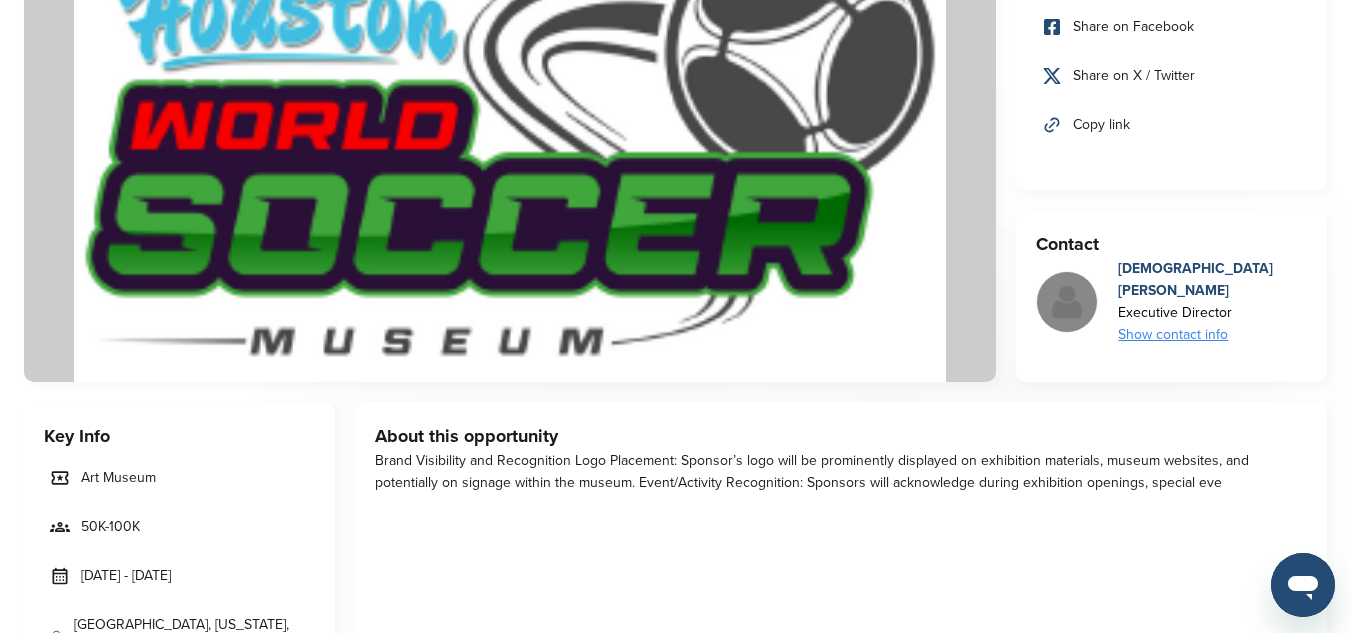 drag, startPoint x: 736, startPoint y: 99, endPoint x: 406, endPoint y: -9, distance: 347.22327 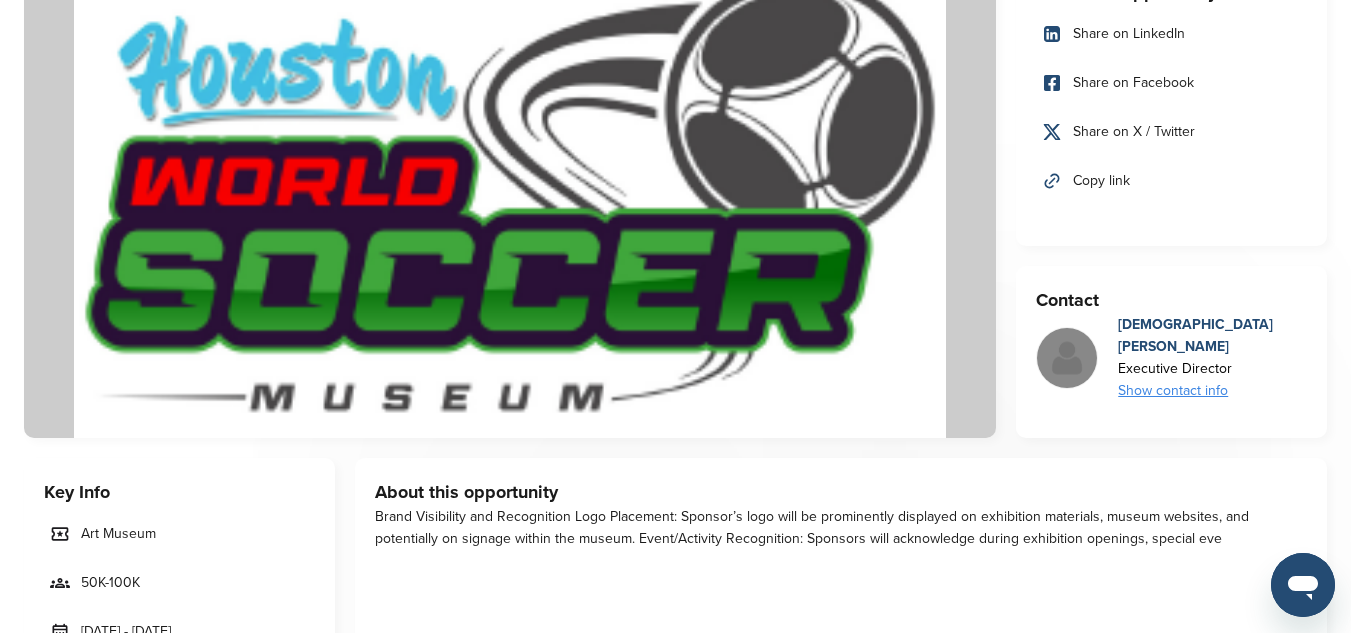 click on "Contact
Christian Ngalle
Executive Director
Show contact info
Log In or Sign Up Free for full access to the marketplace as well as sponsorship data and contact info.
Free
✓
Find out who you should be talking to or pitching
✓
Access valuable info on the brands and properties that are the best fit for you
✓
Find key contacts 5x faster and book more sponsorship meetings than ever before
Sign Up Free
Already signed up? Log in →" at bounding box center [1171, 352] 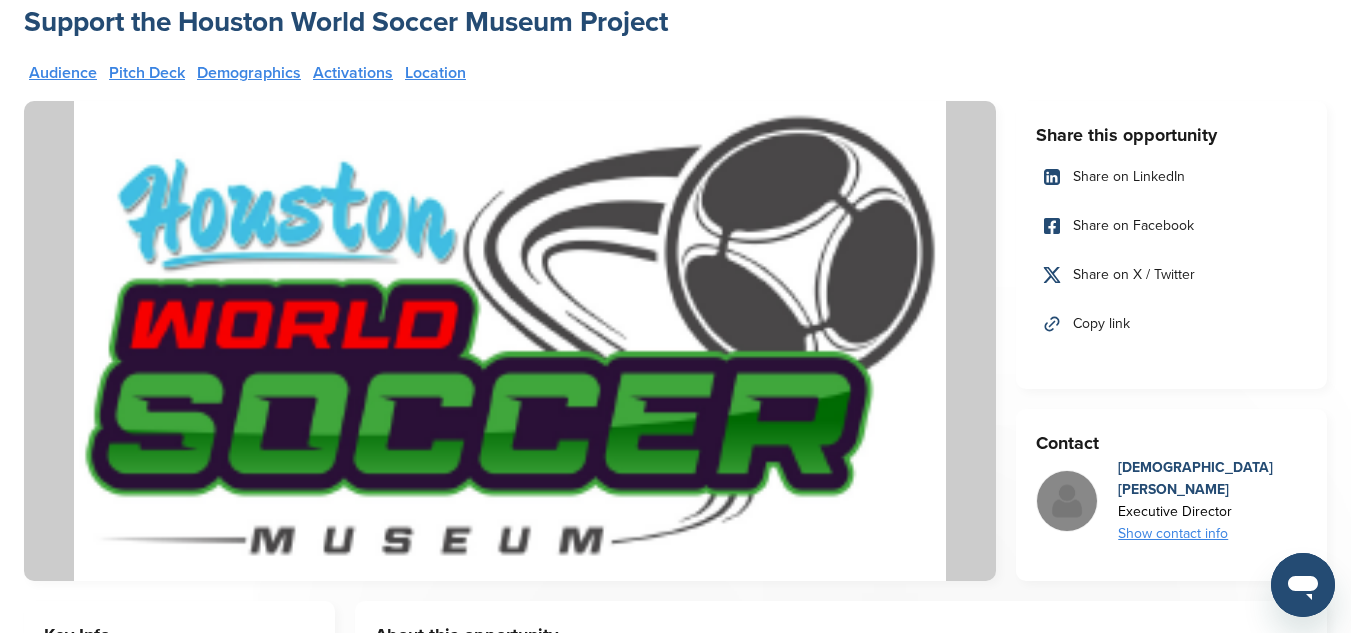 scroll, scrollTop: 0, scrollLeft: 0, axis: both 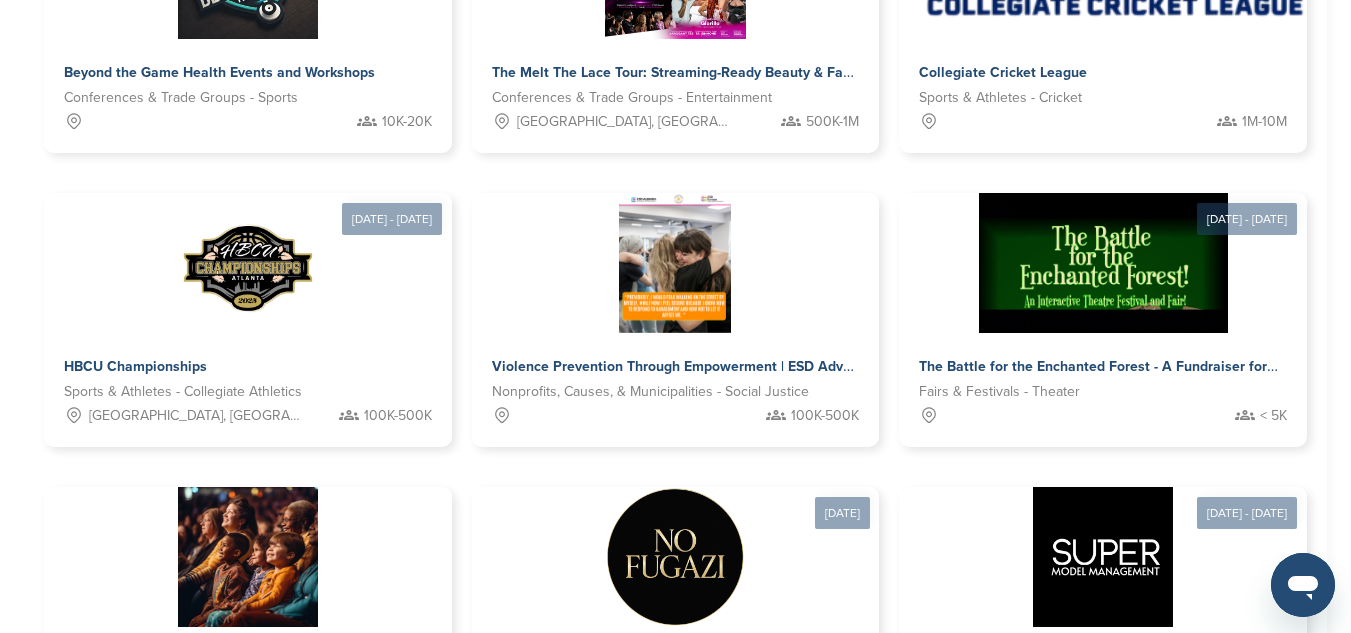 click on "2" at bounding box center (618, 803) 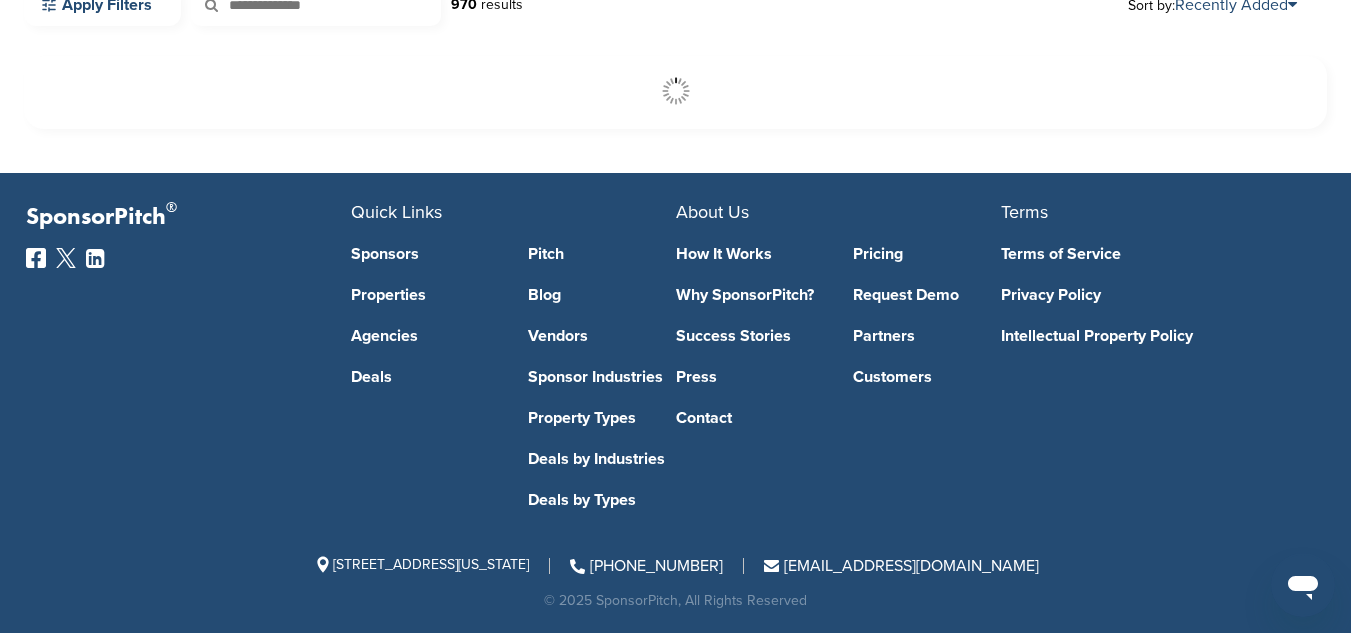 scroll, scrollTop: 608, scrollLeft: 0, axis: vertical 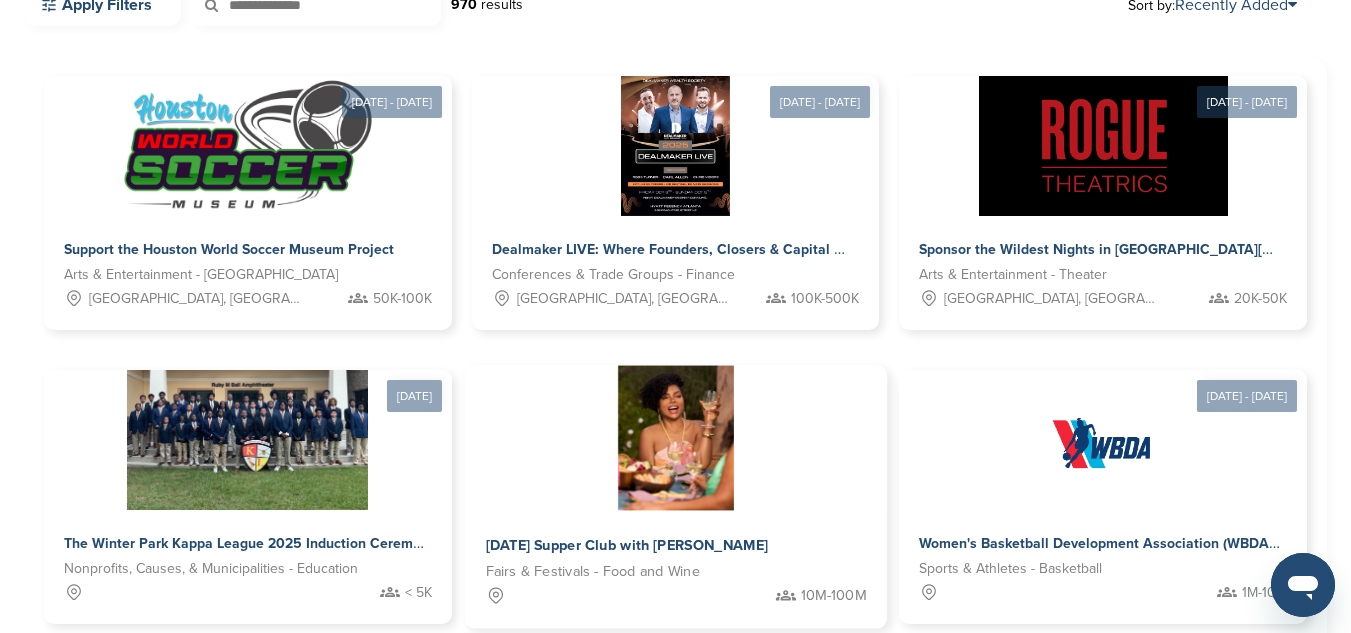 click on "[DATE] Supper Club with [PERSON_NAME]" at bounding box center (626, 546) 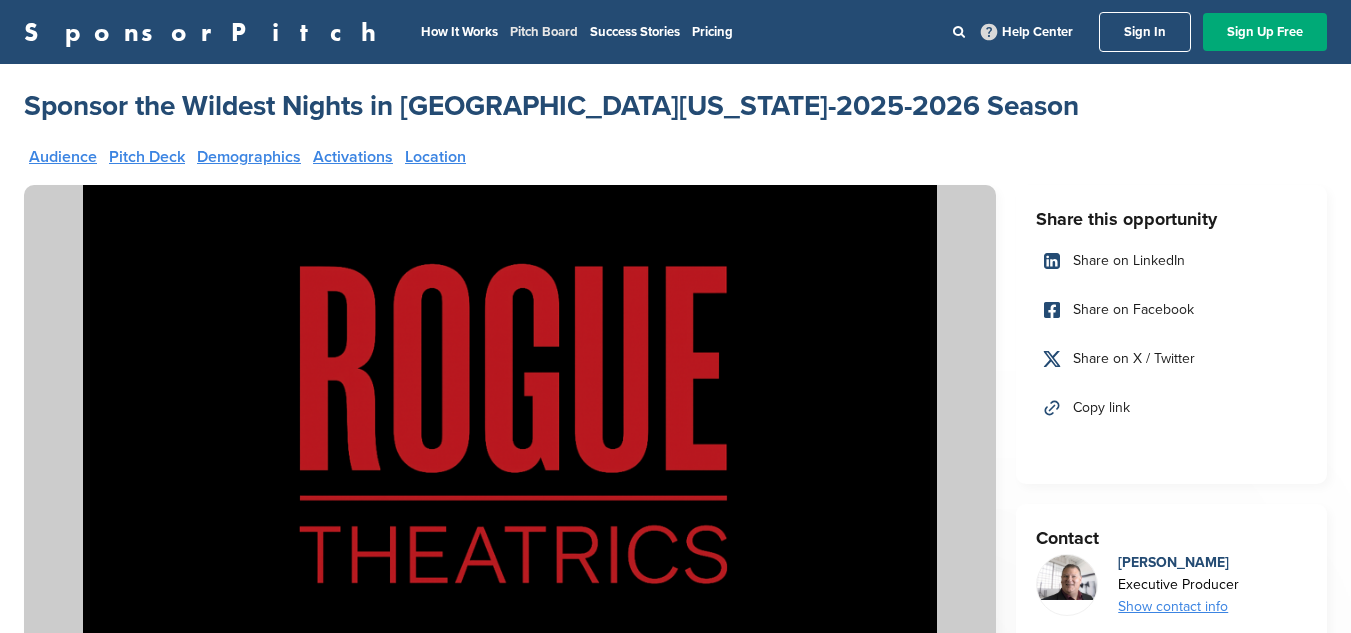 scroll, scrollTop: 0, scrollLeft: 0, axis: both 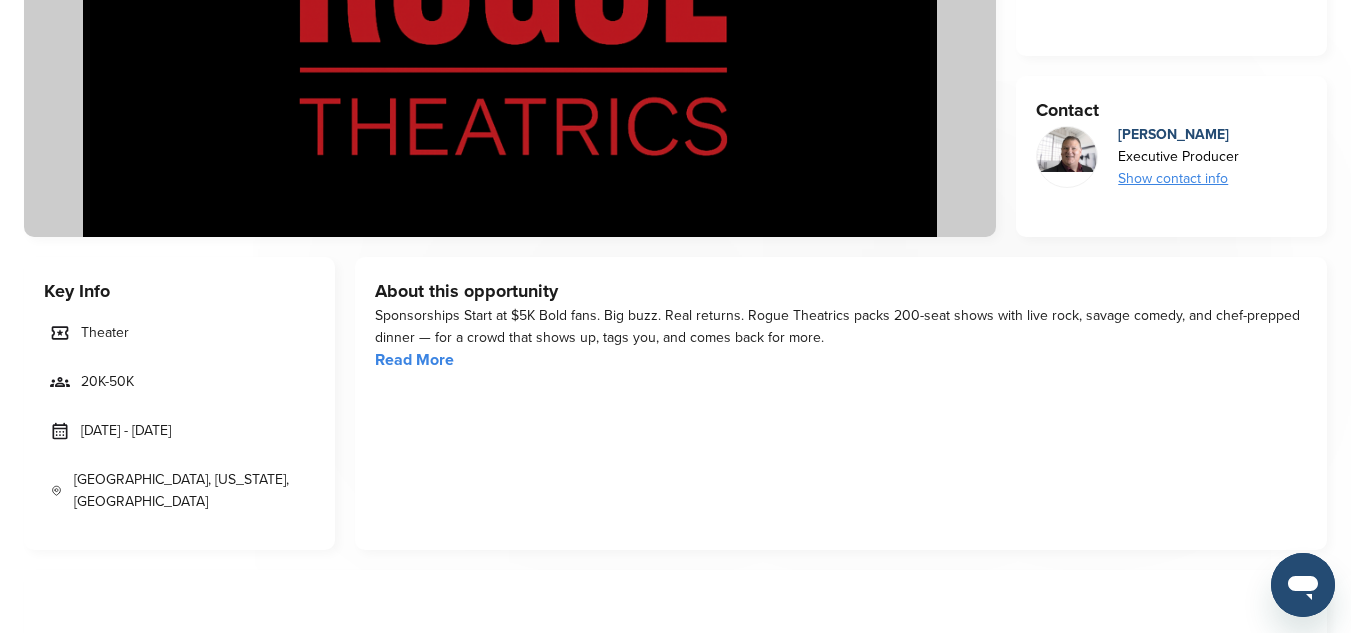 drag, startPoint x: 84, startPoint y: 430, endPoint x: 289, endPoint y: 441, distance: 205.2949 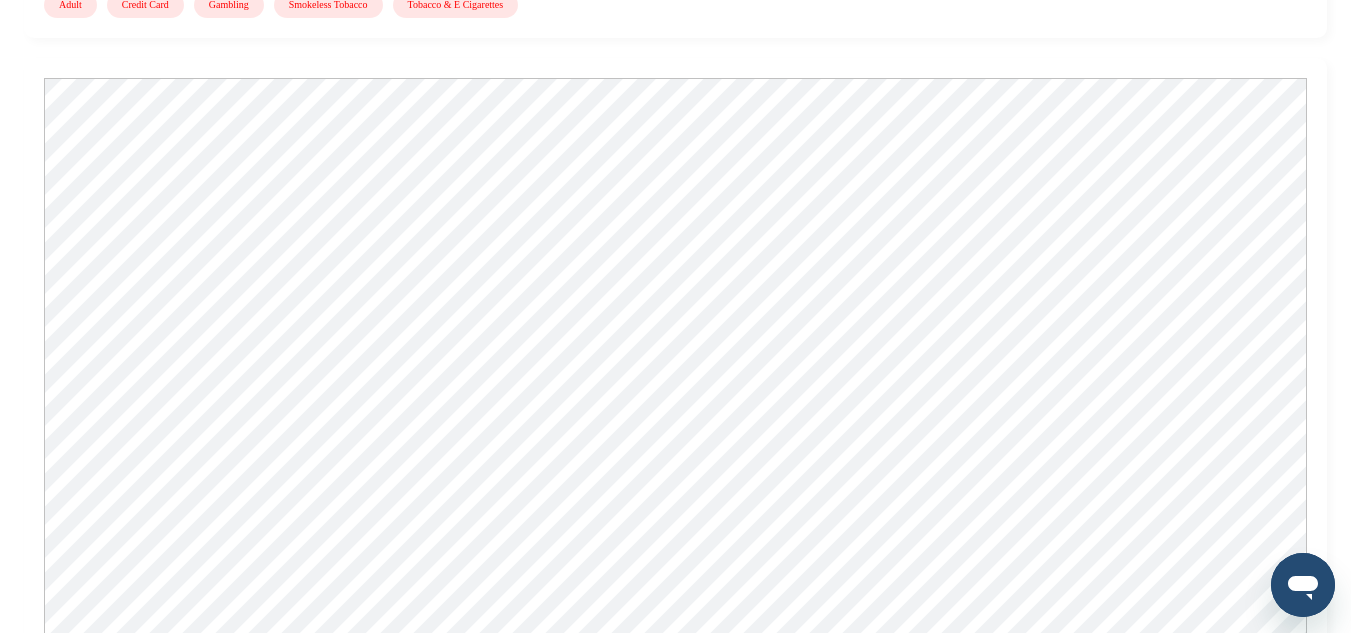 scroll, scrollTop: 2566, scrollLeft: 0, axis: vertical 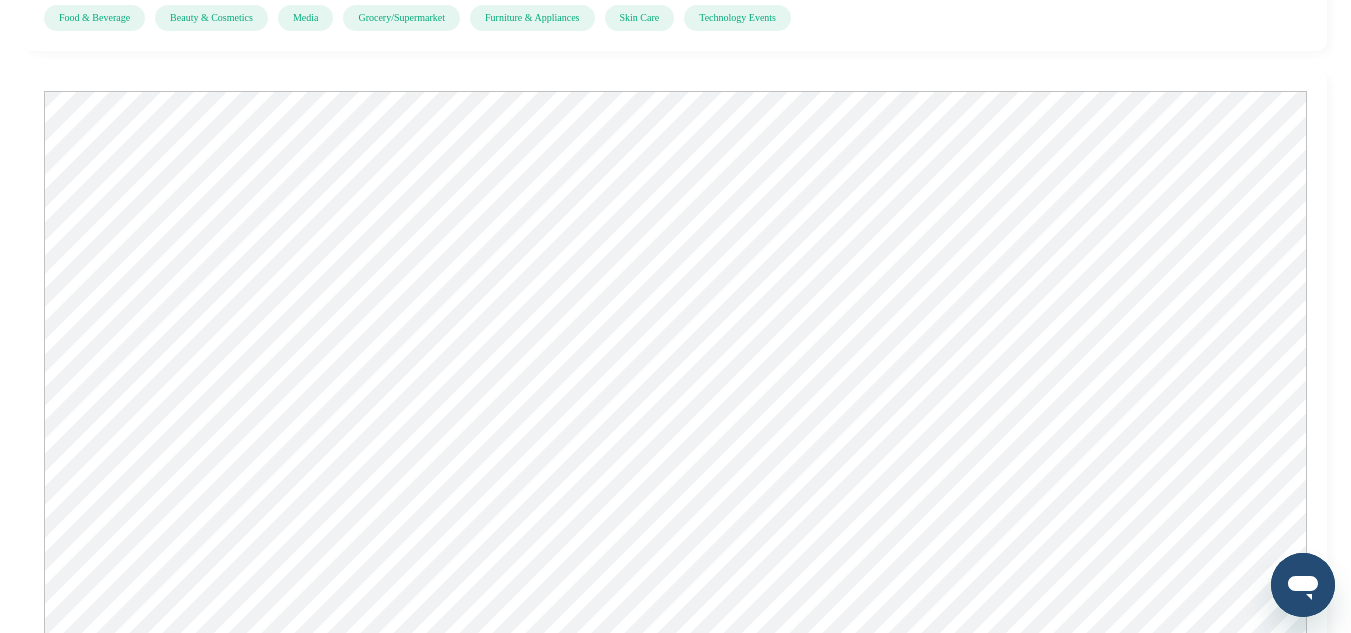 click on "Share this opportunity
Share on LinkedIn
Share on Facebook
Share on X / Twitter
Copy link
Contact
[PERSON_NAME][GEOGRAPHIC_DATA]
Head of People and Organizational Performance
Show contact info
Log In or Sign Up Free for full access to the marketplace as well as sponsorship data and contact info.
Free
✓
Find out who you should be talking to or pitching
✓
Access valuable info on the brands and properties that are the best fit for you
✓
Find key contacts 5x faster and book more sponsorship meetings than ever before
Sign Up Free
Already signed up? Log in →
Key Info
Food and Wine
10M-100M
About this opportunity
Audience
Type of reach
Both size and influence of the audience
On-site audience size" at bounding box center (675, 372) 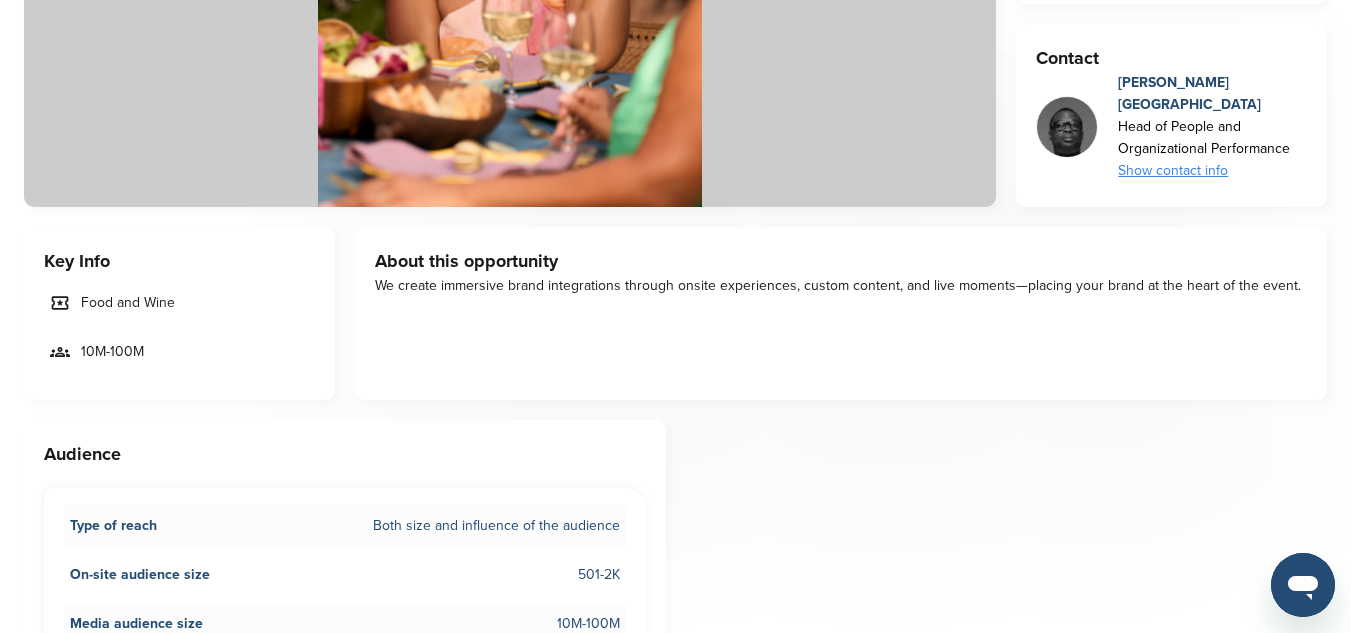 scroll, scrollTop: 452, scrollLeft: 0, axis: vertical 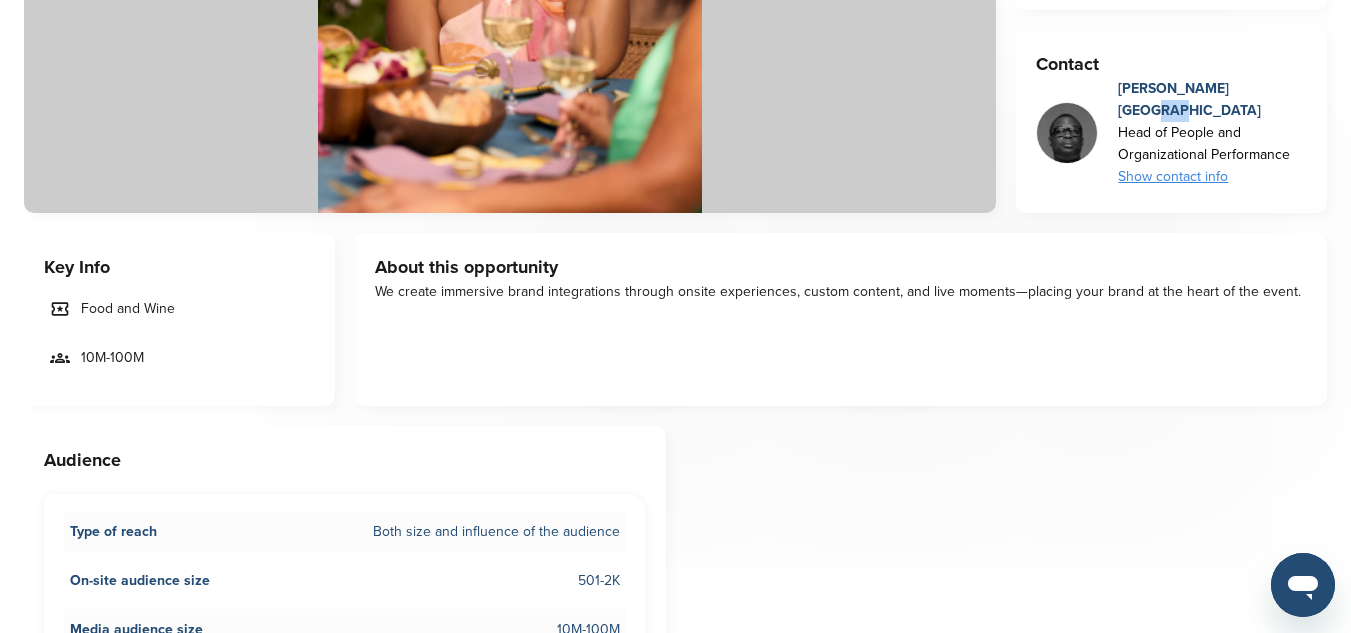 drag, startPoint x: 1262, startPoint y: 100, endPoint x: 1245, endPoint y: 105, distance: 17.720045 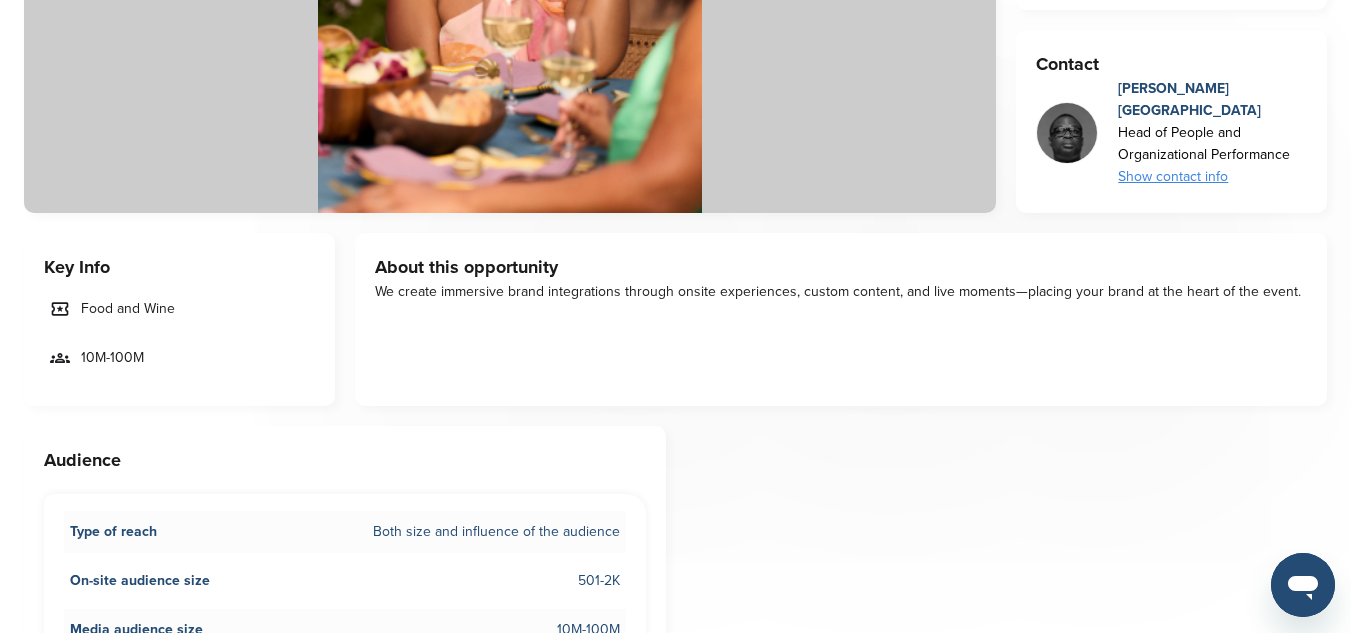 click on "Jahvon Hanson-Cleveland" at bounding box center [1212, 100] 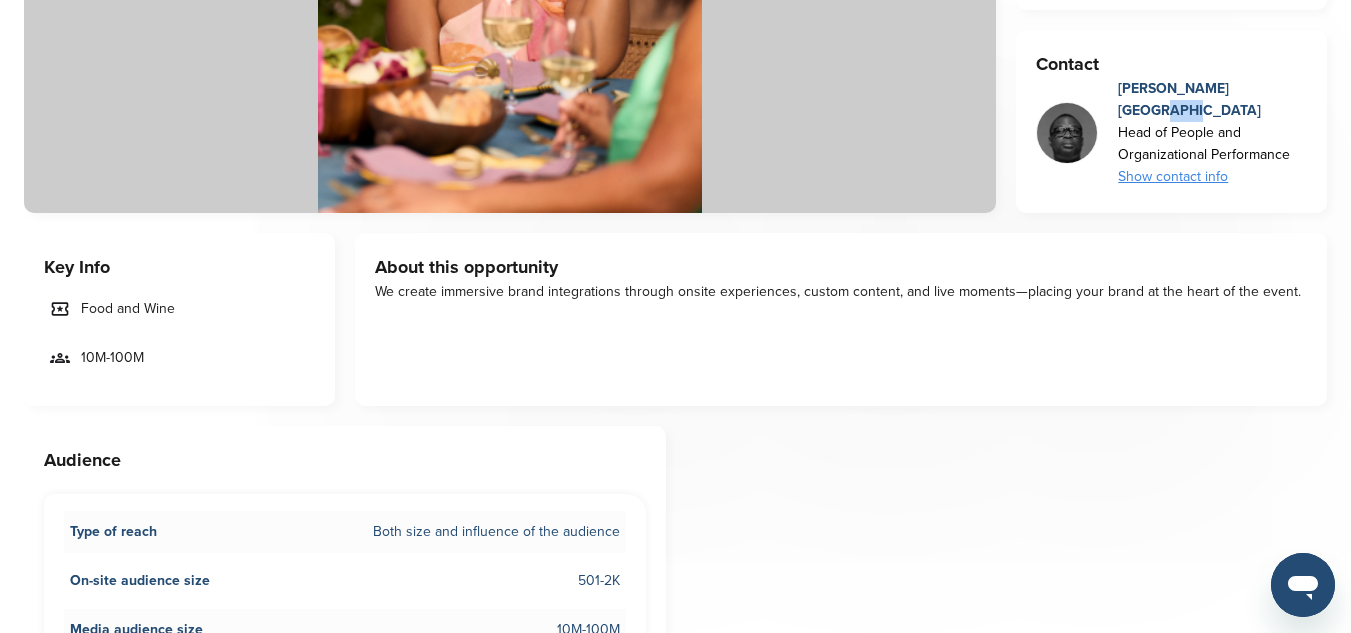 drag, startPoint x: 1277, startPoint y: 89, endPoint x: 1246, endPoint y: 95, distance: 31.575306 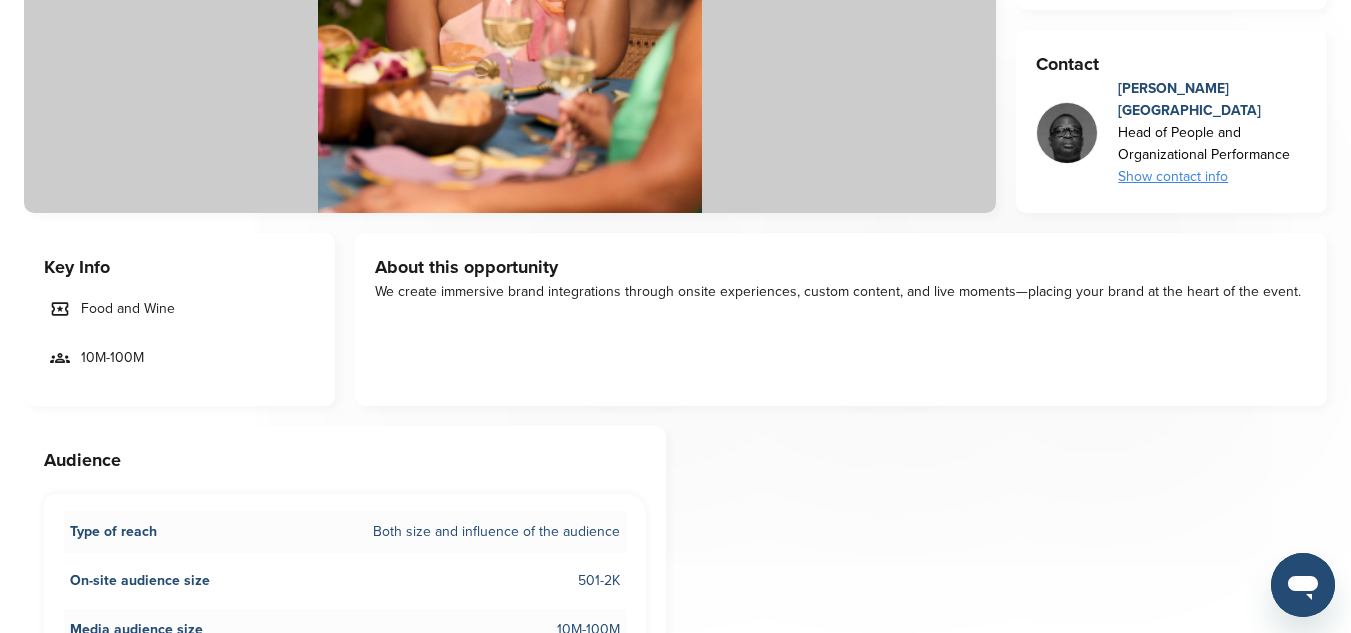 click on "Jahvon Hanson-Cleveland
Head of People and Organizational Performance
Show contact info
Log In or Sign Up Free for full access to the marketplace as well as sponsorship data and contact info.
Free
✓
Find out who you should be talking to or pitching
✓
Access valuable info on the brands and properties that are the best fit for you
✓
Find key contacts 5x faster and book more sponsorship meetings than ever before
Sign Up Free
Already signed up? Log in →" at bounding box center (1171, 133) 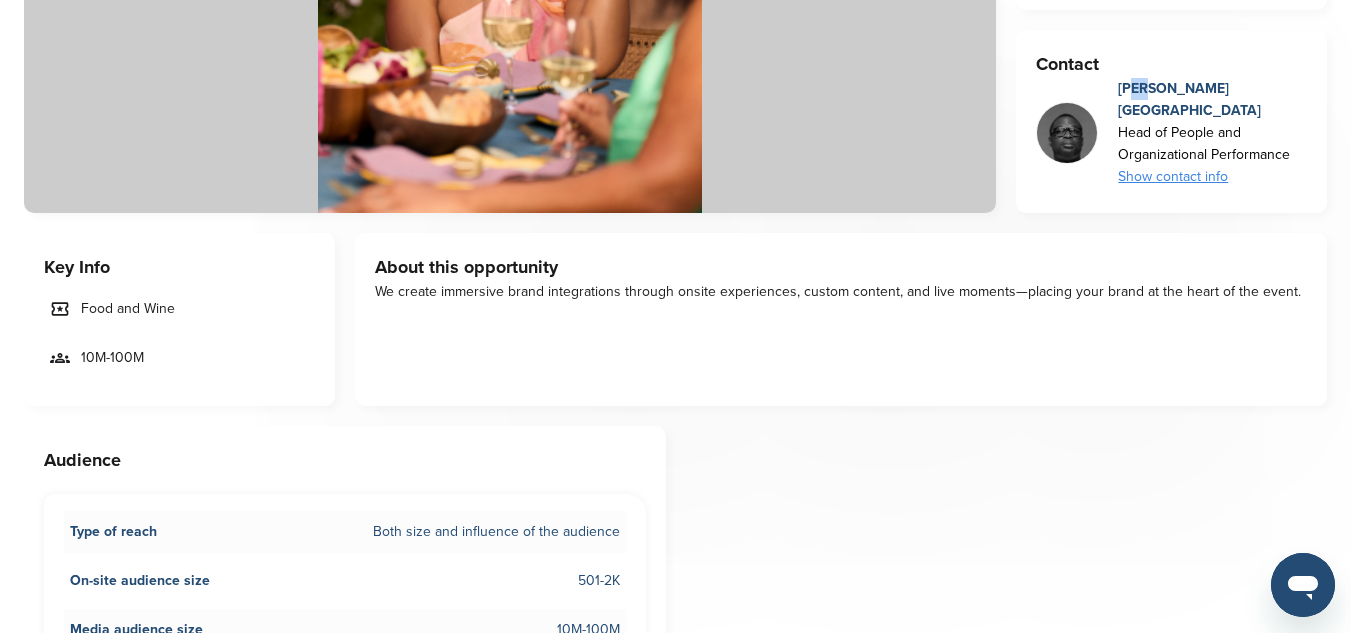 drag, startPoint x: 1124, startPoint y: 93, endPoint x: 1138, endPoint y: 99, distance: 15.231546 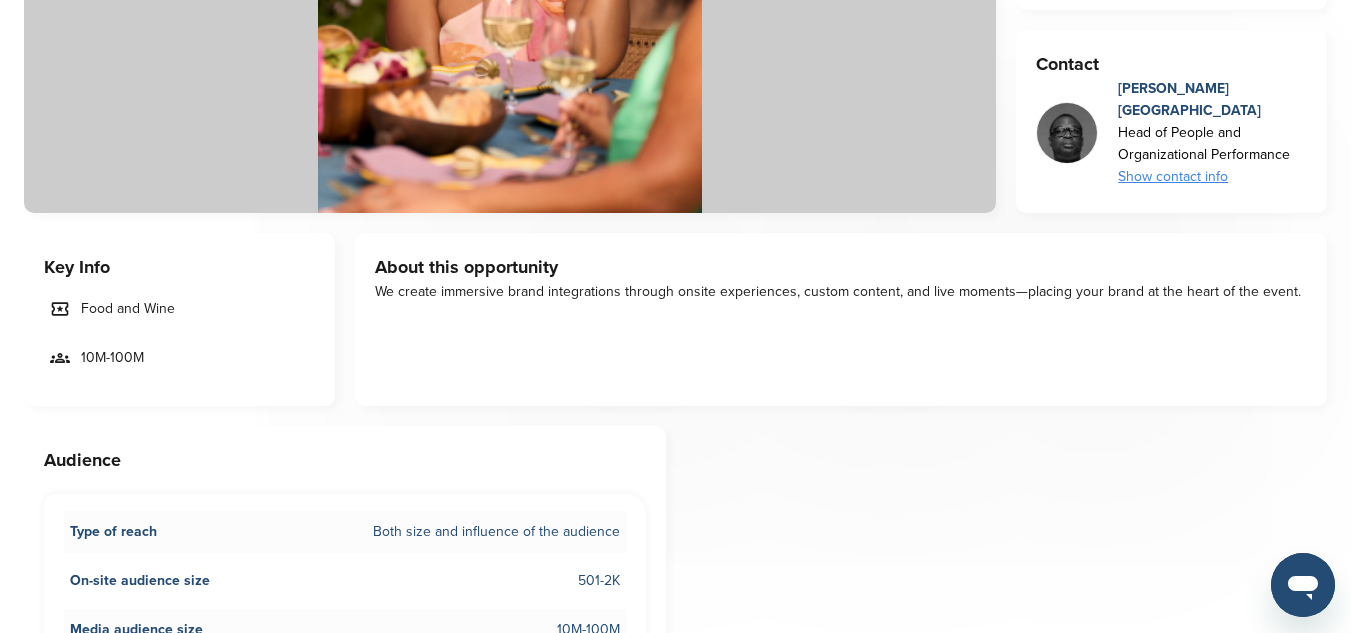 click on "Jahvon Hanson-Cleveland
Head of People and Organizational Performance
Show contact info
Log In or Sign Up Free for full access to the marketplace as well as sponsorship data and contact info.
Free
✓
Find out who you should be talking to or pitching
✓
Access valuable info on the brands and properties that are the best fit for you
✓
Find key contacts 5x faster and book more sponsorship meetings than ever before
Sign Up Free
Already signed up? Log in →" at bounding box center (1171, 133) 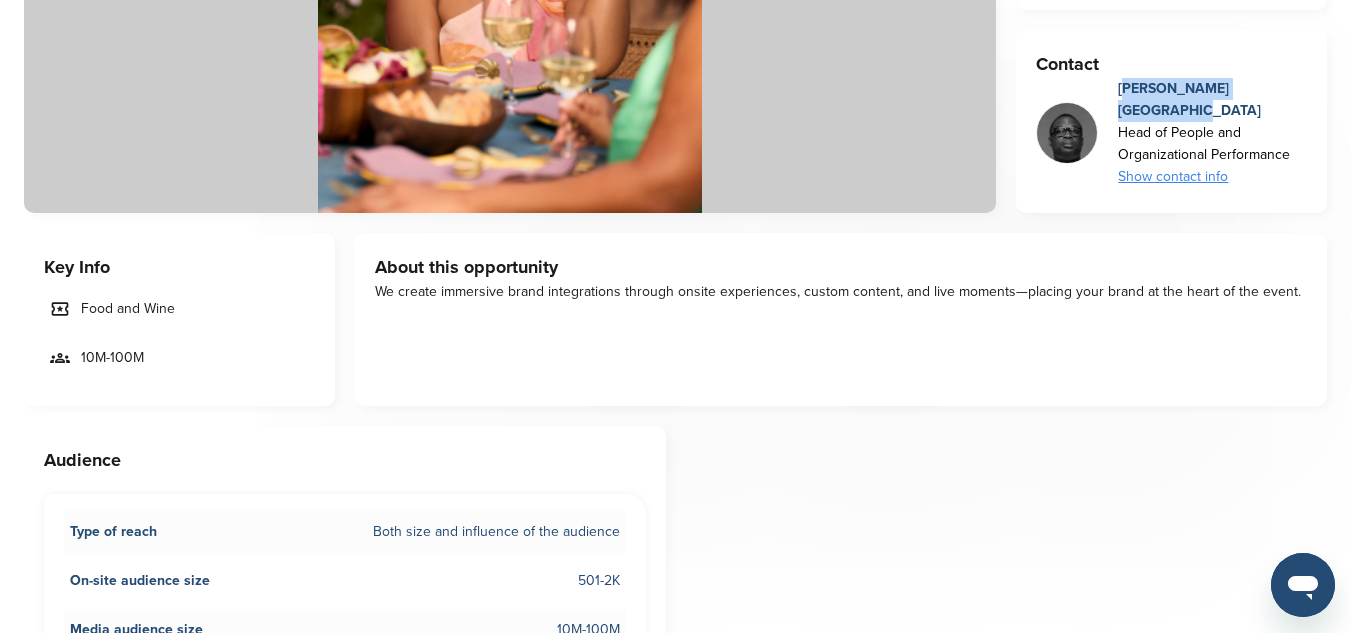 drag, startPoint x: 1114, startPoint y: 97, endPoint x: 1289, endPoint y: 101, distance: 175.04572 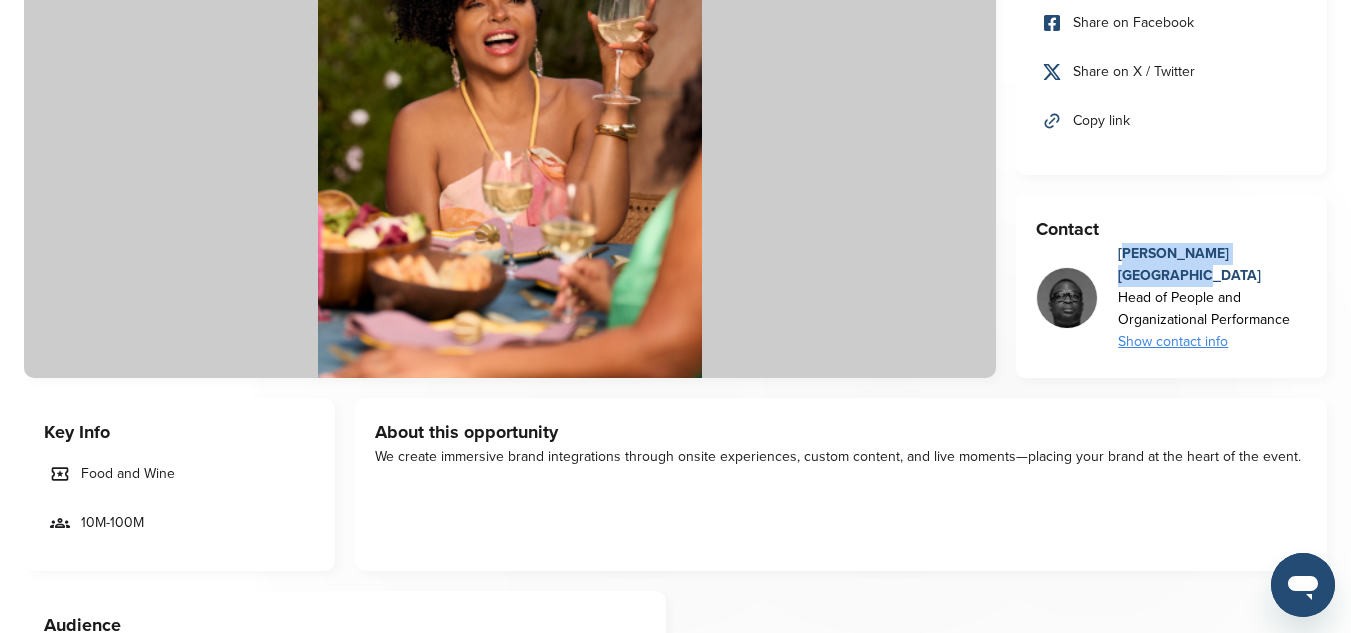 scroll, scrollTop: 198, scrollLeft: 0, axis: vertical 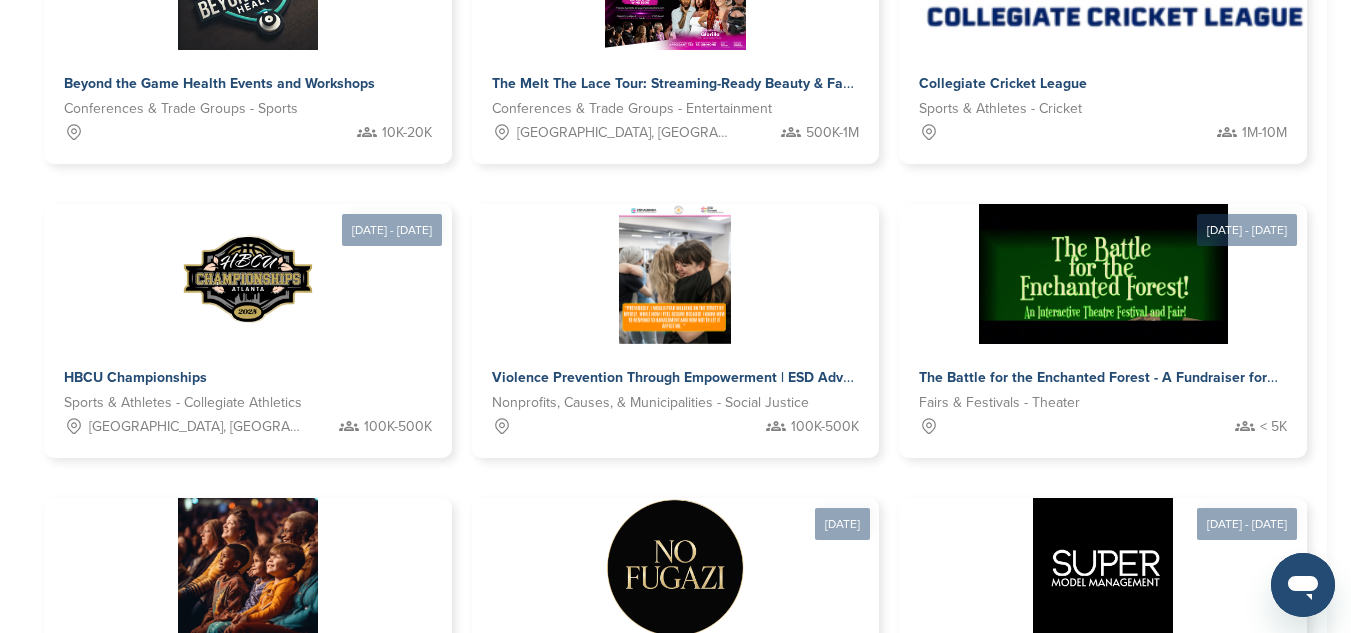 click on "2" at bounding box center (618, 814) 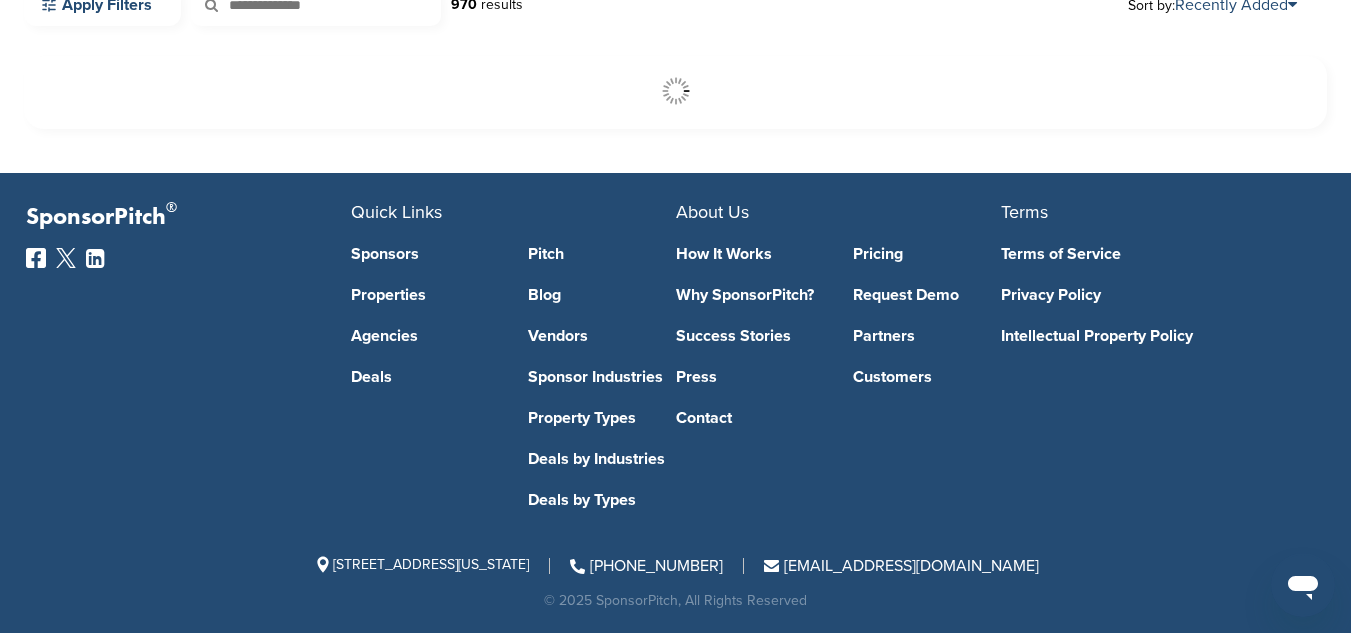 scroll, scrollTop: 608, scrollLeft: 0, axis: vertical 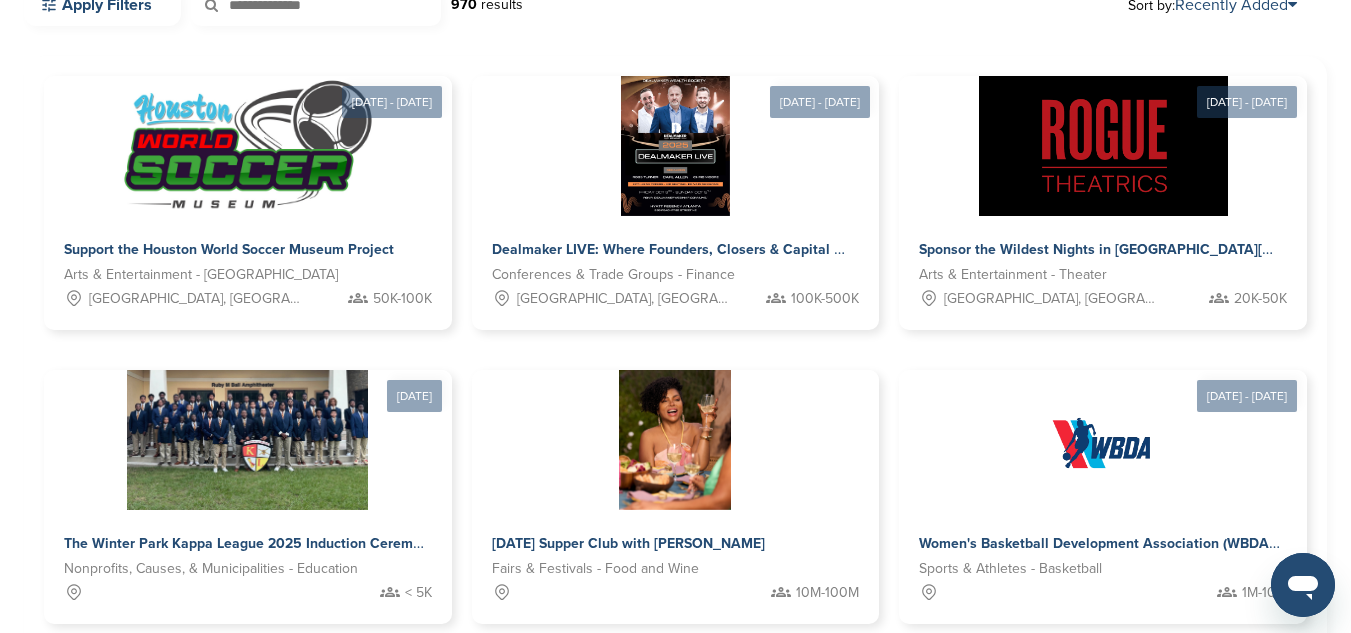 click on "We Built This: The Revolution of Resilience
Nonprofits, Causes, & Municipalities - Classes
1M-10M" at bounding box center (248, 864) 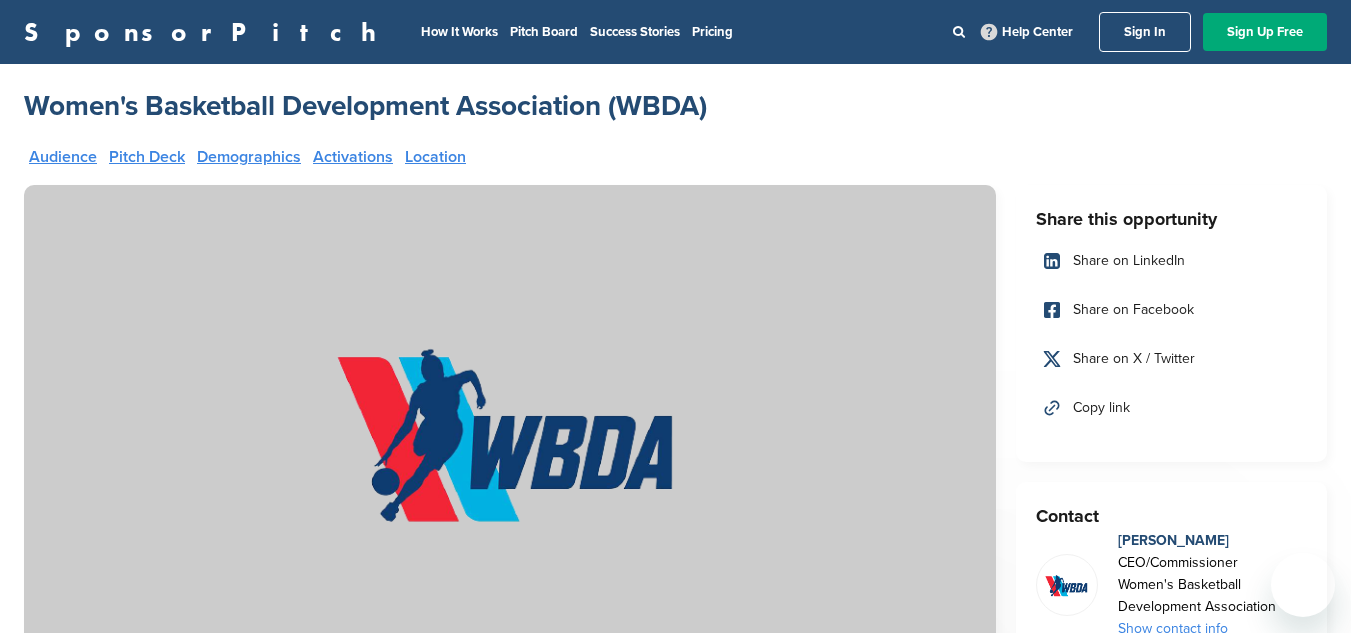 scroll, scrollTop: 0, scrollLeft: 0, axis: both 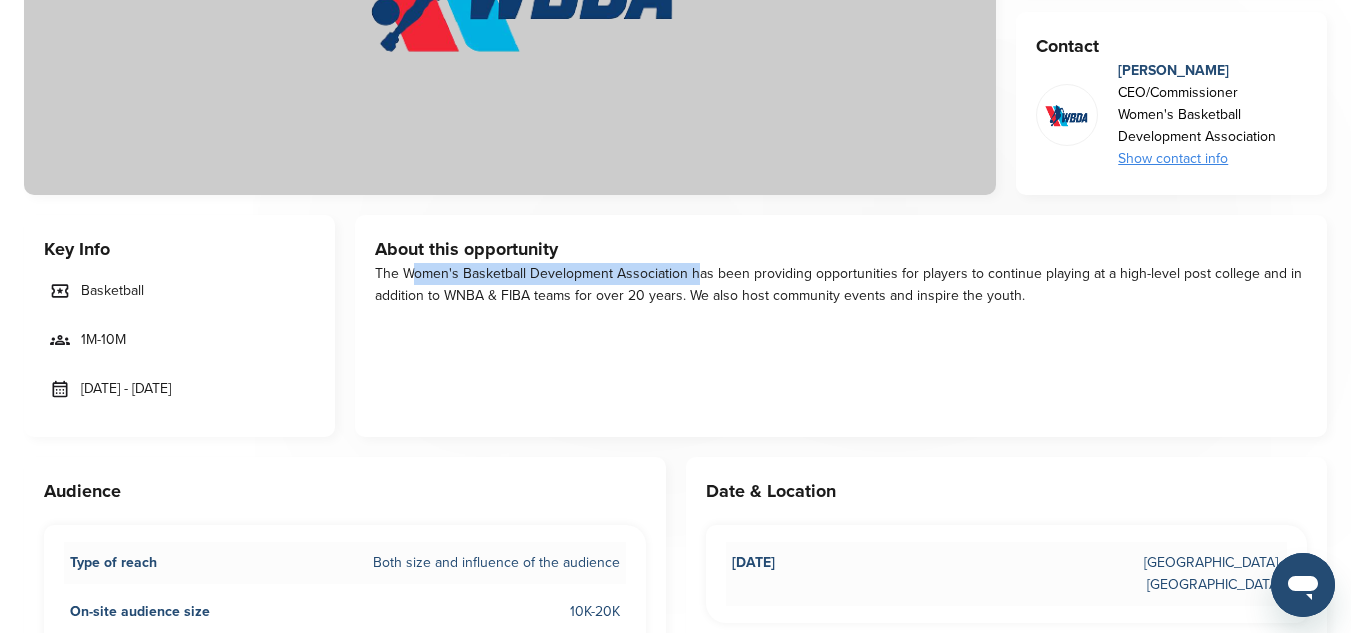 drag, startPoint x: 406, startPoint y: 274, endPoint x: 692, endPoint y: 280, distance: 286.06293 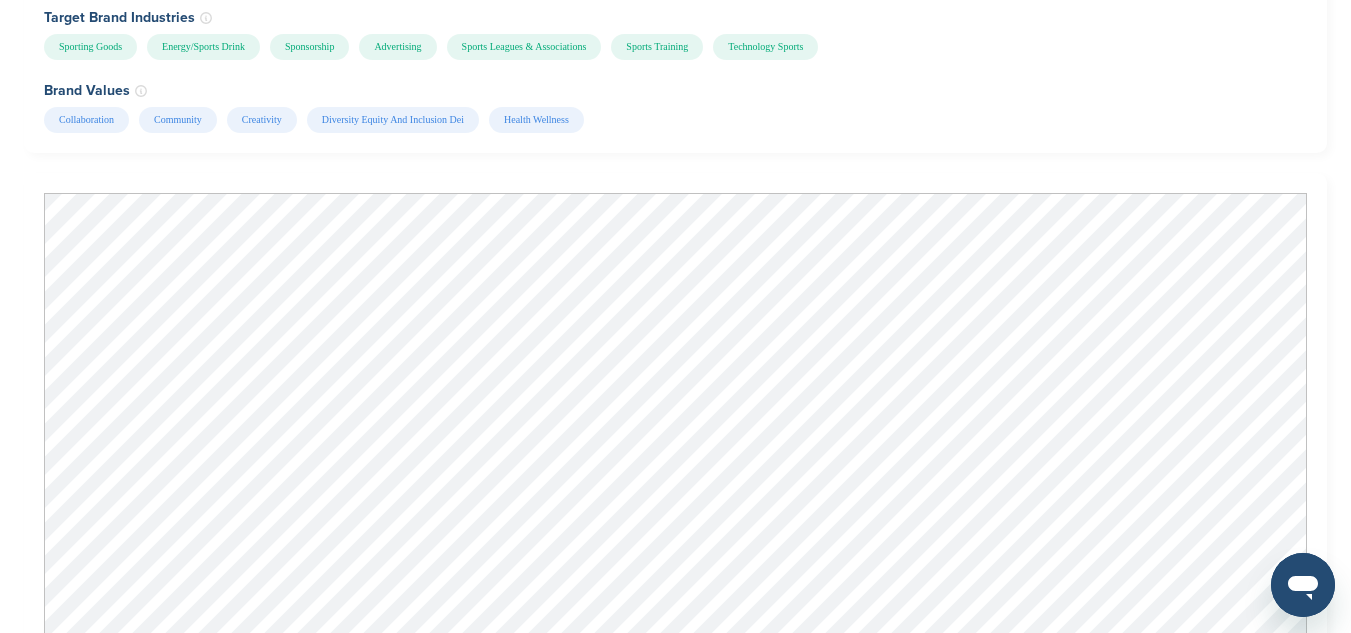 scroll, scrollTop: 1574, scrollLeft: 0, axis: vertical 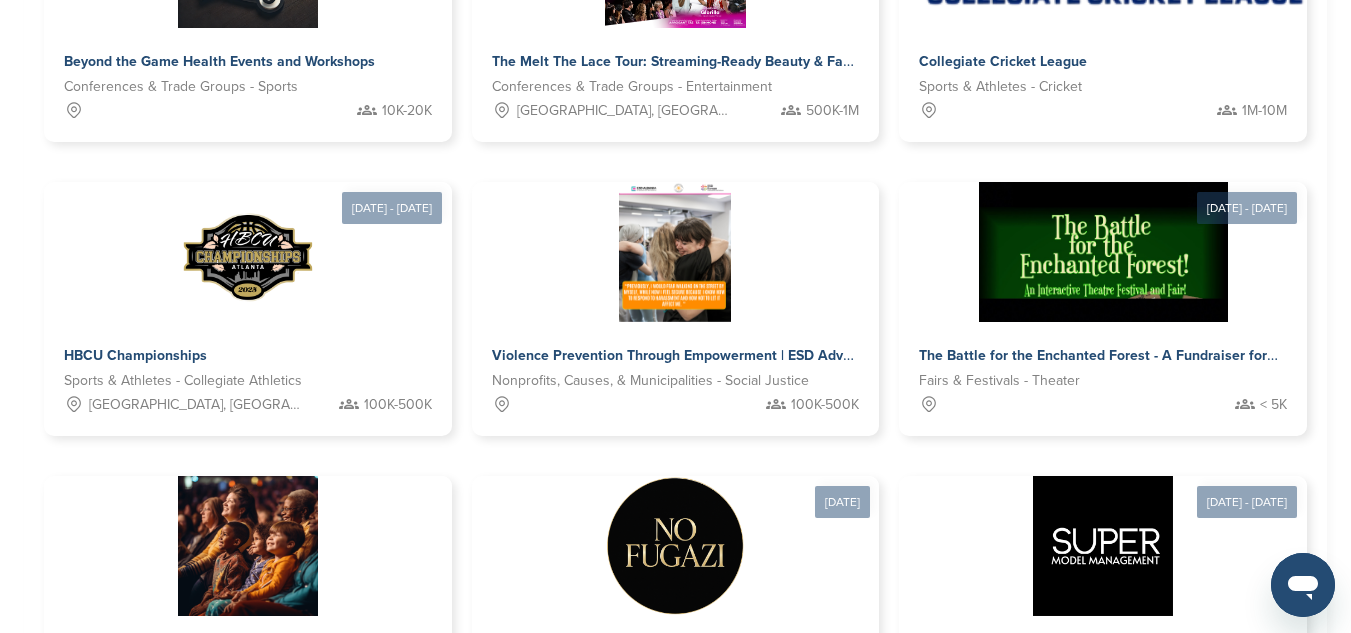 click on "2" at bounding box center [618, 792] 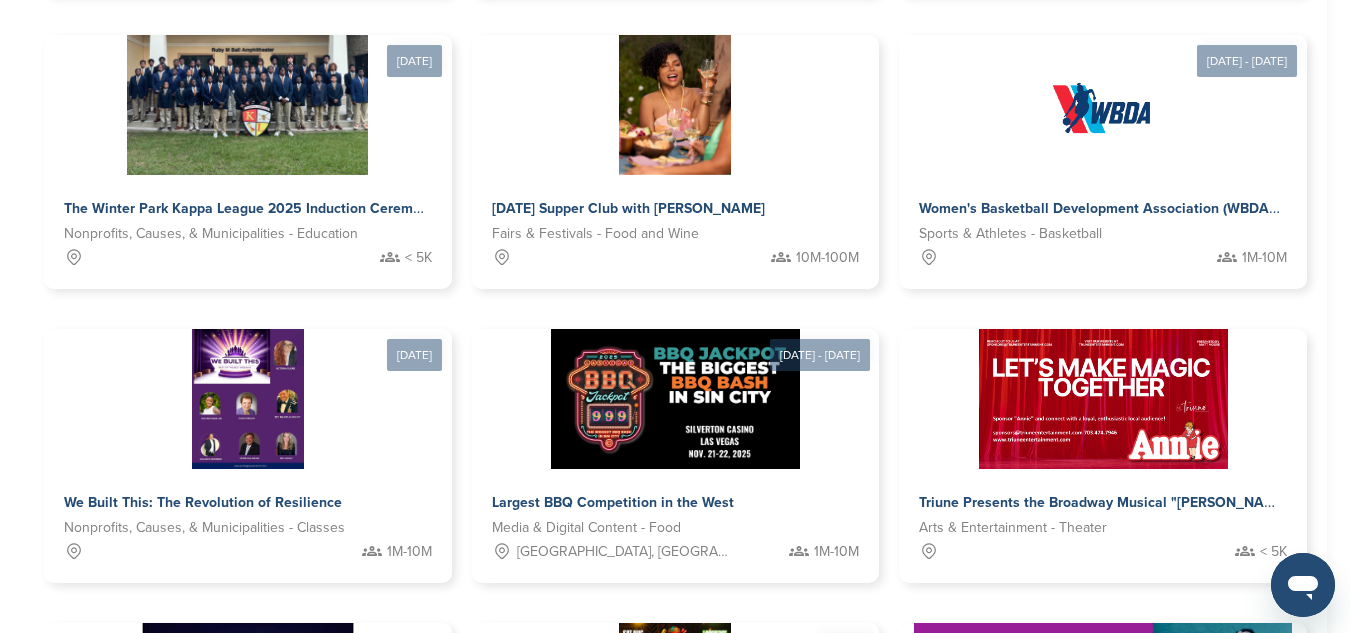 scroll, scrollTop: 964, scrollLeft: 0, axis: vertical 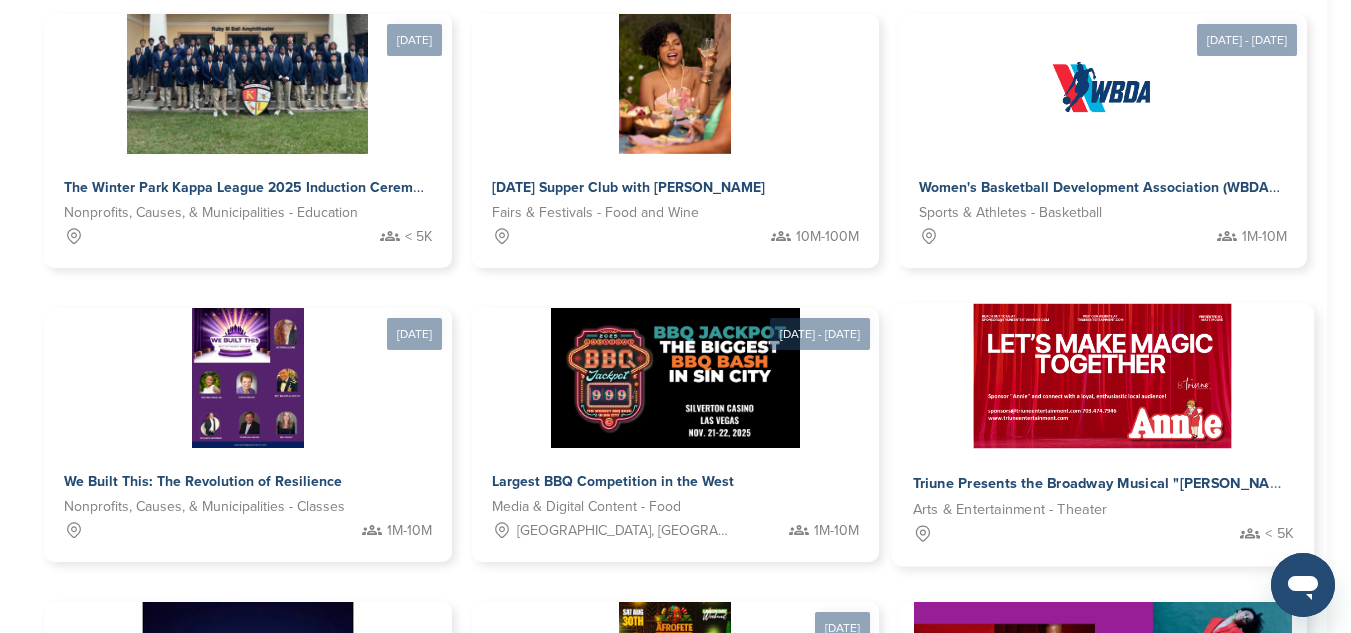 click at bounding box center (1103, 376) 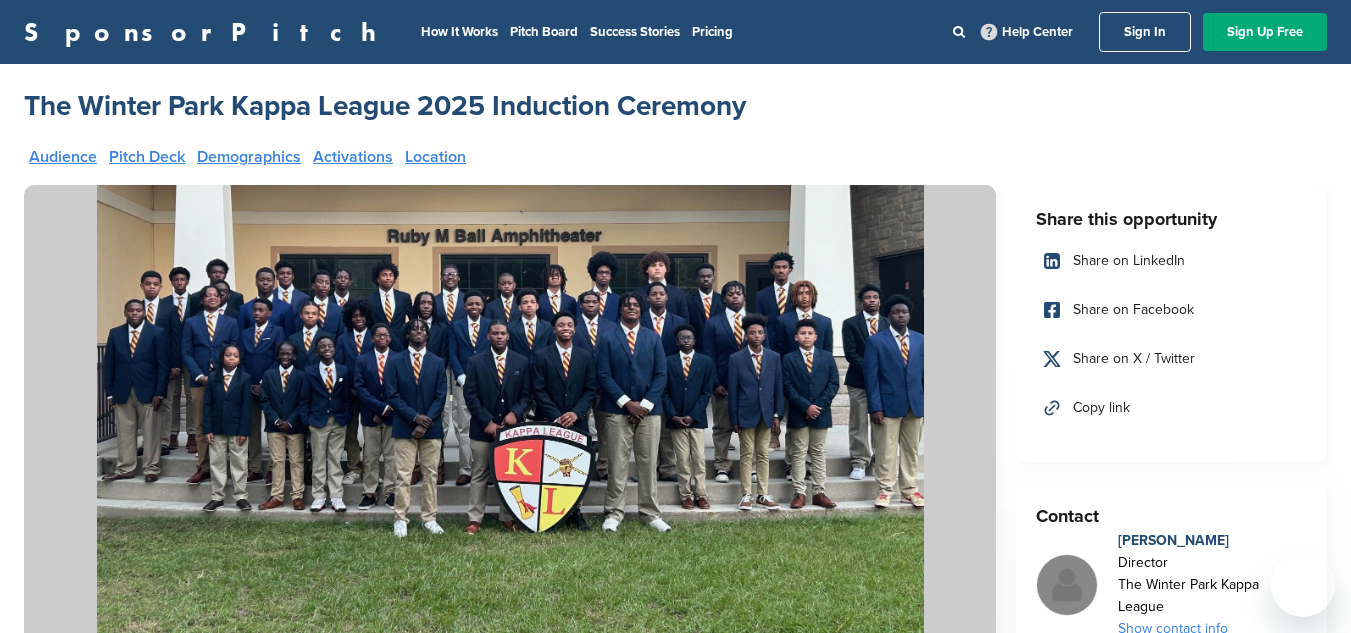 scroll, scrollTop: 0, scrollLeft: 0, axis: both 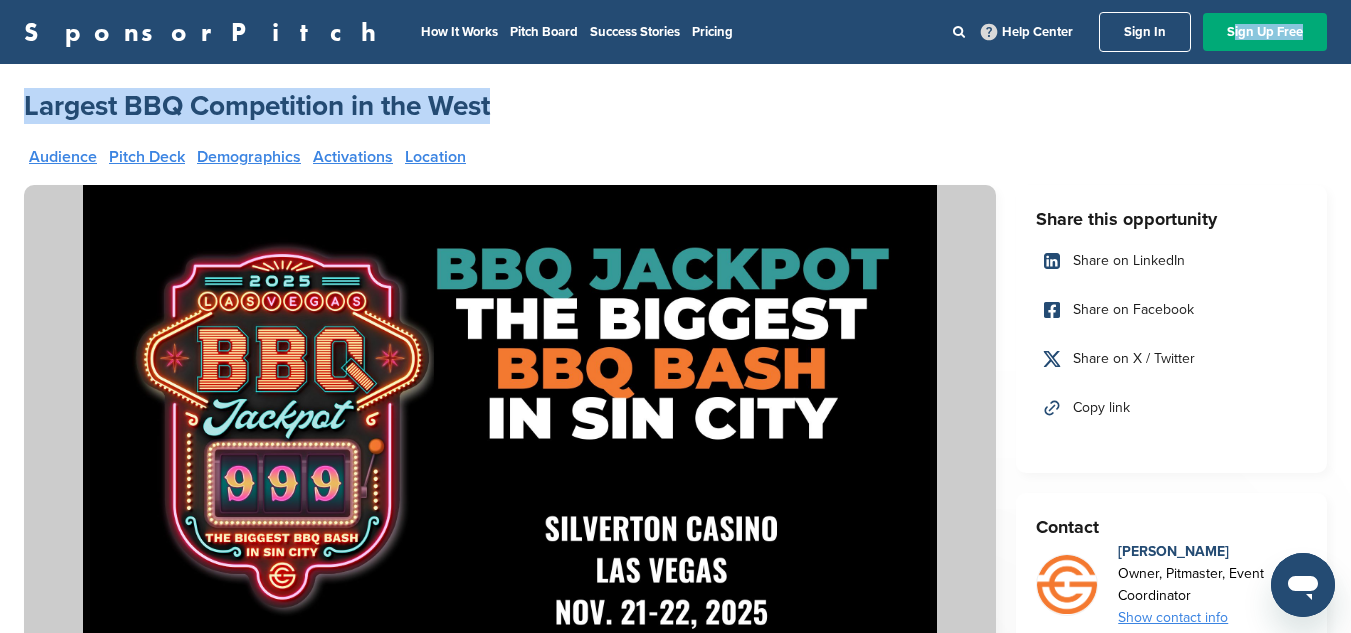 drag, startPoint x: 1349, startPoint y: 59, endPoint x: 1342, endPoint y: 99, distance: 40.60788 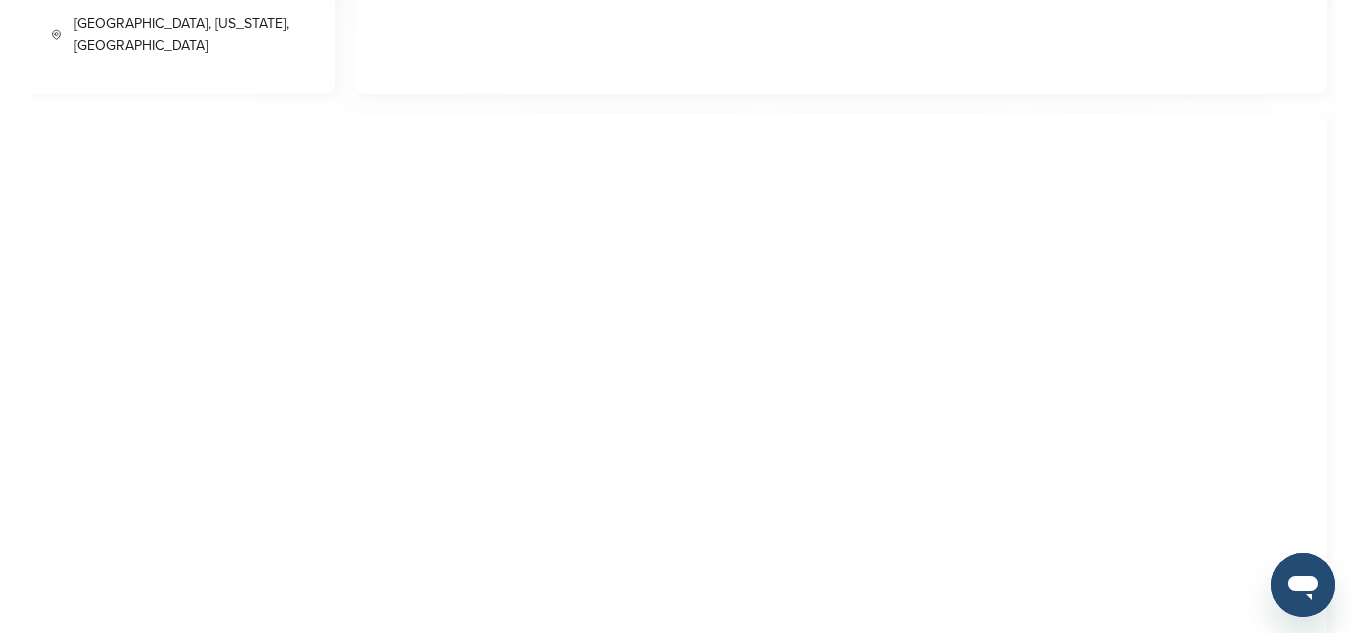 scroll, scrollTop: 893, scrollLeft: 0, axis: vertical 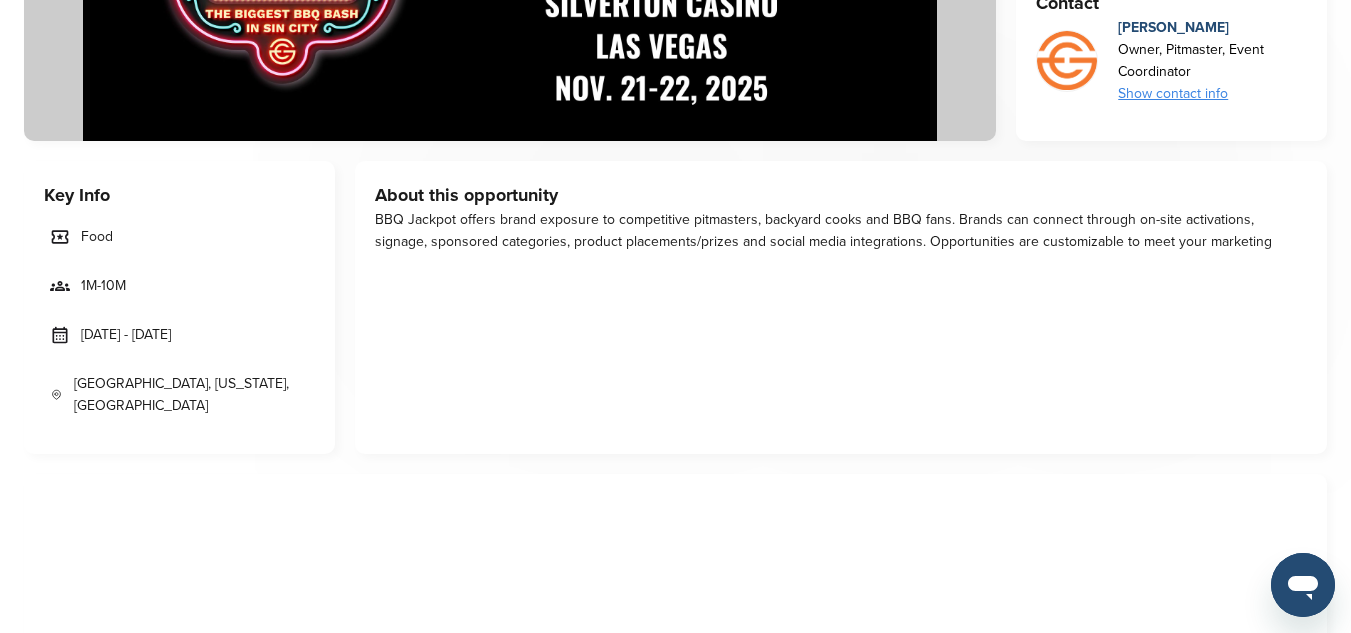 drag, startPoint x: 81, startPoint y: 330, endPoint x: 248, endPoint y: 356, distance: 169.01184 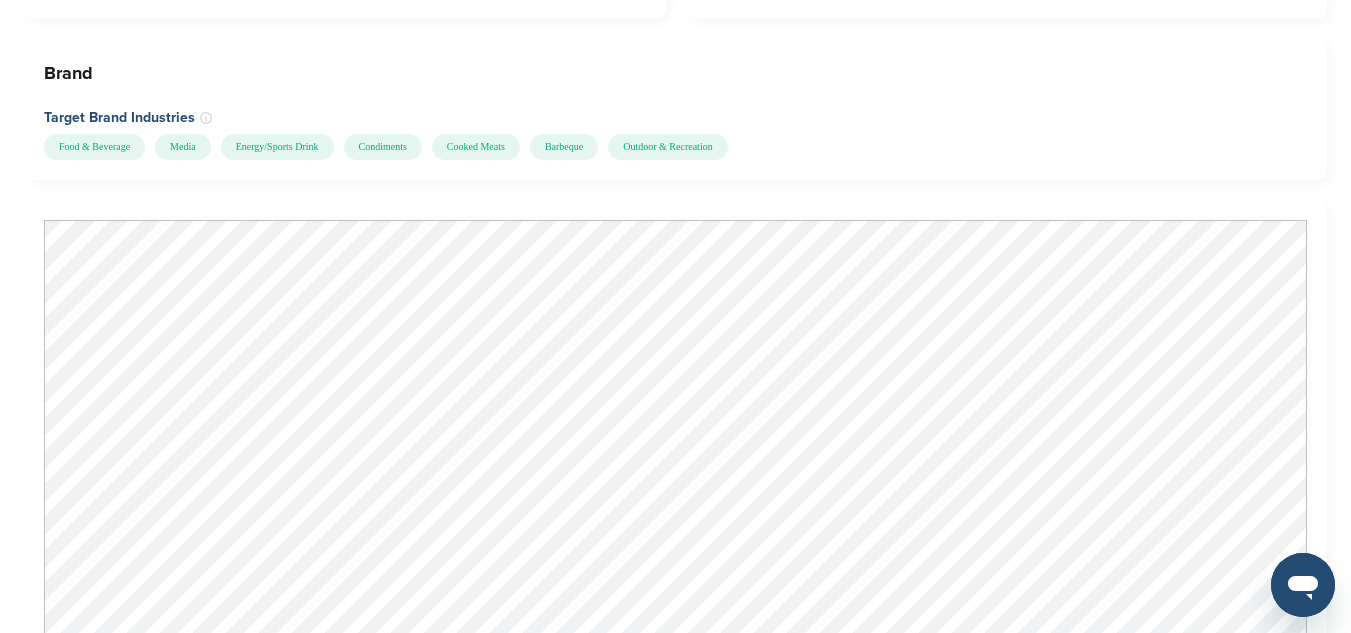 scroll, scrollTop: 2241, scrollLeft: 0, axis: vertical 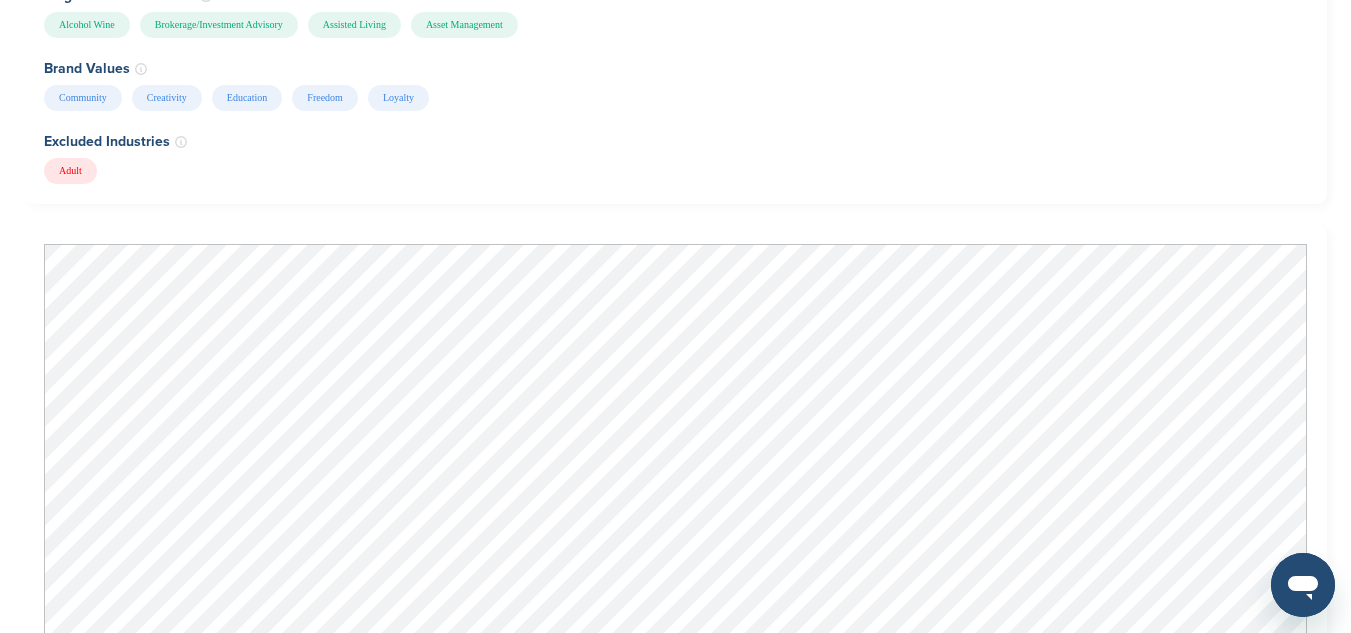 drag, startPoint x: 1318, startPoint y: 163, endPoint x: 1319, endPoint y: 187, distance: 24.020824 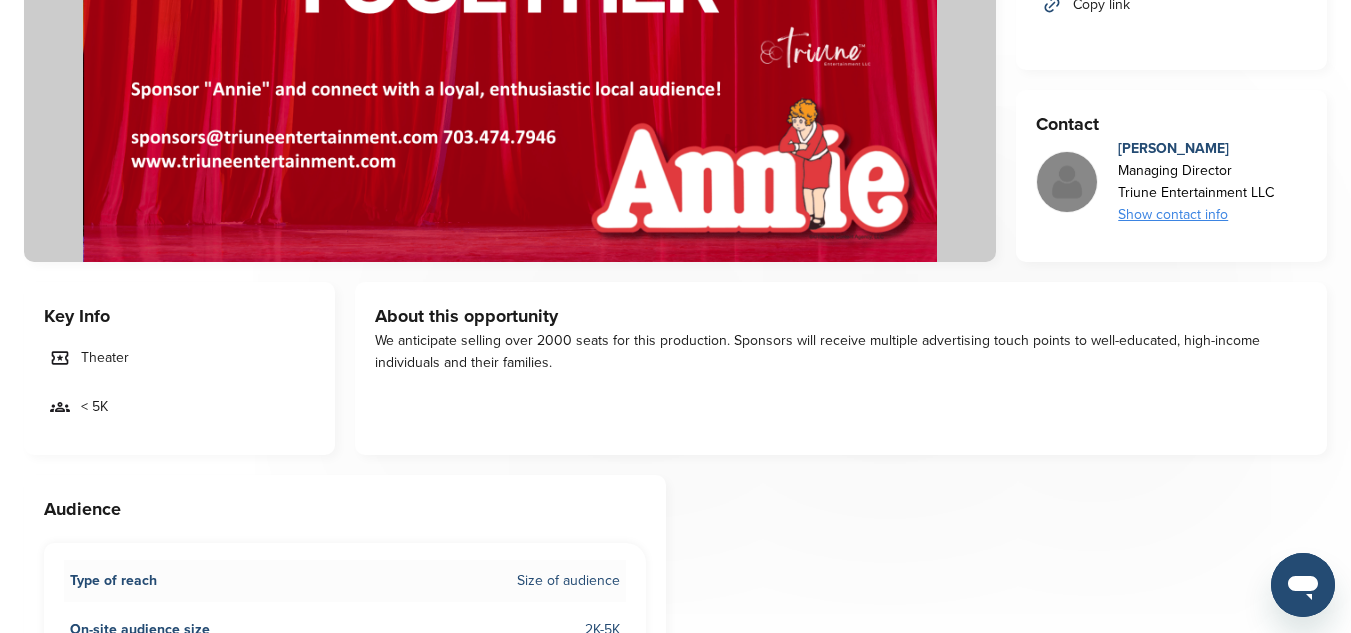 scroll, scrollTop: 374, scrollLeft: 0, axis: vertical 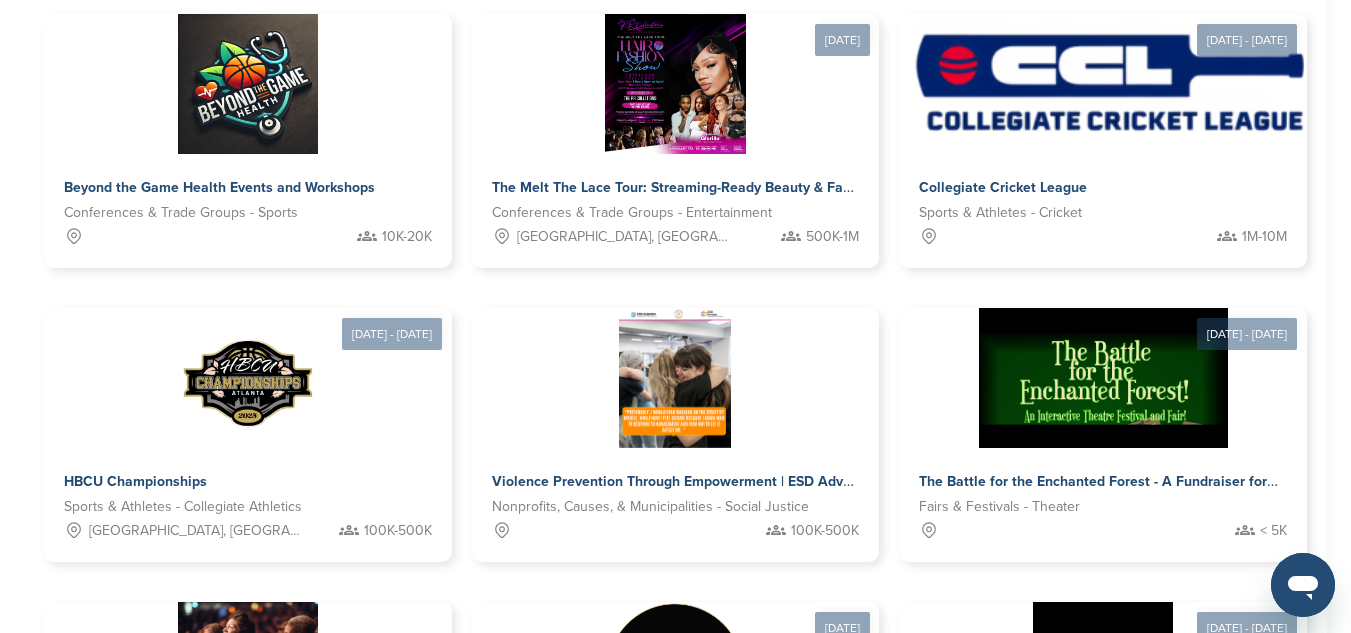 click on "2" at bounding box center [618, 918] 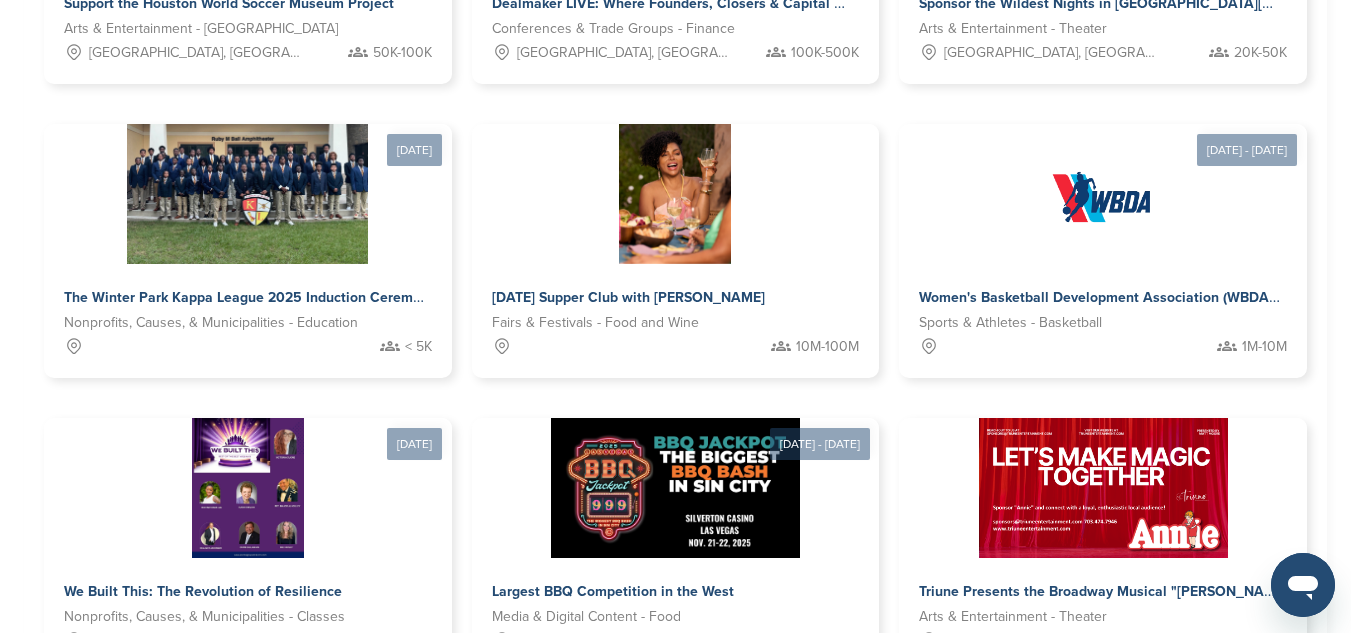 scroll, scrollTop: 879, scrollLeft: 0, axis: vertical 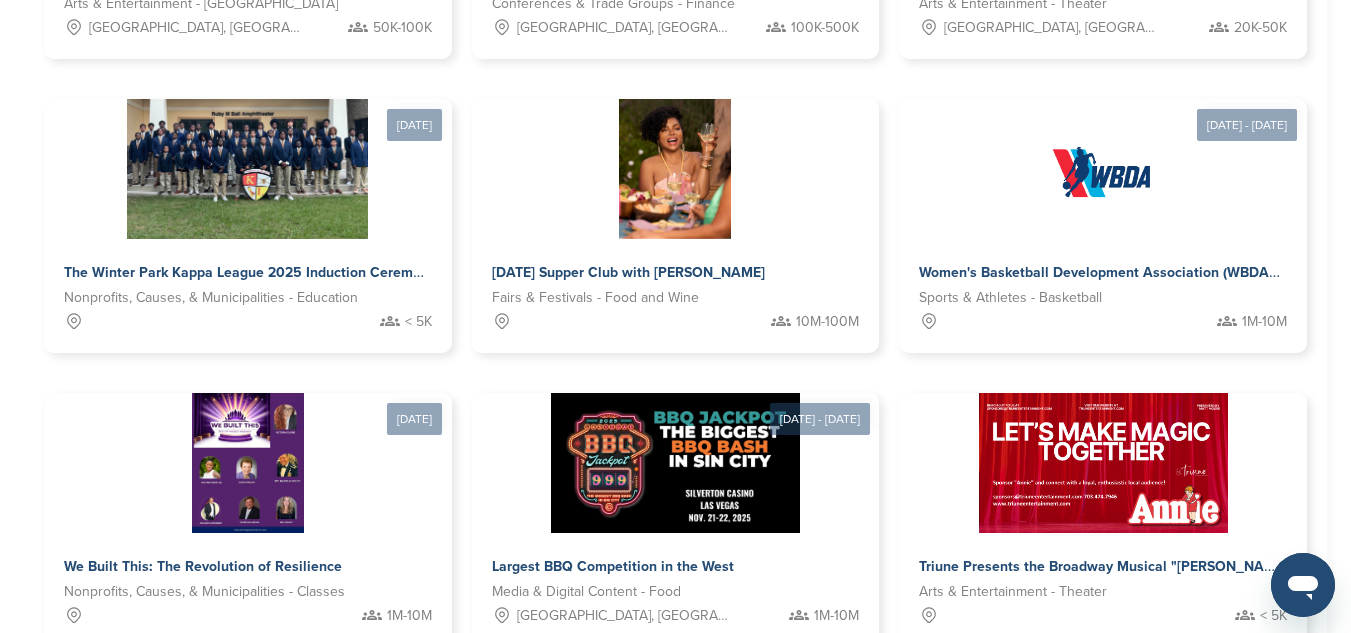 drag, startPoint x: 573, startPoint y: 496, endPoint x: 559, endPoint y: 488, distance: 16.124516 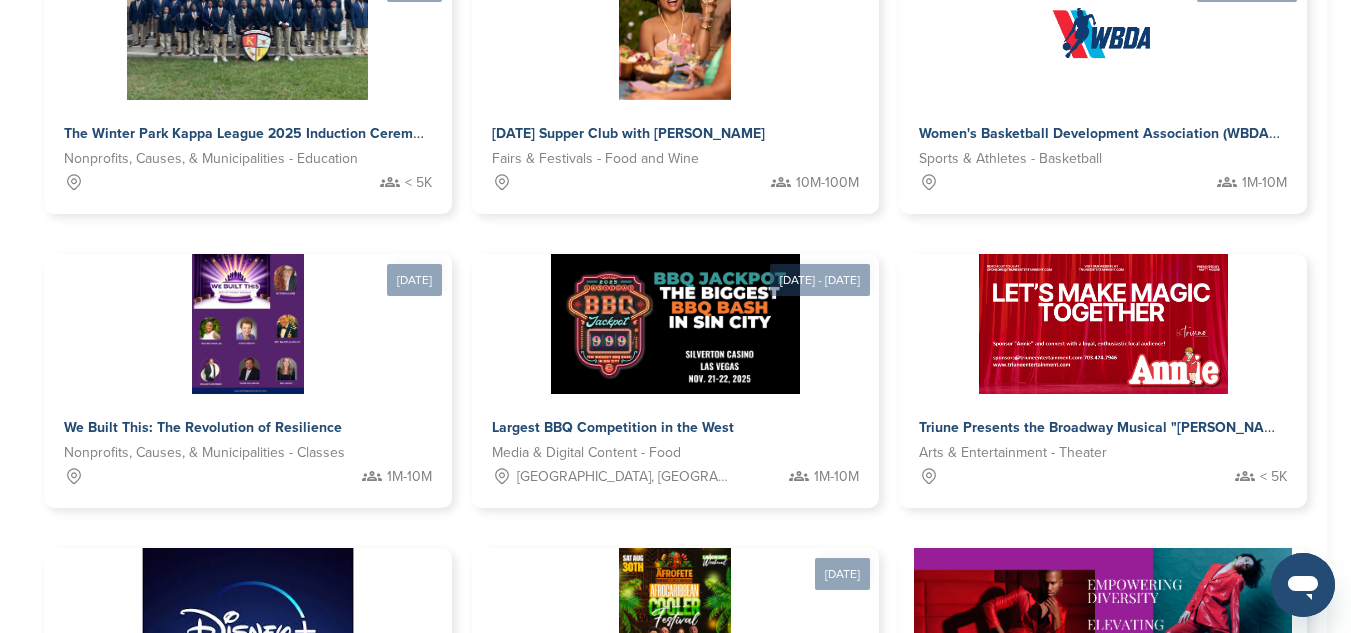 scroll, scrollTop: 1025, scrollLeft: 0, axis: vertical 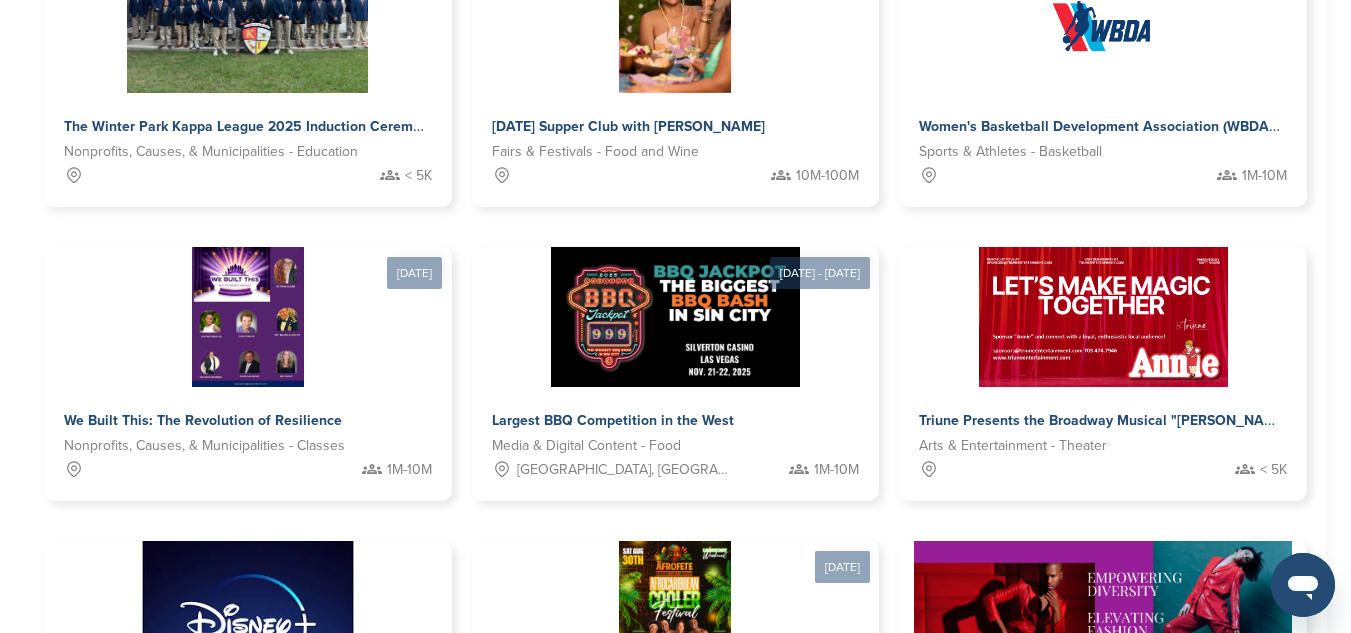 click on "3" at bounding box center (668, 857) 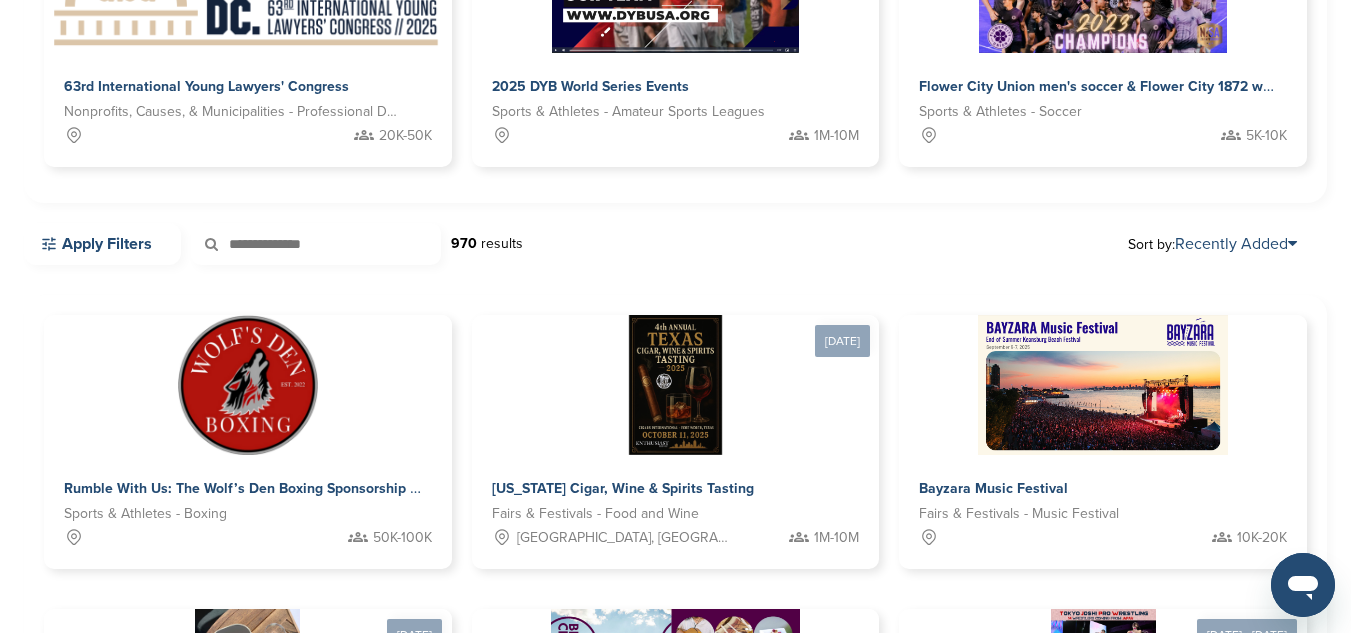 scroll, scrollTop: 380, scrollLeft: 0, axis: vertical 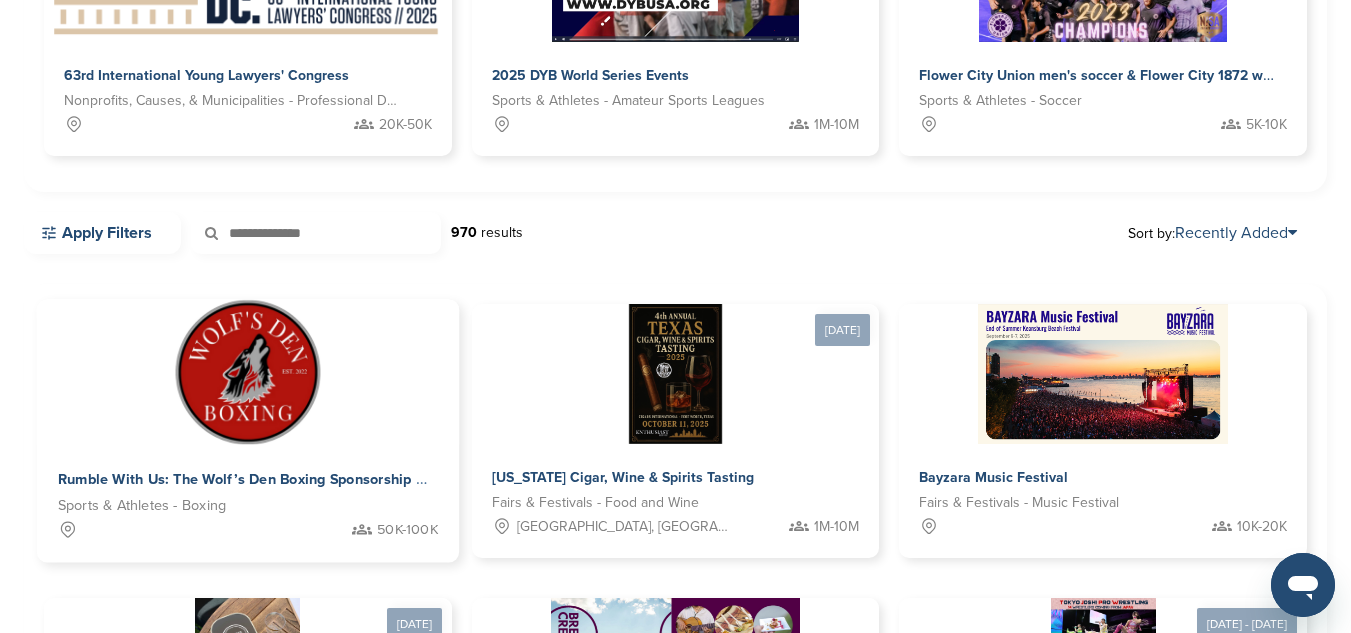 click at bounding box center (247, 372) 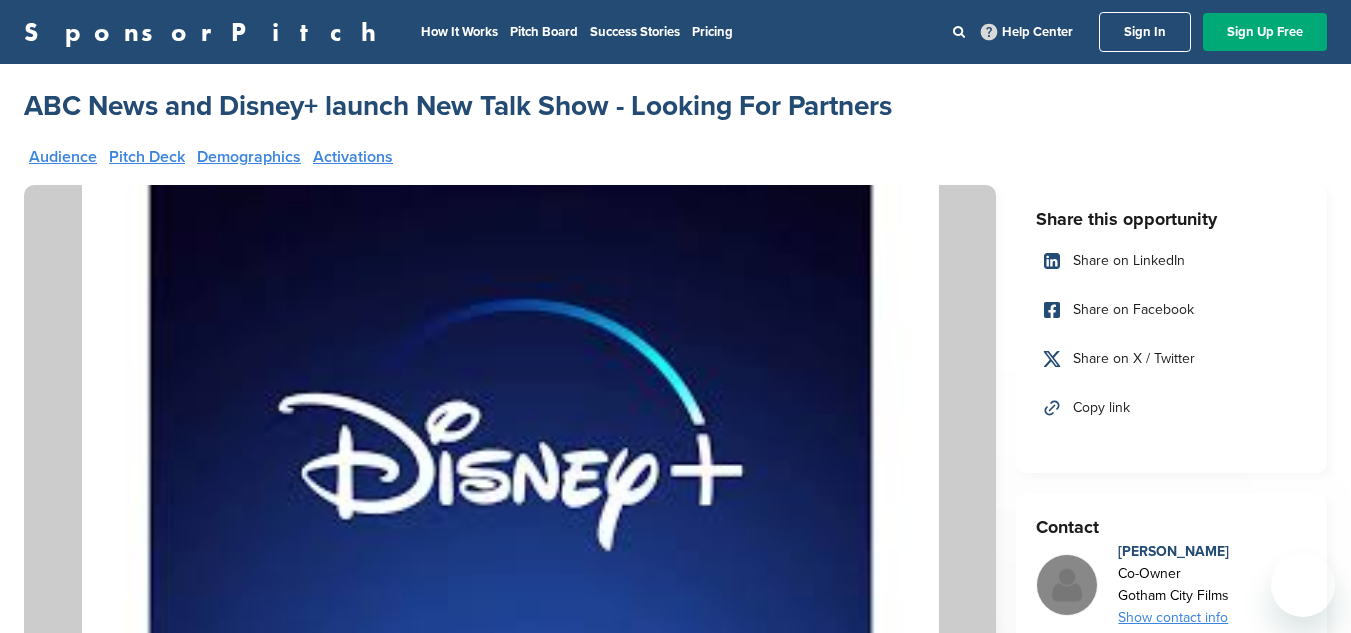 scroll, scrollTop: 0, scrollLeft: 0, axis: both 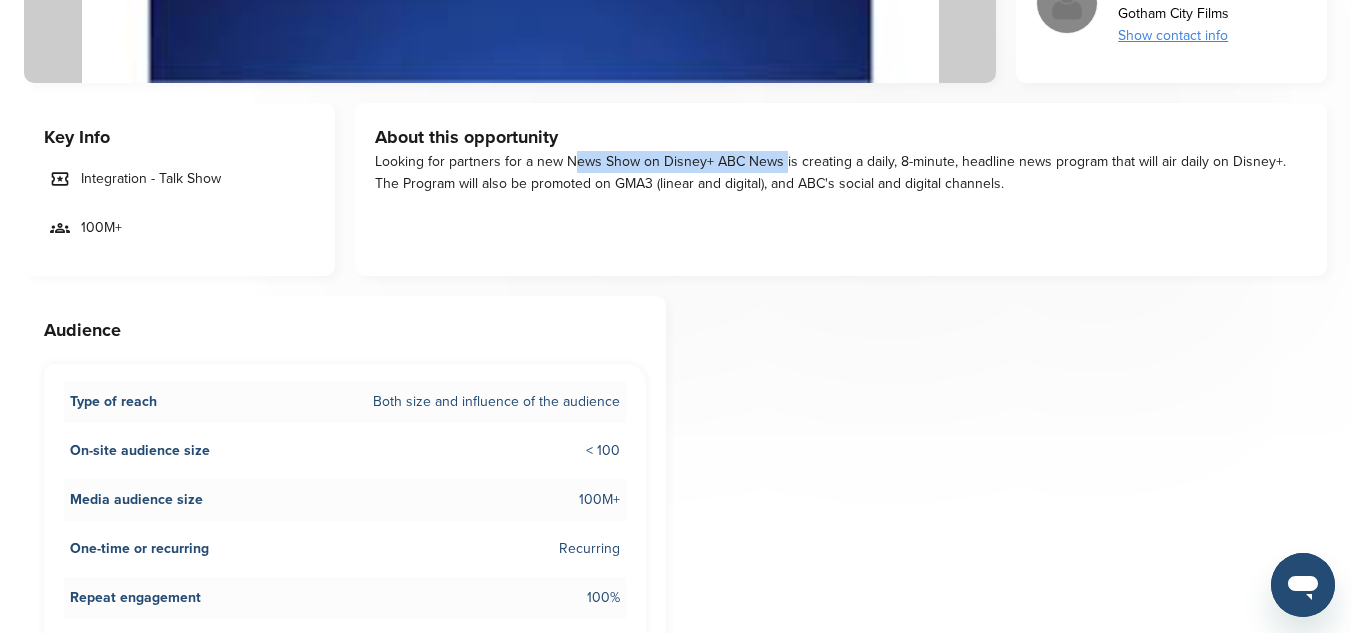 drag, startPoint x: 562, startPoint y: 161, endPoint x: 778, endPoint y: 163, distance: 216.00926 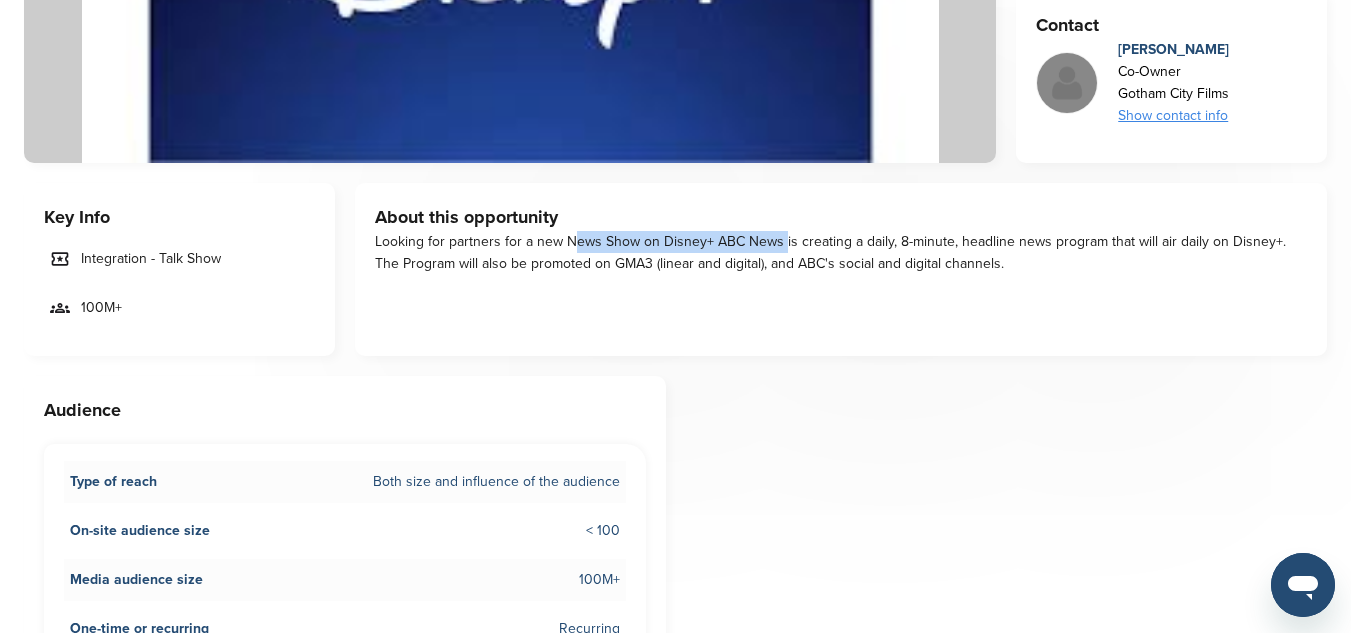 scroll, scrollTop: 490, scrollLeft: 0, axis: vertical 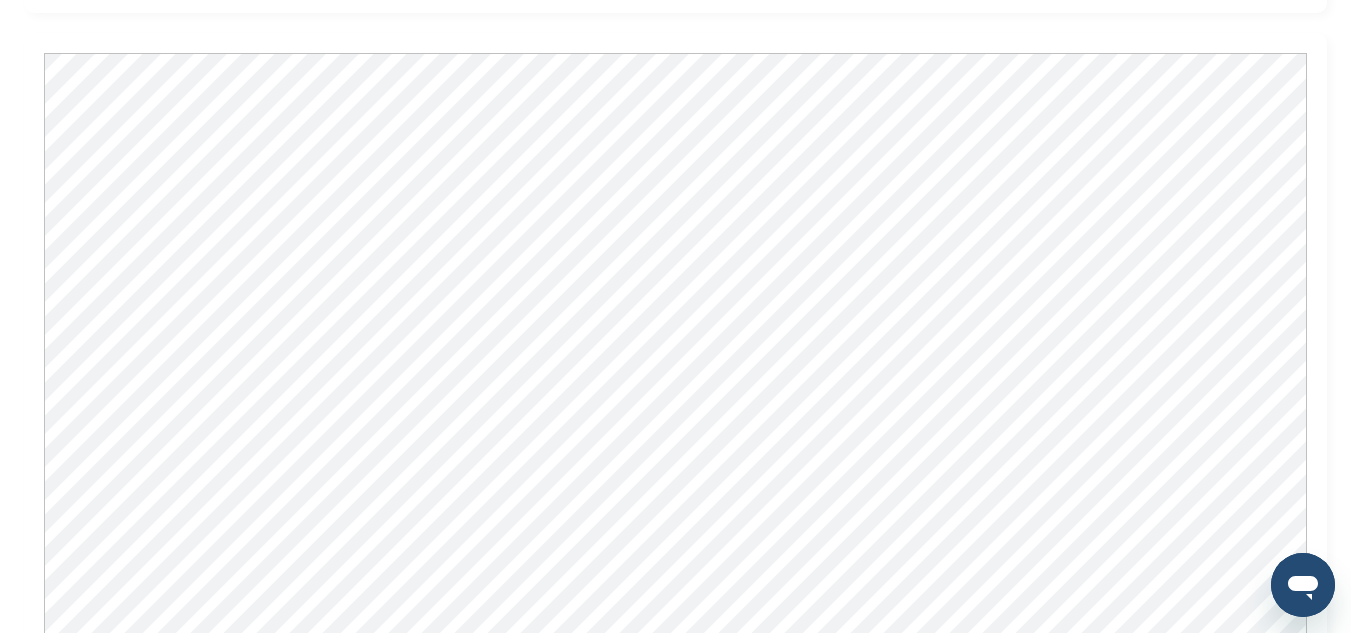 click at bounding box center (675, 414) 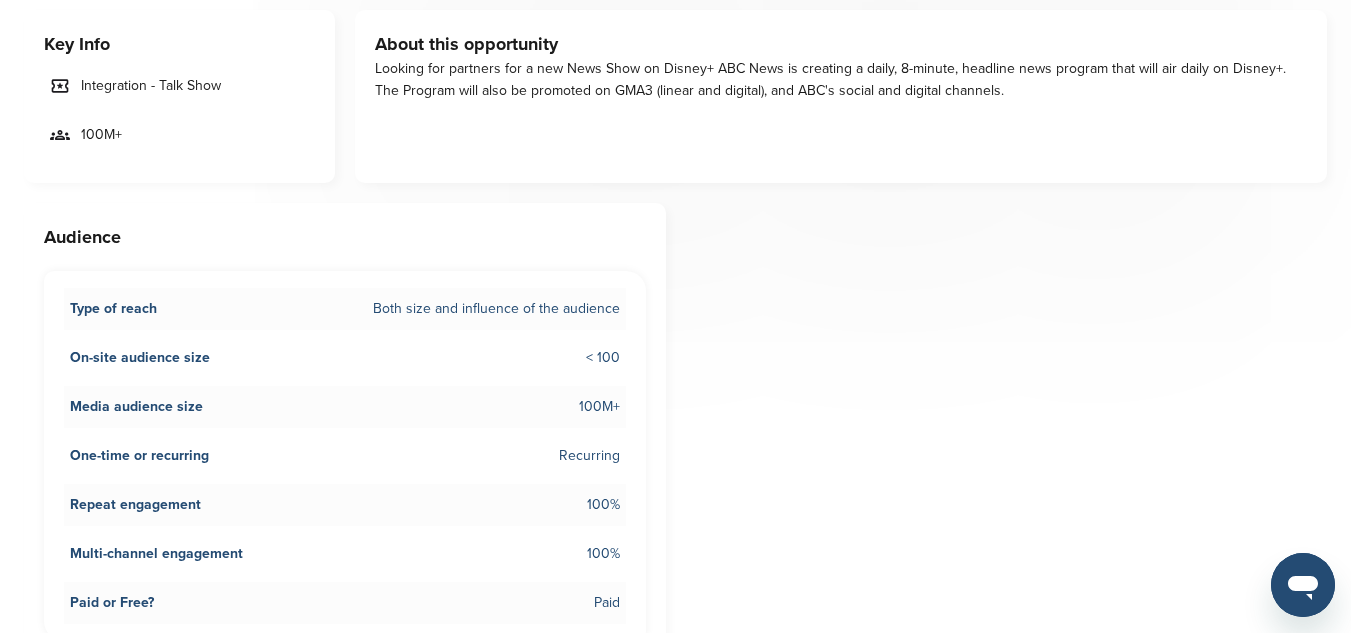 scroll, scrollTop: 640, scrollLeft: 0, axis: vertical 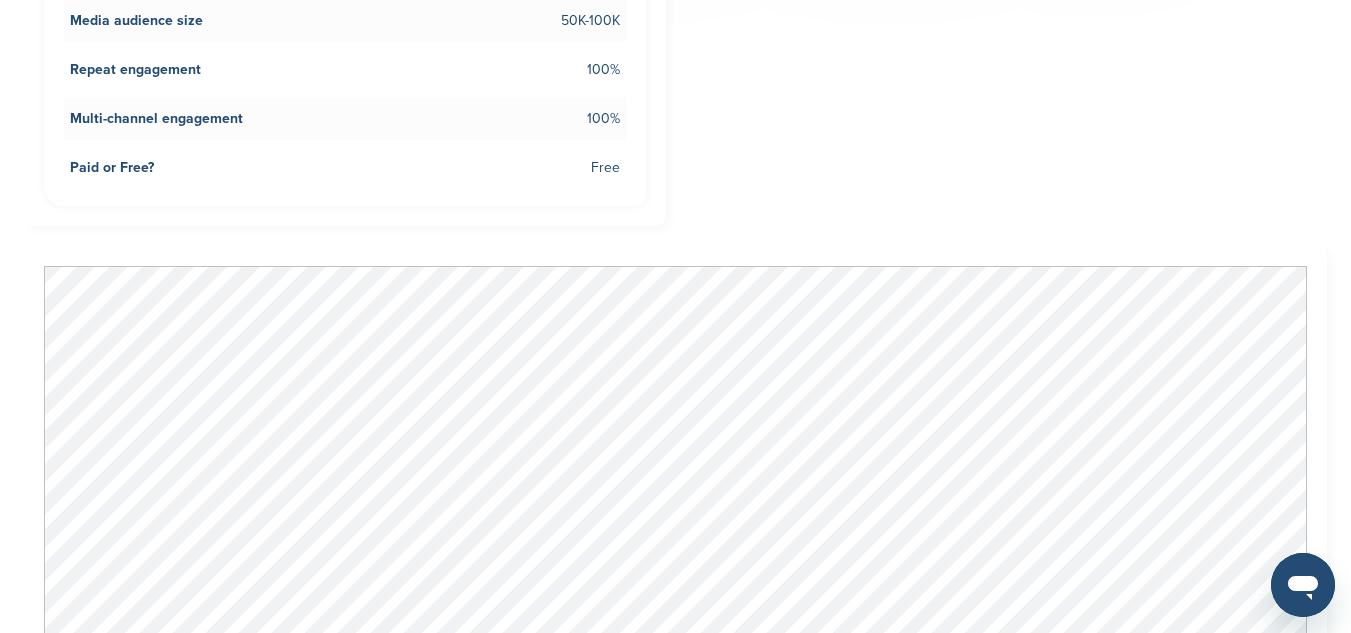 click on "Share this opportunity
Share on LinkedIn
Share on Facebook
Share on X / Twitter
Copy link
Contact
Adam Ruben
Owner
Wolf’s Den Boxing
Show contact info
Log In or Sign Up Free for full access to the marketplace as well as sponsorship data and contact info.
Free
✓
Find out who you should be talking to or pitching
✓
Access valuable info on the brands and properties that are the best fit for you
✓
Find key contacts 5x faster and book more sponsorship meetings than ever before
Sign Up Free
Already signed up? Log in →
Key Info
Boxing
50K-100K
About this opportunity
Audience
Type of reach
Size of audience
On-site audience size
101-500
Media audience size
50K-100K
100%" at bounding box center (675, 481) 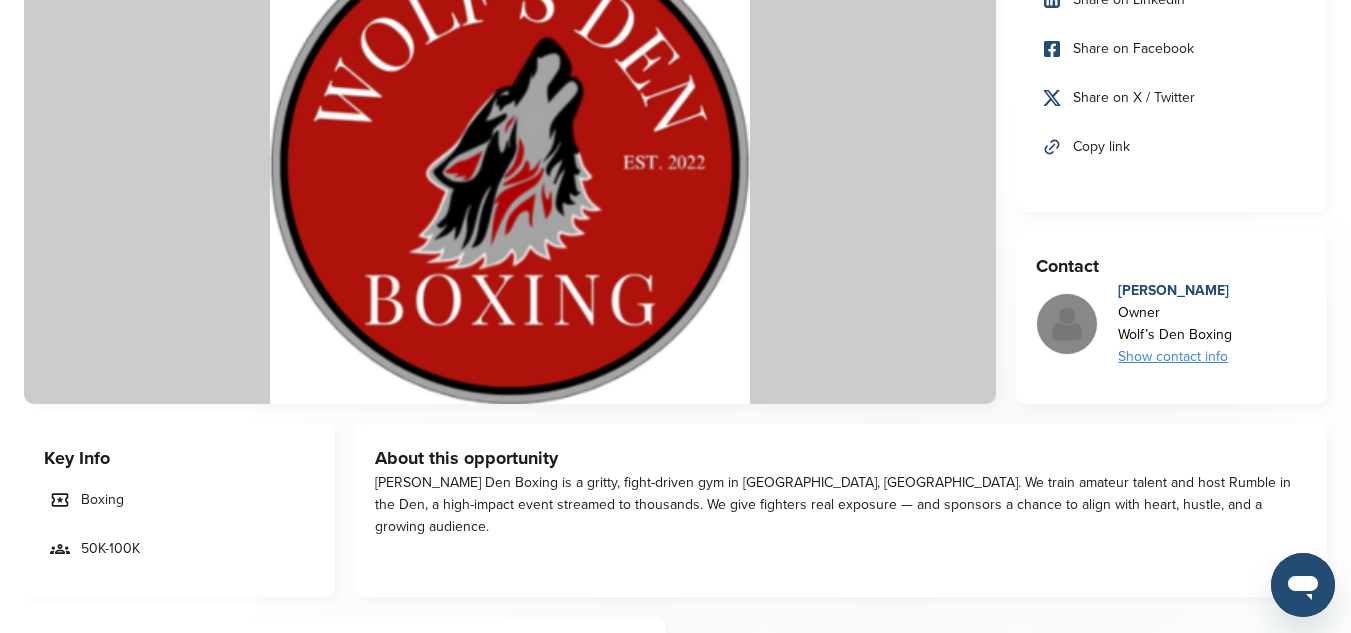 scroll, scrollTop: 244, scrollLeft: 0, axis: vertical 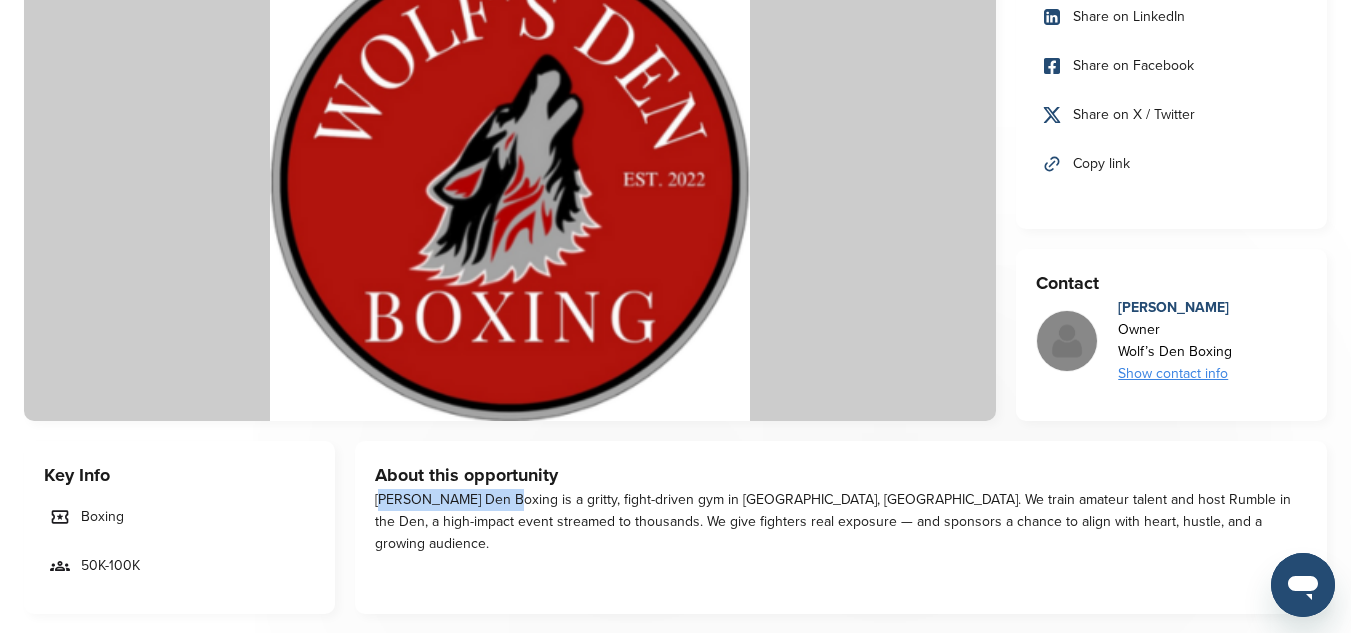 drag, startPoint x: 375, startPoint y: 496, endPoint x: 489, endPoint y: 496, distance: 114 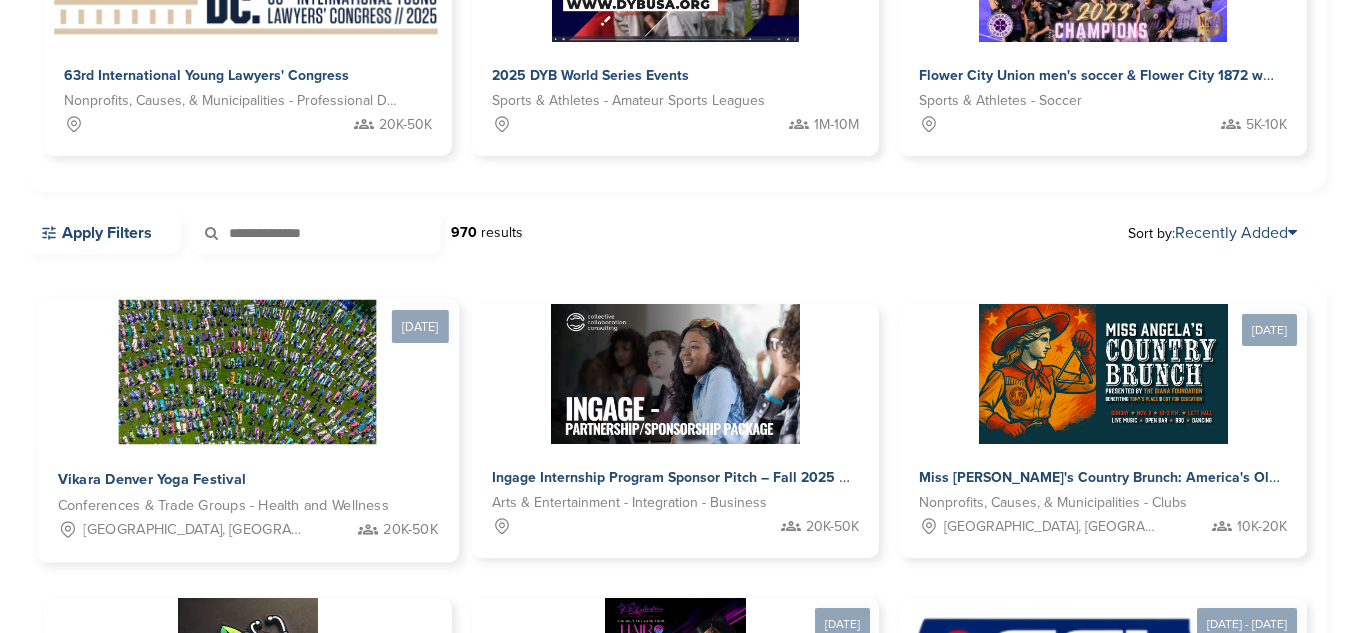 scroll, scrollTop: 380, scrollLeft: 0, axis: vertical 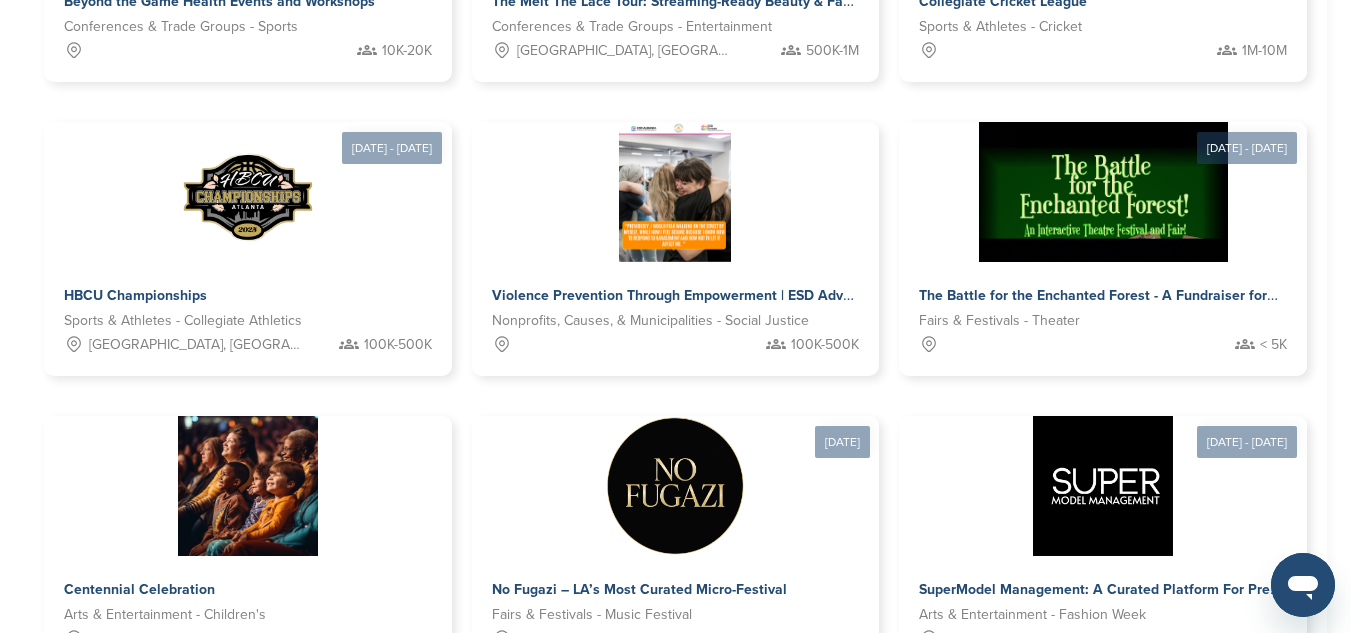 click on "3" at bounding box center [668, 732] 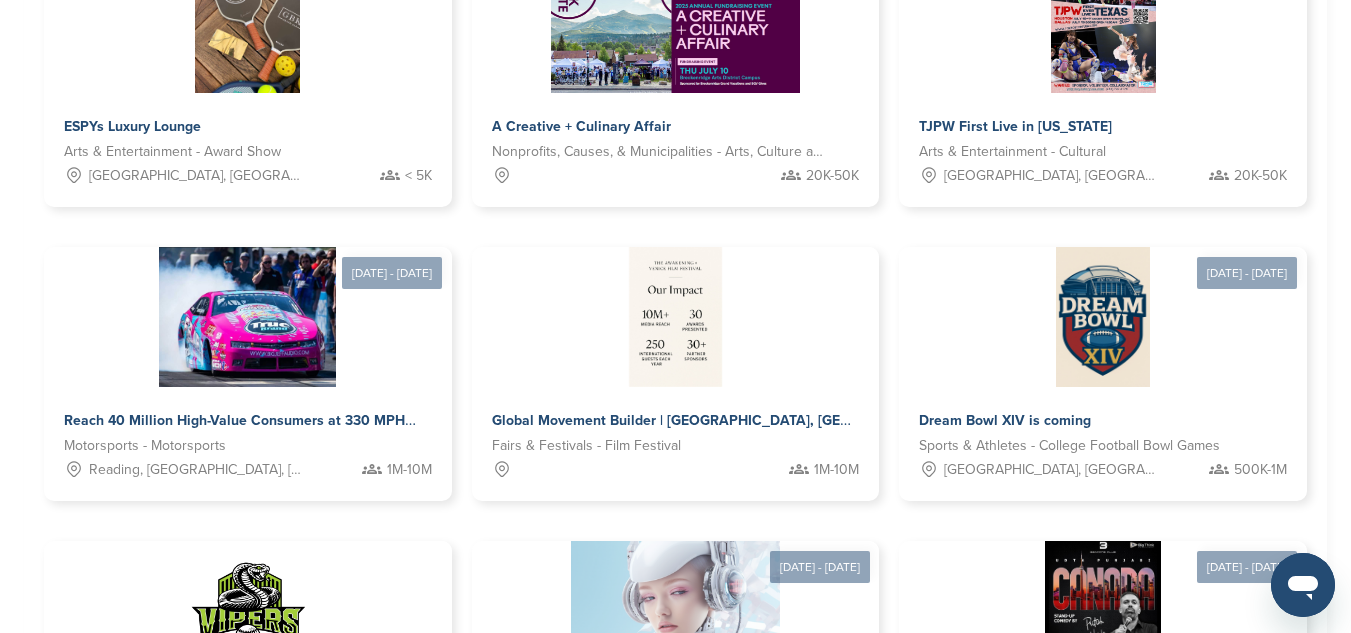 scroll, scrollTop: 1047, scrollLeft: 0, axis: vertical 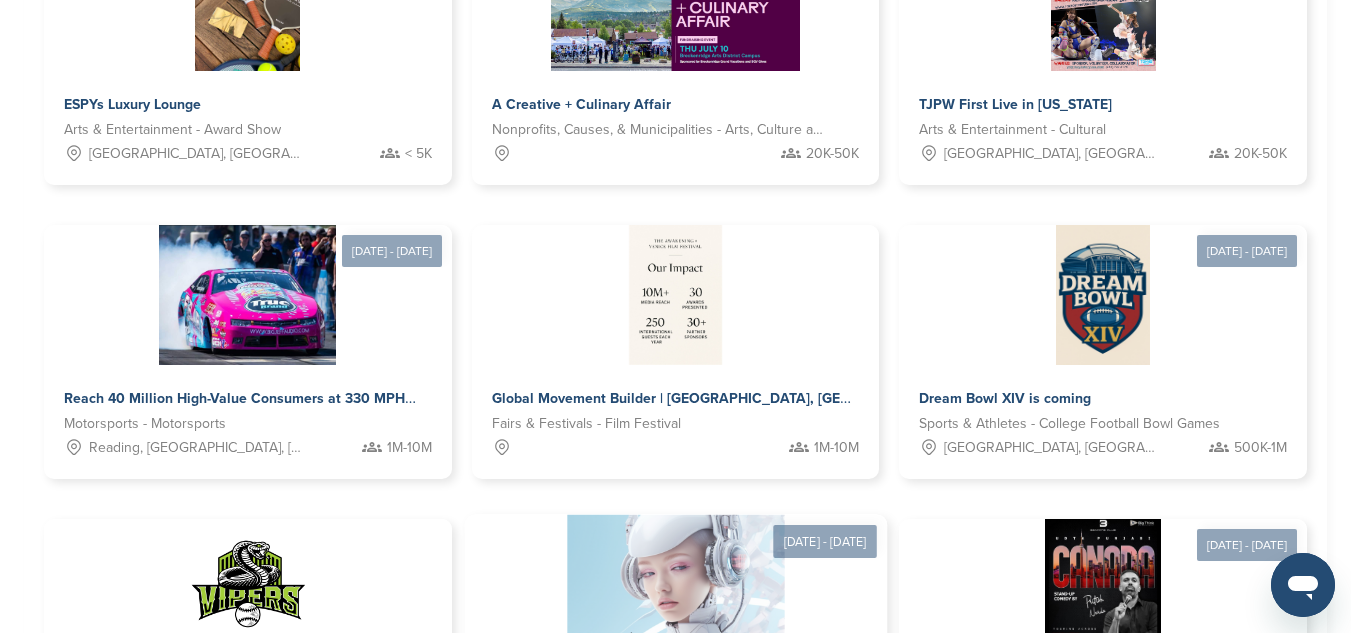 click at bounding box center [675, 587] 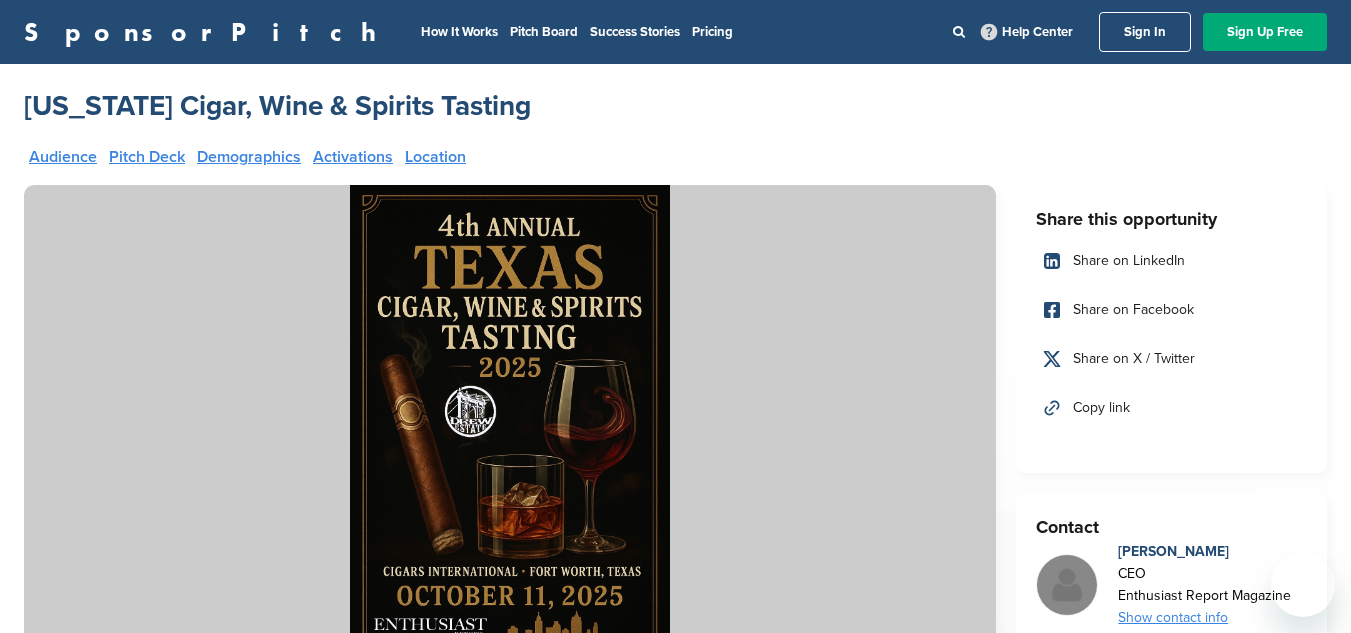 scroll, scrollTop: 0, scrollLeft: 0, axis: both 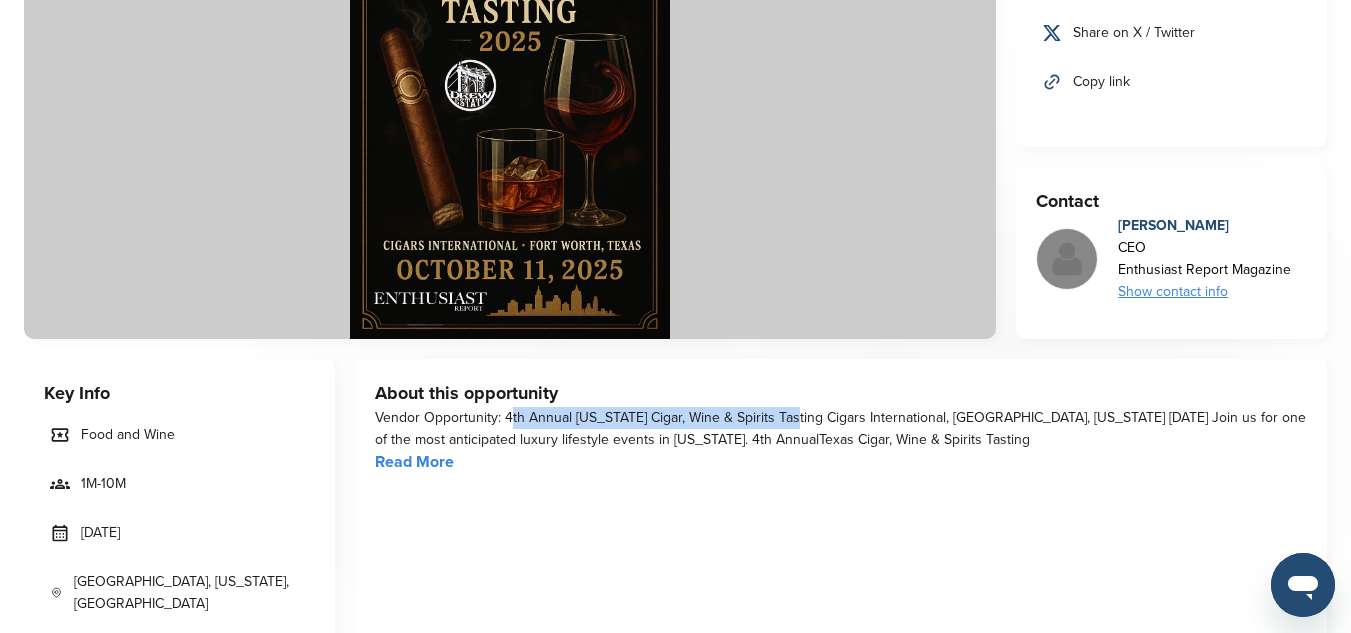 drag, startPoint x: 506, startPoint y: 417, endPoint x: 781, endPoint y: 418, distance: 275.00183 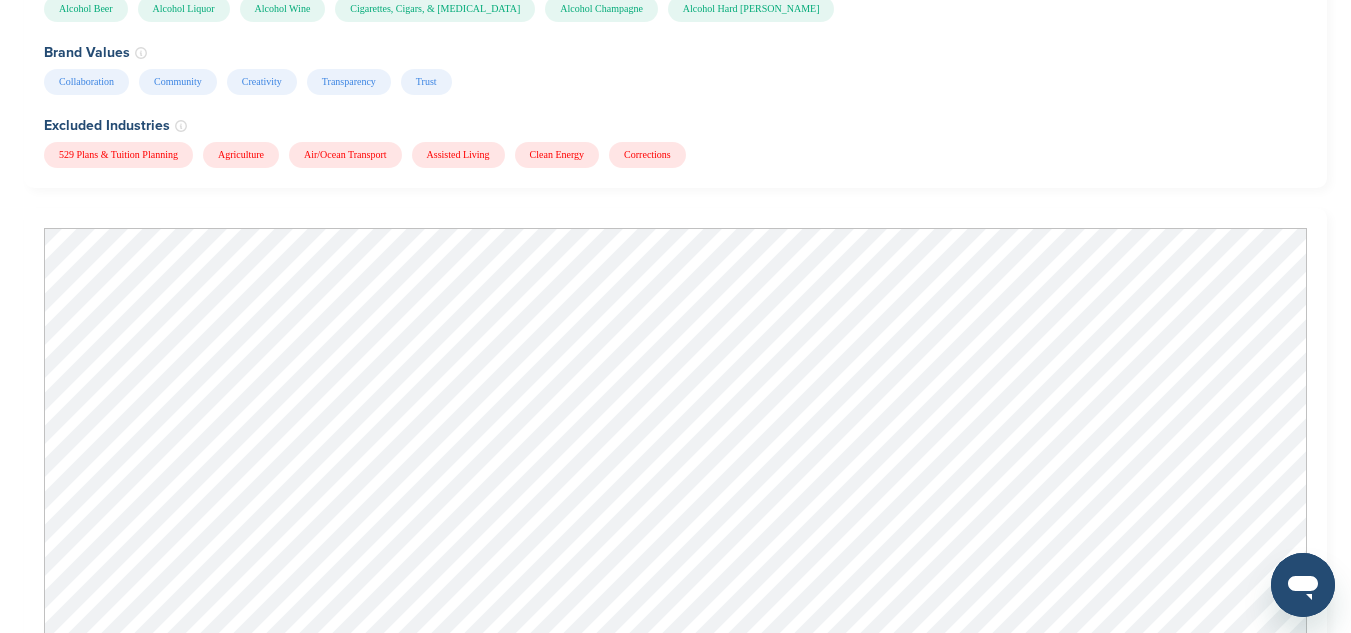scroll, scrollTop: 2356, scrollLeft: 0, axis: vertical 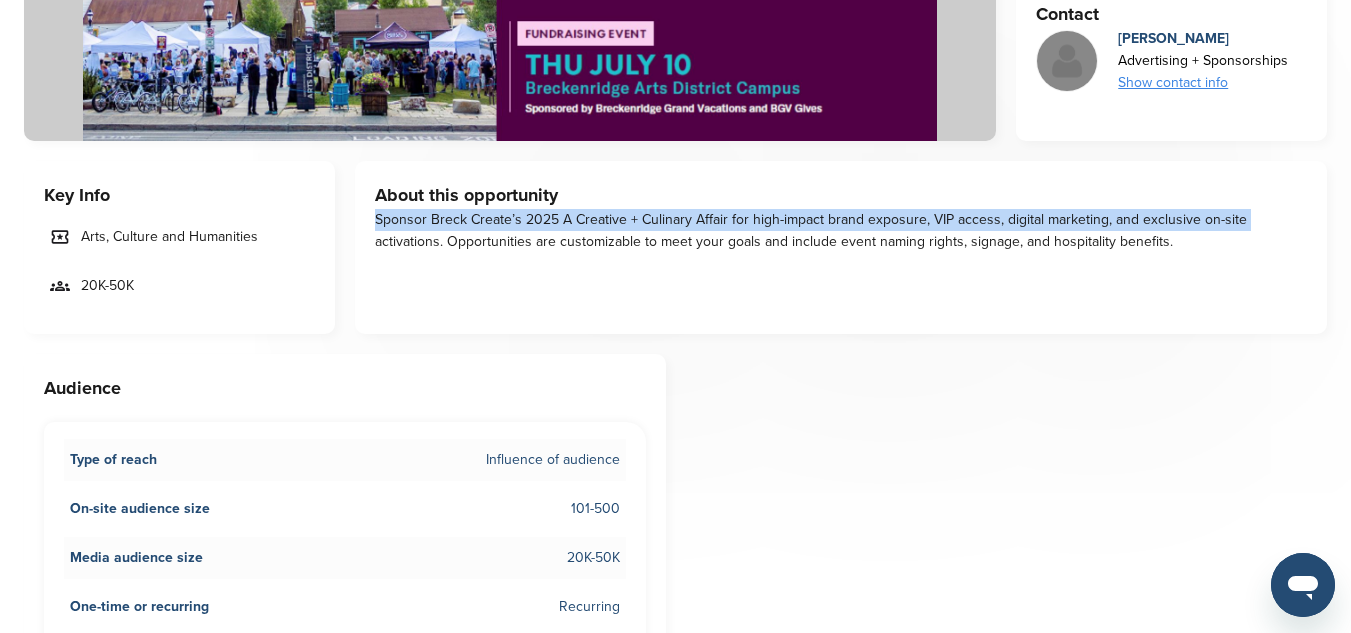 drag, startPoint x: 1349, startPoint y: 175, endPoint x: 1335, endPoint y: 215, distance: 42.379242 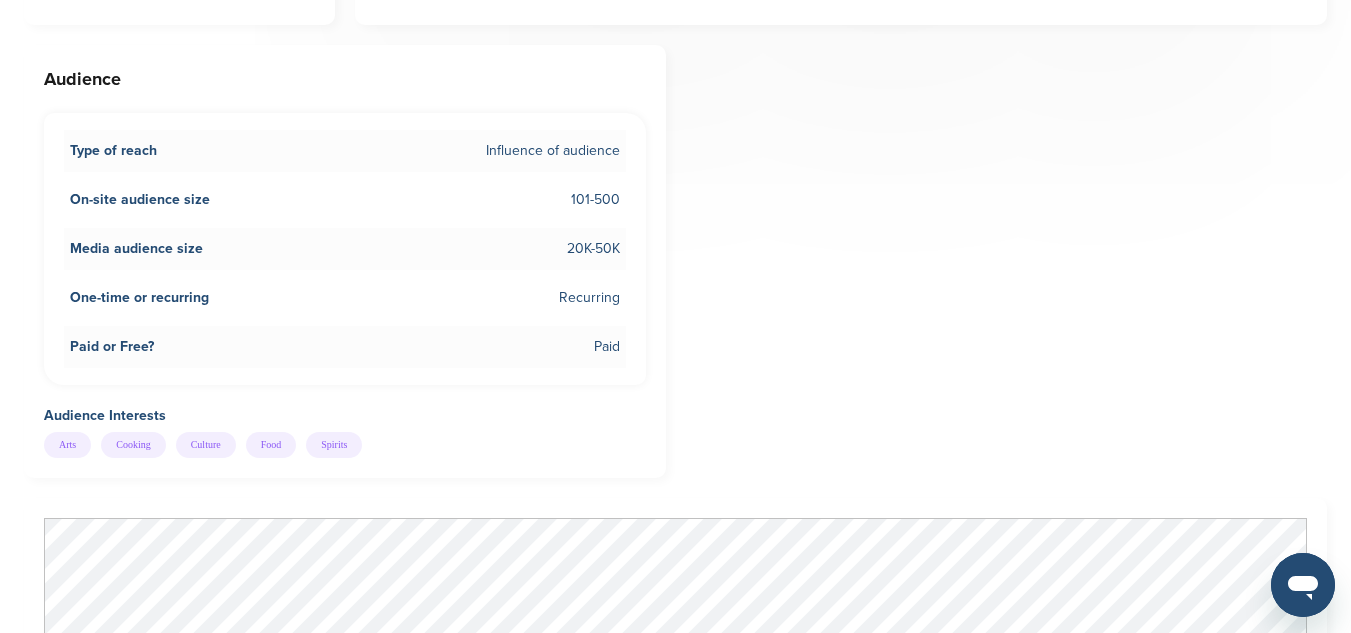 scroll, scrollTop: 859, scrollLeft: 0, axis: vertical 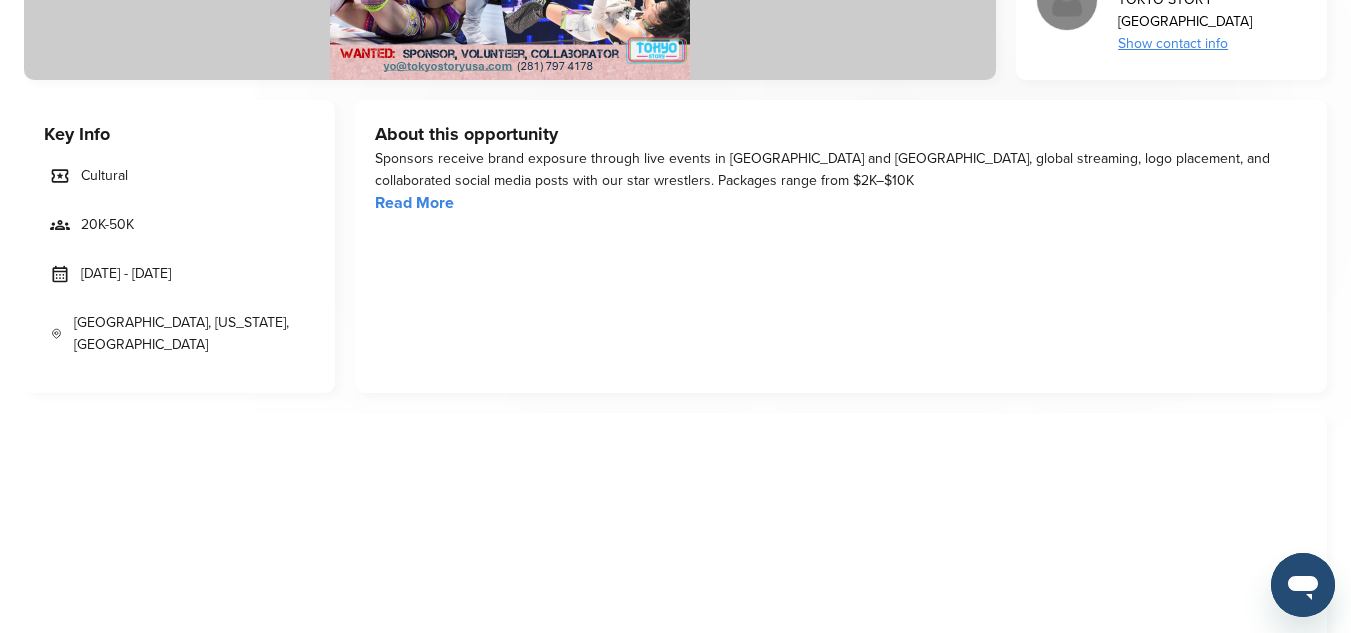 drag, startPoint x: 84, startPoint y: 268, endPoint x: 231, endPoint y: 260, distance: 147.21753 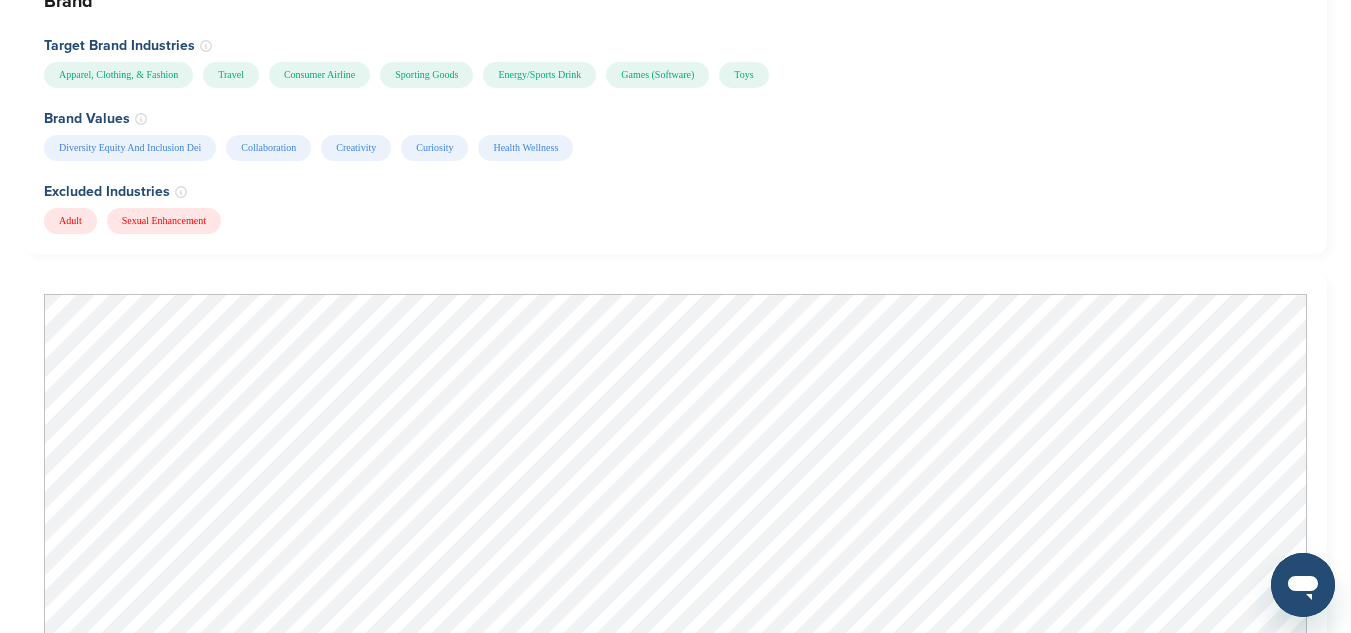scroll, scrollTop: 2283, scrollLeft: 0, axis: vertical 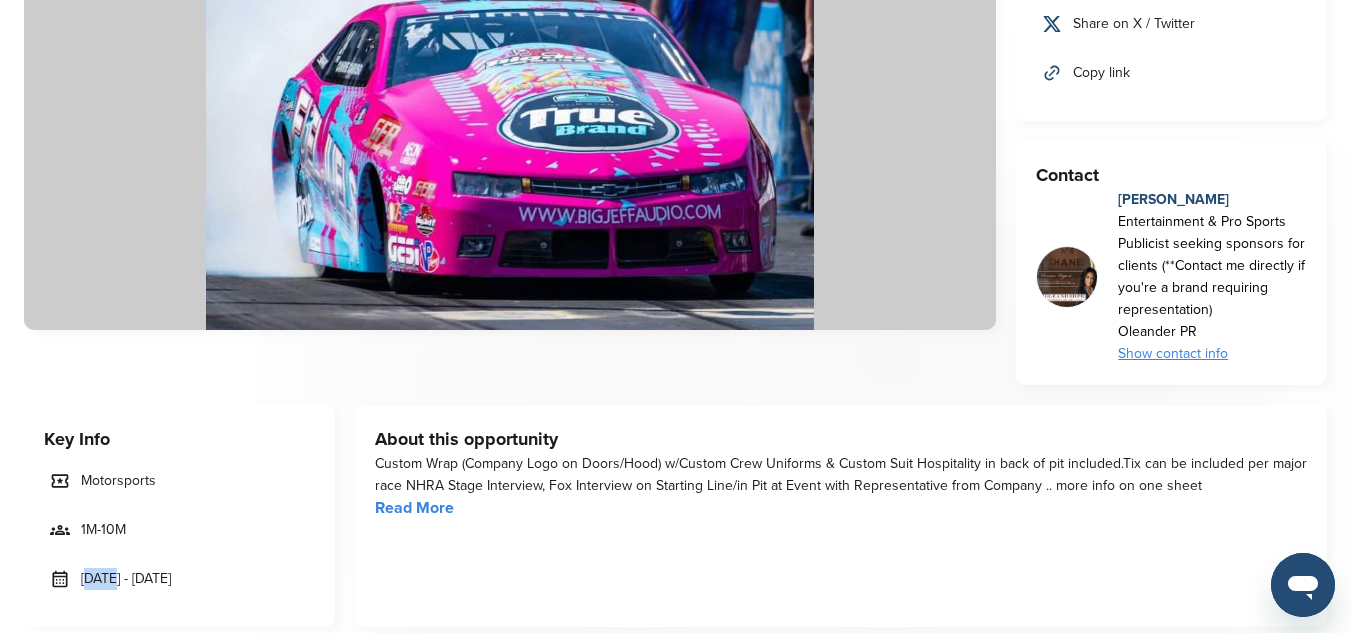 drag, startPoint x: 88, startPoint y: 577, endPoint x: 116, endPoint y: 557, distance: 34.4093 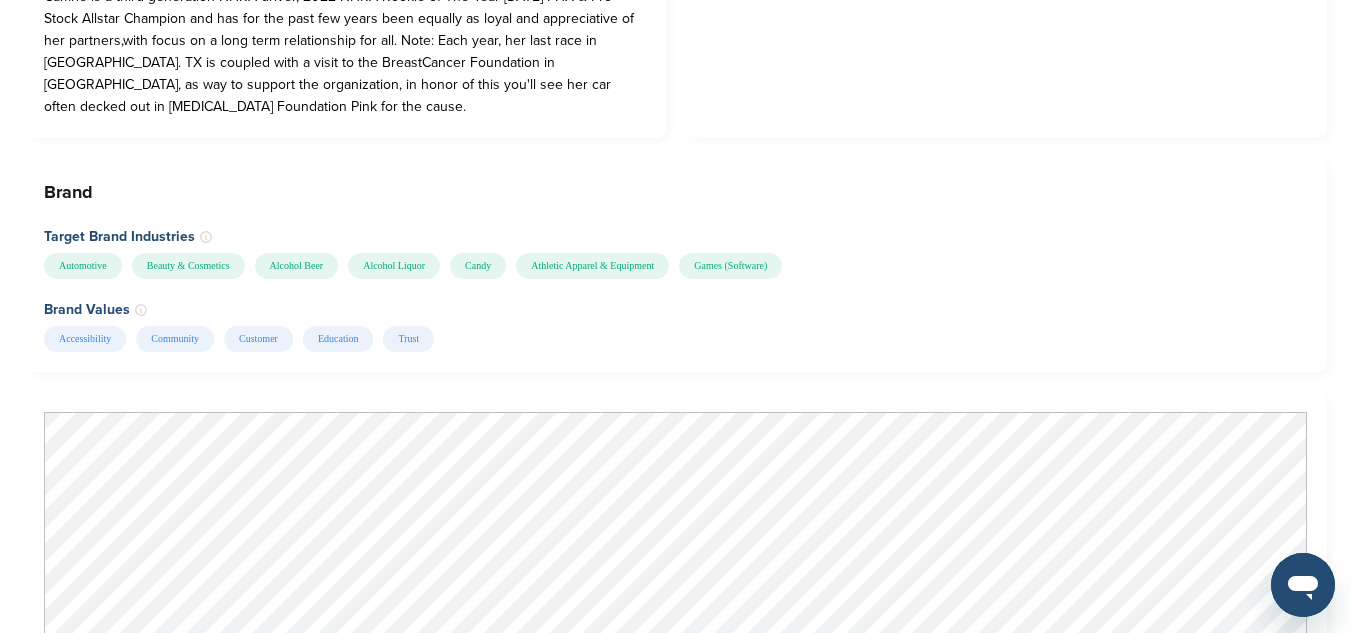 scroll, scrollTop: 2198, scrollLeft: 0, axis: vertical 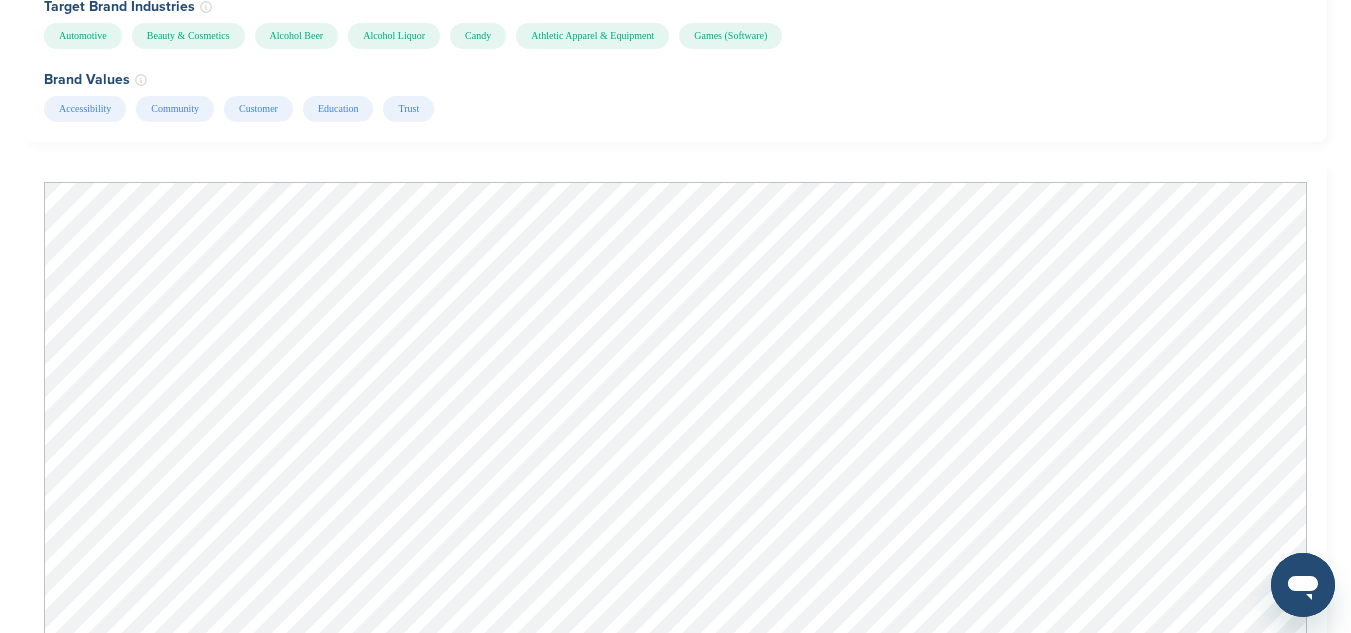 drag, startPoint x: 844, startPoint y: 76, endPoint x: 853, endPoint y: 82, distance: 10.816654 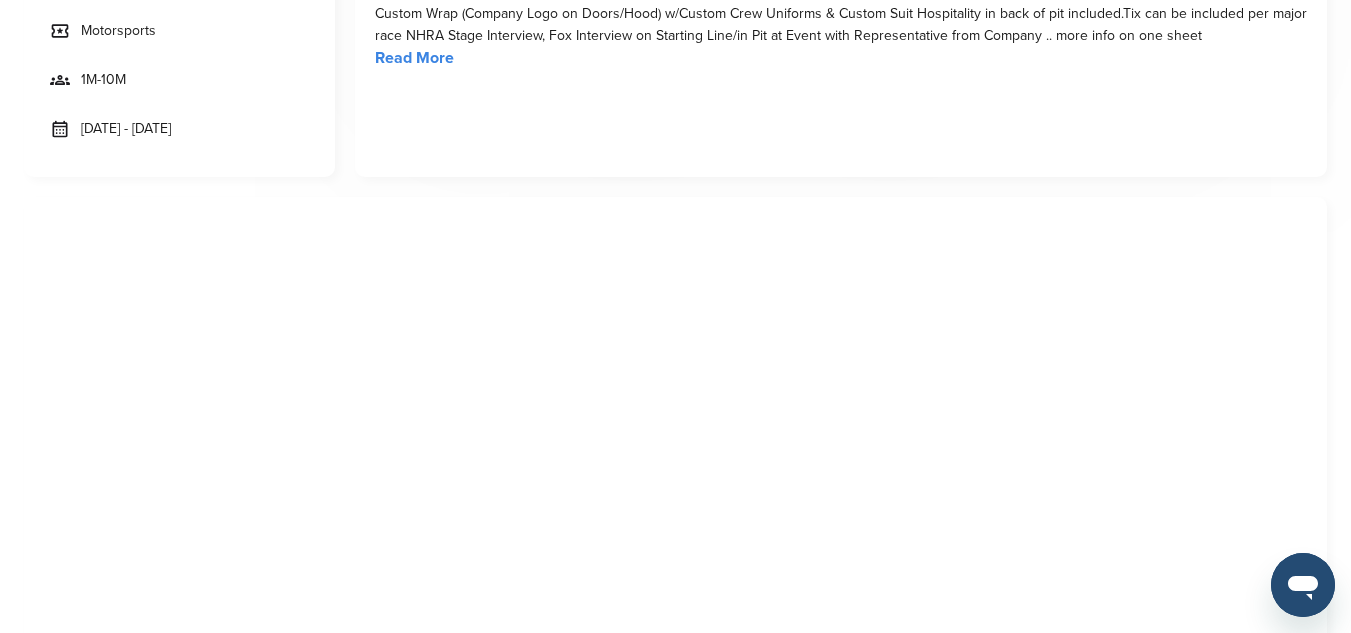 scroll, scrollTop: 2407, scrollLeft: 0, axis: vertical 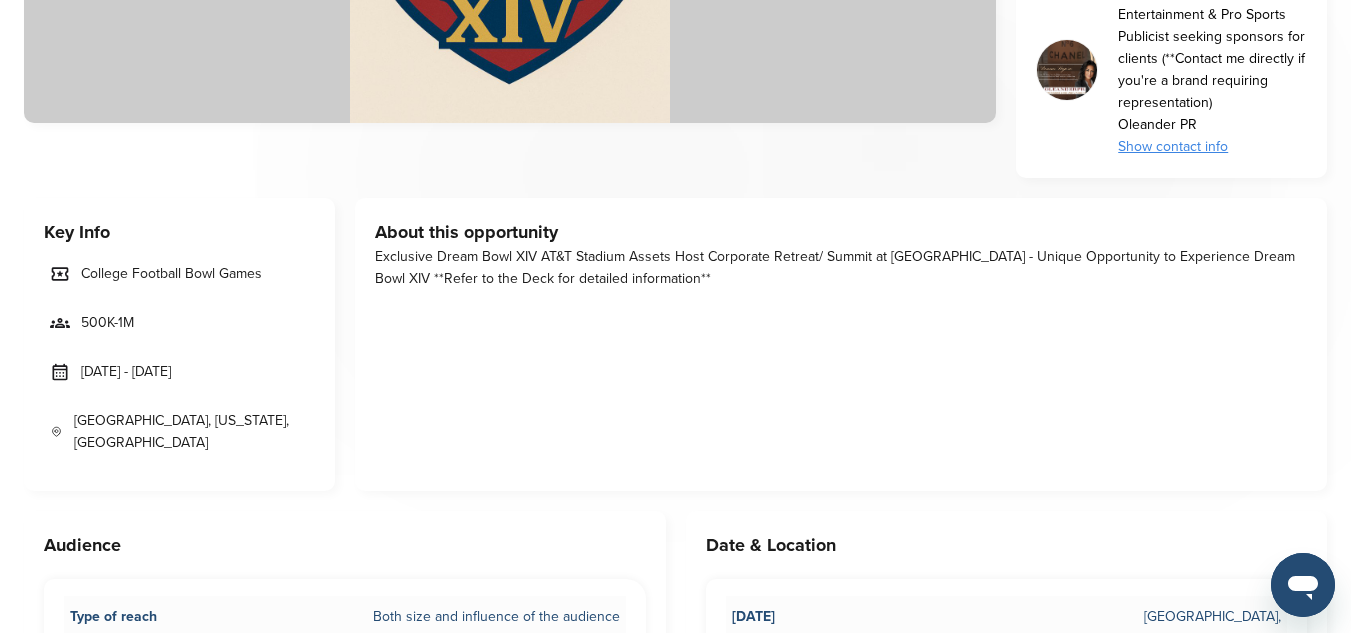 drag, startPoint x: 1357, startPoint y: 72, endPoint x: 1271, endPoint y: 193, distance: 148.44864 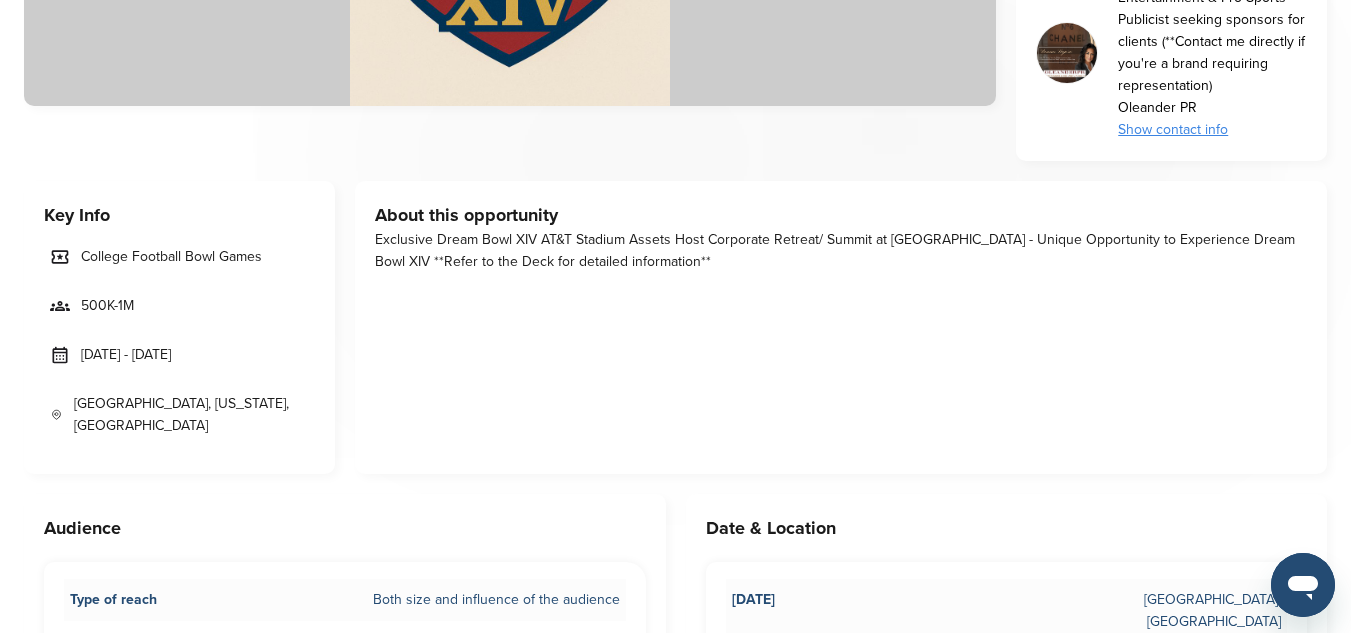 drag, startPoint x: 83, startPoint y: 348, endPoint x: 209, endPoint y: 358, distance: 126.3962 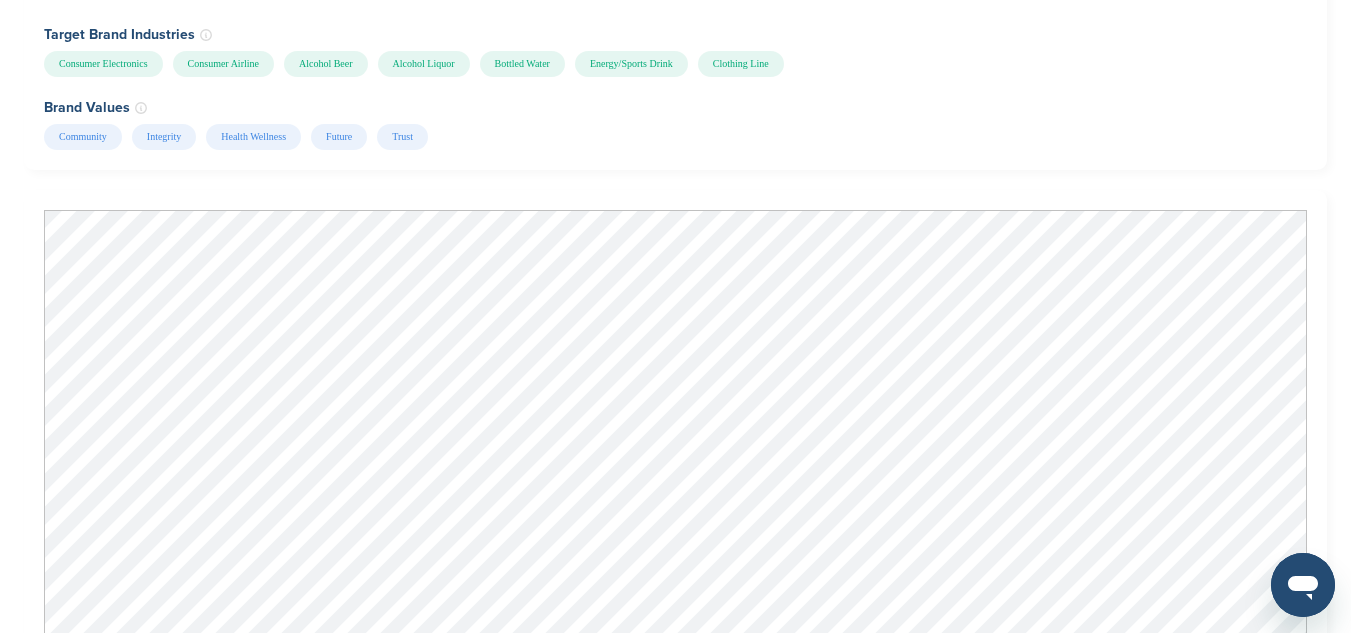 scroll, scrollTop: 1764, scrollLeft: 0, axis: vertical 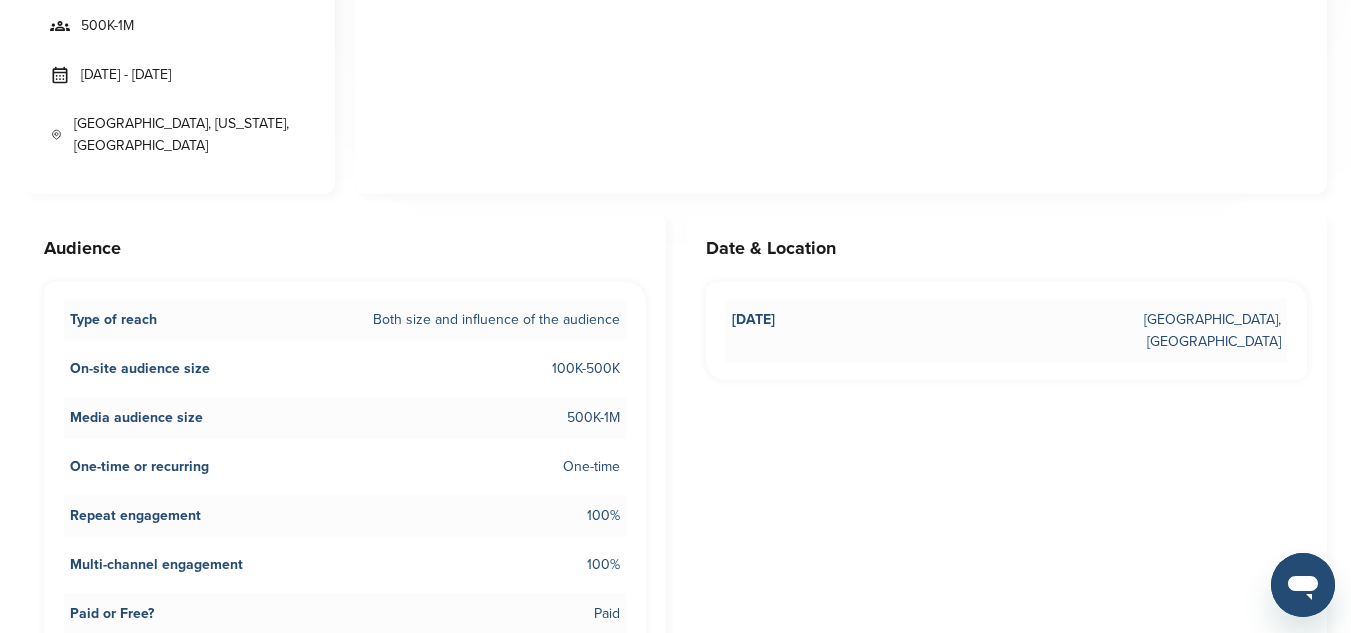 click on "Dream Bowl XIV is coming
Audience
Pitch Deck
Demographics
Activations
Location
Share this opportunity
Share on LinkedIn
Share on Facebook
Share on X / Twitter
Copy link
Contact
Donna Segura
Entertainment & Pro Sports Publicist seeking sponsors for clients (**Contact me directly if you're a brand requiring representation)
Oleander PR
Show contact info
Log In or Sign Up Free for full access to the marketplace as well as sponsorship data and contact info.
Free
✓
Find out who you should be talking to or pitching
✓
Access valuable info on the brands and properties that are the best fit for you
✓
Find key contacts 5x faster and book more sponsorship meetings than ever before
Sign Up Free
Already signed up? Log in →
Key Info" at bounding box center (675, 1579) 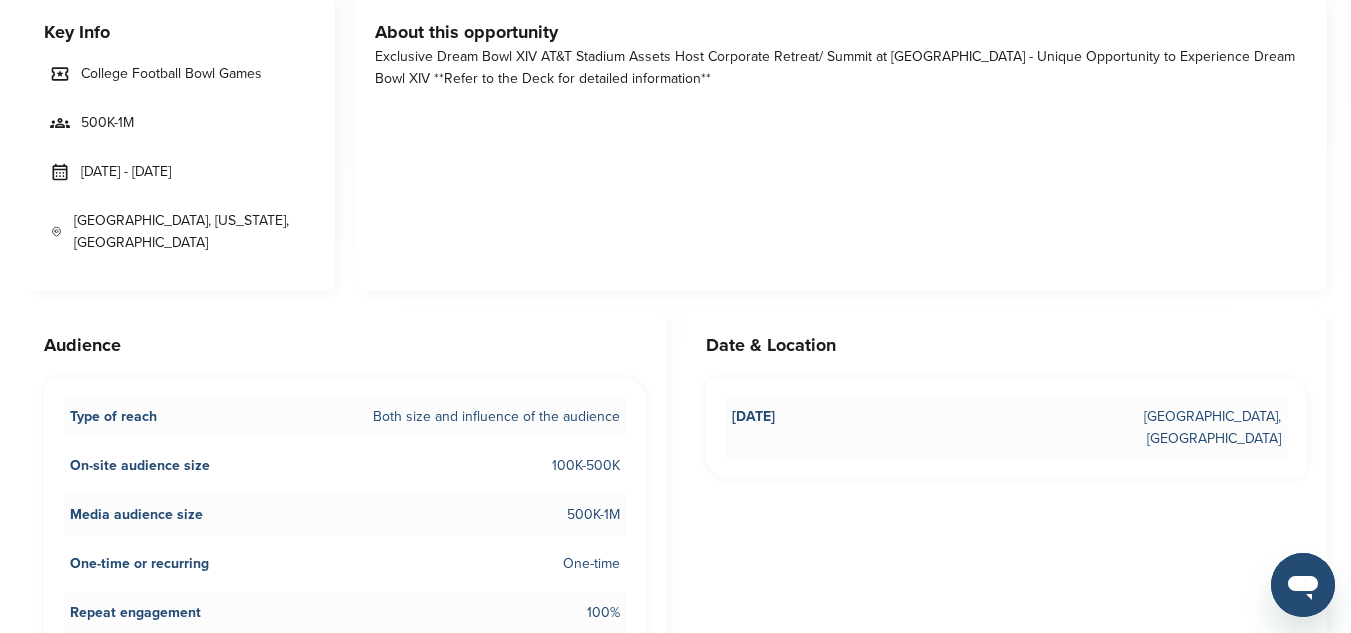 scroll, scrollTop: 681, scrollLeft: 0, axis: vertical 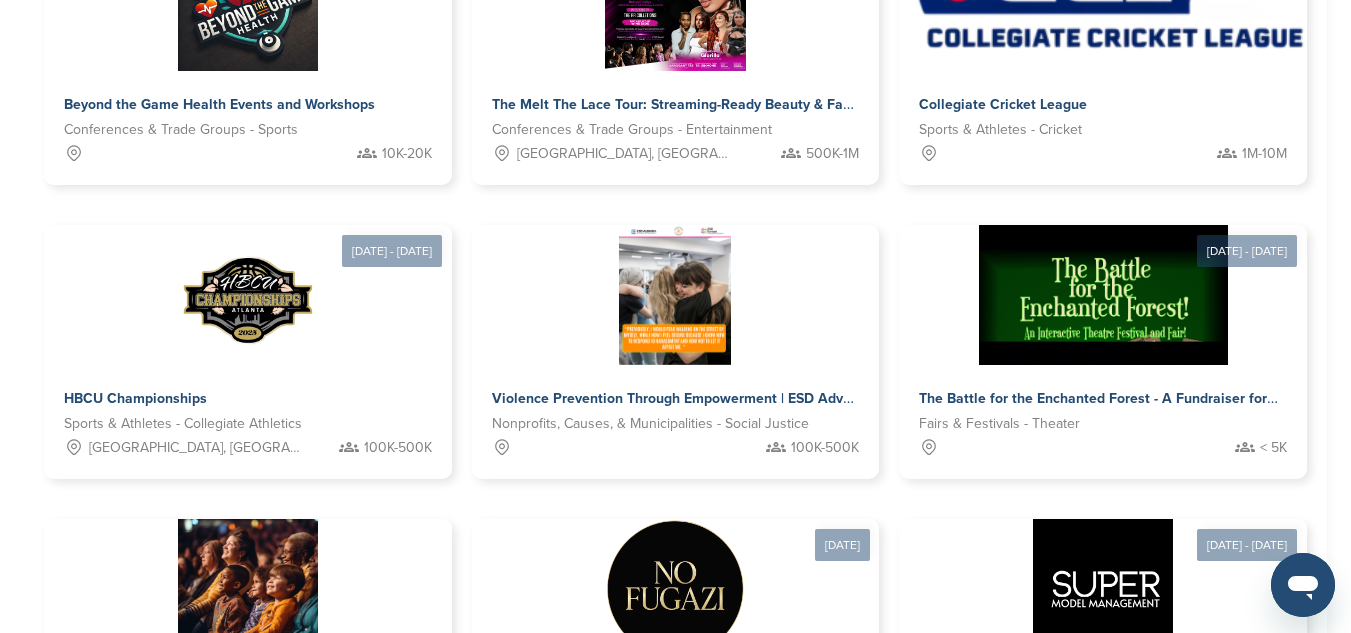 click on "3" at bounding box center (668, 835) 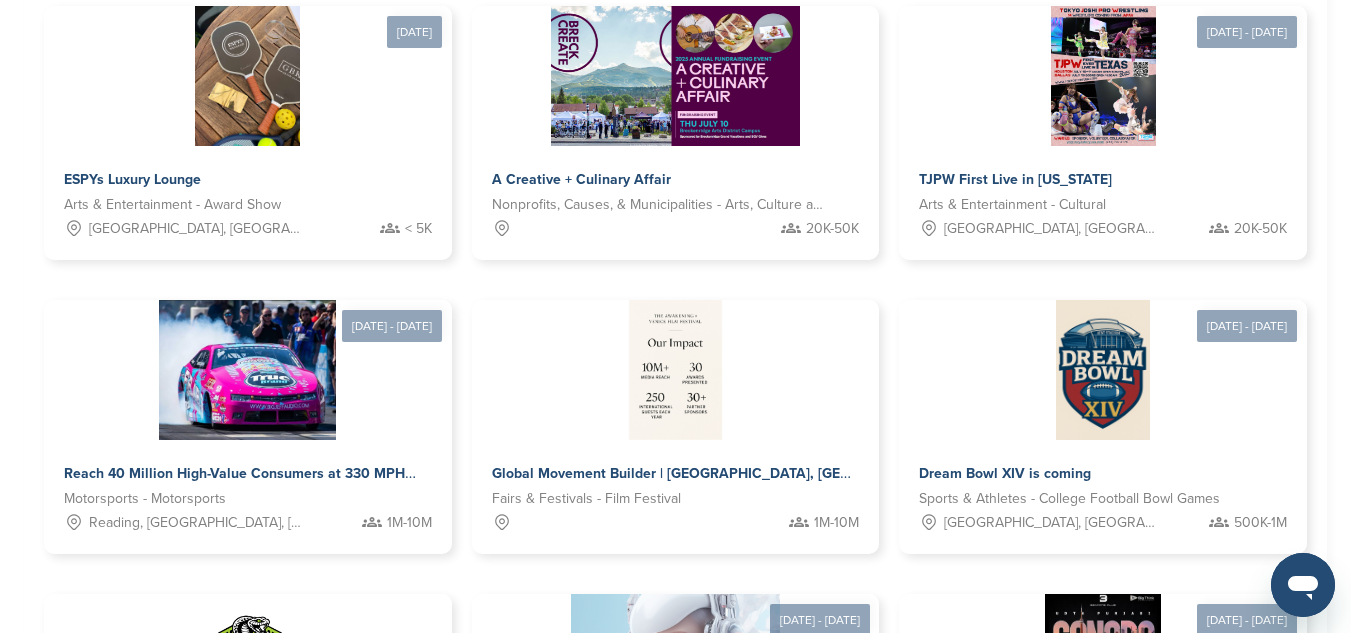 scroll, scrollTop: 975, scrollLeft: 0, axis: vertical 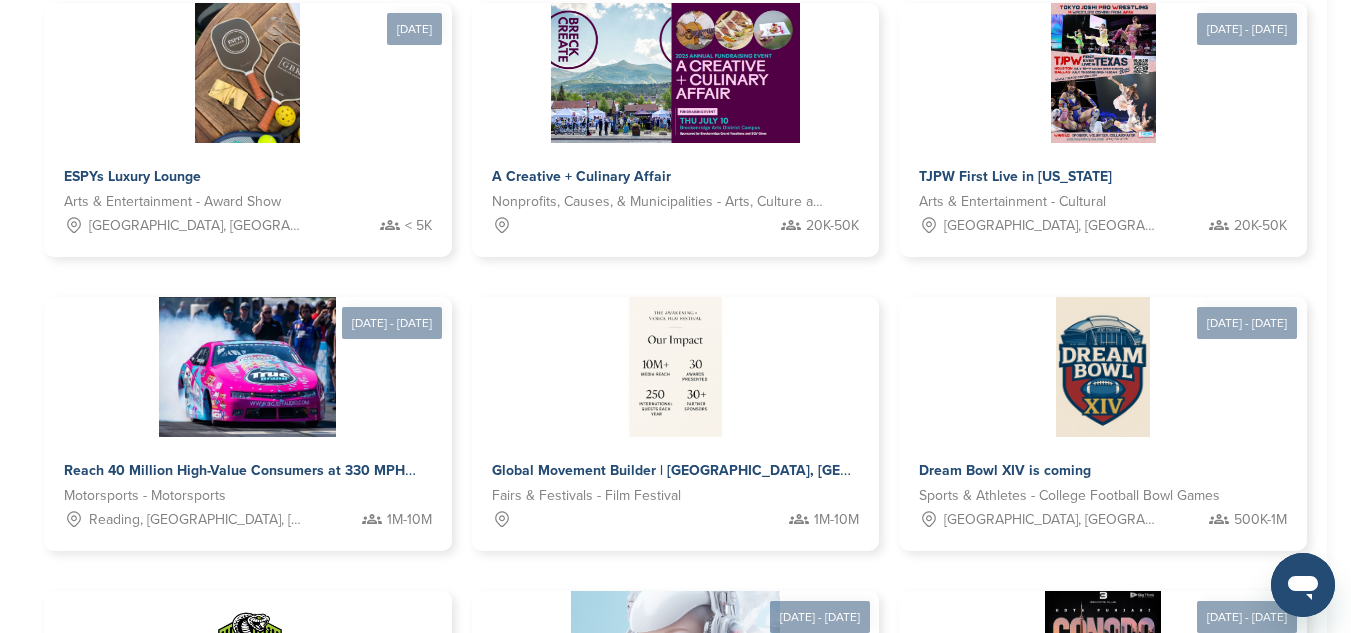 click on "4" at bounding box center [693, 907] 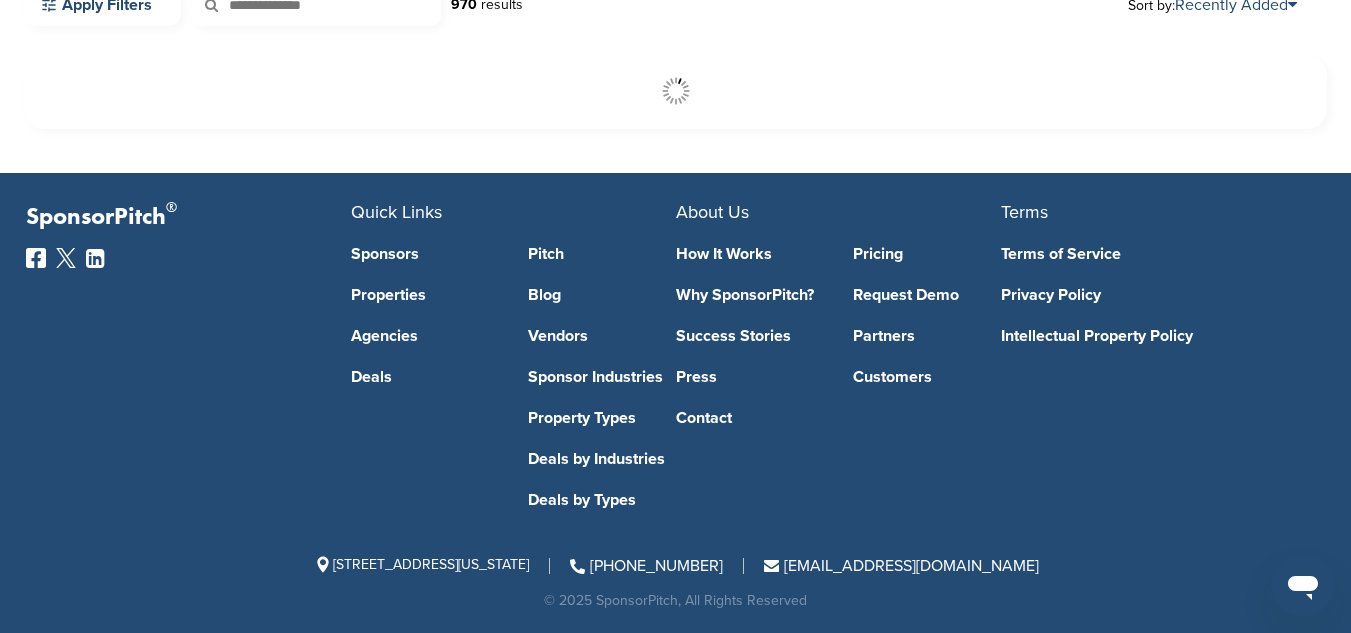 scroll, scrollTop: 608, scrollLeft: 0, axis: vertical 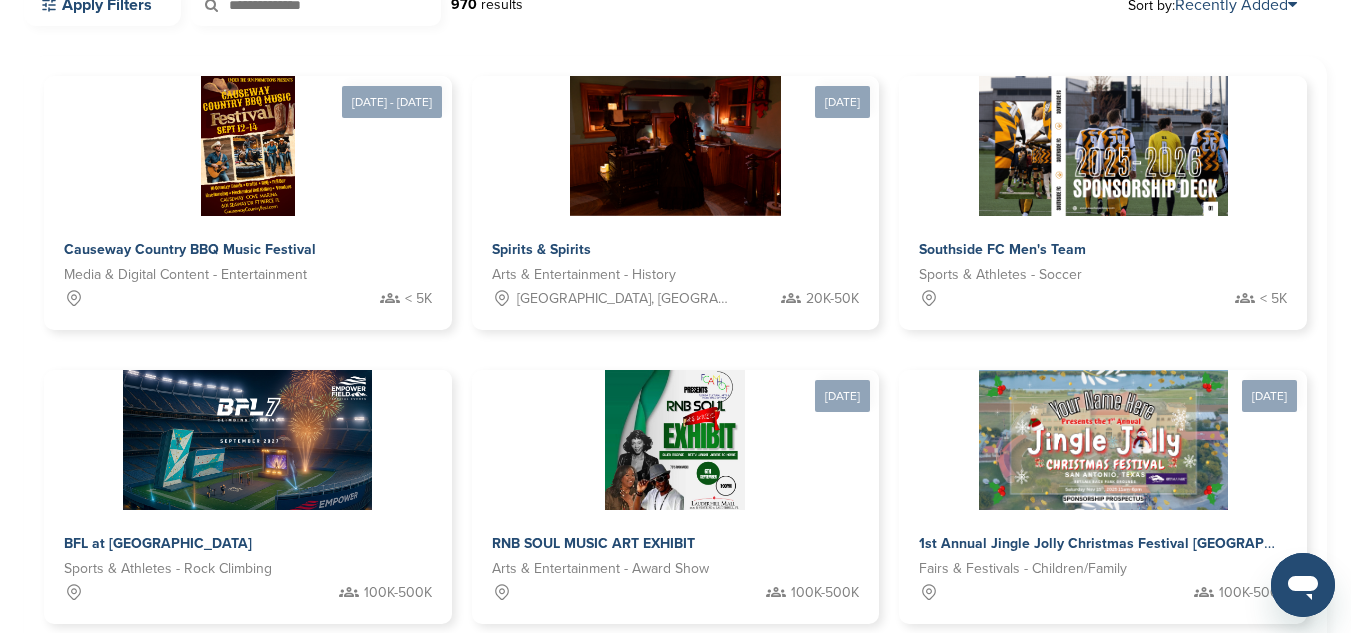 drag, startPoint x: 1346, startPoint y: 297, endPoint x: 1353, endPoint y: 254, distance: 43.56604 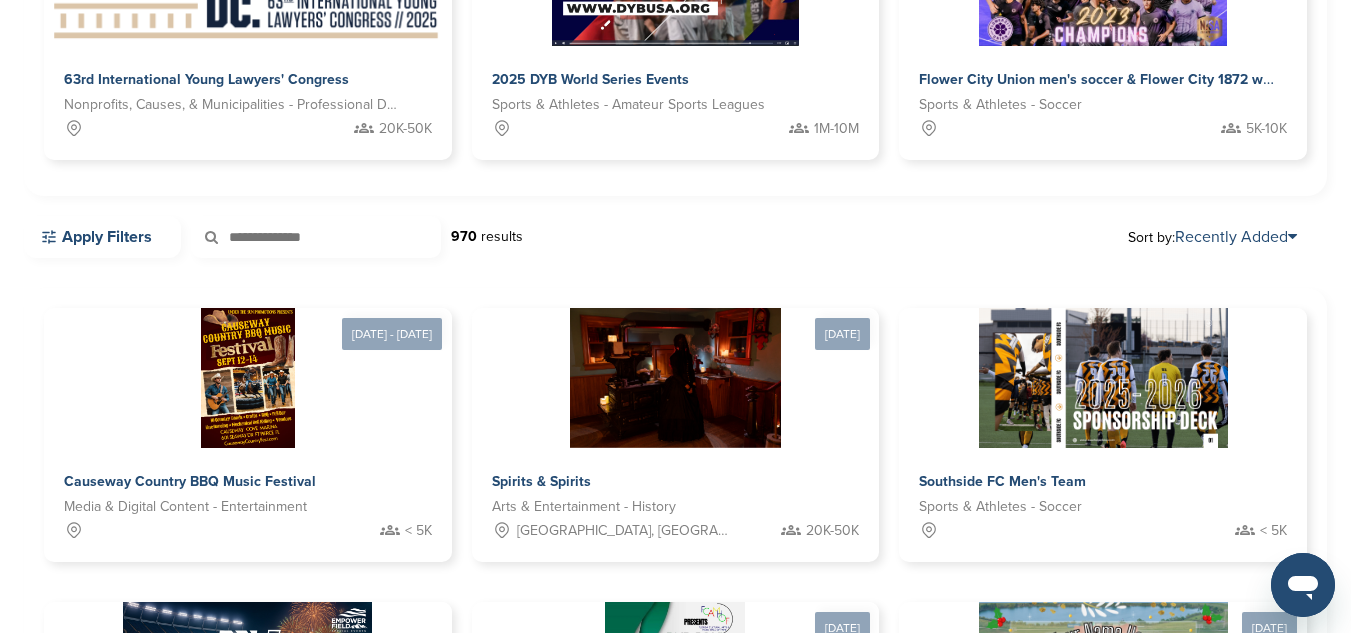 scroll, scrollTop: 380, scrollLeft: 0, axis: vertical 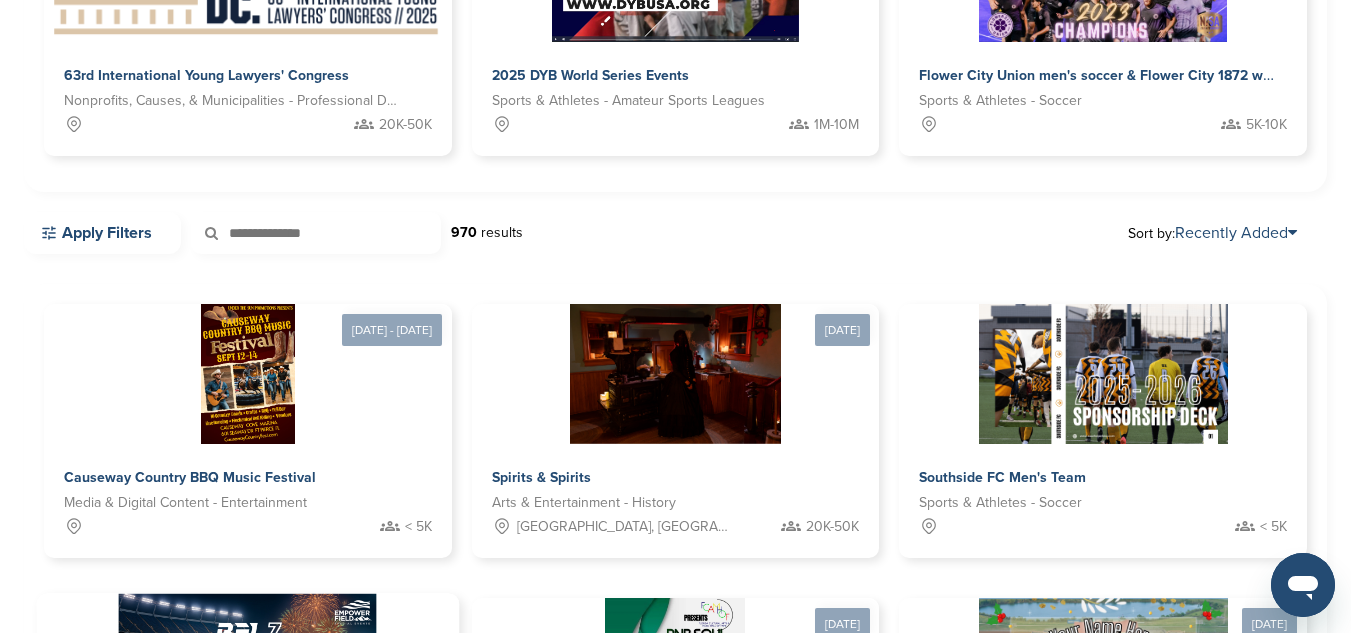 click at bounding box center [248, 666] 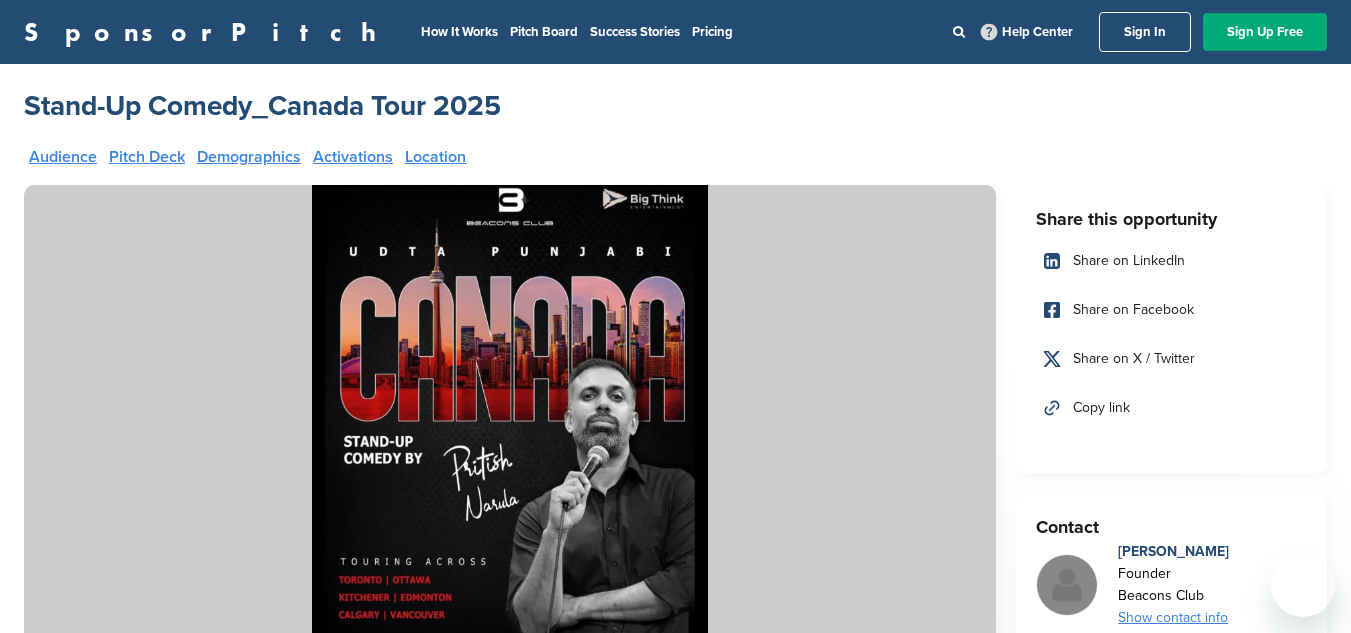 scroll, scrollTop: 0, scrollLeft: 0, axis: both 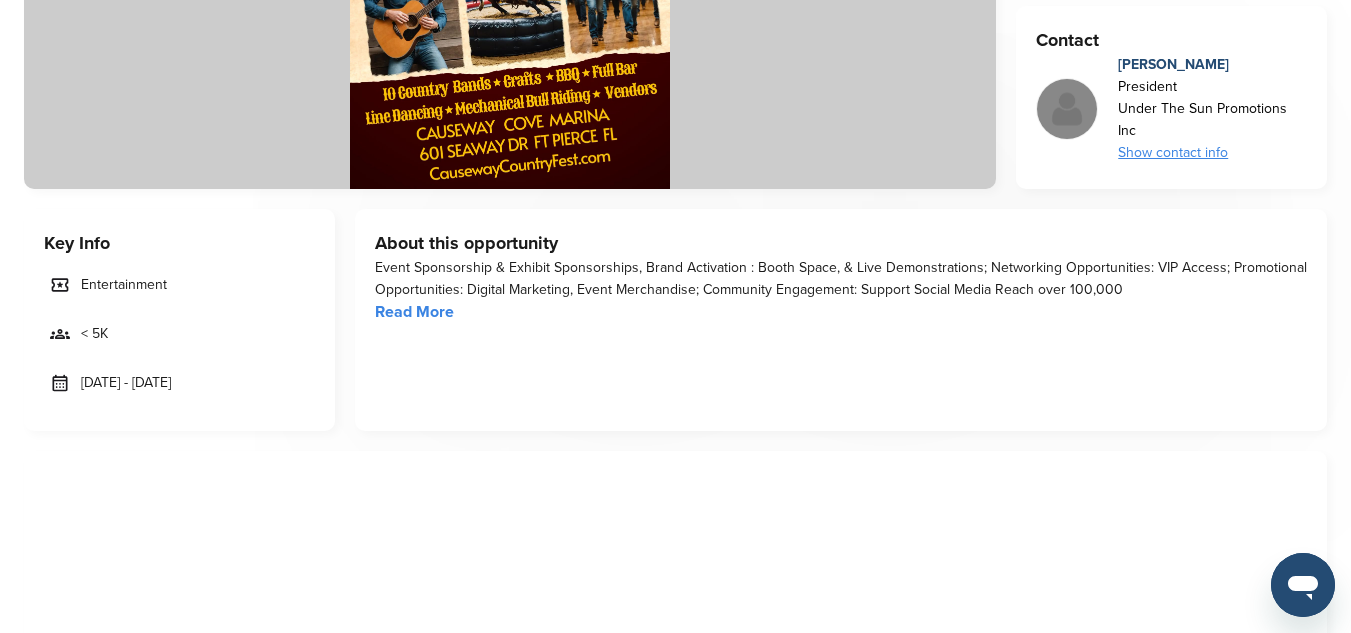 drag, startPoint x: 84, startPoint y: 377, endPoint x: 218, endPoint y: 388, distance: 134.45073 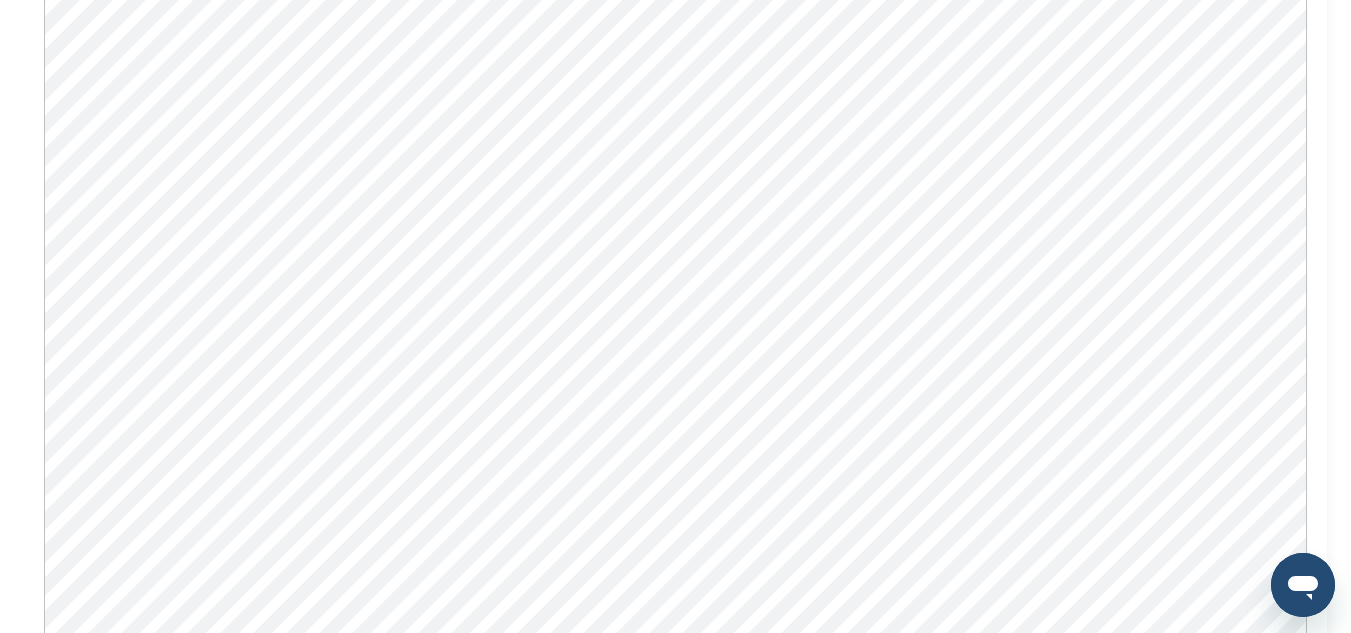 scroll, scrollTop: 476, scrollLeft: 0, axis: vertical 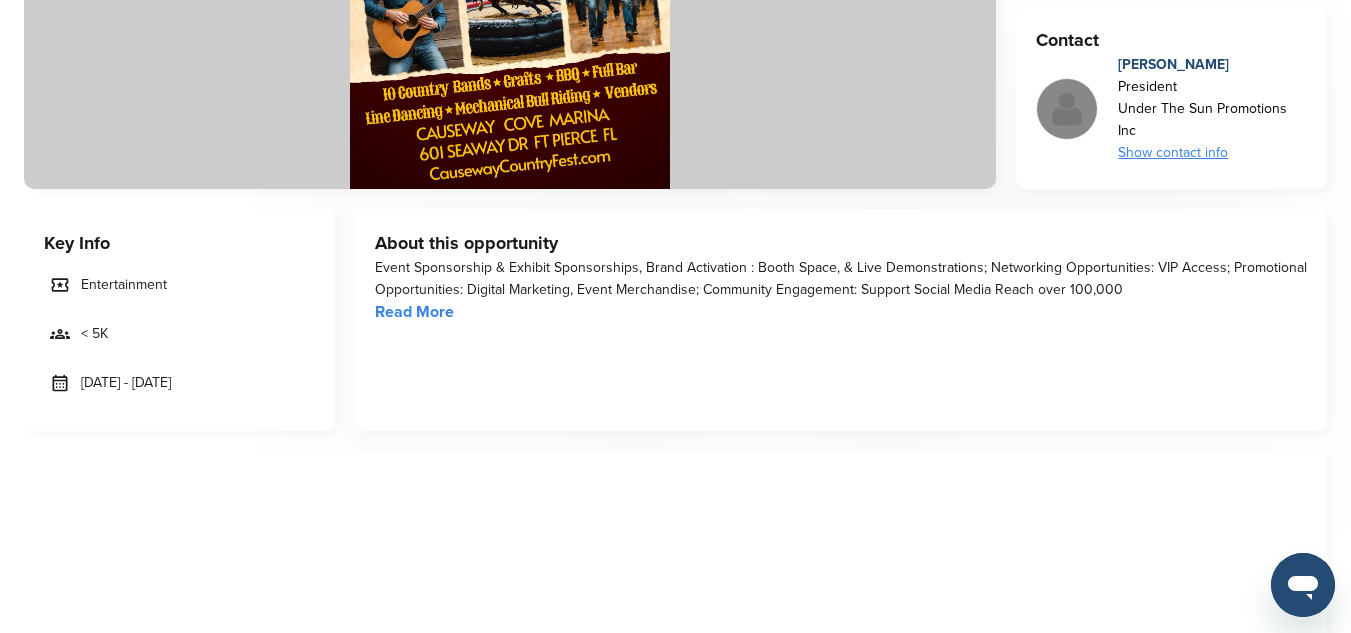 drag, startPoint x: 81, startPoint y: 382, endPoint x: 226, endPoint y: 392, distance: 145.34442 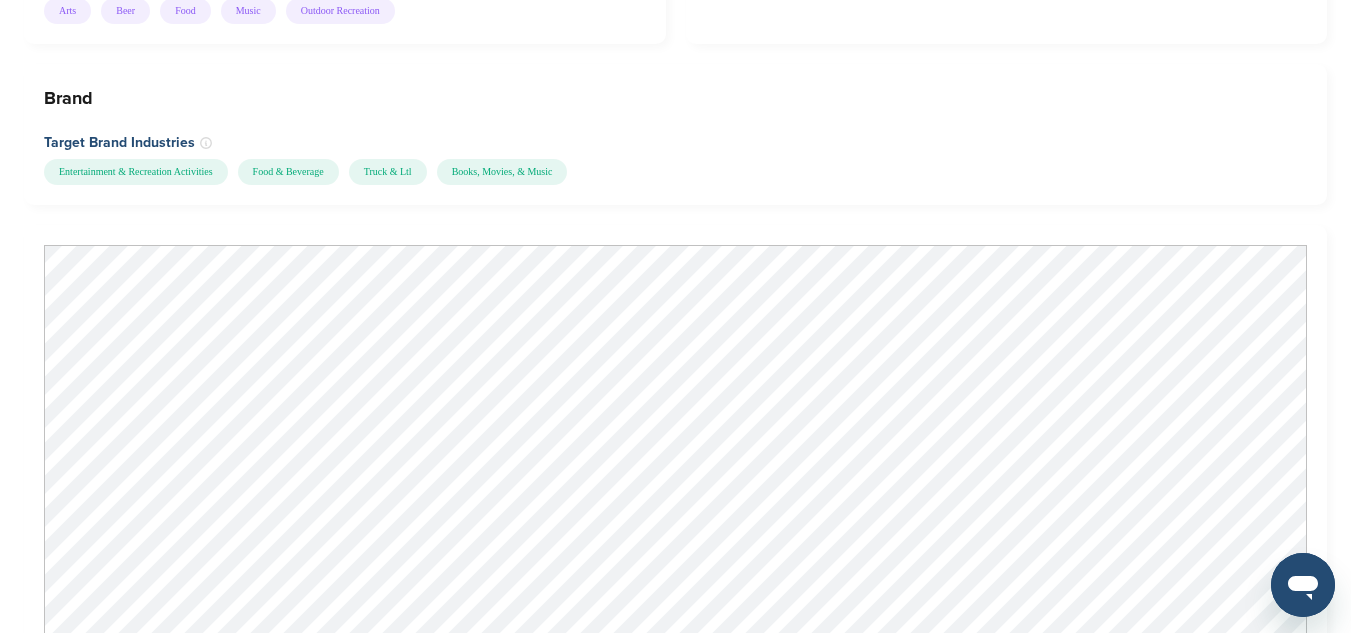 scroll, scrollTop: 2198, scrollLeft: 0, axis: vertical 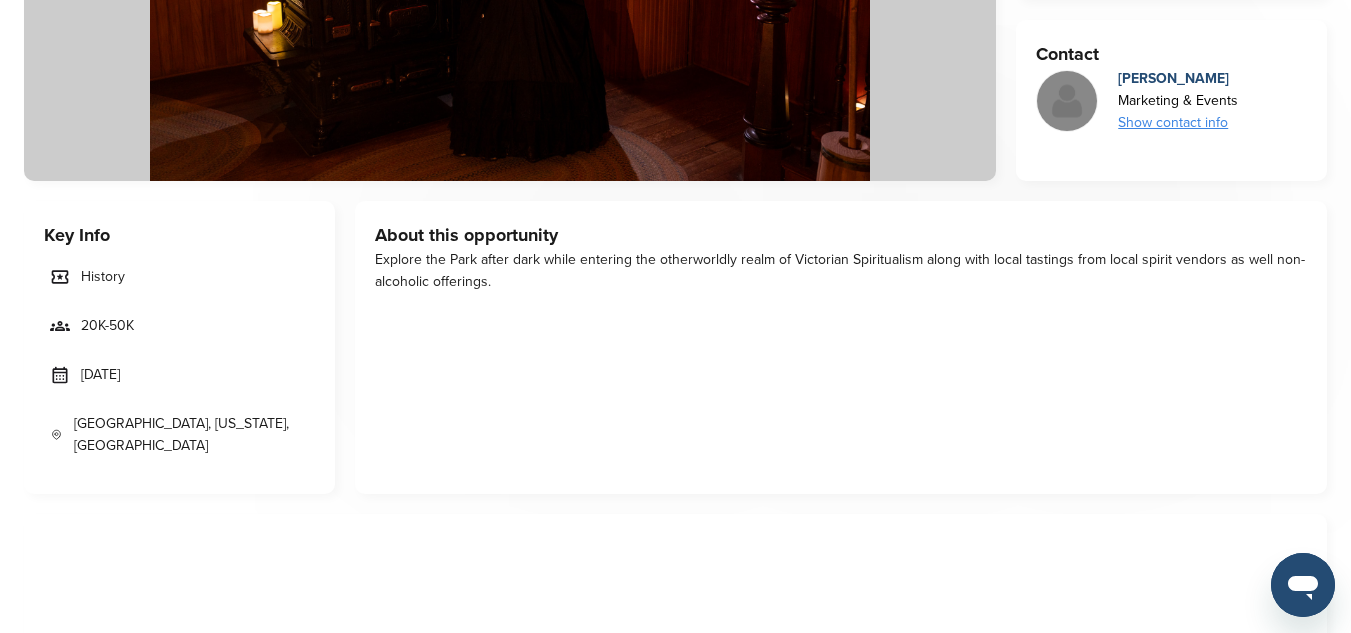 drag, startPoint x: 88, startPoint y: 377, endPoint x: 130, endPoint y: 382, distance: 42.296574 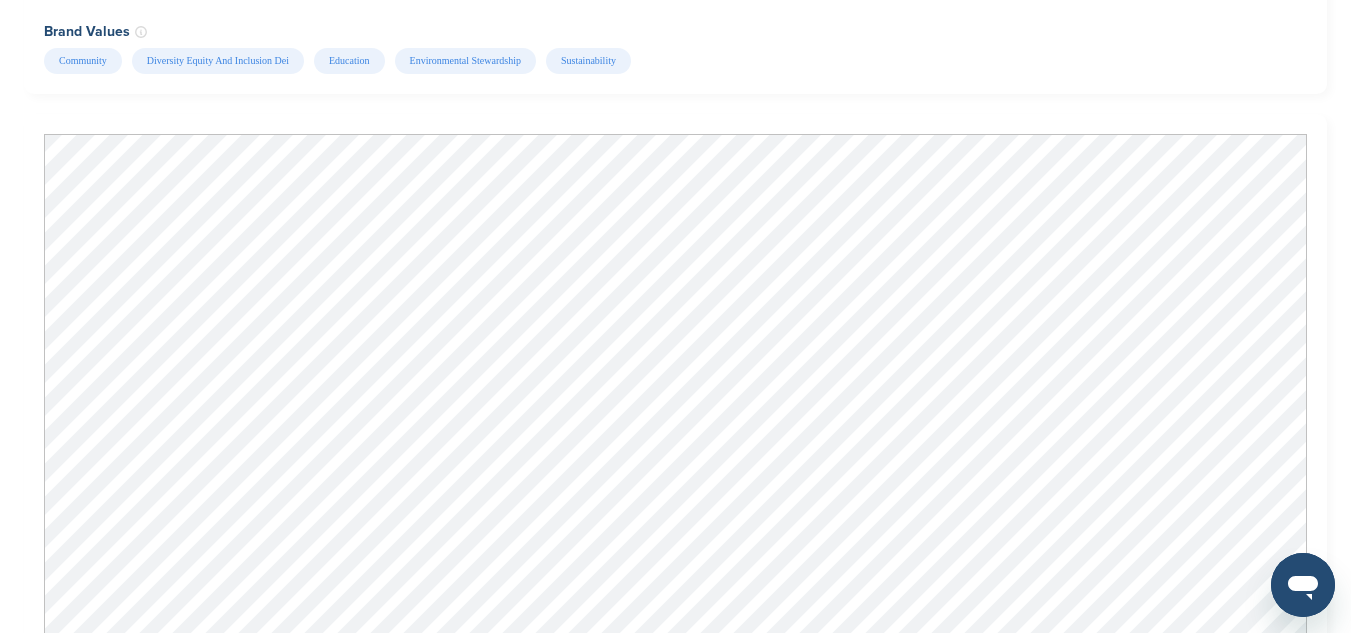 scroll, scrollTop: 2252, scrollLeft: 0, axis: vertical 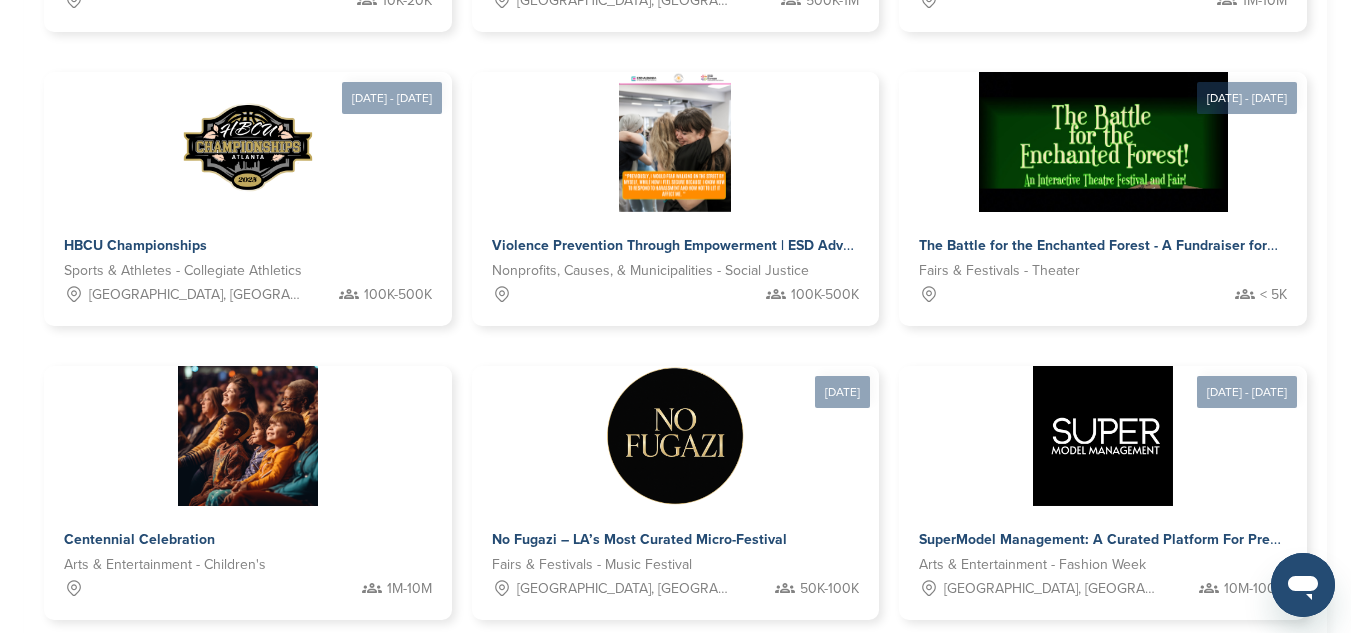 click on "3" at bounding box center (668, 682) 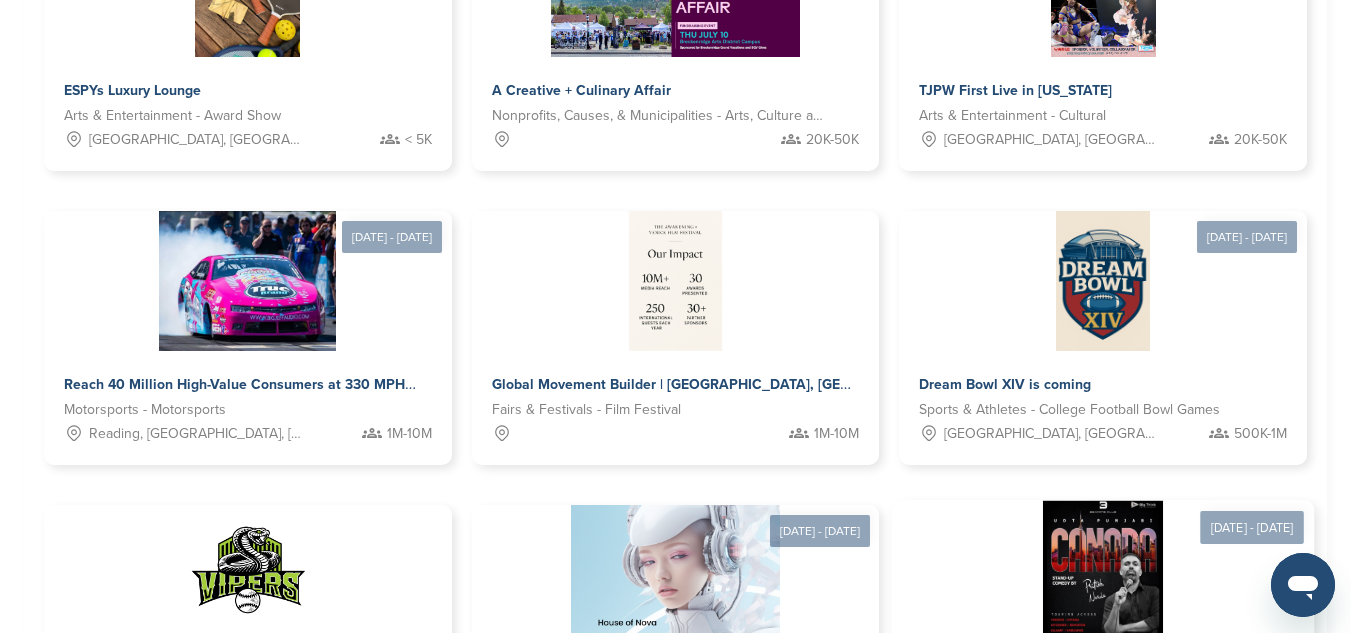 scroll, scrollTop: 1065, scrollLeft: 0, axis: vertical 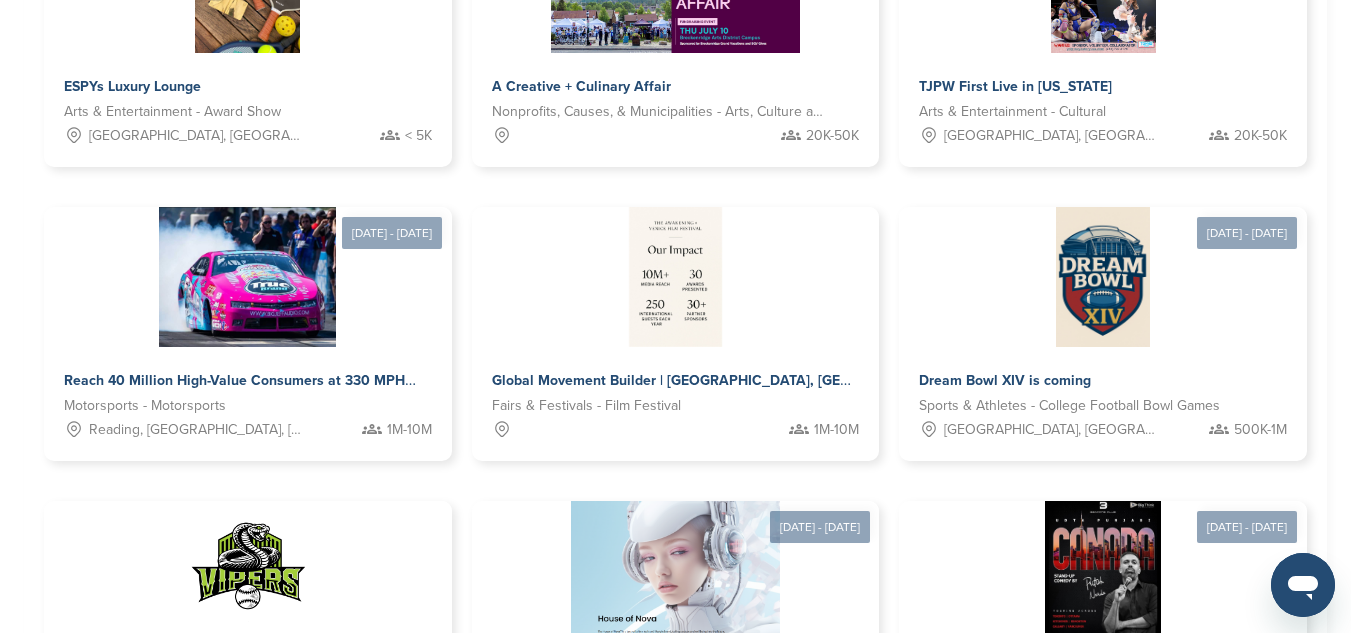 click on "4" at bounding box center [693, 817] 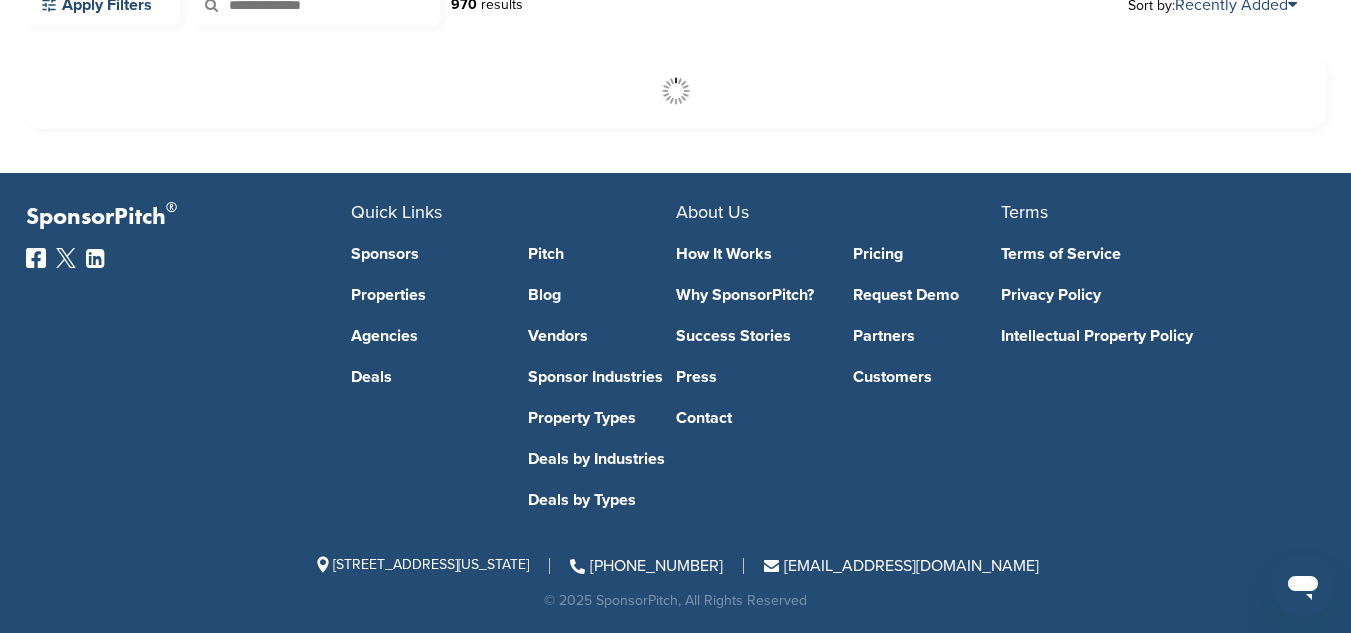 scroll, scrollTop: 608, scrollLeft: 0, axis: vertical 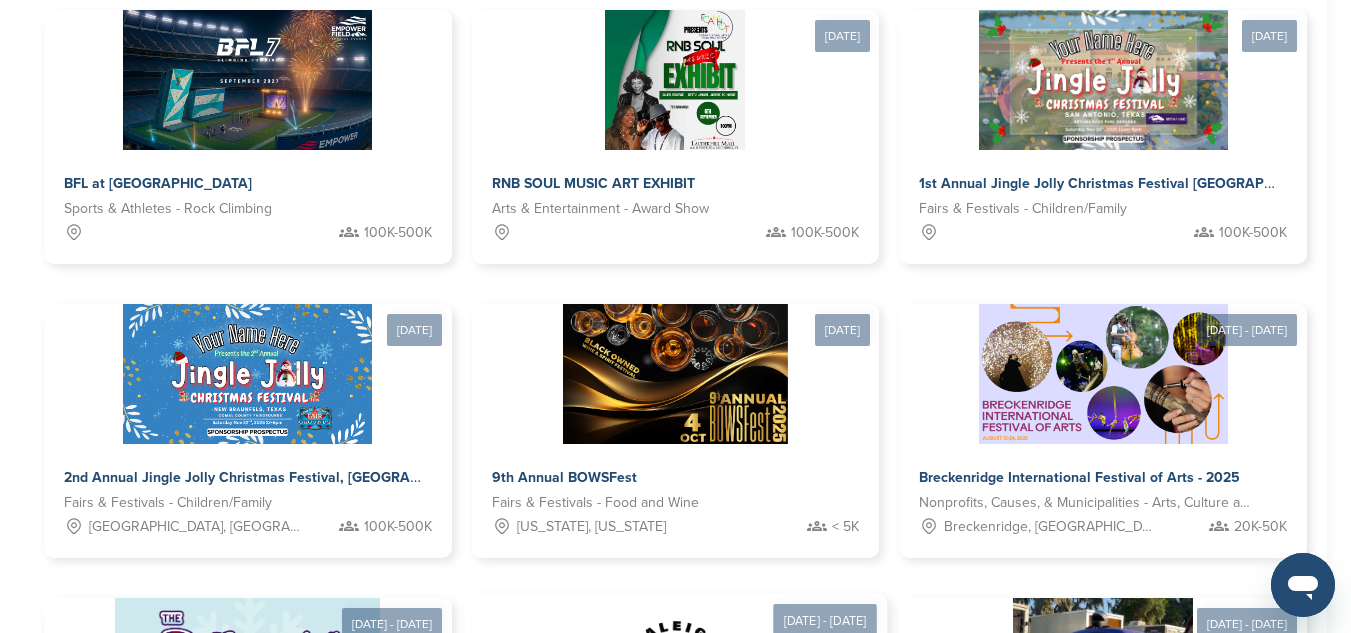 click at bounding box center [676, 666] 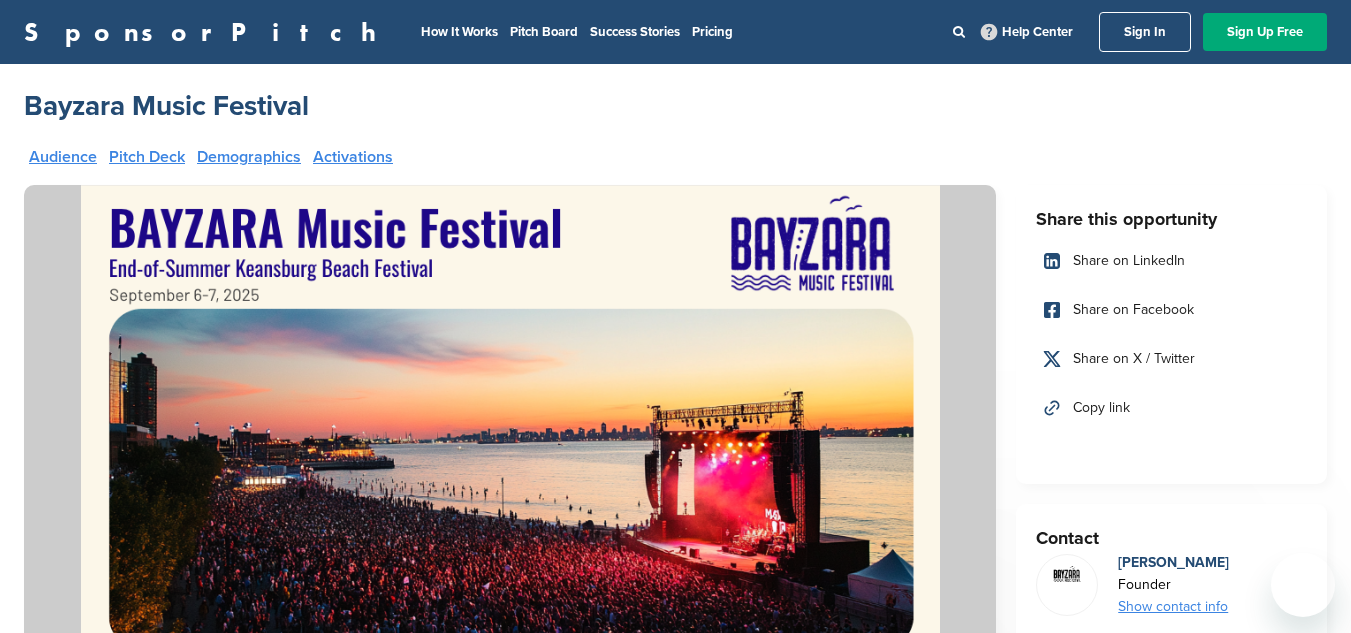 scroll, scrollTop: 0, scrollLeft: 0, axis: both 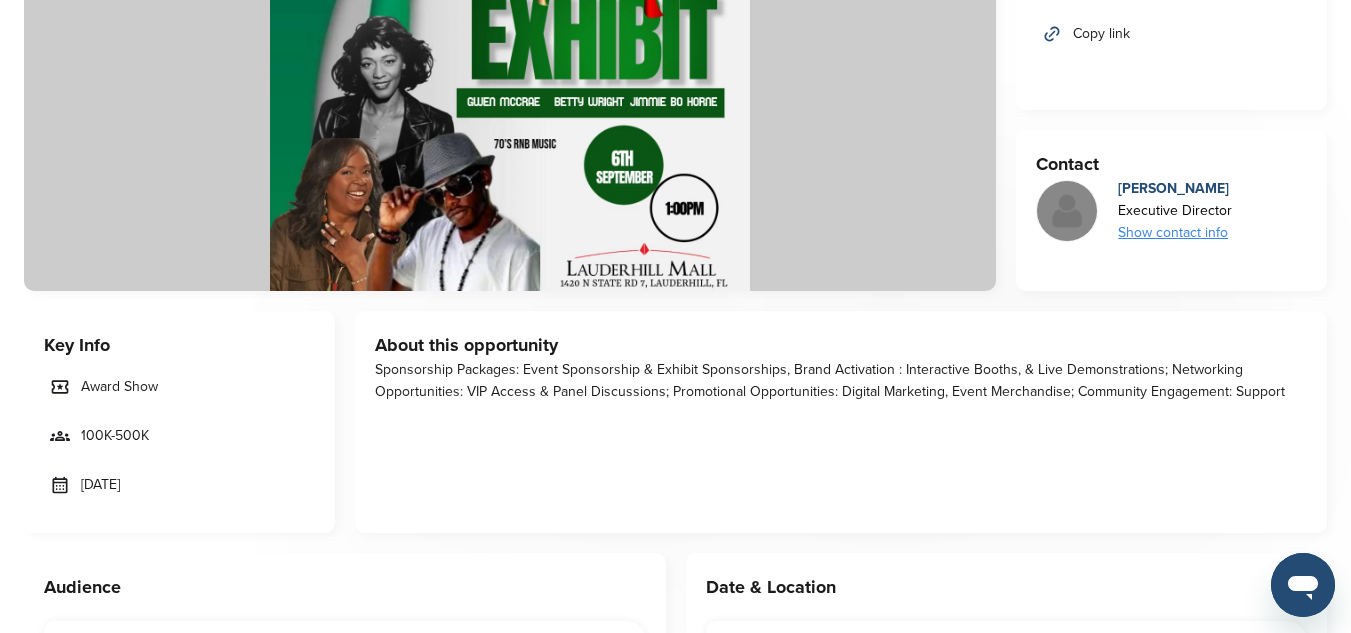 drag, startPoint x: 85, startPoint y: 483, endPoint x: 186, endPoint y: 490, distance: 101.24229 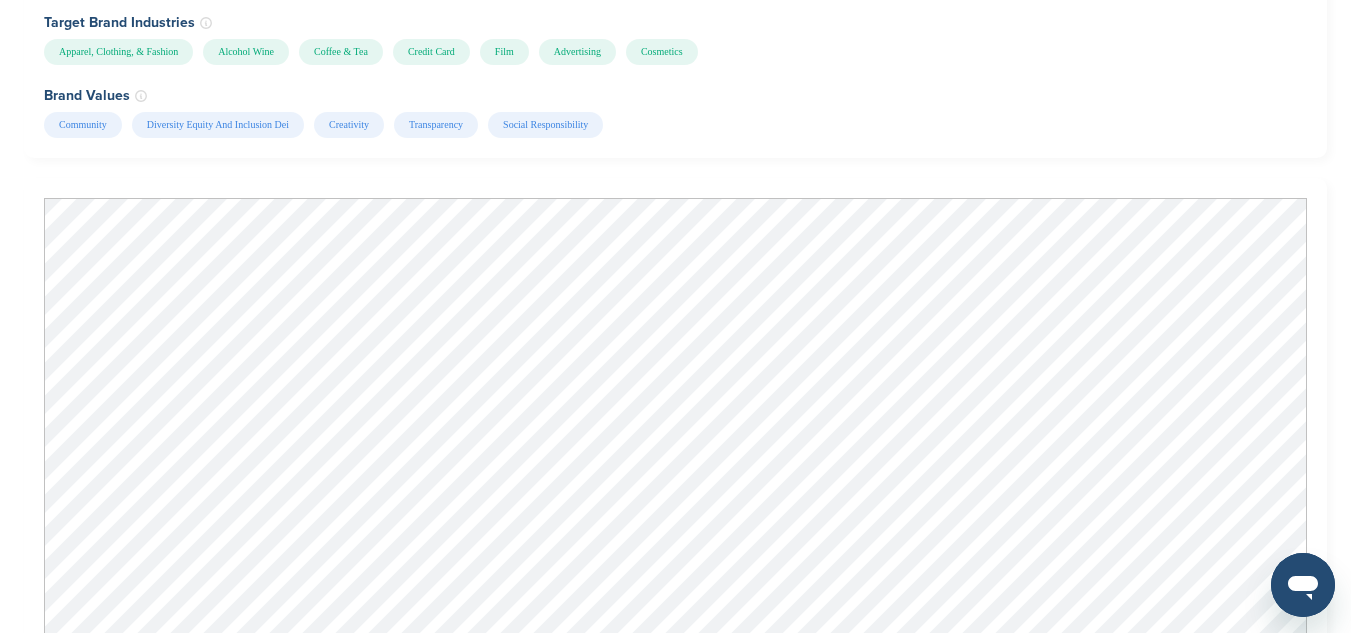 scroll, scrollTop: 1566, scrollLeft: 0, axis: vertical 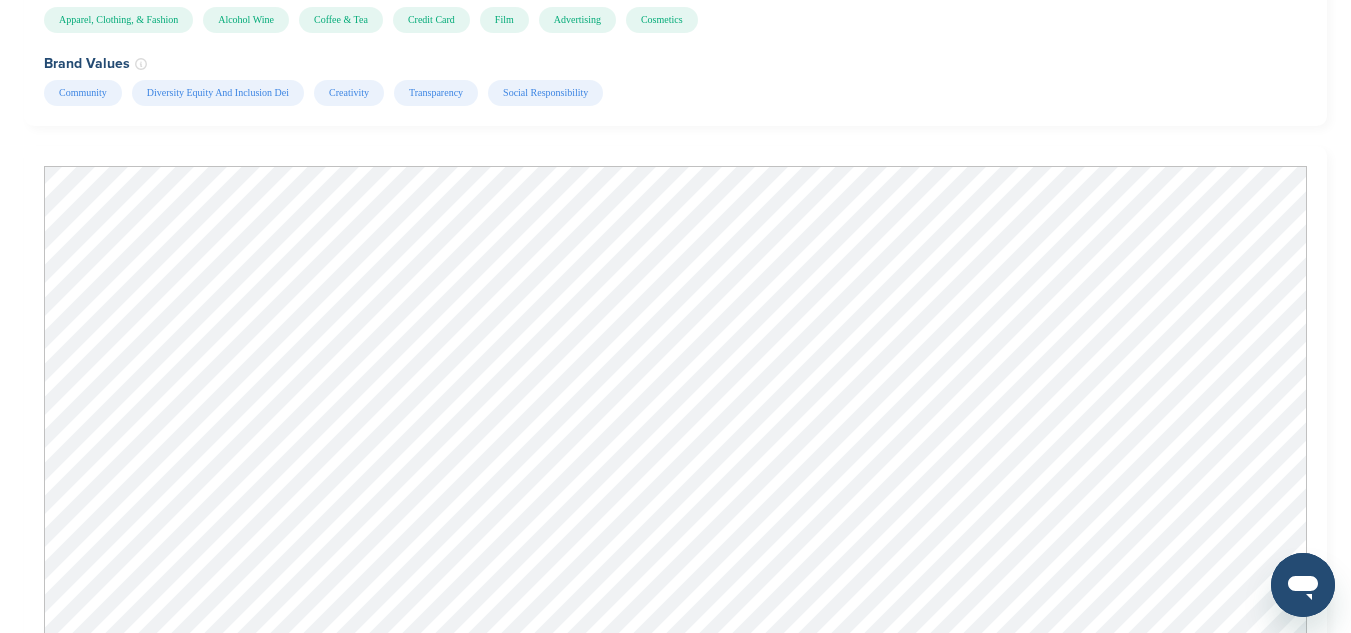 drag, startPoint x: 1349, startPoint y: 249, endPoint x: 1330, endPoint y: 190, distance: 61.983868 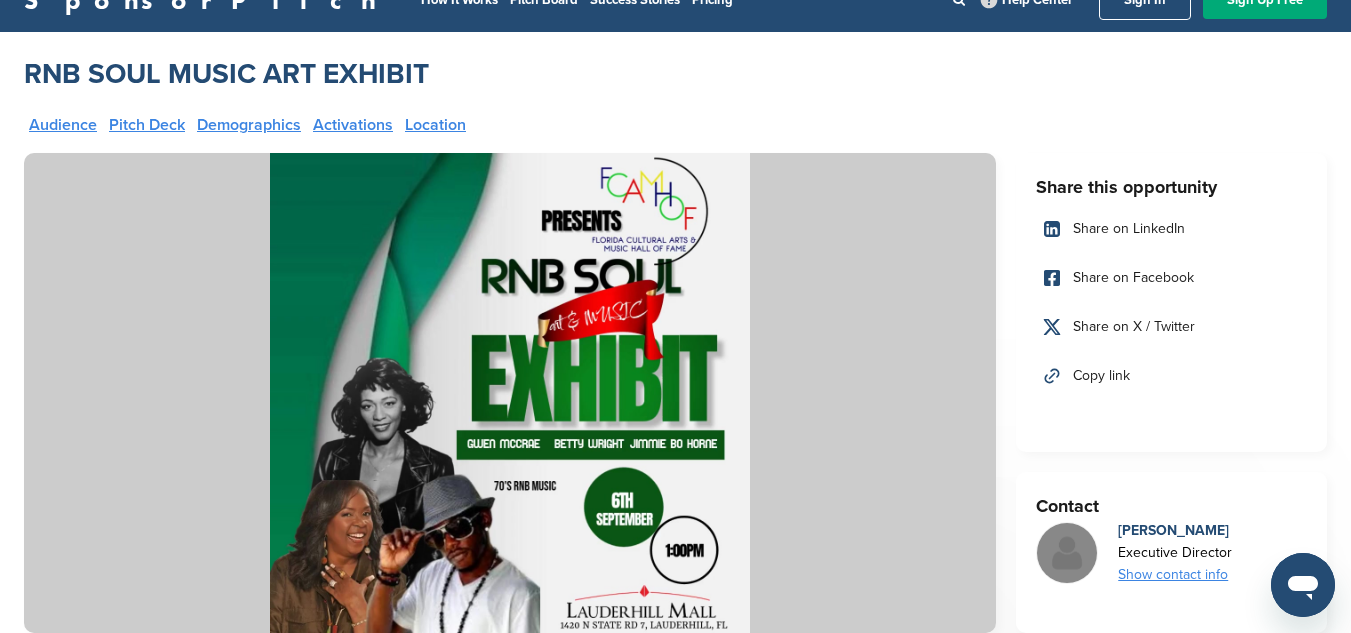 scroll, scrollTop: 0, scrollLeft: 0, axis: both 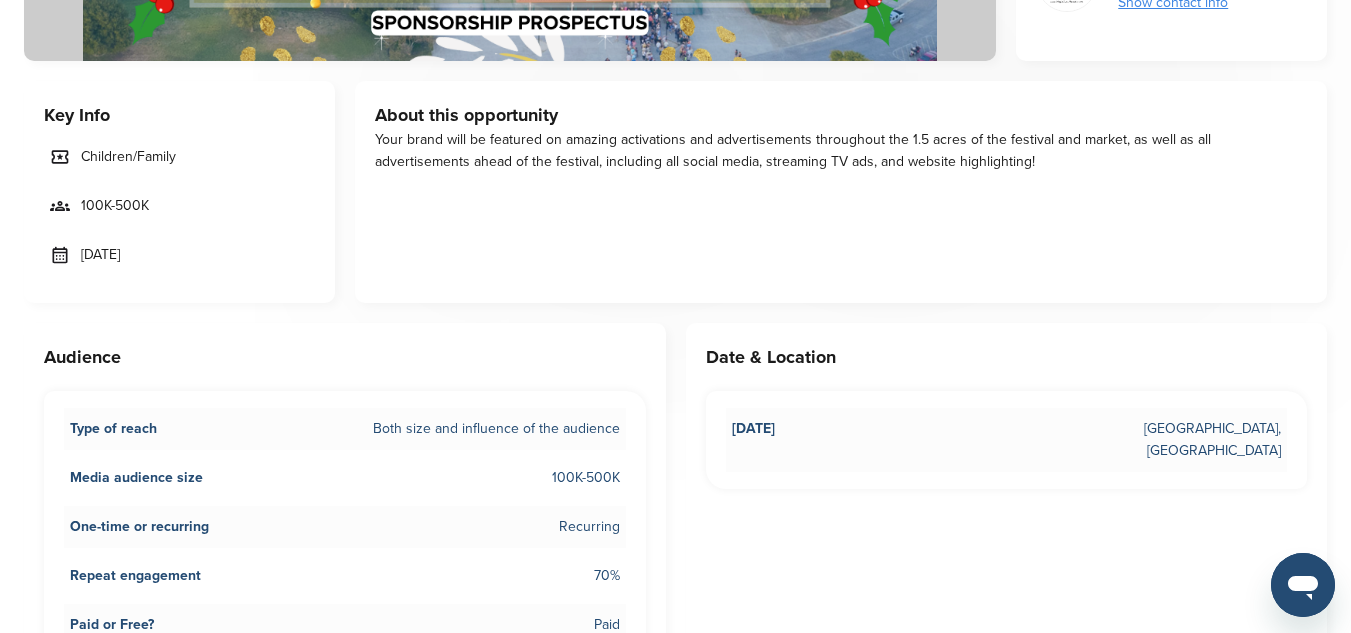 drag, startPoint x: 81, startPoint y: 255, endPoint x: 172, endPoint y: 253, distance: 91.02197 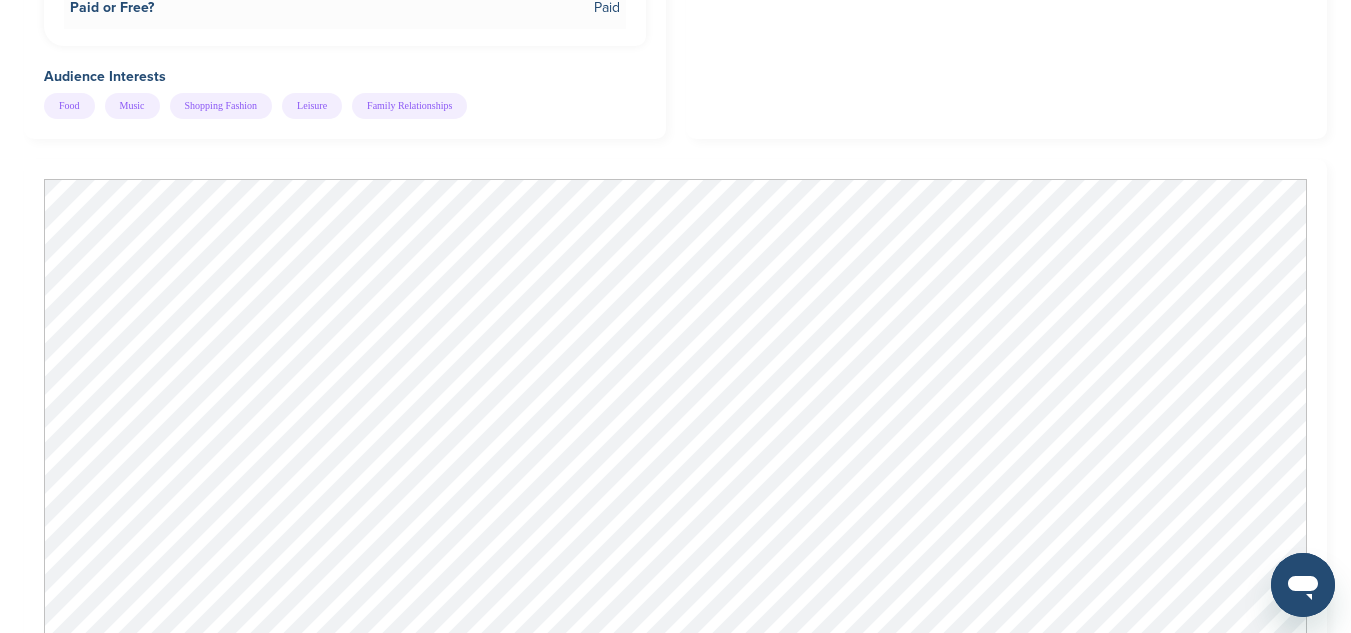 scroll, scrollTop: 1265, scrollLeft: 0, axis: vertical 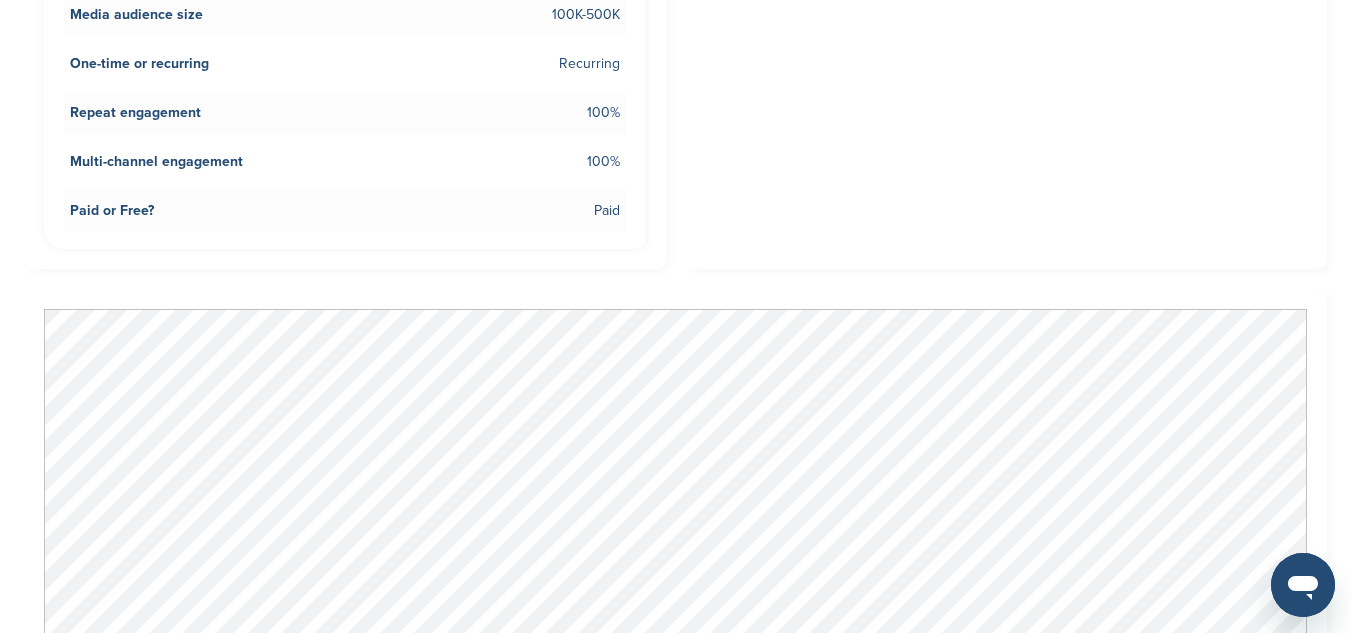 click on "Date & Location
Nov 22, 2025
Hill Country, TX" at bounding box center (1007, 40) 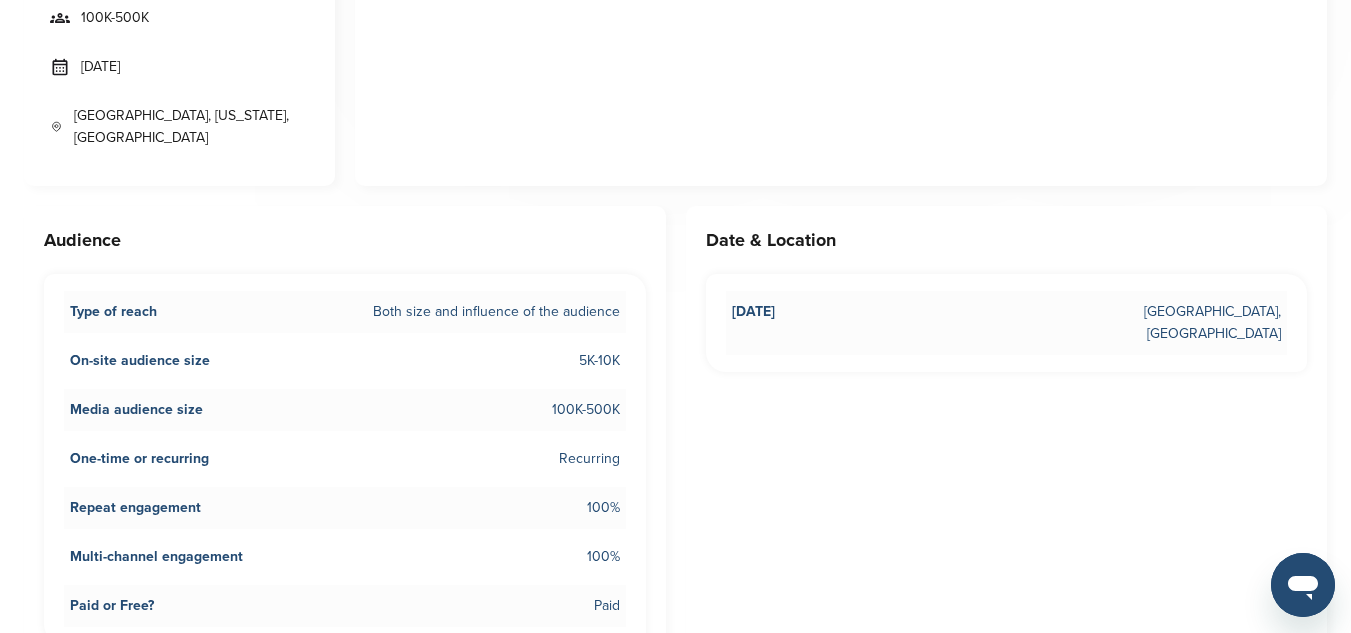 scroll, scrollTop: 854, scrollLeft: 0, axis: vertical 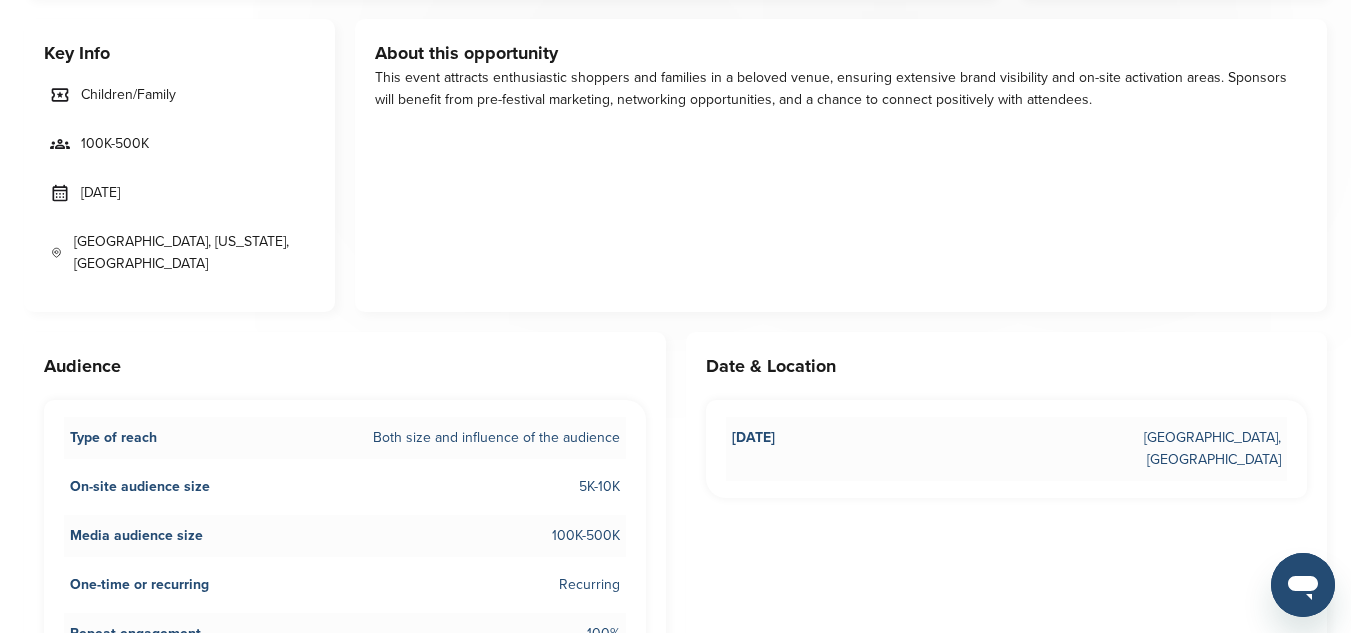 drag, startPoint x: 84, startPoint y: 193, endPoint x: 205, endPoint y: 205, distance: 121.59358 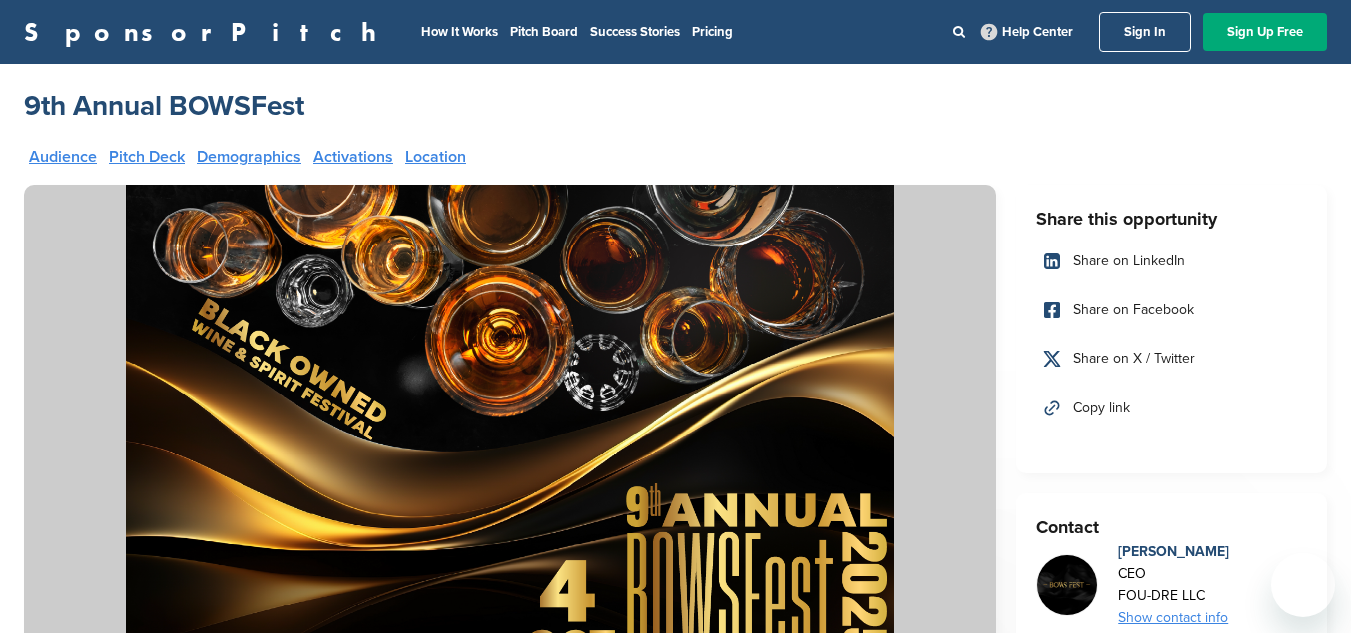 scroll, scrollTop: 0, scrollLeft: 0, axis: both 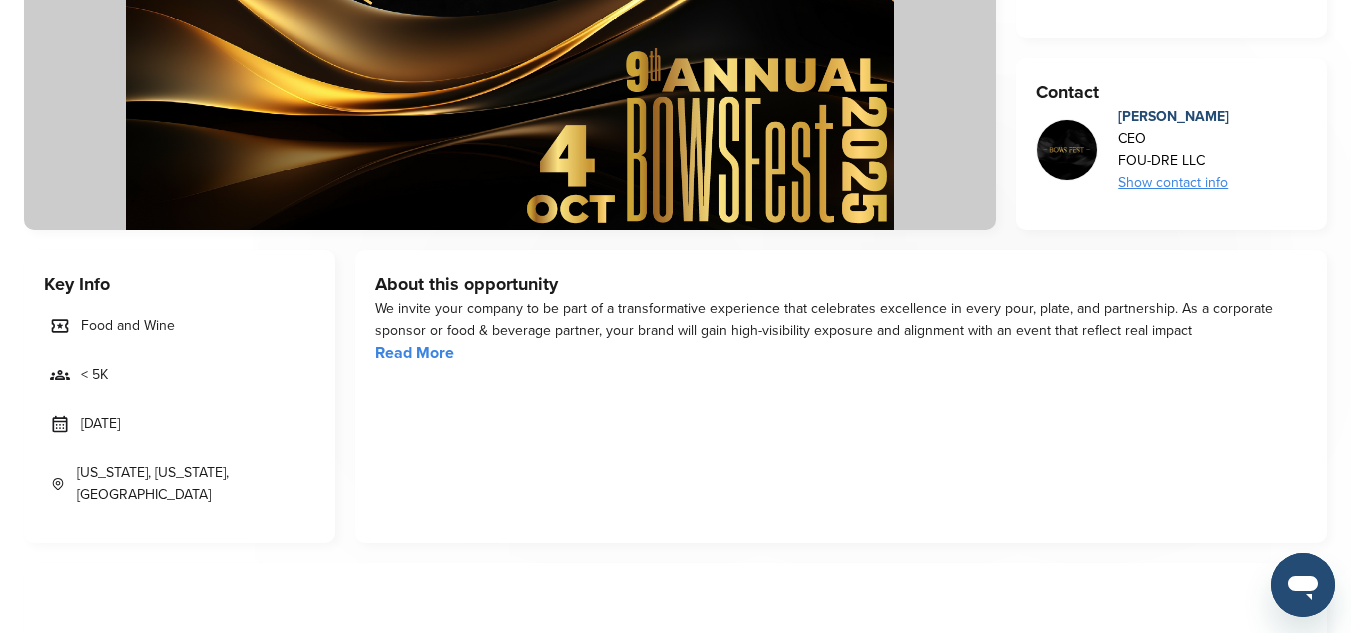 drag, startPoint x: 80, startPoint y: 418, endPoint x: 175, endPoint y: 427, distance: 95.42536 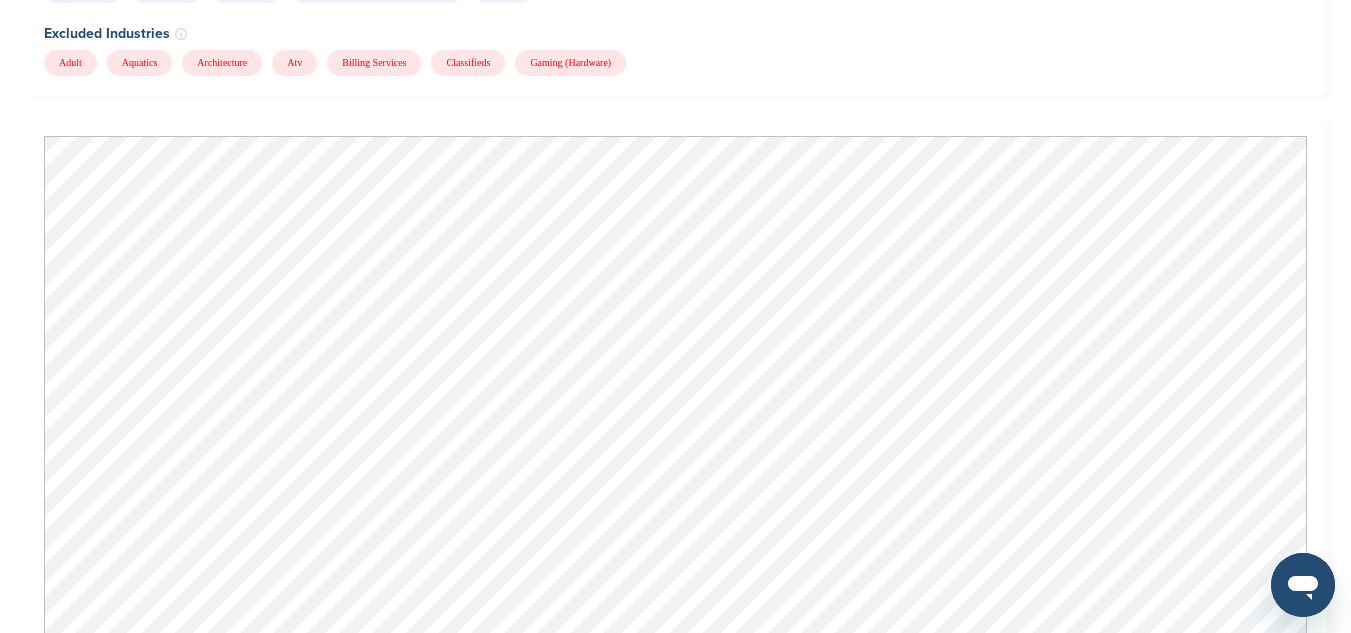 scroll, scrollTop: 2243, scrollLeft: 0, axis: vertical 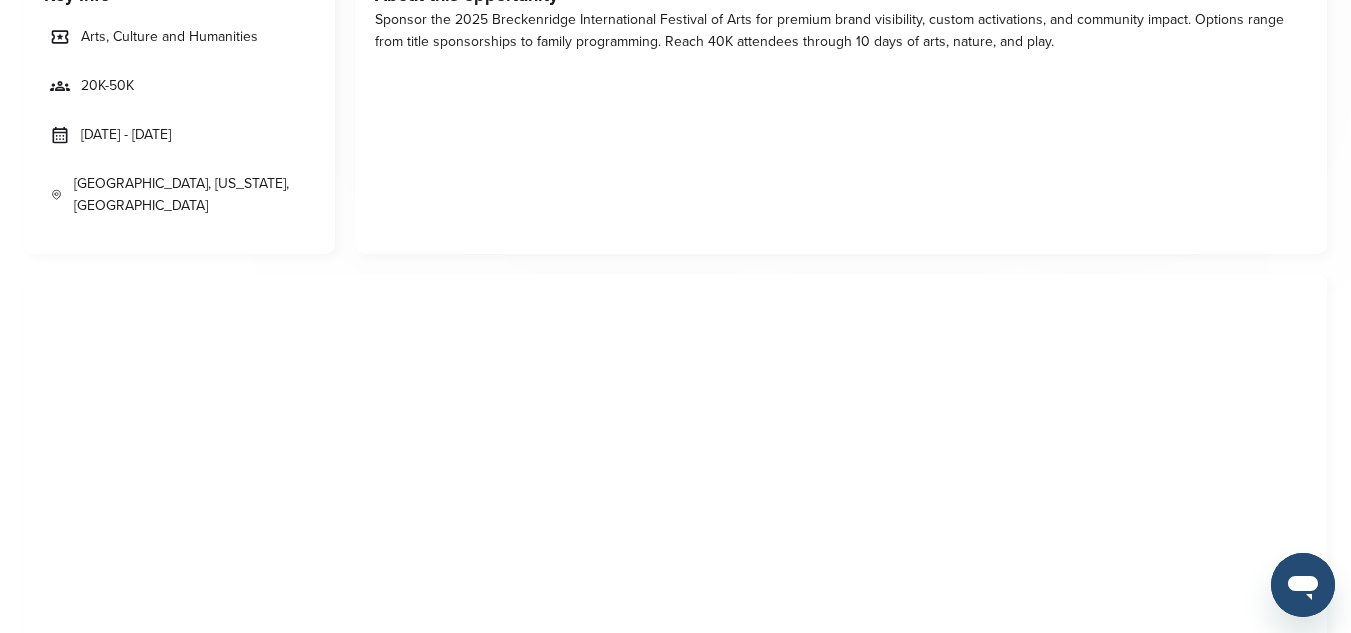 drag, startPoint x: 84, startPoint y: 135, endPoint x: 226, endPoint y: 146, distance: 142.42542 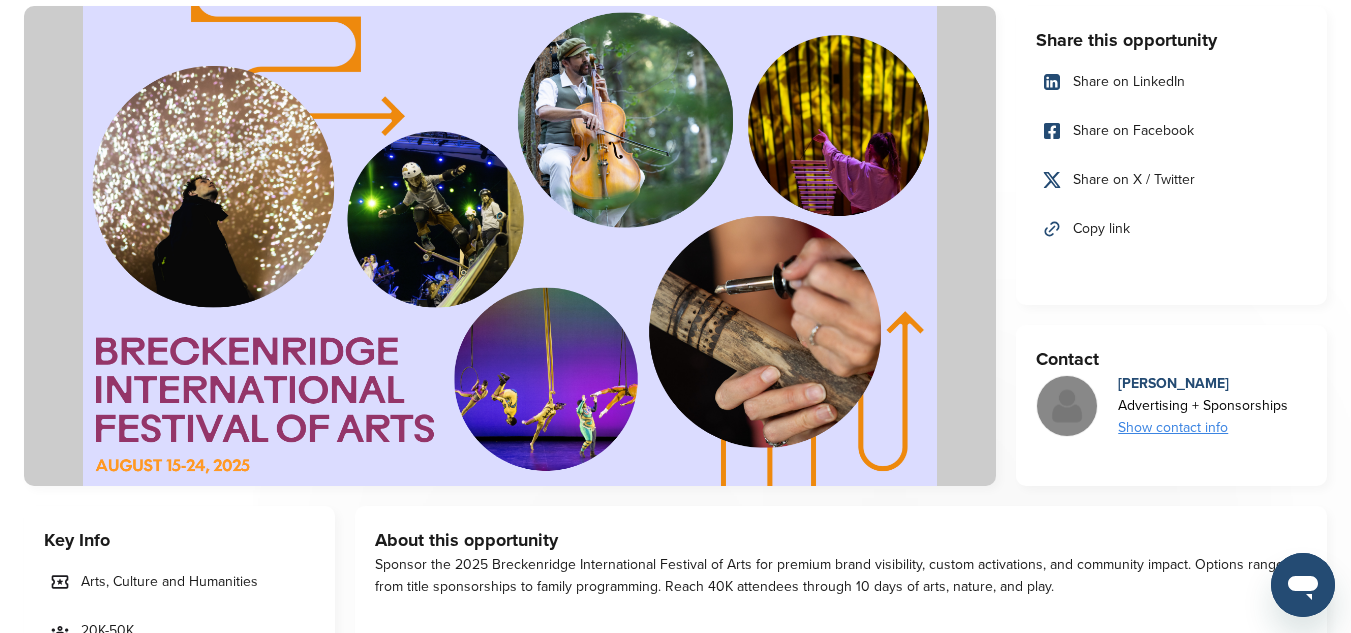 scroll, scrollTop: 171, scrollLeft: 0, axis: vertical 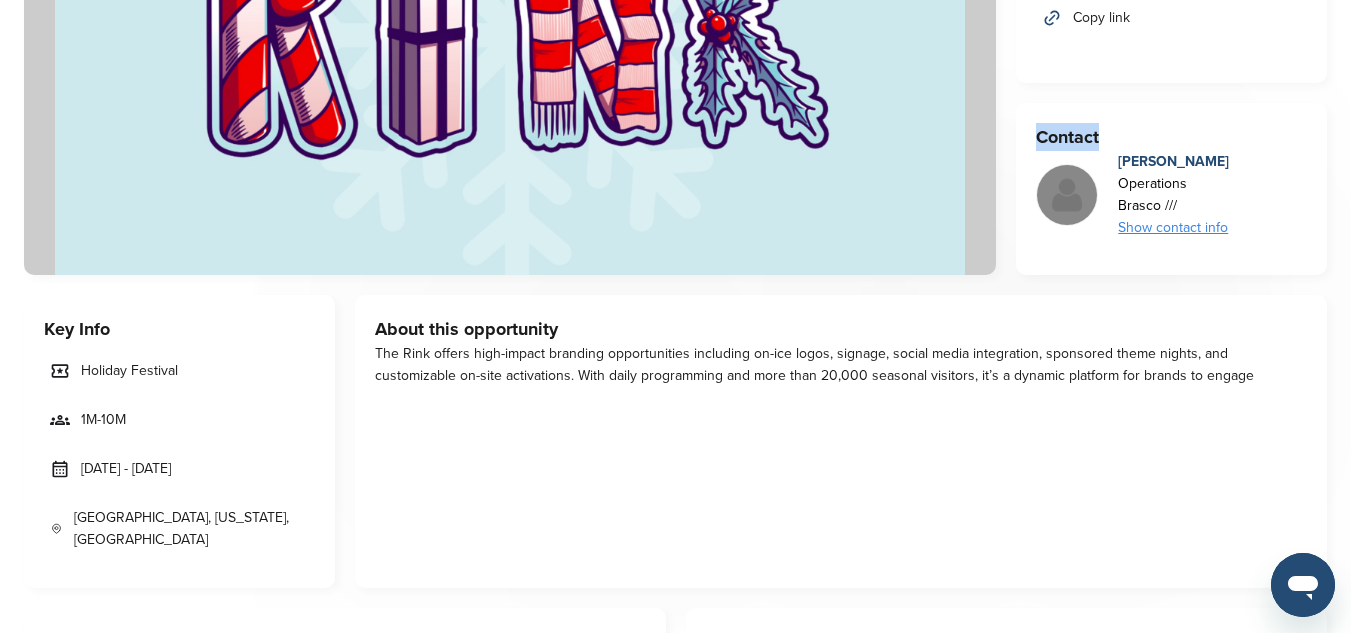 drag, startPoint x: 1349, startPoint y: 144, endPoint x: 1338, endPoint y: 90, distance: 55.108982 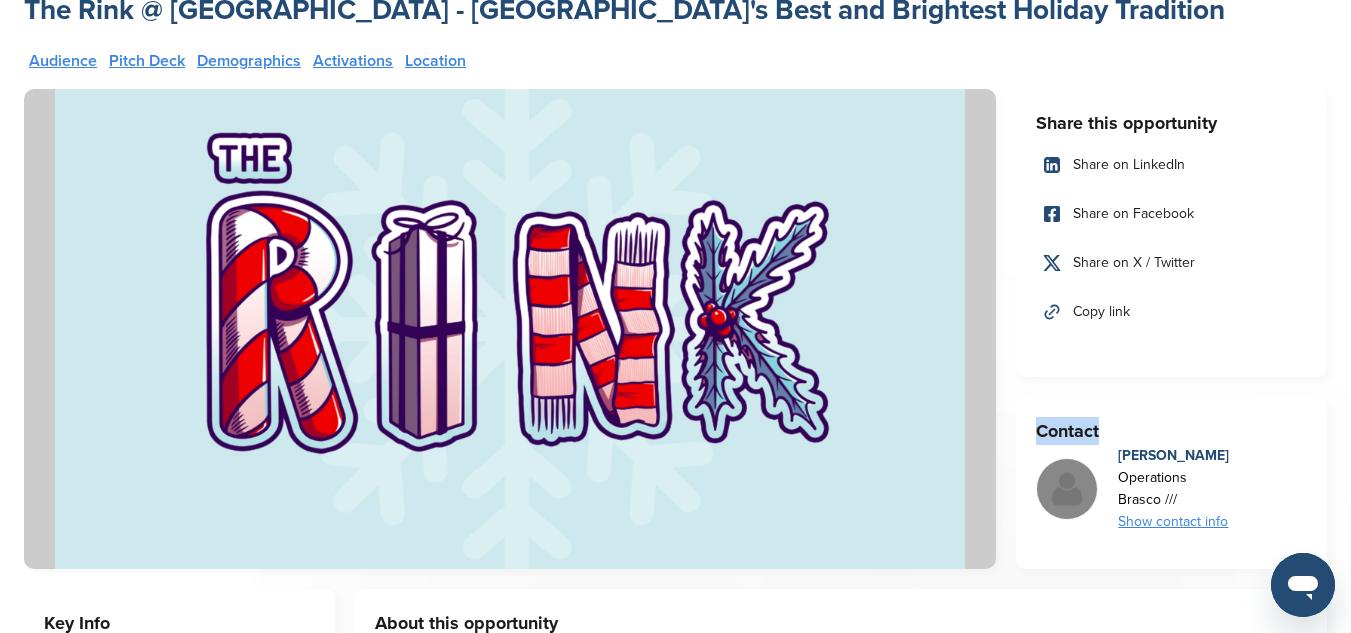 scroll, scrollTop: 37, scrollLeft: 0, axis: vertical 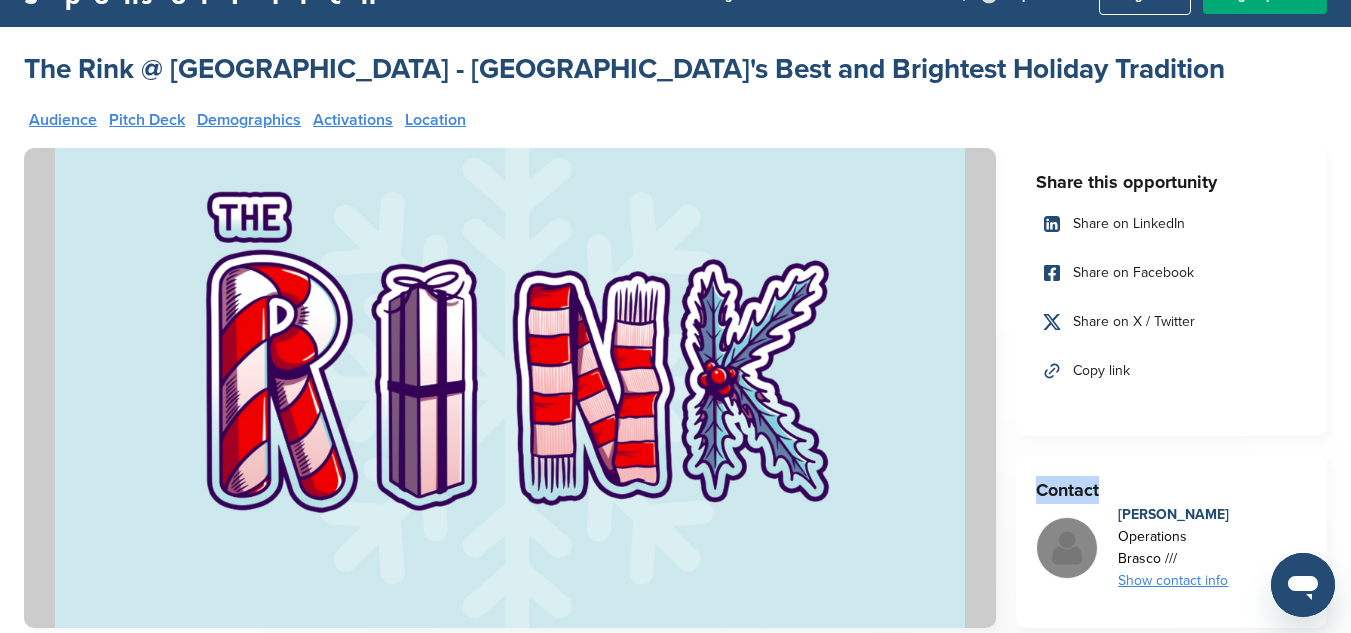 click on "The Rink @ Red Hat Amphitheater - Raleigh's Best and Brightest Holiday Tradition" at bounding box center [624, 69] 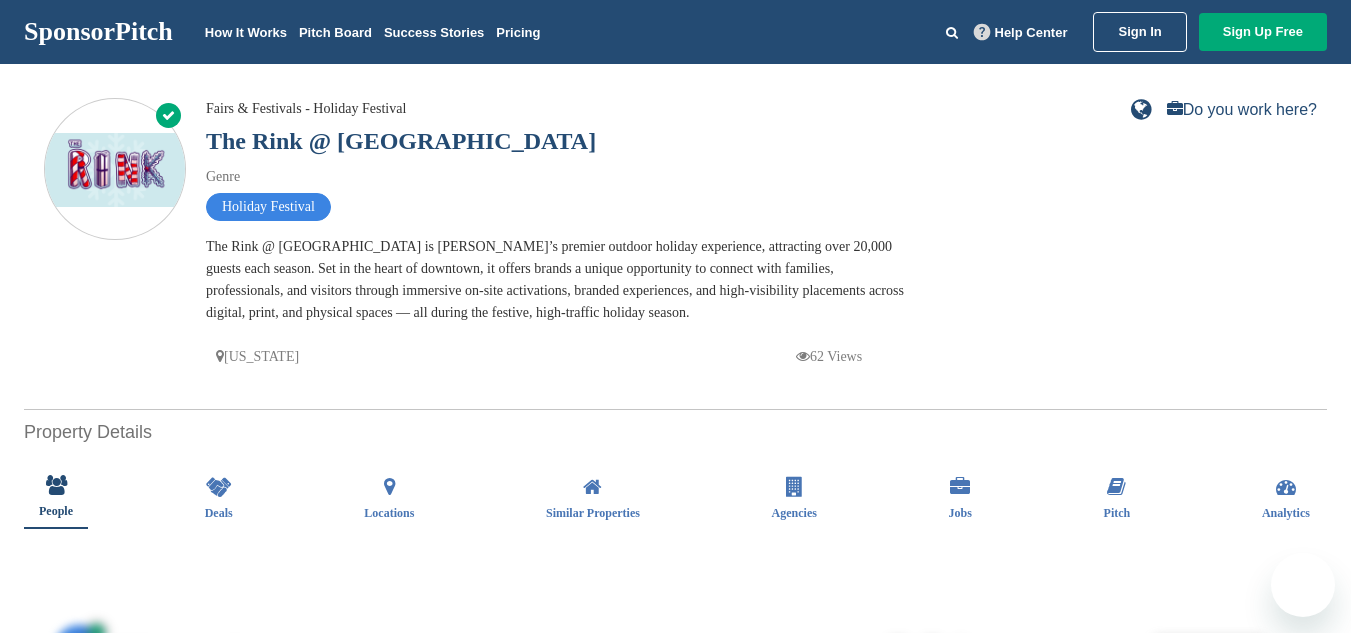 scroll, scrollTop: 0, scrollLeft: 0, axis: both 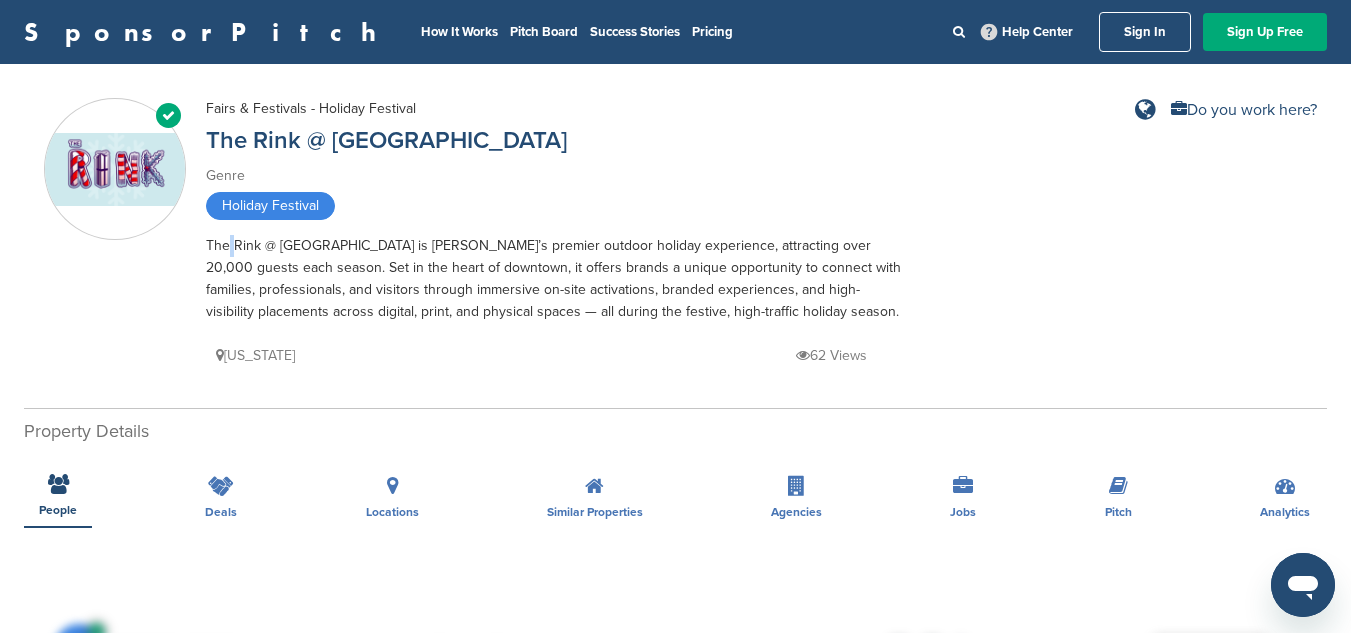 drag, startPoint x: 221, startPoint y: 243, endPoint x: 231, endPoint y: 238, distance: 11.18034 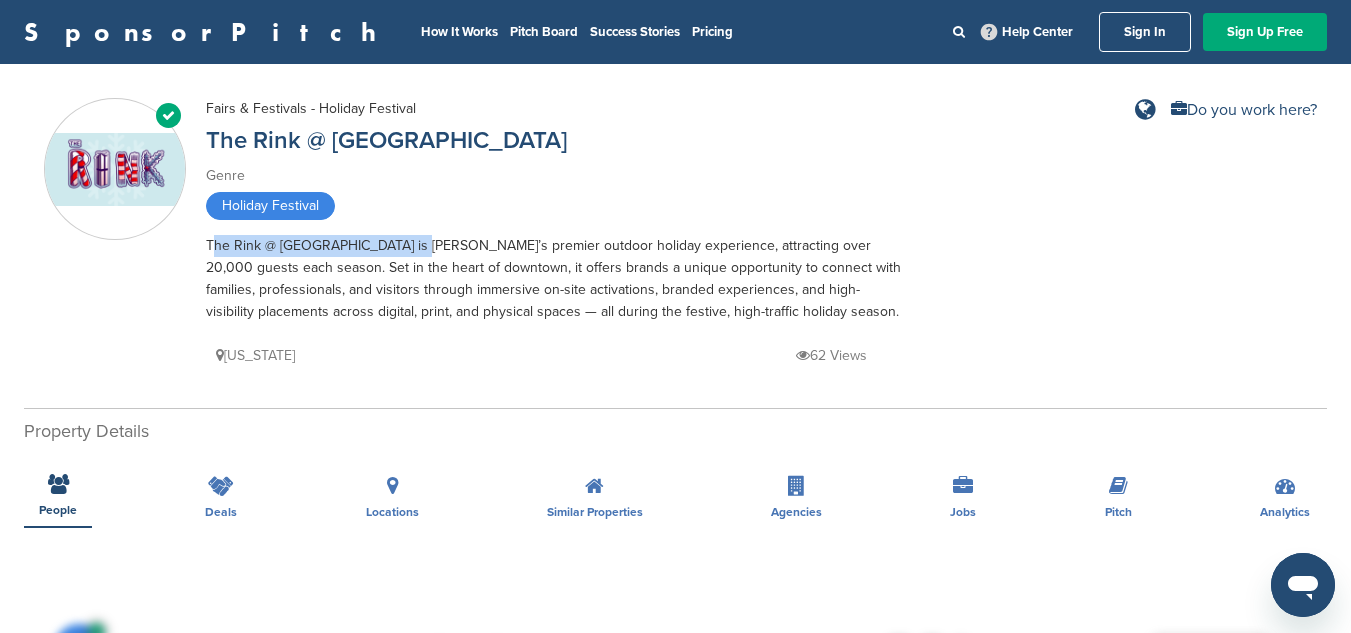 drag, startPoint x: 208, startPoint y: 241, endPoint x: 426, endPoint y: 252, distance: 218.27734 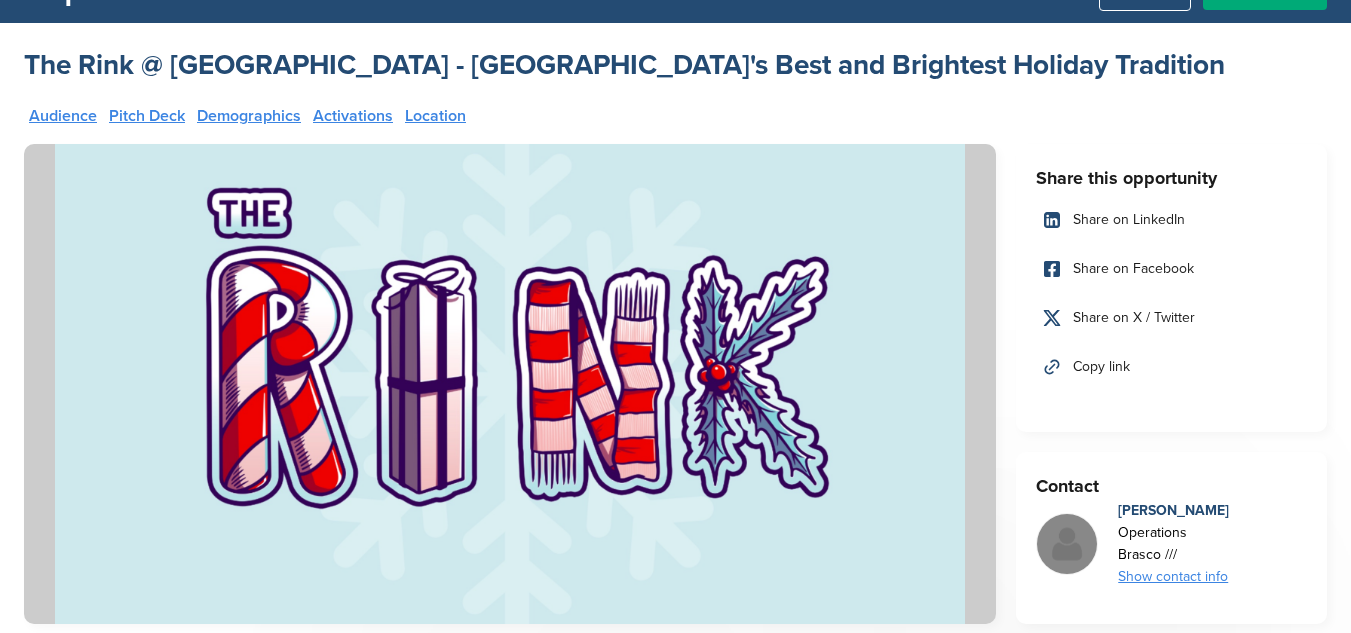 scroll, scrollTop: 41, scrollLeft: 0, axis: vertical 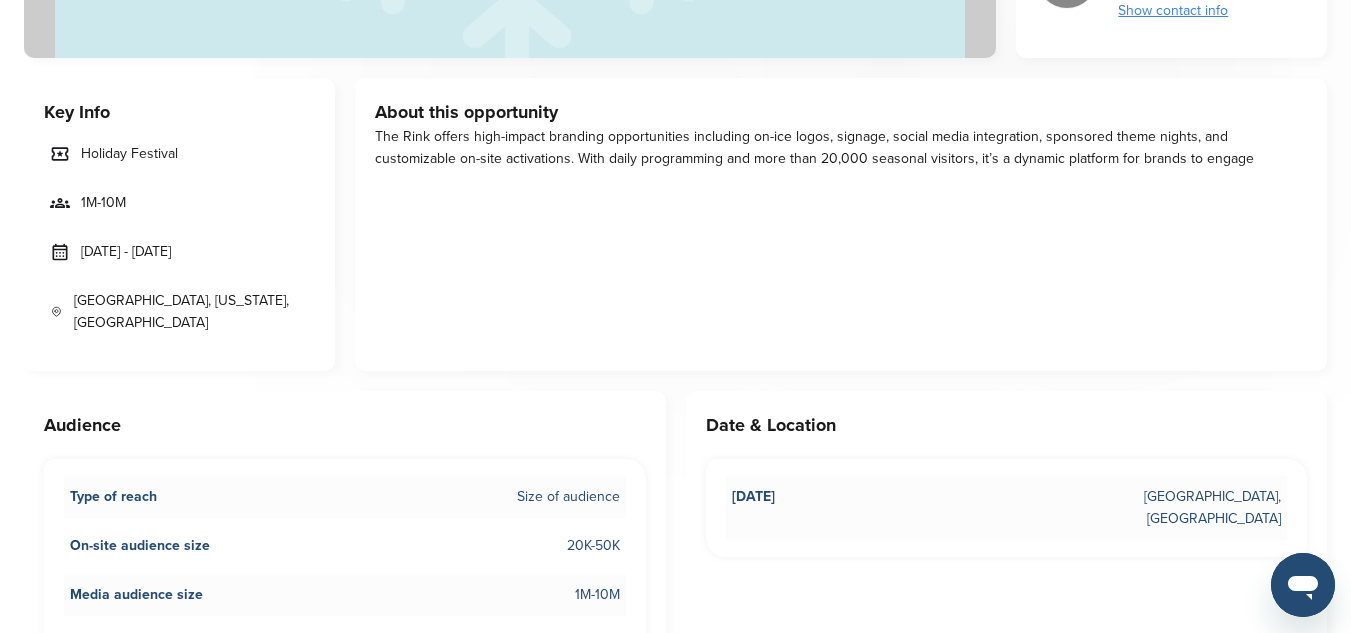 drag, startPoint x: 85, startPoint y: 251, endPoint x: 259, endPoint y: 265, distance: 174.56232 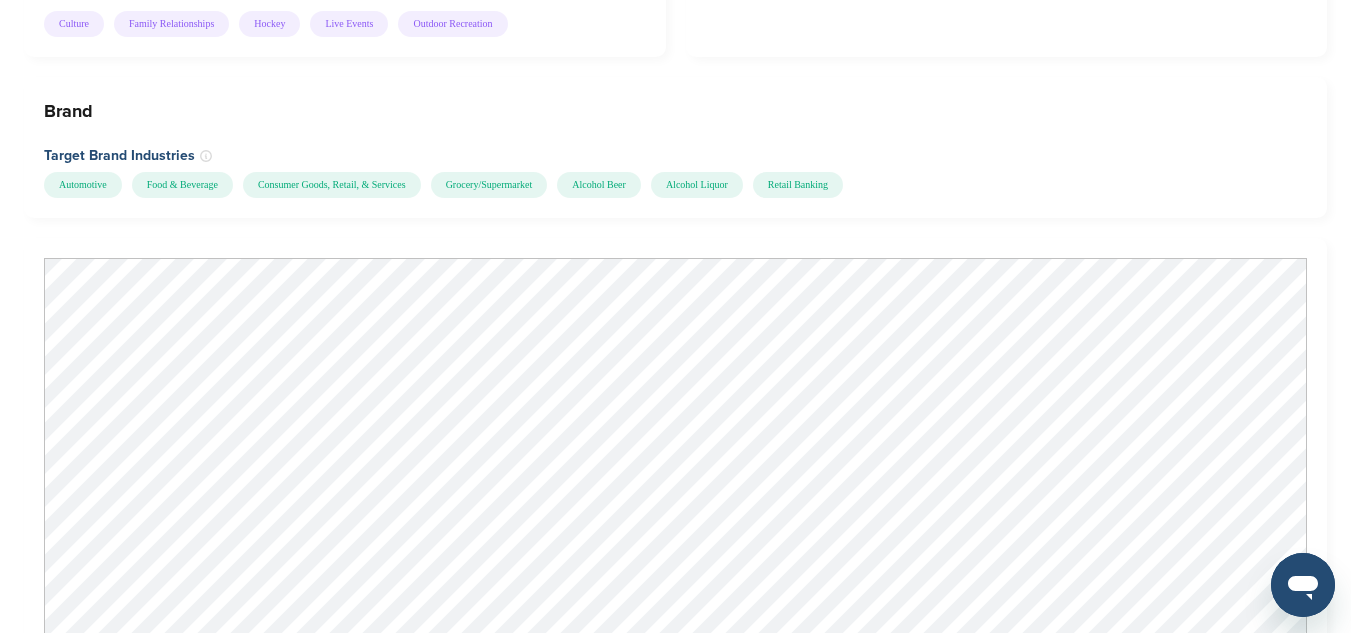 scroll, scrollTop: 1438, scrollLeft: 0, axis: vertical 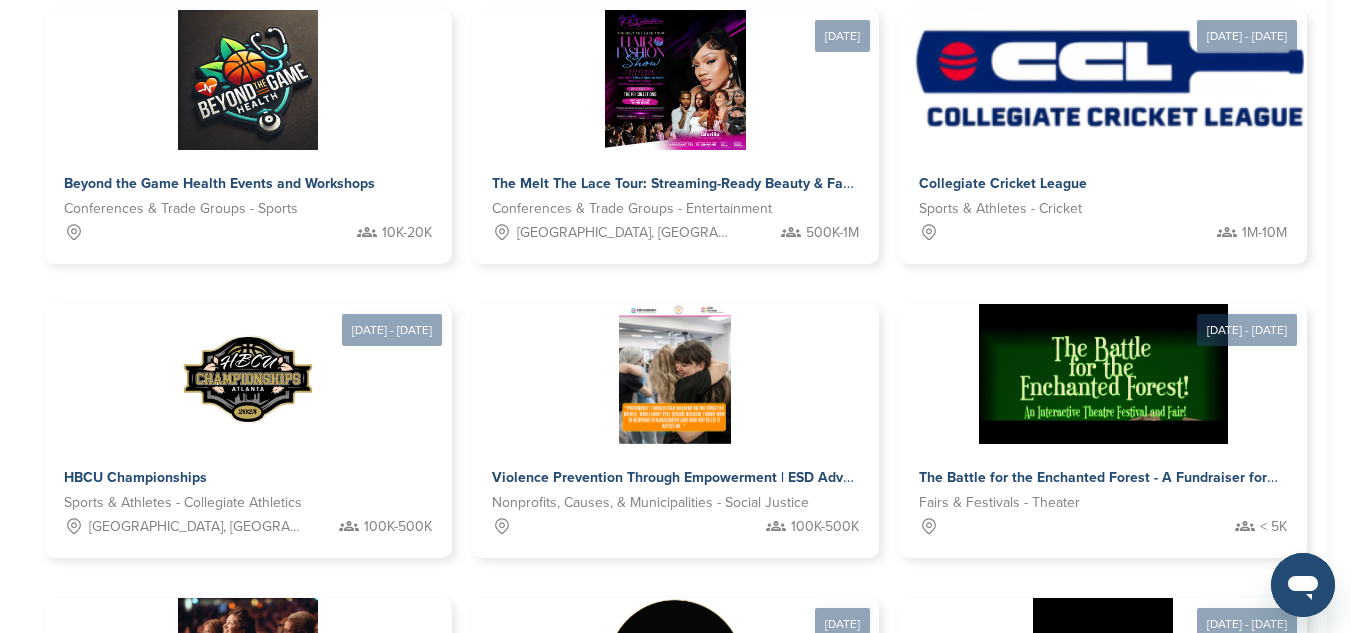 click on "3" at bounding box center (668, 914) 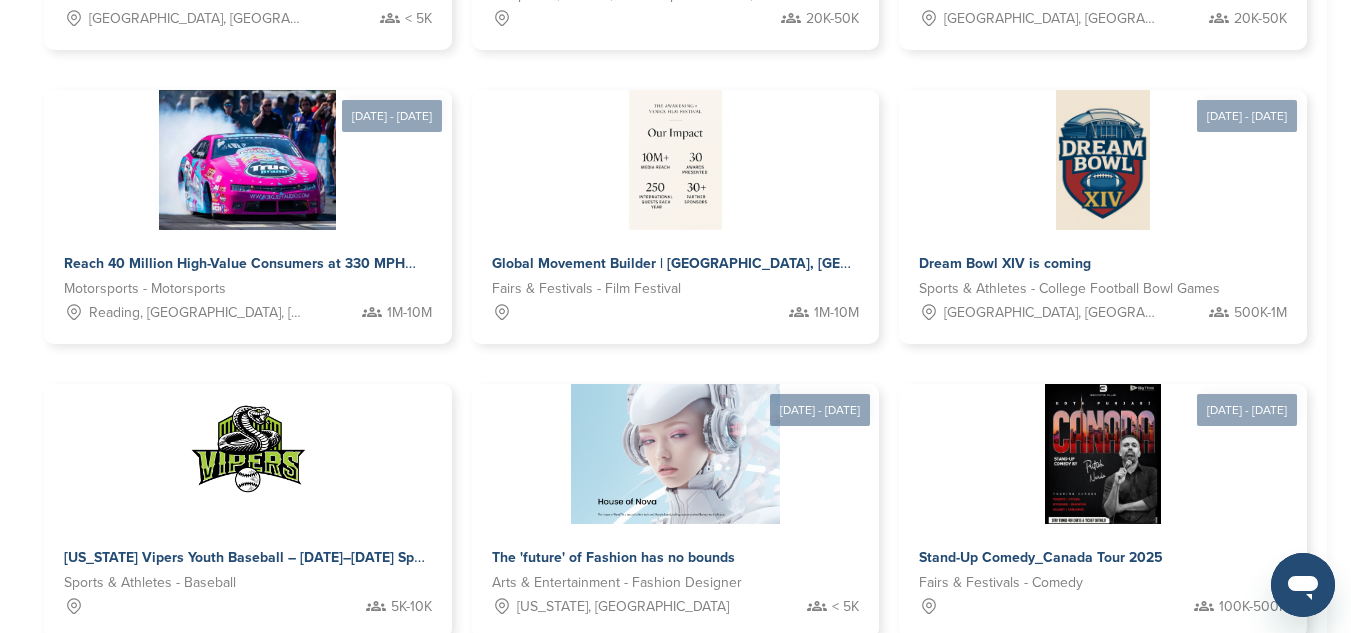 scroll, scrollTop: 1175, scrollLeft: 0, axis: vertical 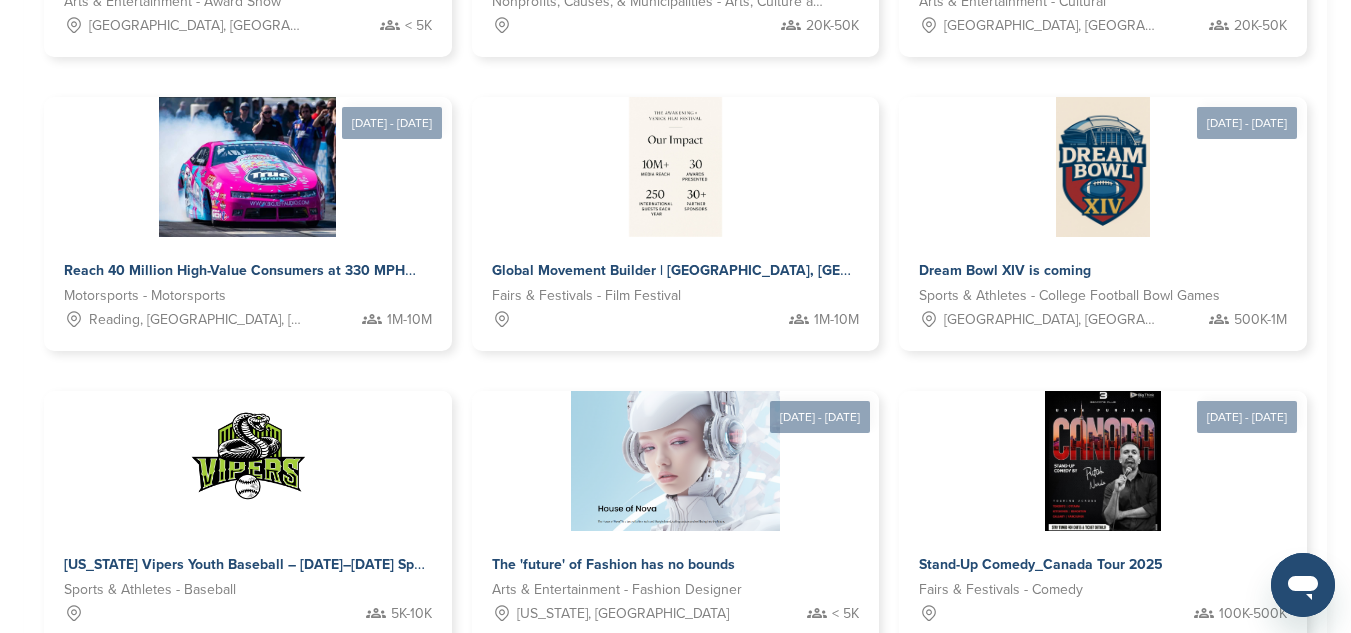 click on "4" at bounding box center (693, 707) 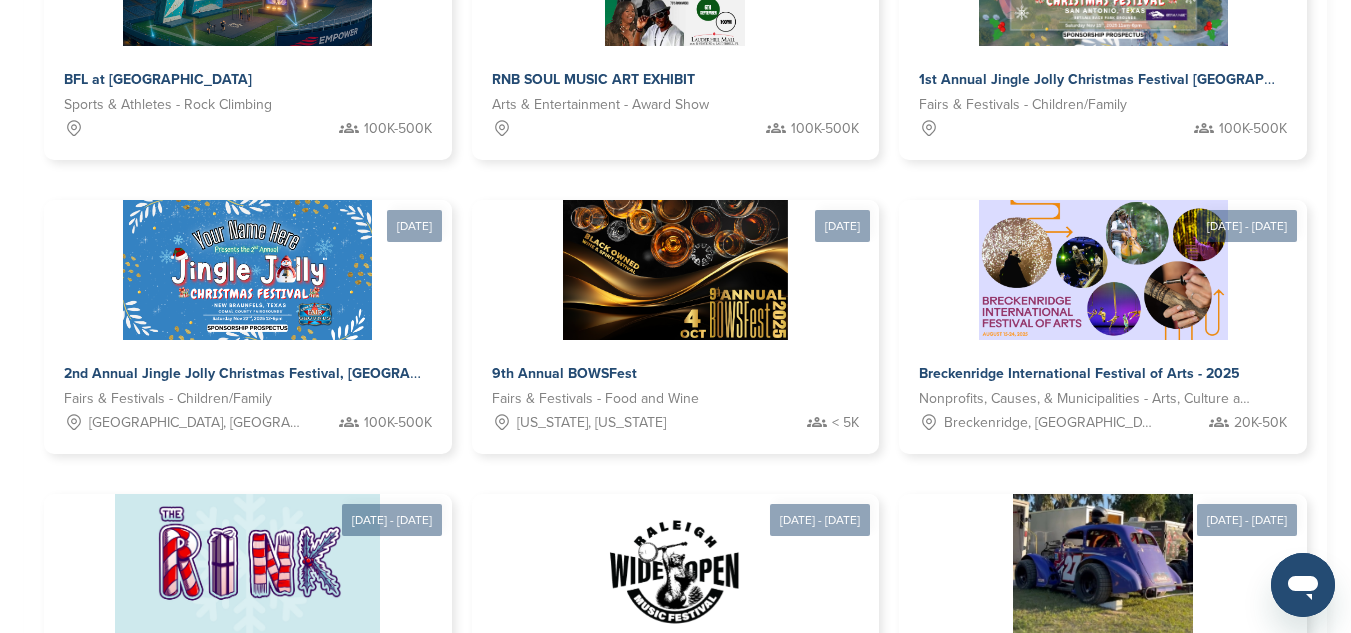 scroll, scrollTop: 1054, scrollLeft: 0, axis: vertical 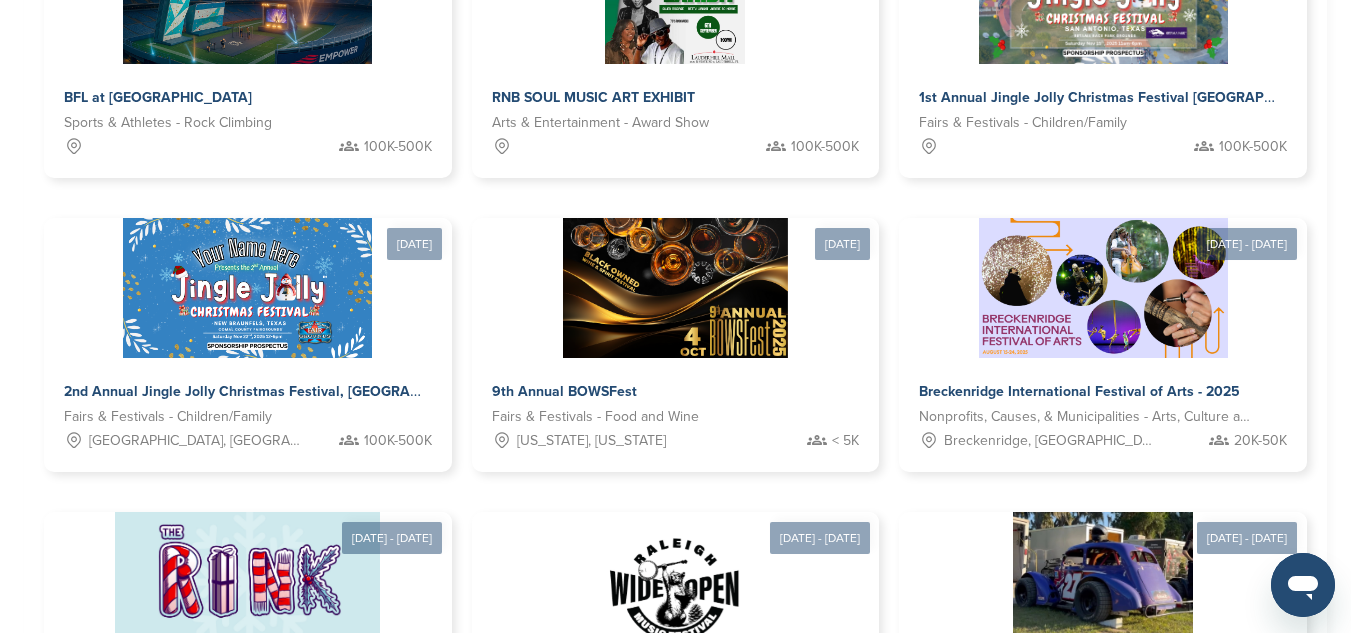 click on "5" at bounding box center [718, 828] 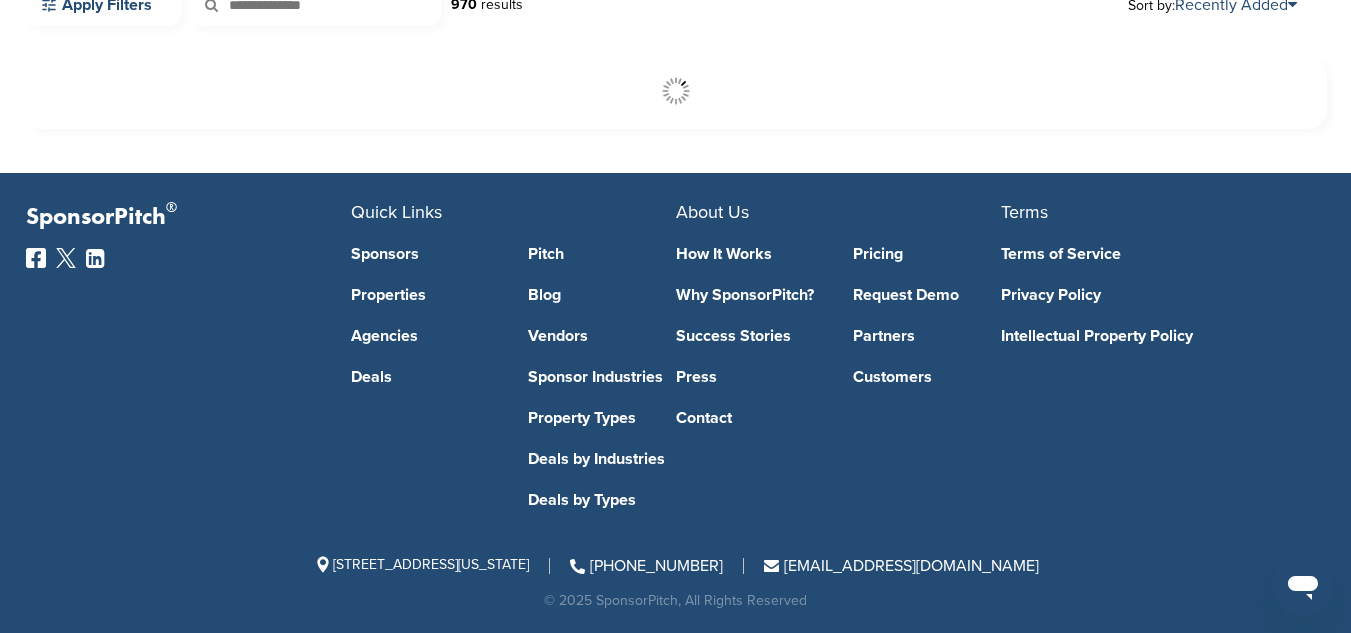 scroll, scrollTop: 608, scrollLeft: 0, axis: vertical 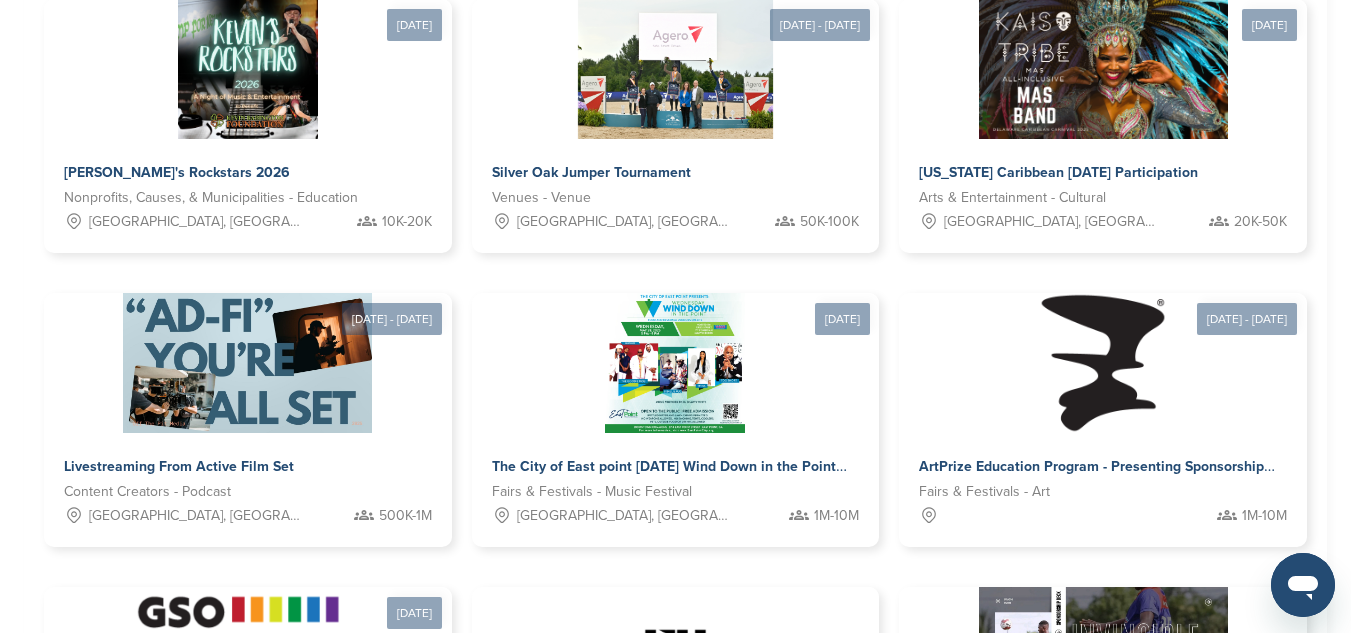 click on "6" at bounding box center [743, 903] 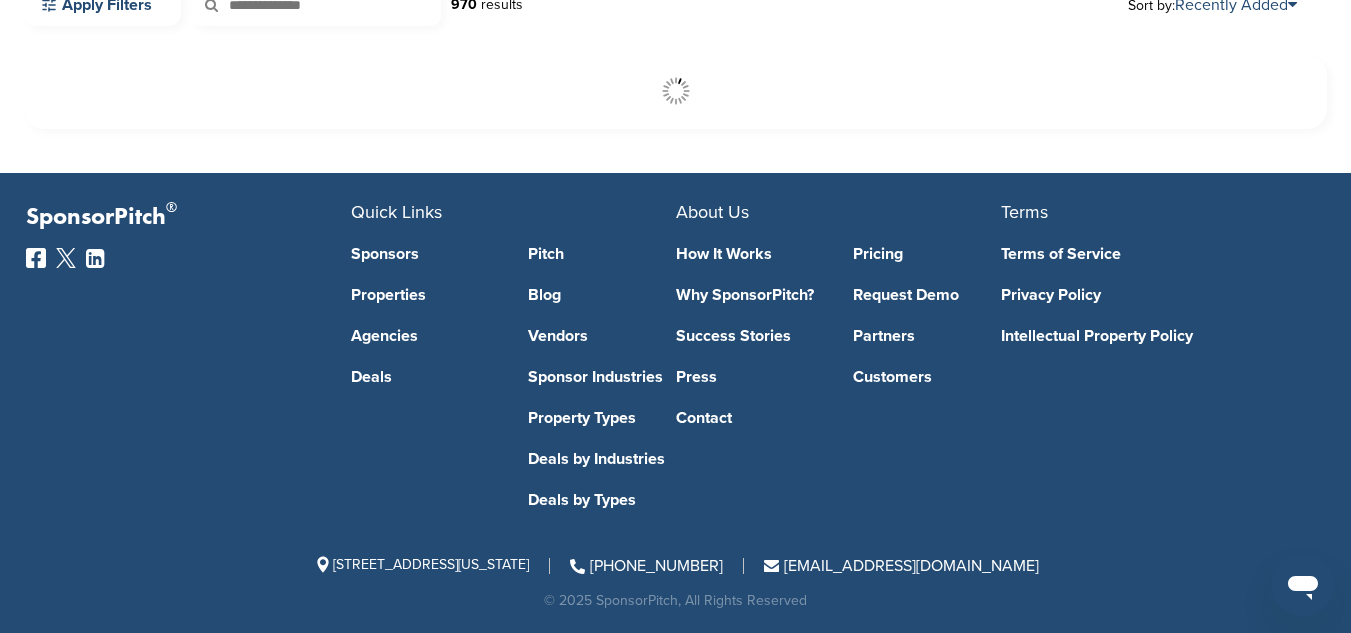 scroll, scrollTop: 608, scrollLeft: 0, axis: vertical 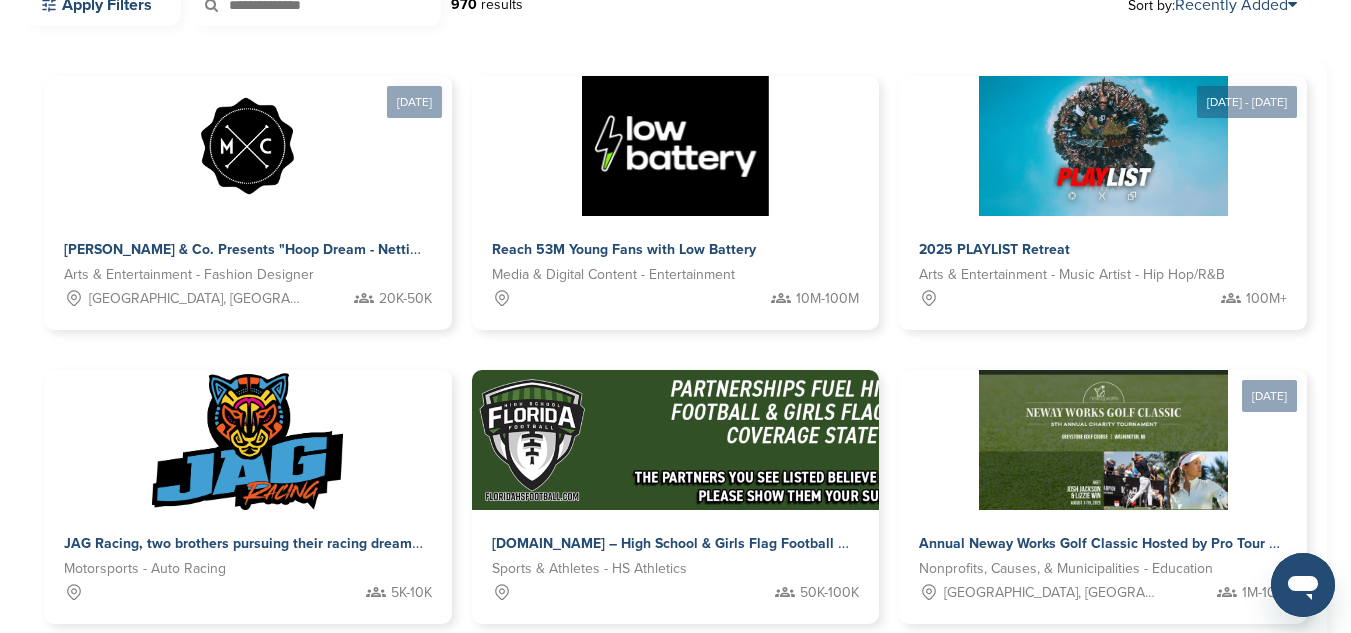 drag, startPoint x: 1349, startPoint y: 282, endPoint x: 1343, endPoint y: 264, distance: 18.973665 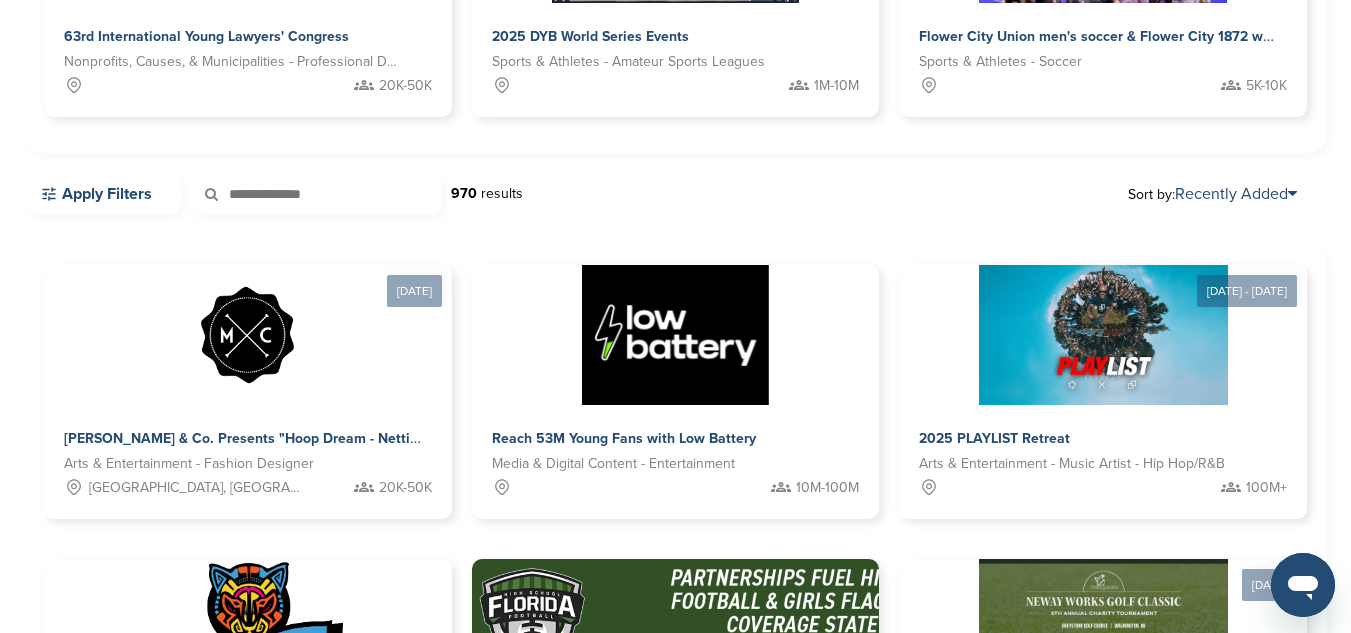 scroll, scrollTop: 447, scrollLeft: 0, axis: vertical 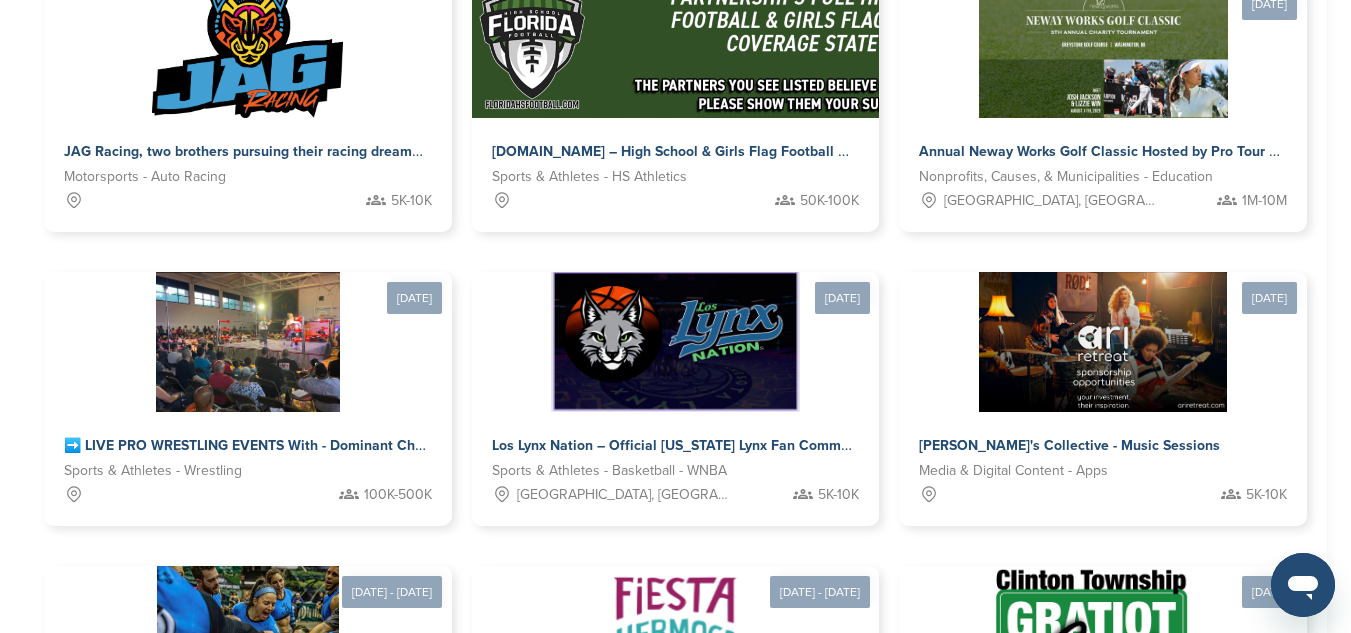 click on "7" at bounding box center [725, 882] 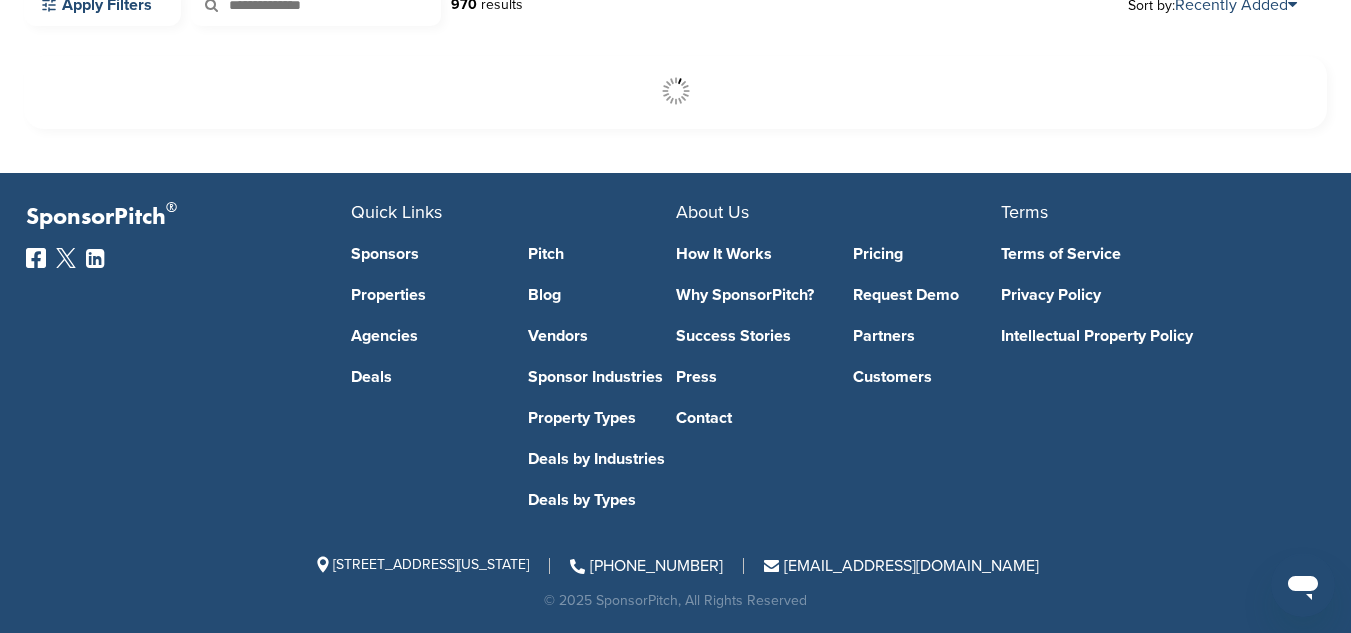 scroll, scrollTop: 608, scrollLeft: 0, axis: vertical 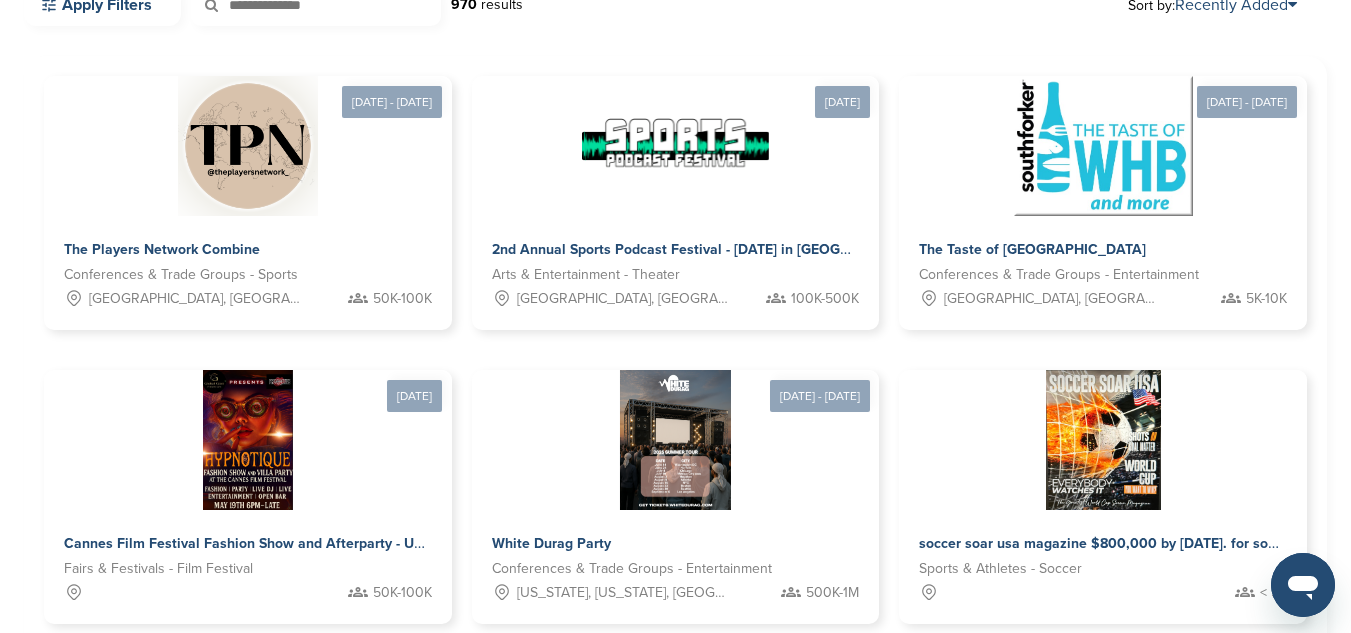 drag, startPoint x: 1339, startPoint y: 274, endPoint x: 1313, endPoint y: 299, distance: 36.069378 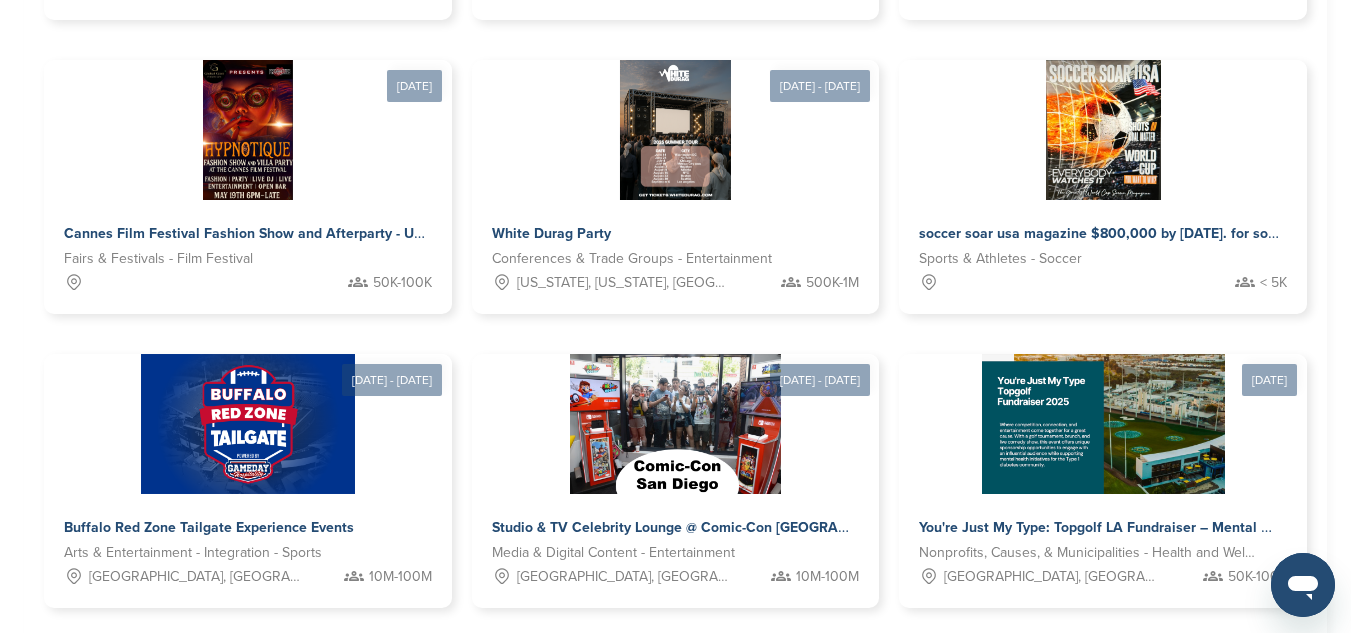 scroll, scrollTop: 922, scrollLeft: 0, axis: vertical 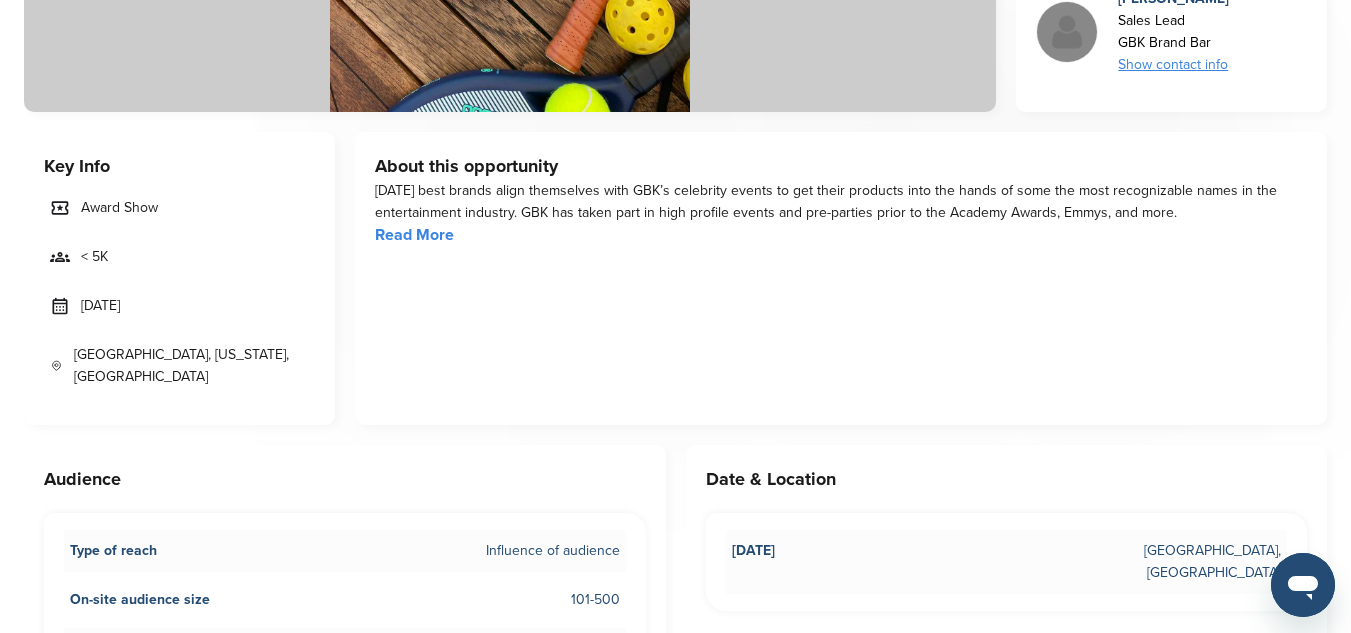 drag, startPoint x: 1348, startPoint y: 134, endPoint x: 1365, endPoint y: 119, distance: 22.671568 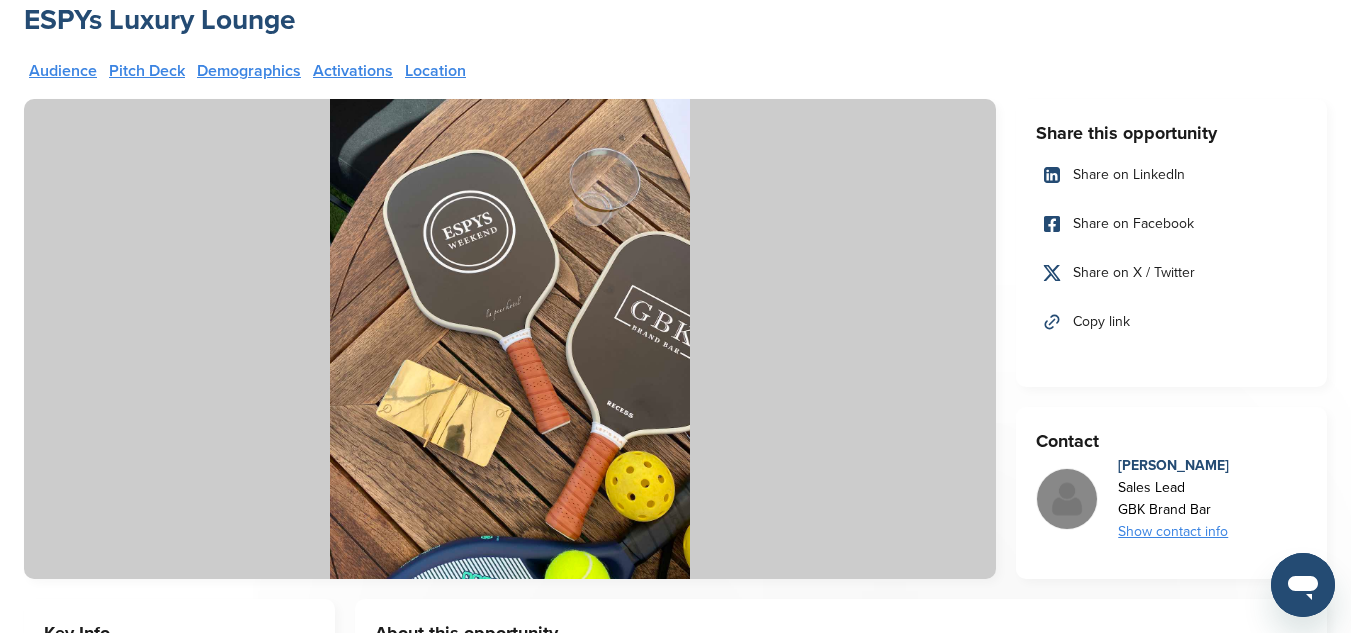 scroll, scrollTop: 71, scrollLeft: 0, axis: vertical 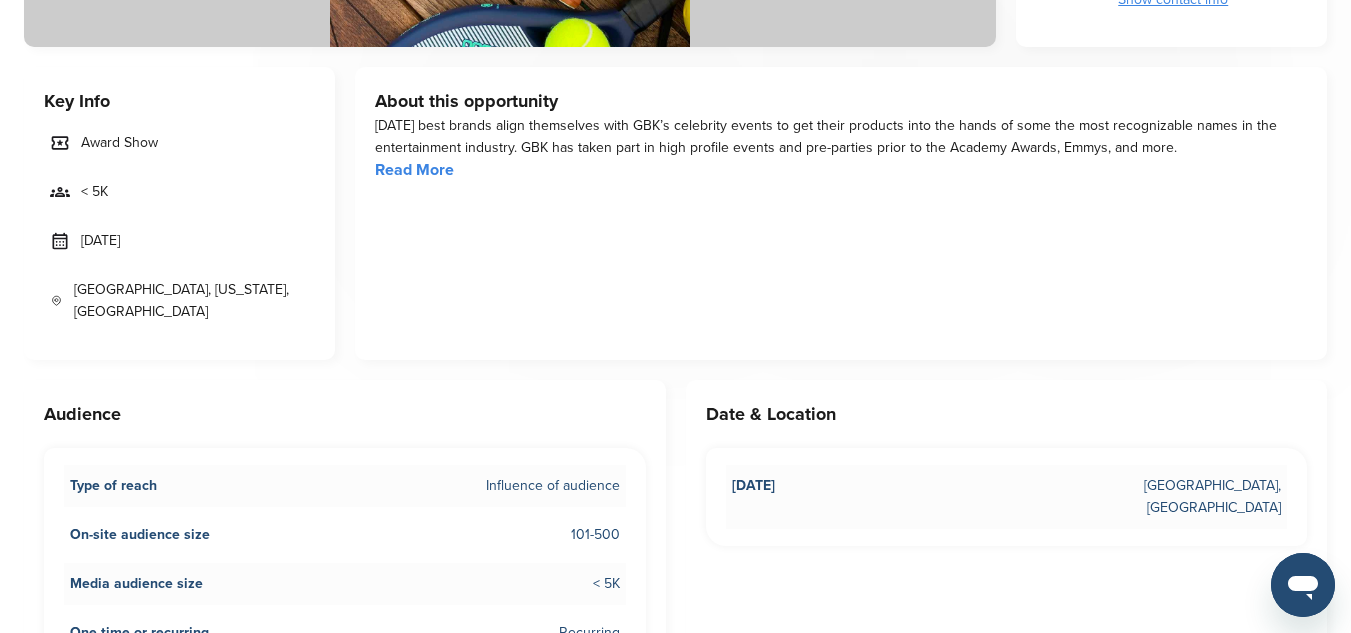 drag, startPoint x: 386, startPoint y: 298, endPoint x: 372, endPoint y: 291, distance: 15.652476 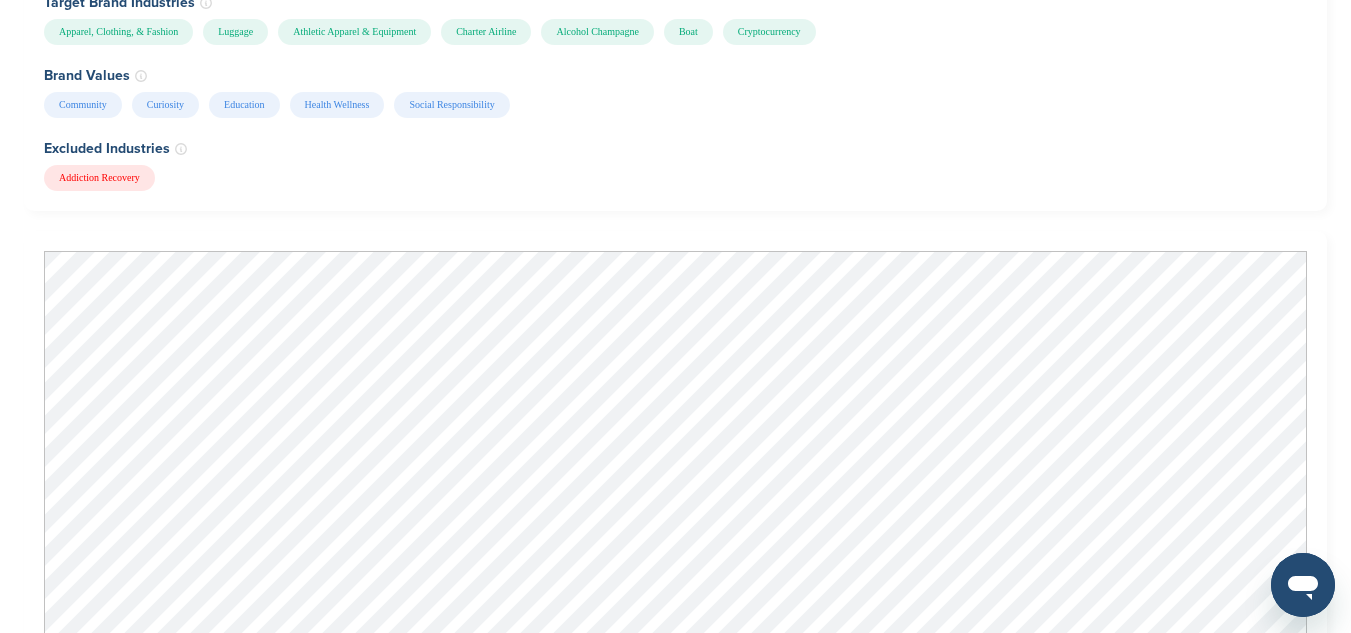scroll, scrollTop: 1703, scrollLeft: 0, axis: vertical 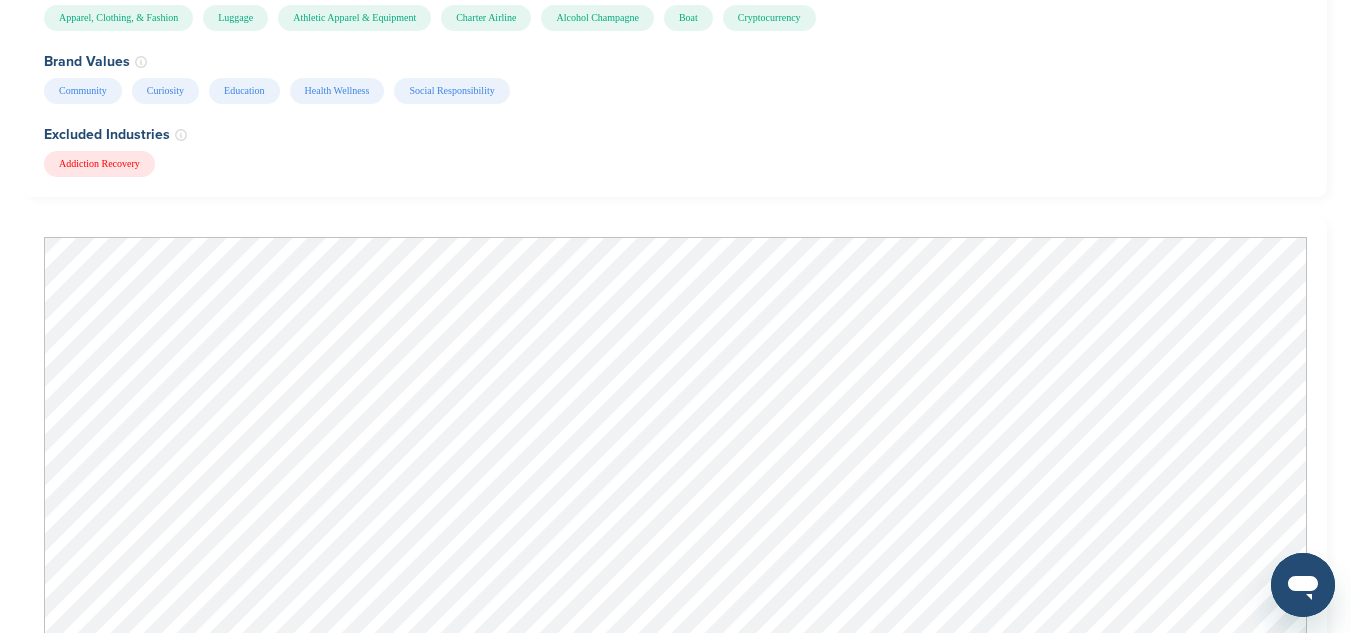 click on "Addiction Recovery" at bounding box center (673, 164) 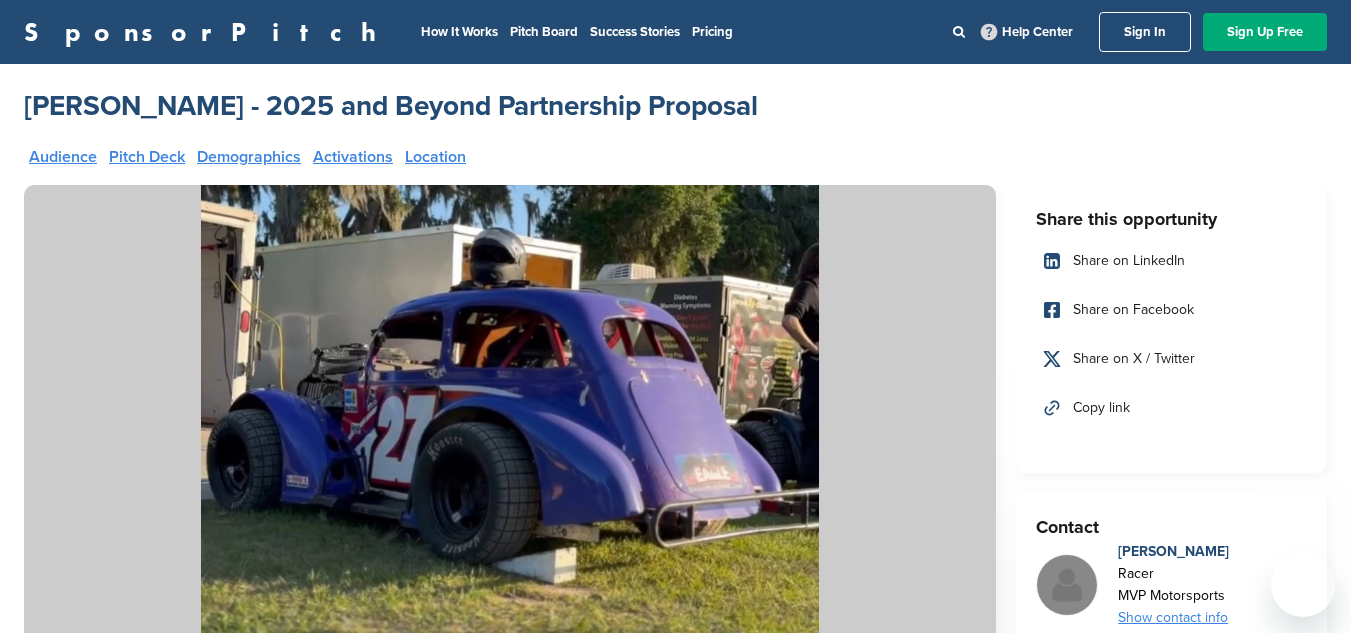 scroll, scrollTop: 0, scrollLeft: 0, axis: both 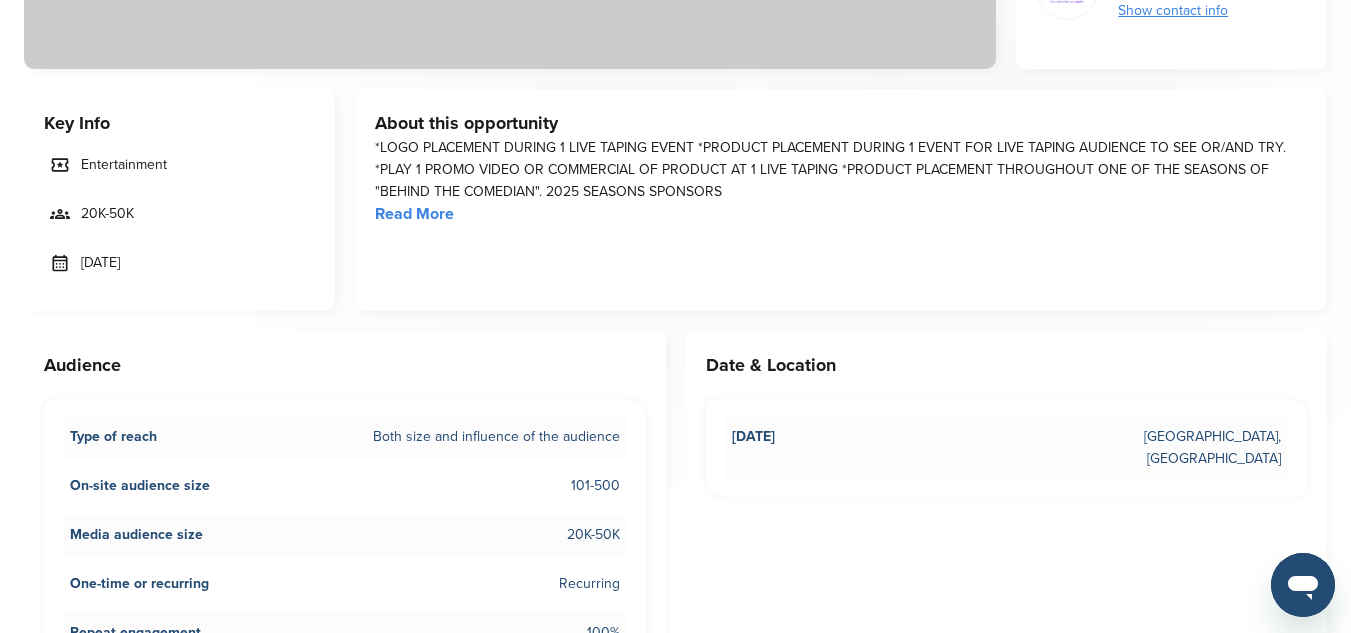 drag, startPoint x: 161, startPoint y: 257, endPoint x: 79, endPoint y: 258, distance: 82.006096 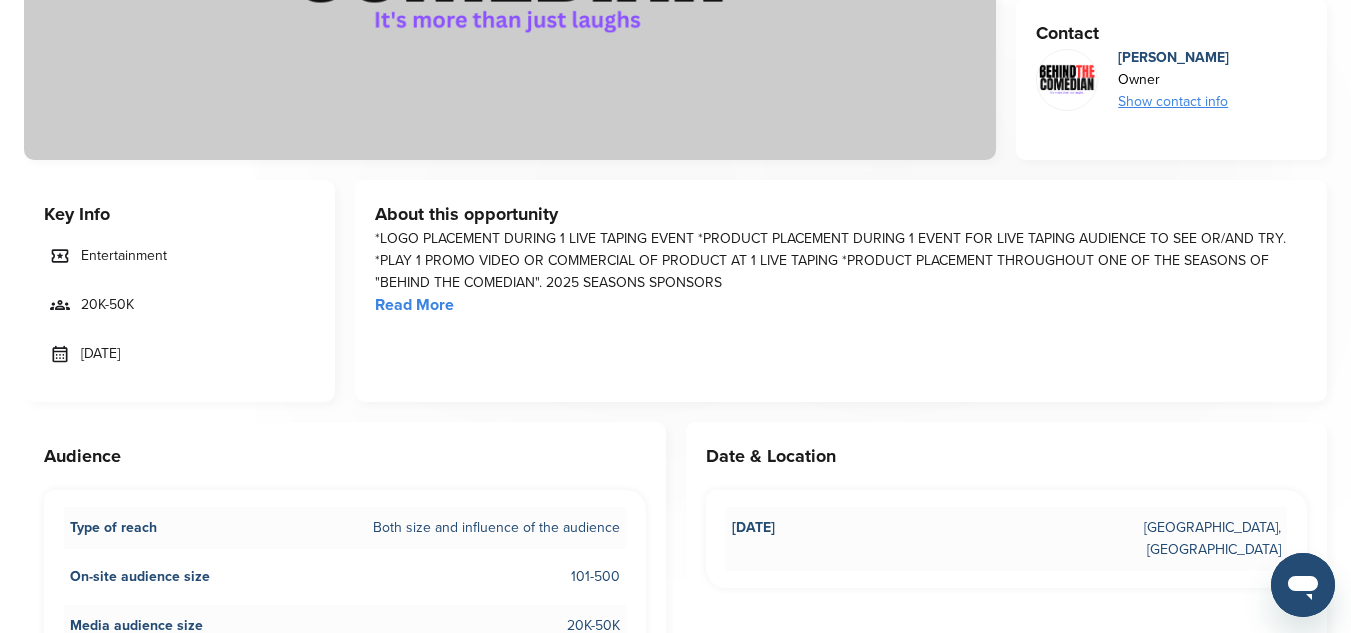 scroll, scrollTop: 497, scrollLeft: 0, axis: vertical 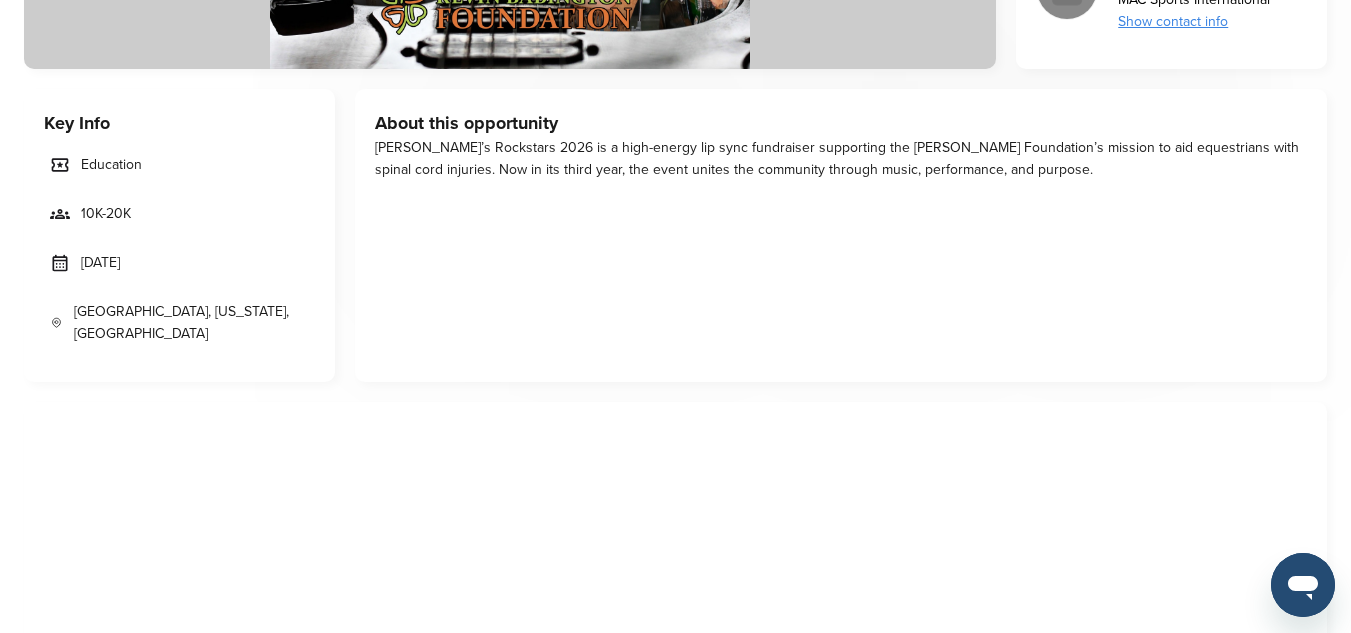drag, startPoint x: 79, startPoint y: 261, endPoint x: 175, endPoint y: 282, distance: 98.270035 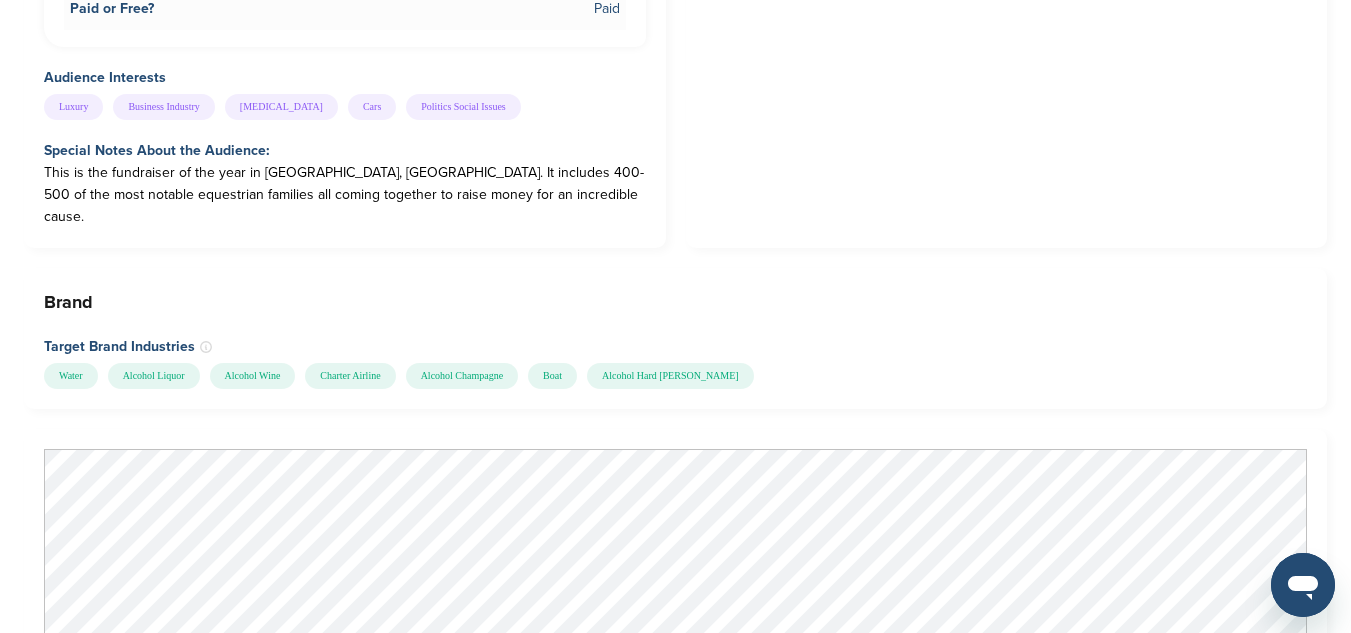 scroll, scrollTop: 2137, scrollLeft: 0, axis: vertical 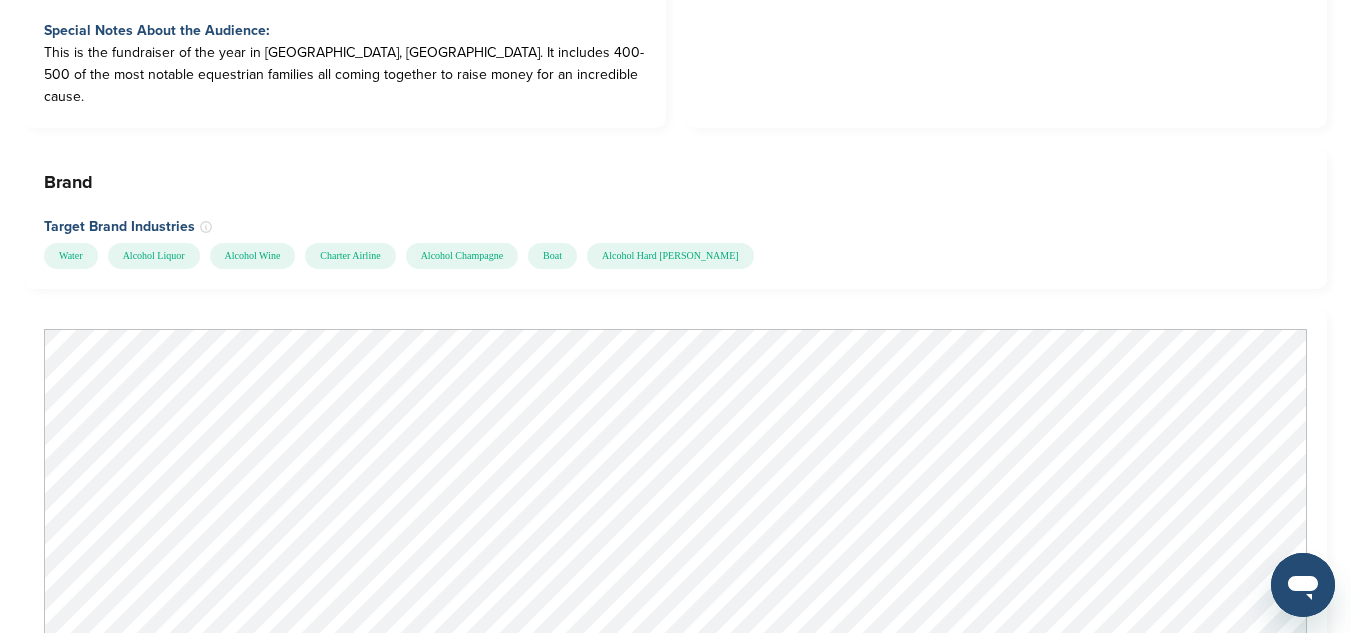 click on "Brand
Target Brand Industries
Water
Alcohol   Liquor
Alcohol   Wine
Charter Airline
Alcohol   Champagne
Boat
Alcohol   Hard Seltzer" at bounding box center (675, 218) 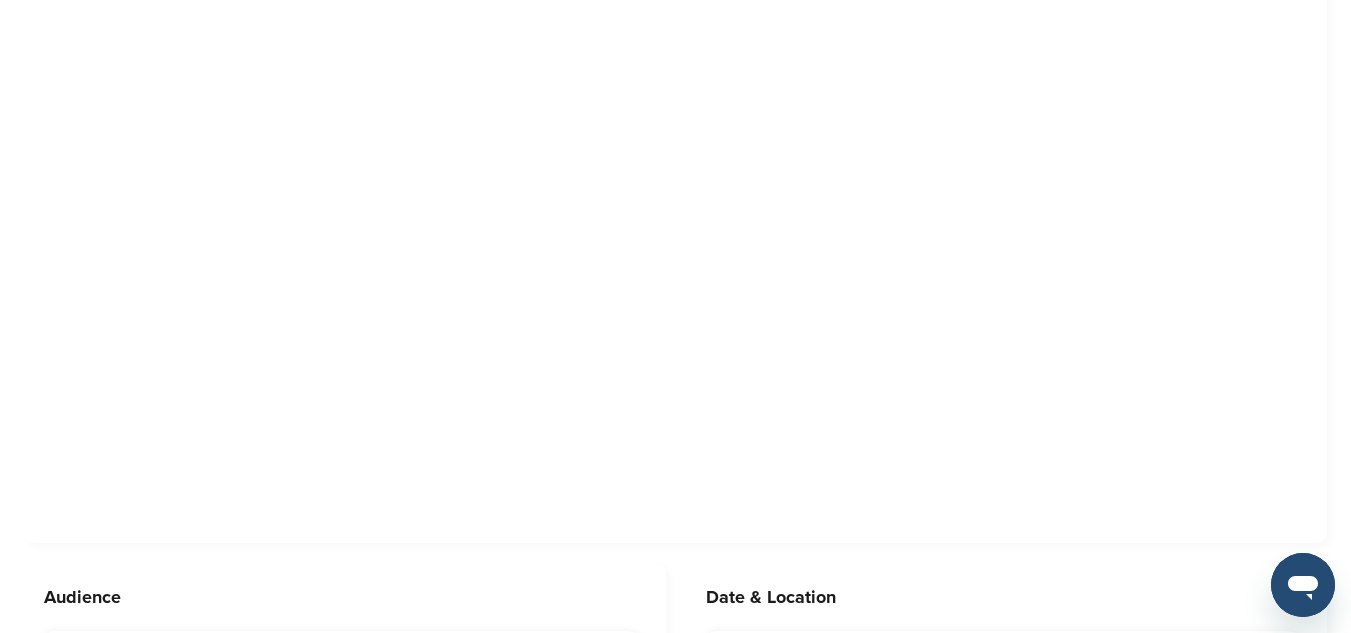 scroll, scrollTop: 1034, scrollLeft: 0, axis: vertical 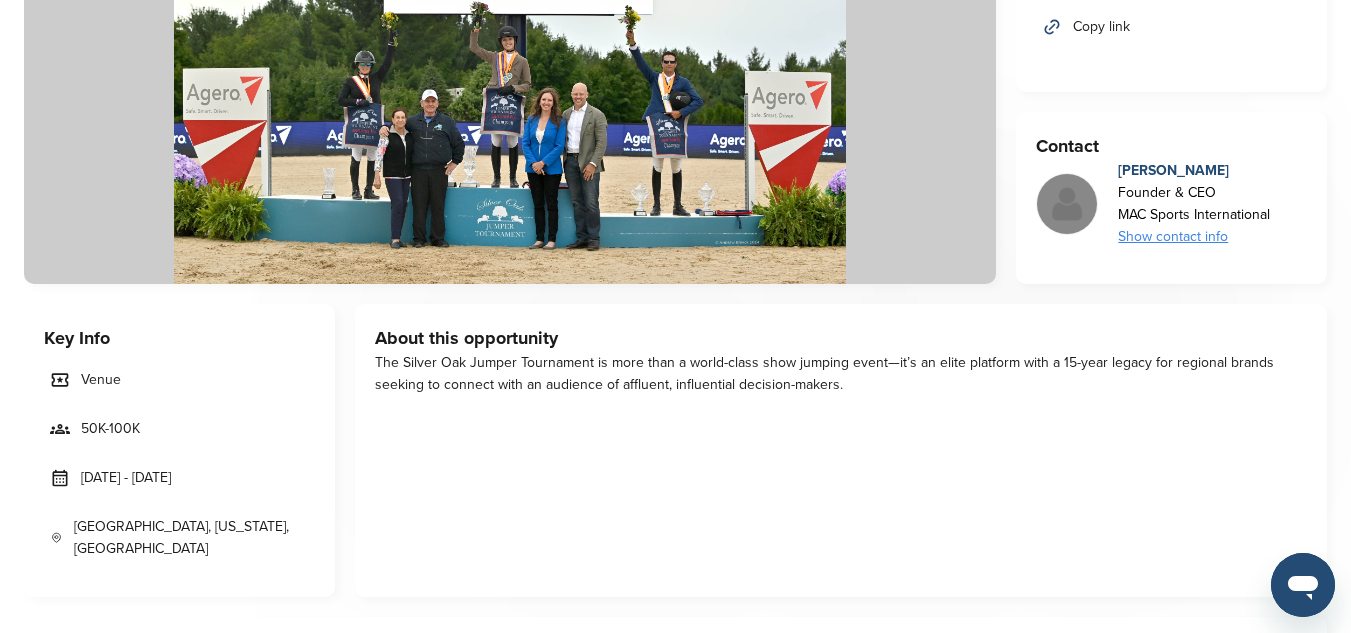 drag, startPoint x: 84, startPoint y: 477, endPoint x: 238, endPoint y: 482, distance: 154.08115 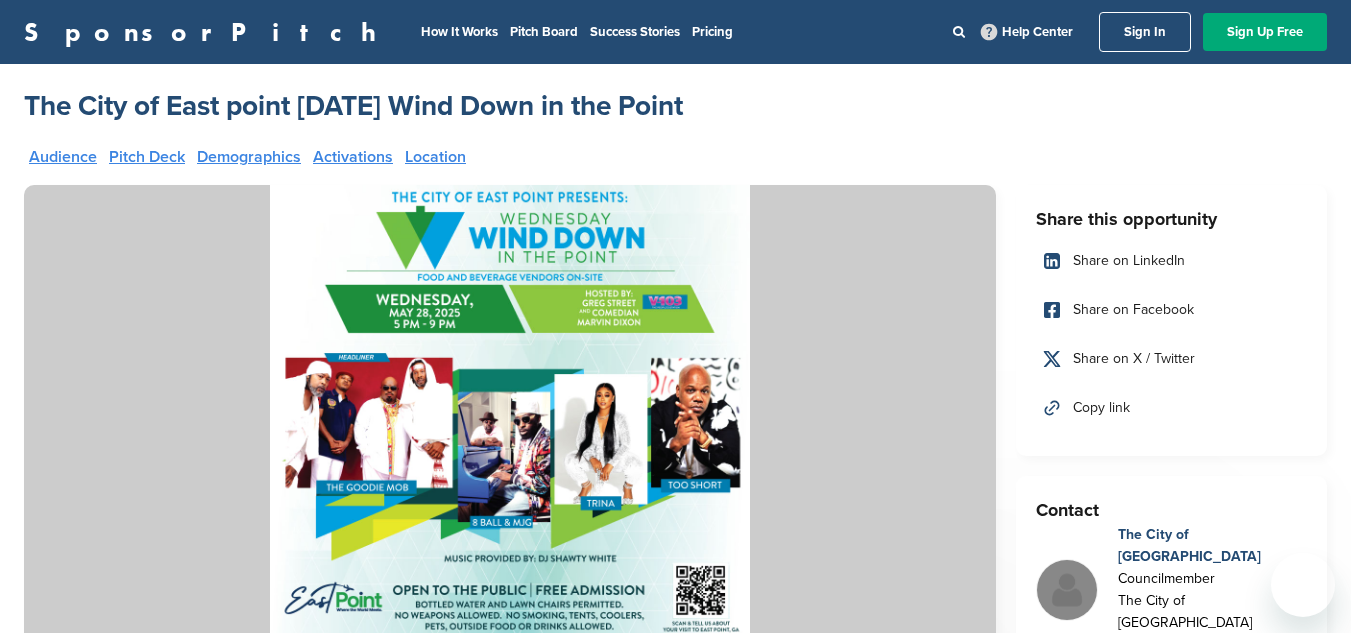 scroll, scrollTop: 0, scrollLeft: 0, axis: both 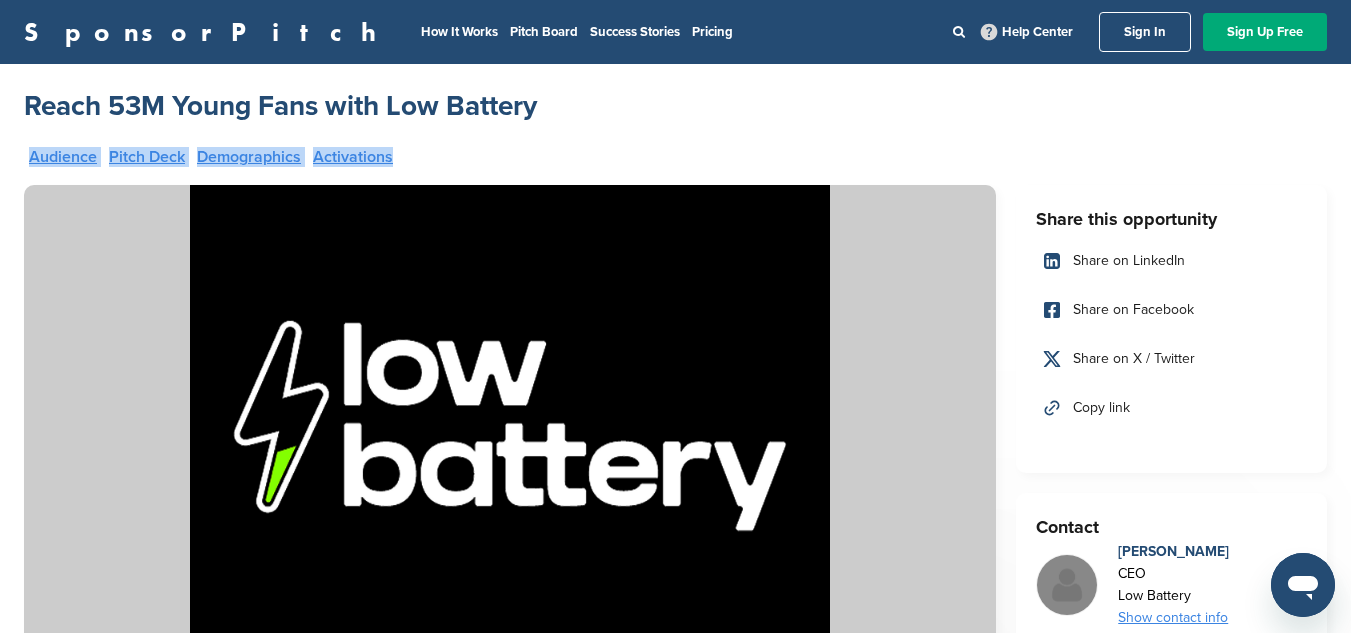 drag, startPoint x: 1347, startPoint y: 109, endPoint x: 1345, endPoint y: 159, distance: 50.039986 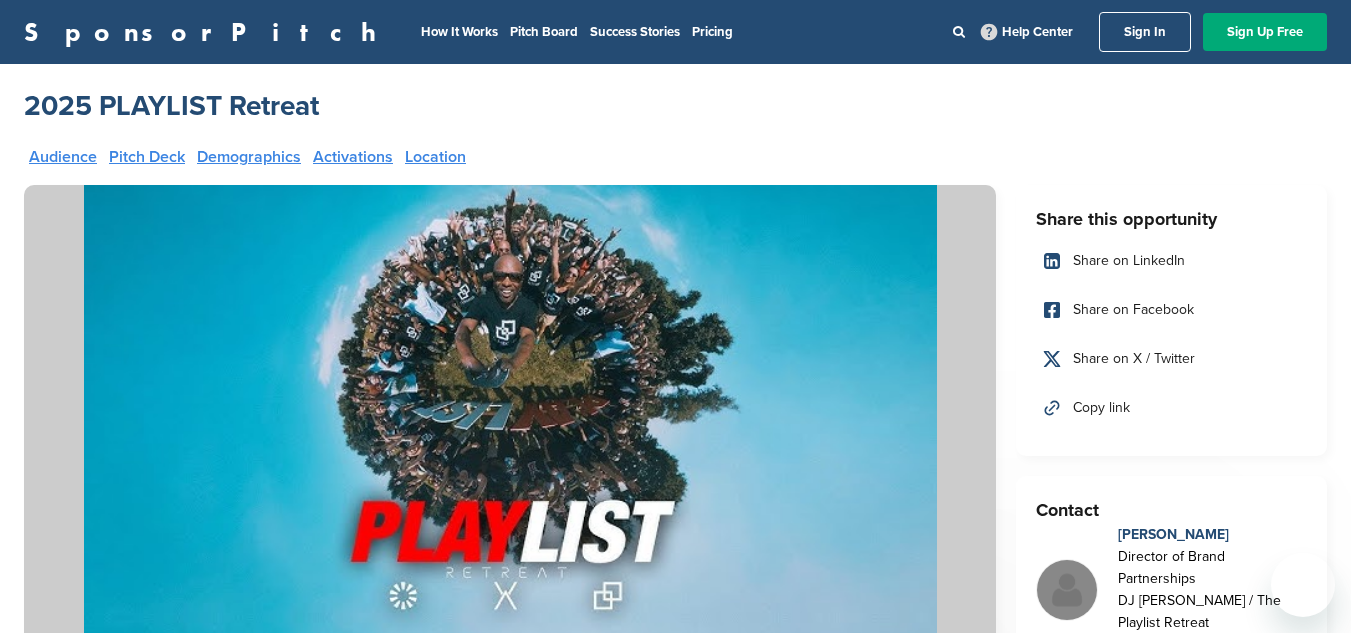 scroll, scrollTop: 0, scrollLeft: 0, axis: both 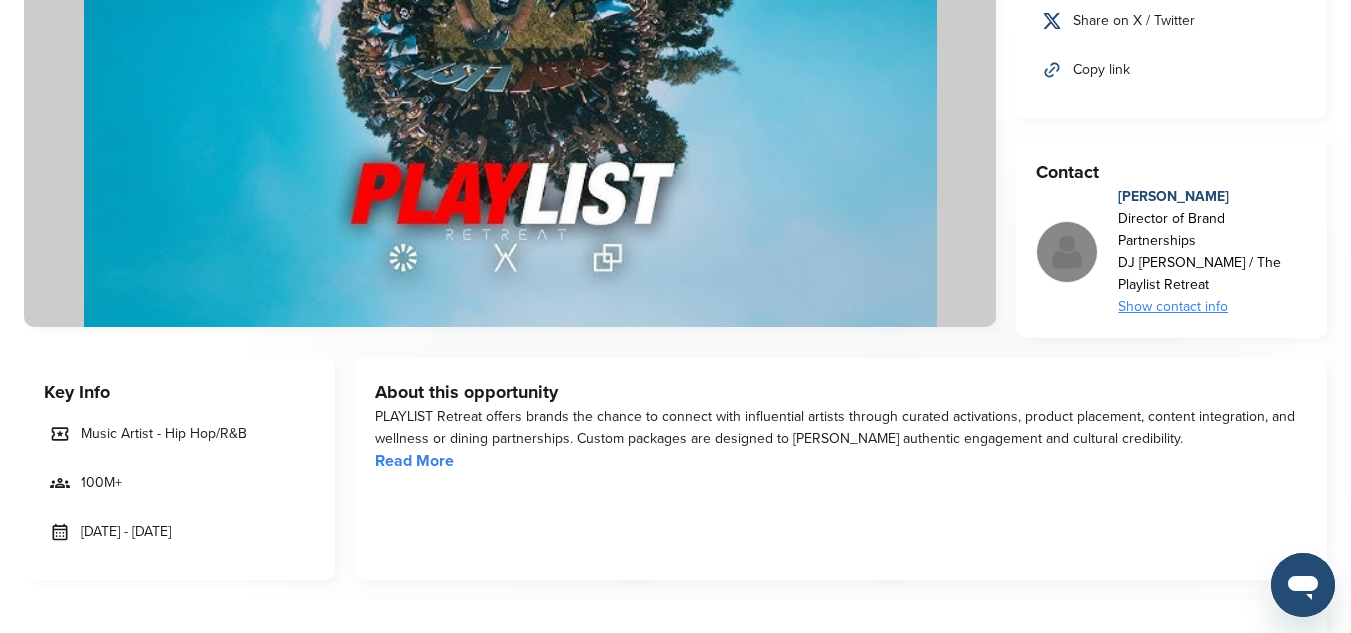 drag, startPoint x: 82, startPoint y: 518, endPoint x: 221, endPoint y: 522, distance: 139.05754 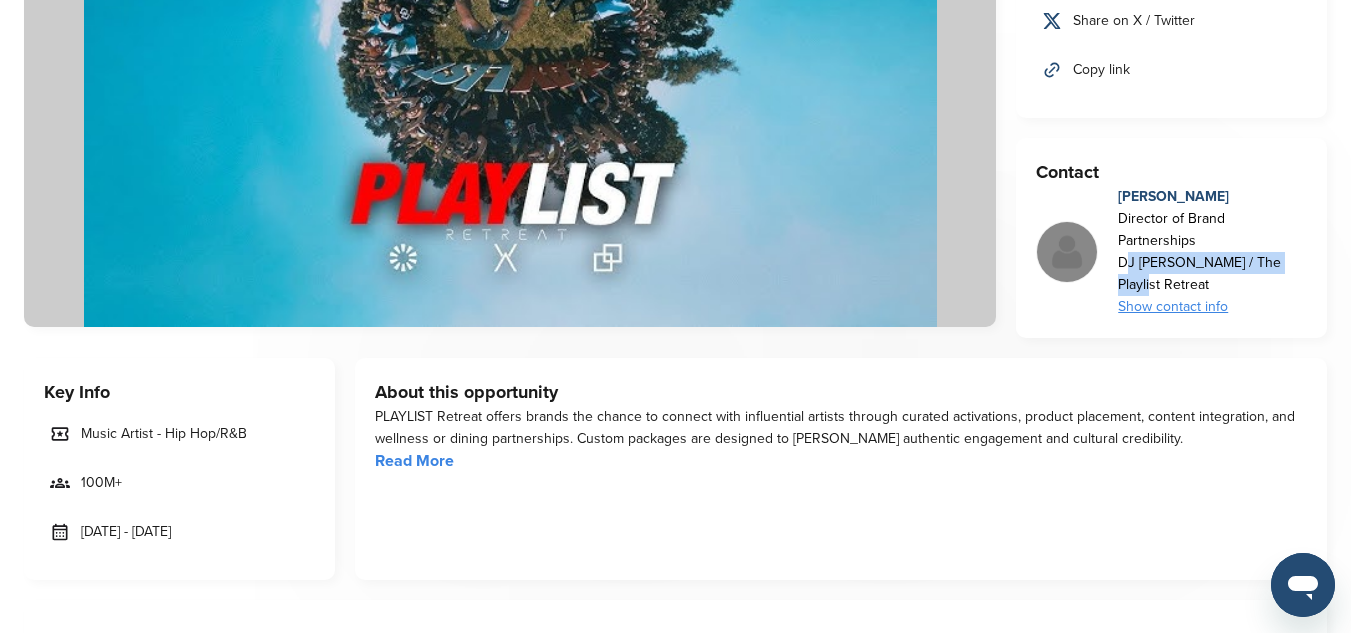 drag, startPoint x: 1116, startPoint y: 244, endPoint x: 1286, endPoint y: 252, distance: 170.18813 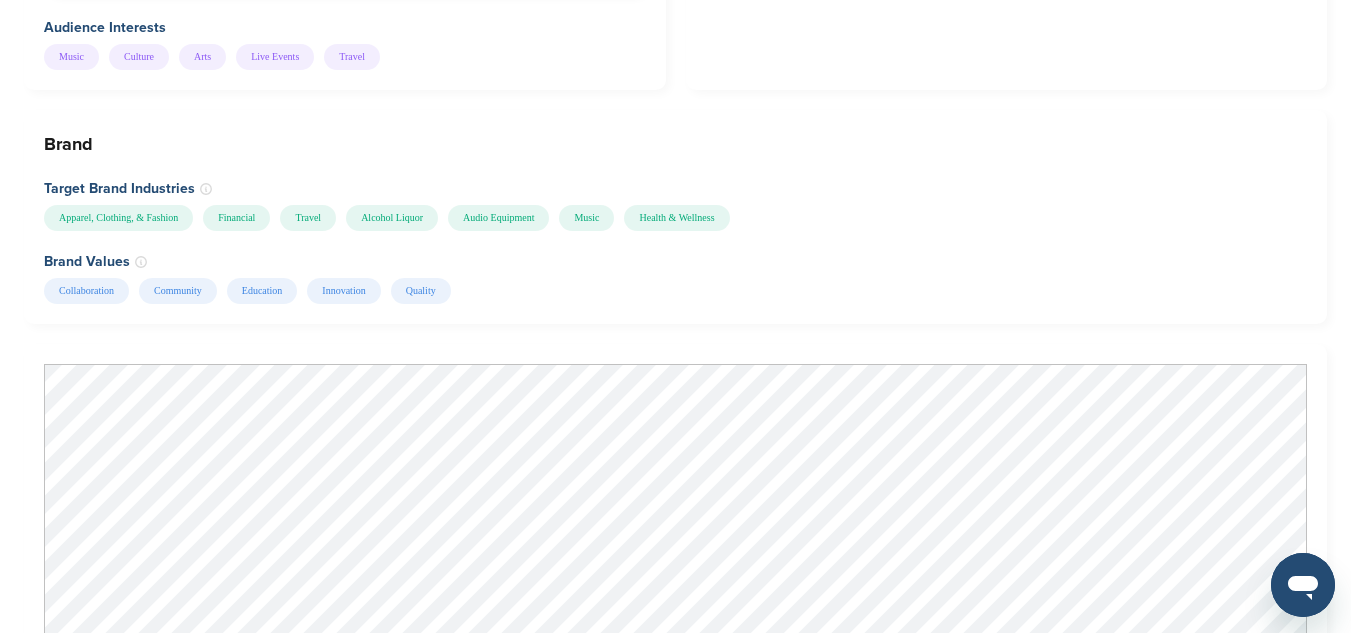 scroll, scrollTop: 2017, scrollLeft: 0, axis: vertical 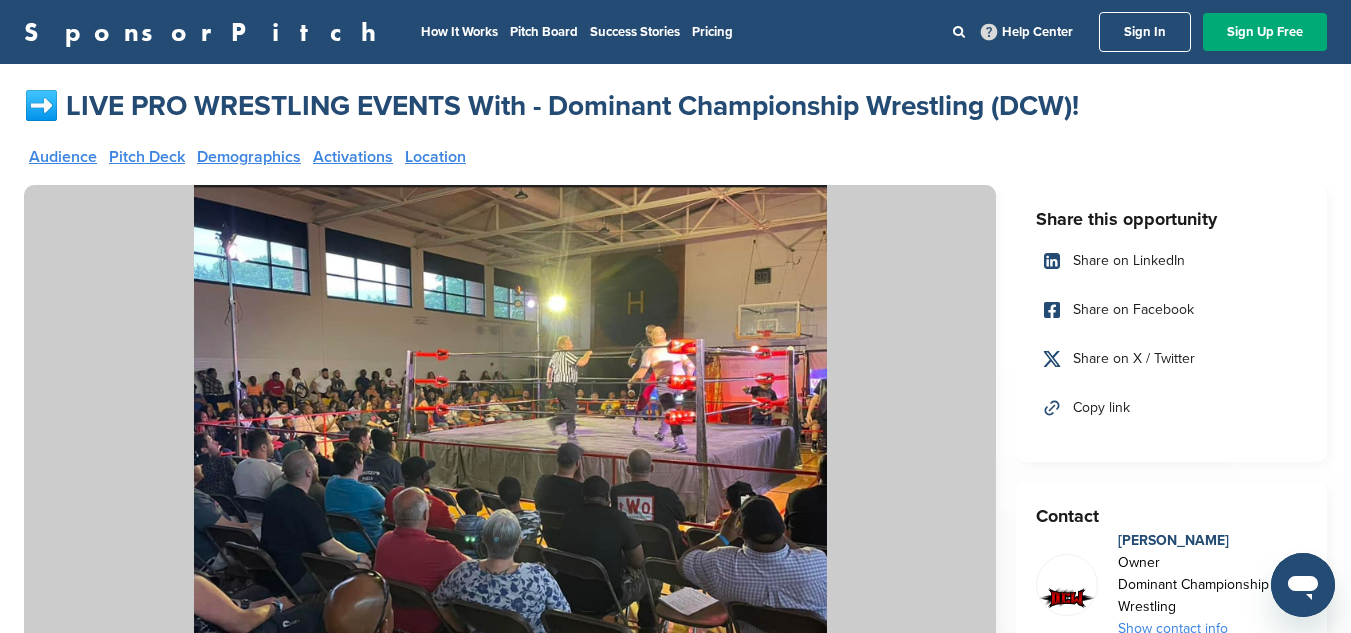 drag, startPoint x: 1350, startPoint y: 71, endPoint x: 1332, endPoint y: 100, distance: 34.132095 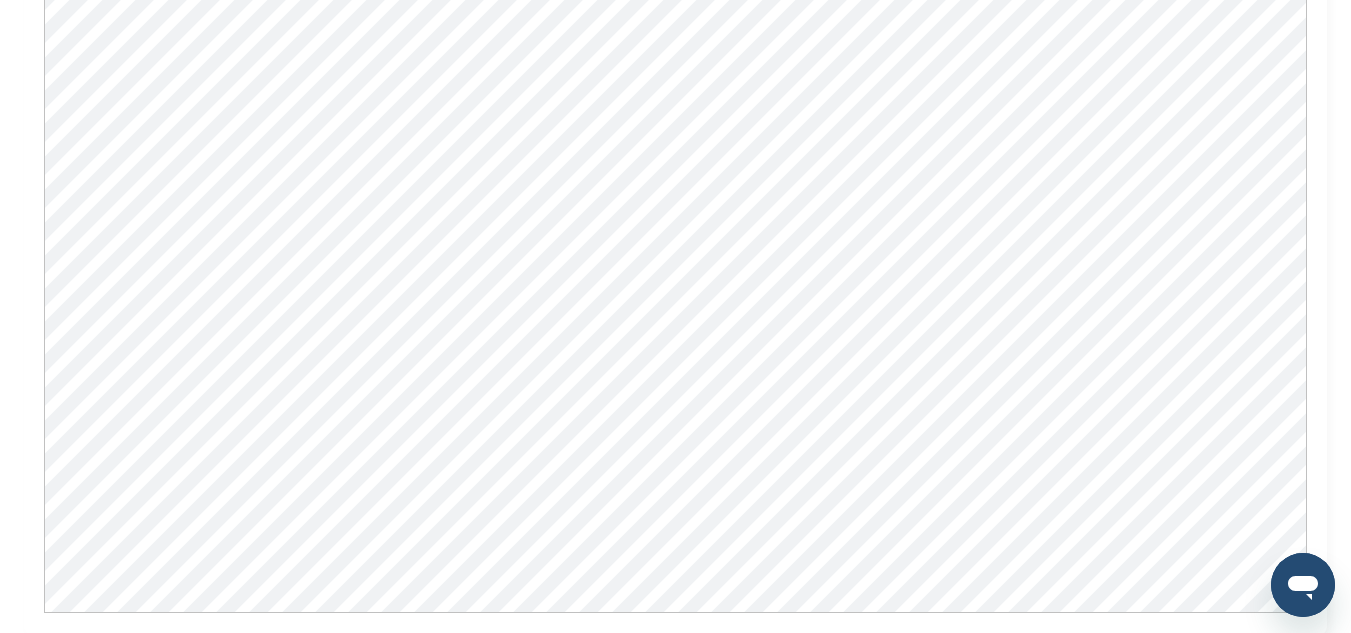 scroll, scrollTop: 2595, scrollLeft: 0, axis: vertical 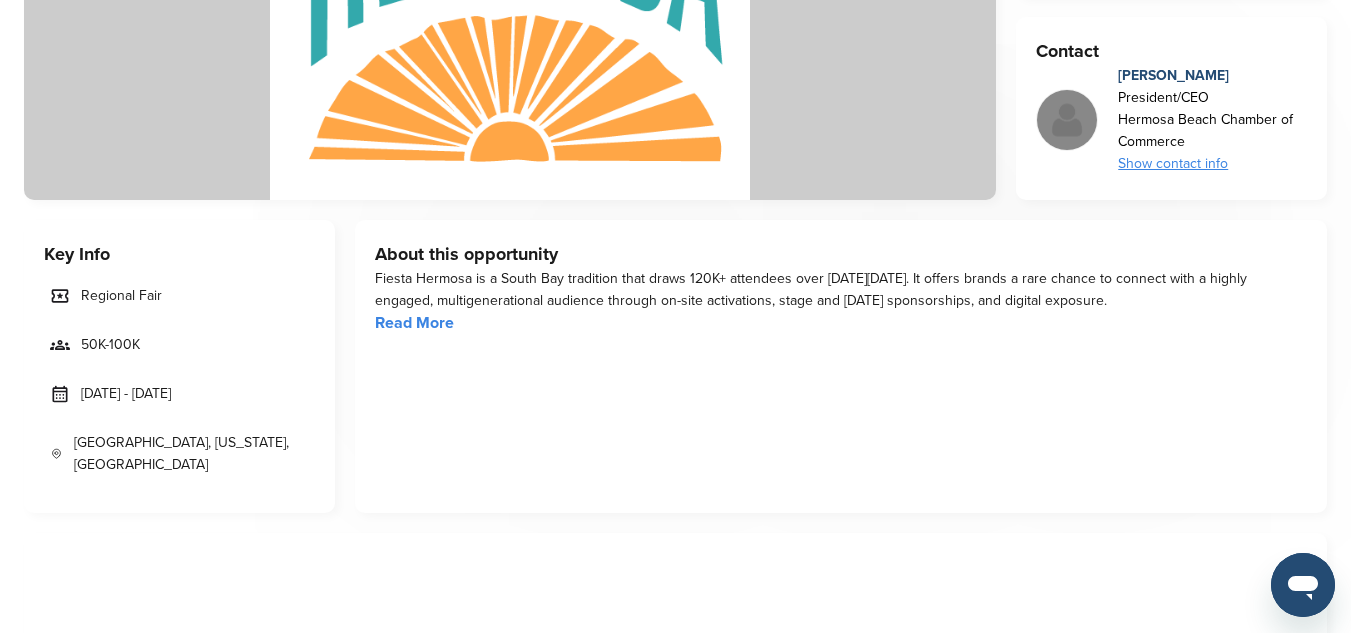 drag, startPoint x: 85, startPoint y: 393, endPoint x: 227, endPoint y: 400, distance: 142.17242 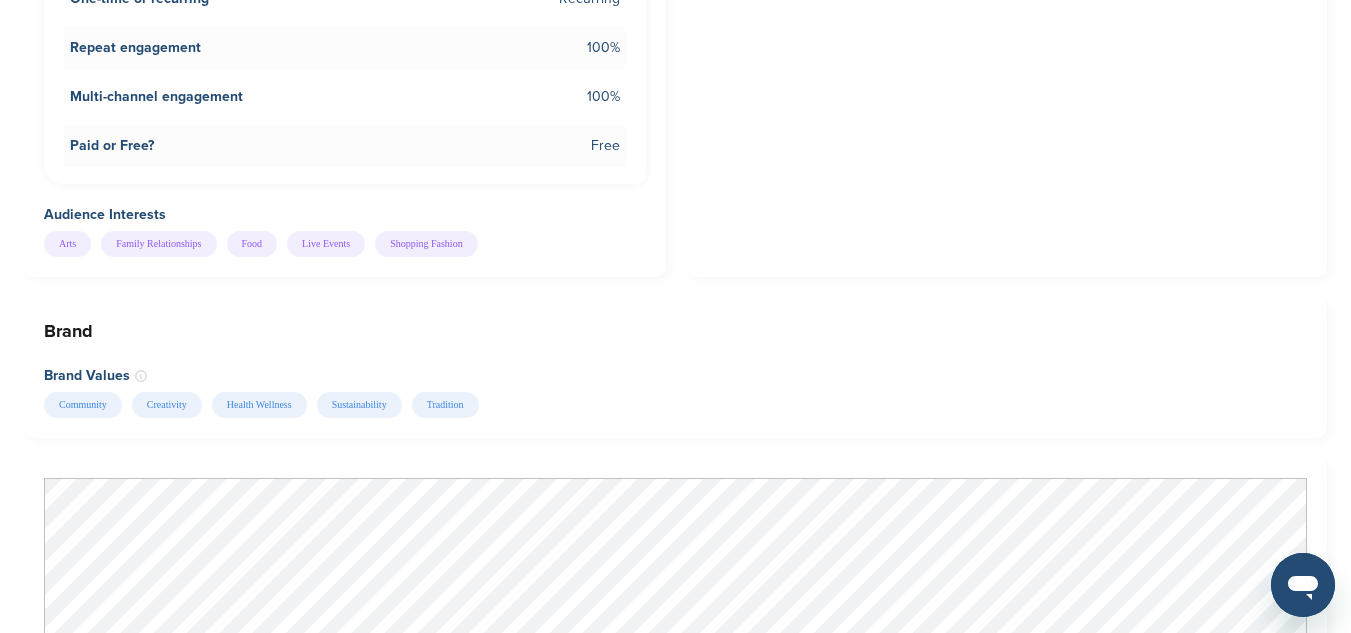 scroll, scrollTop: 2172, scrollLeft: 0, axis: vertical 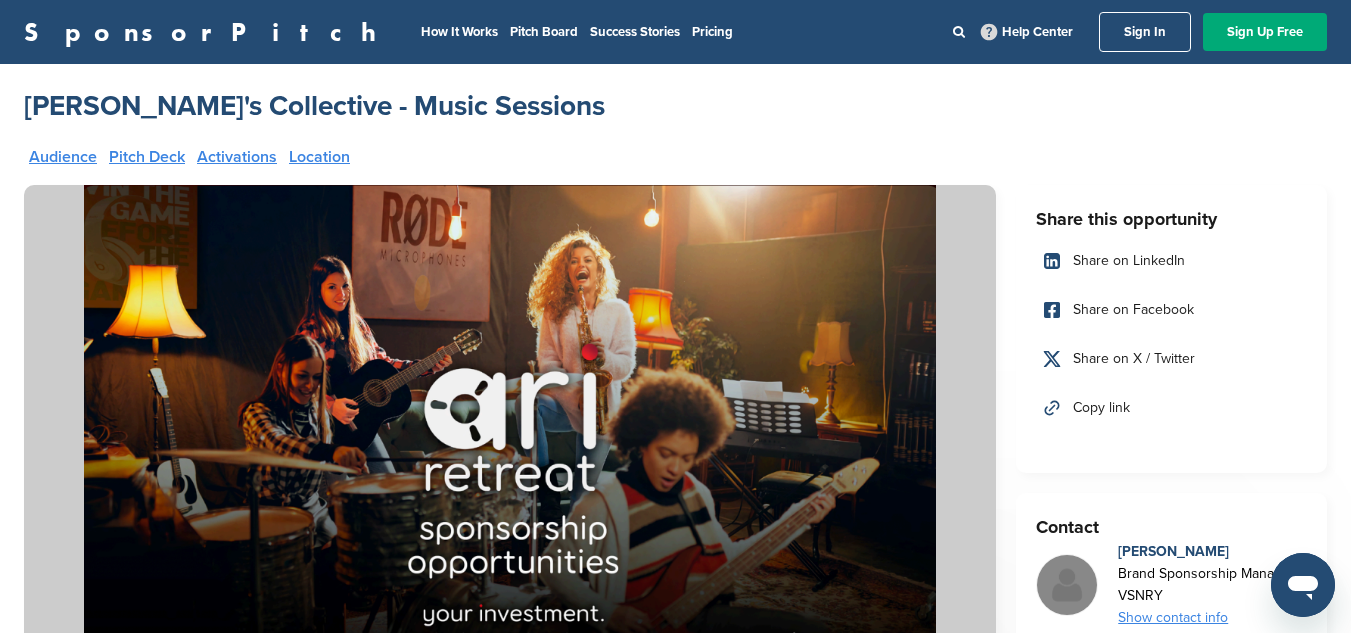 drag, startPoint x: 1350, startPoint y: 95, endPoint x: 1334, endPoint y: 107, distance: 20 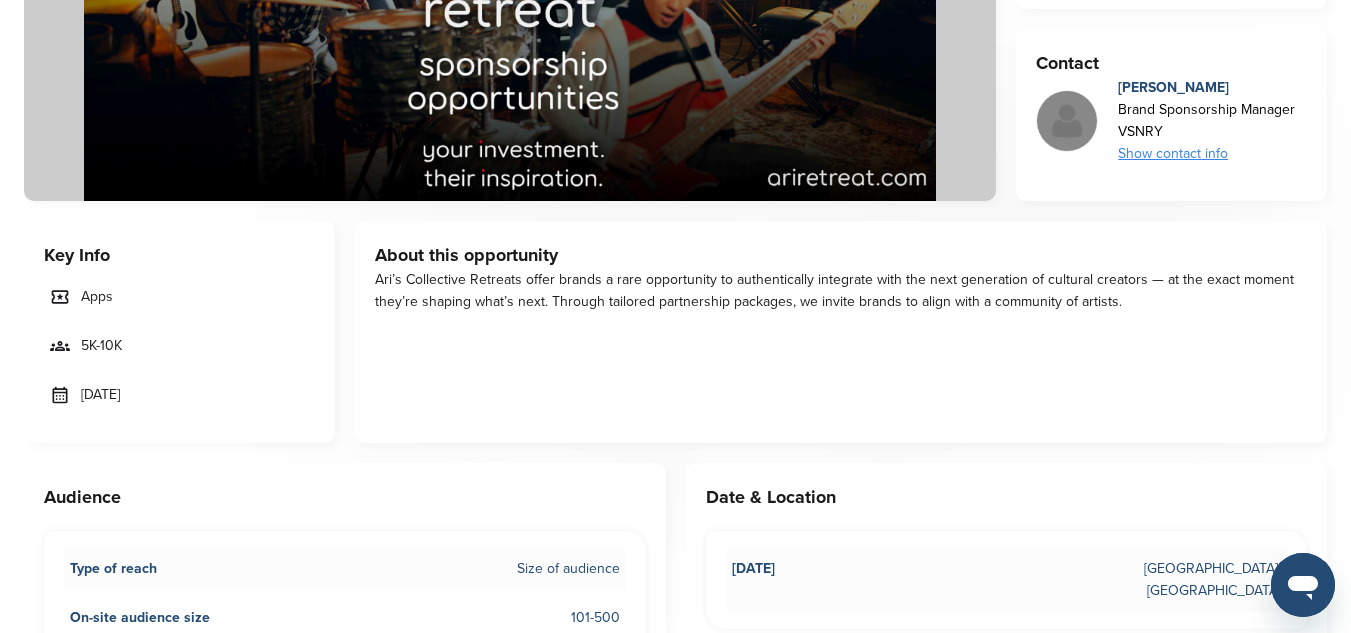 scroll, scrollTop: 476, scrollLeft: 0, axis: vertical 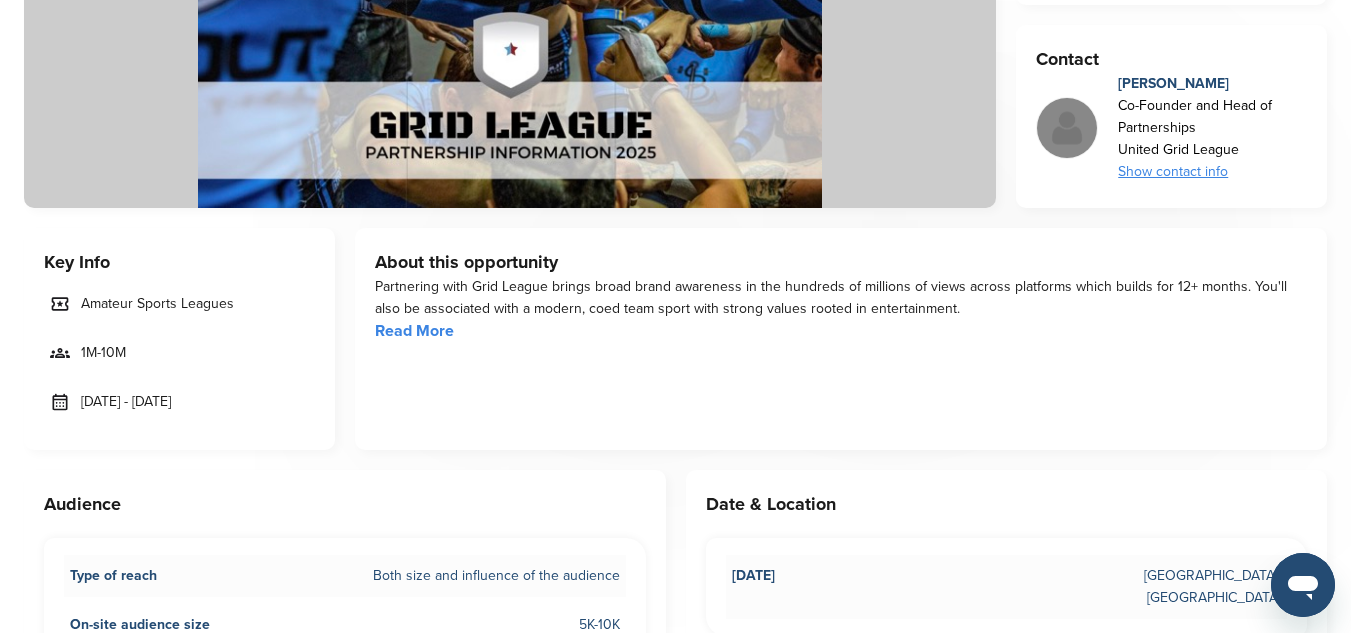 drag, startPoint x: 85, startPoint y: 394, endPoint x: 222, endPoint y: 410, distance: 137.93114 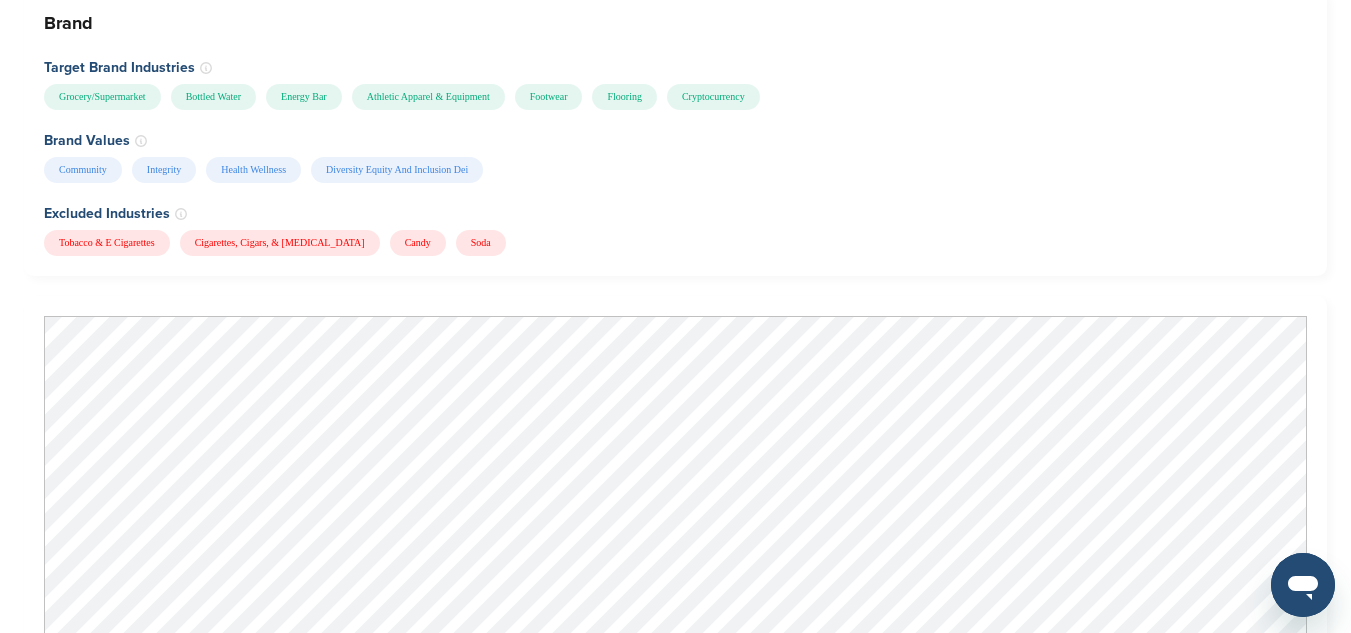 scroll, scrollTop: 1592, scrollLeft: 0, axis: vertical 